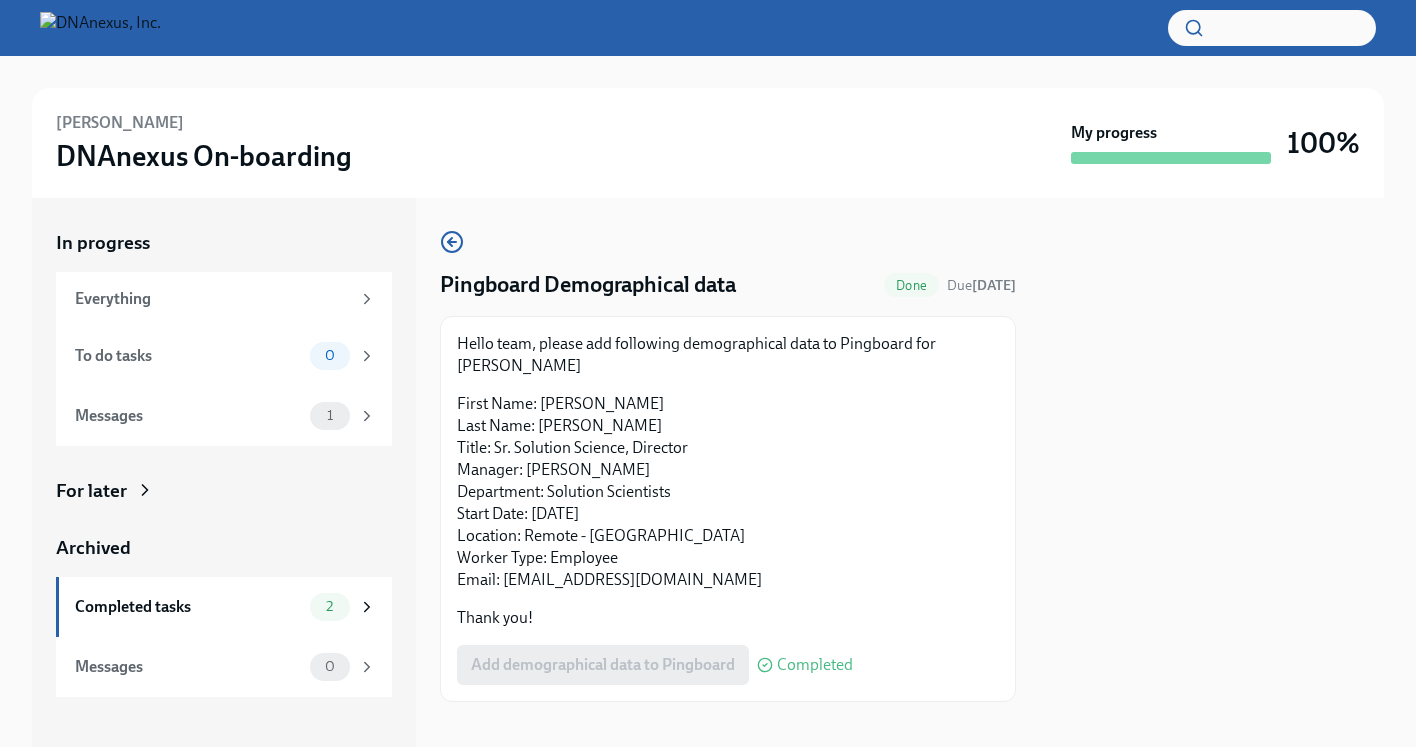 scroll, scrollTop: 0, scrollLeft: 0, axis: both 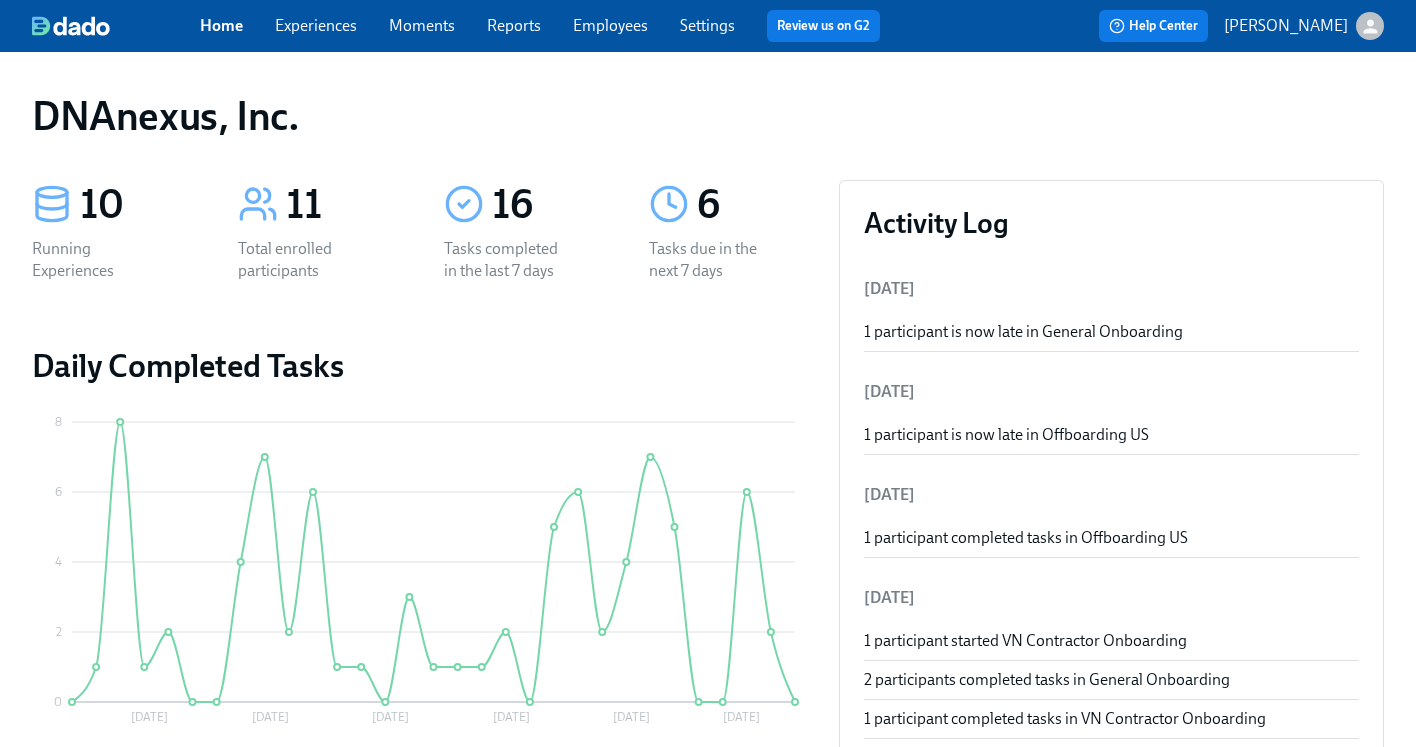 click on "Experiences" at bounding box center (316, 25) 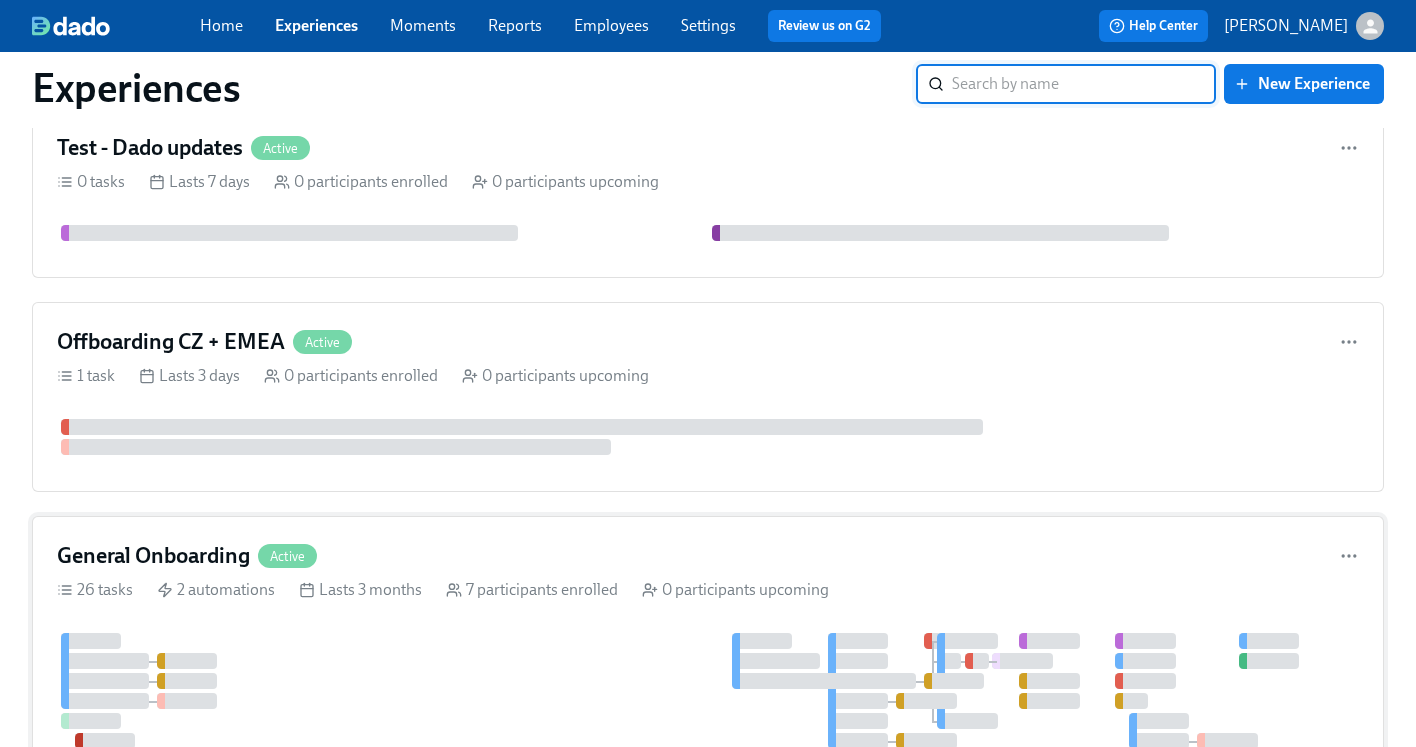 scroll, scrollTop: 490, scrollLeft: 0, axis: vertical 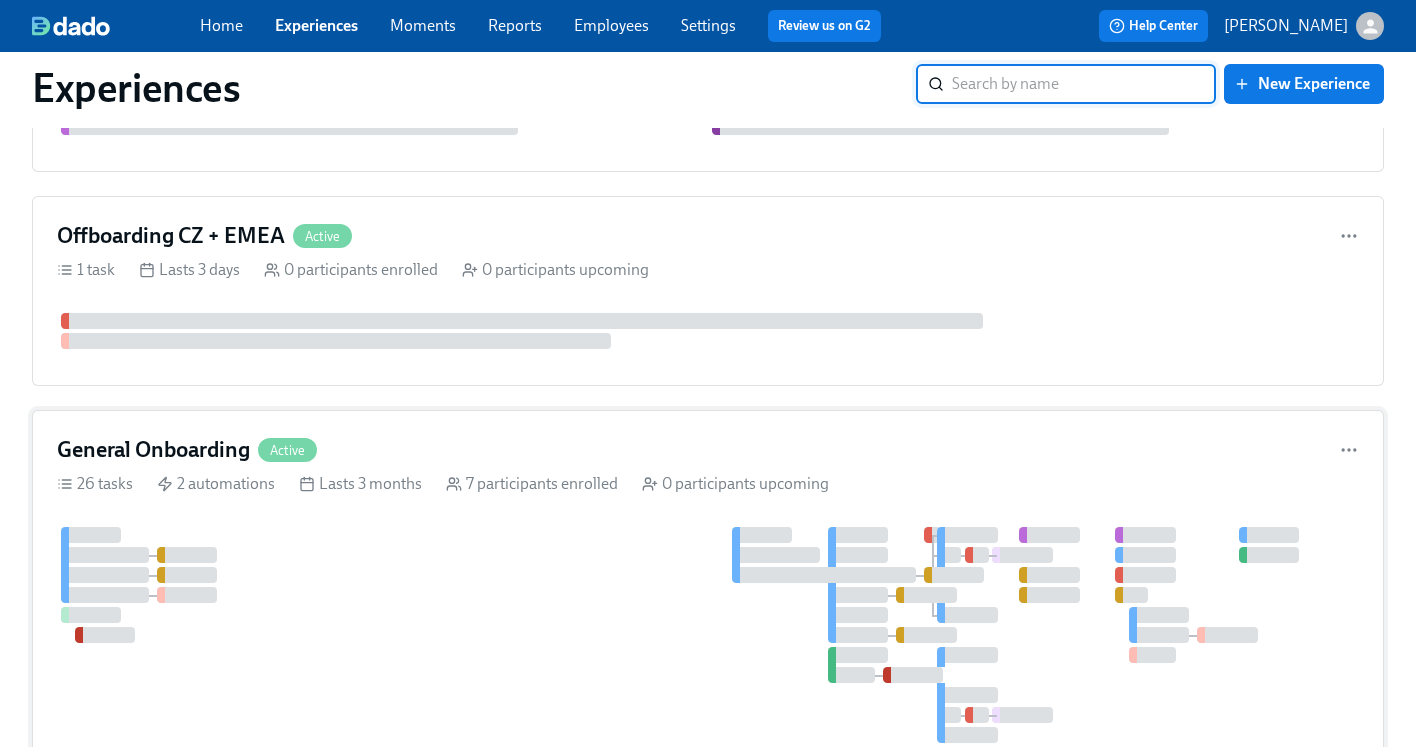 click on "General Onboarding Active" at bounding box center (708, 450) 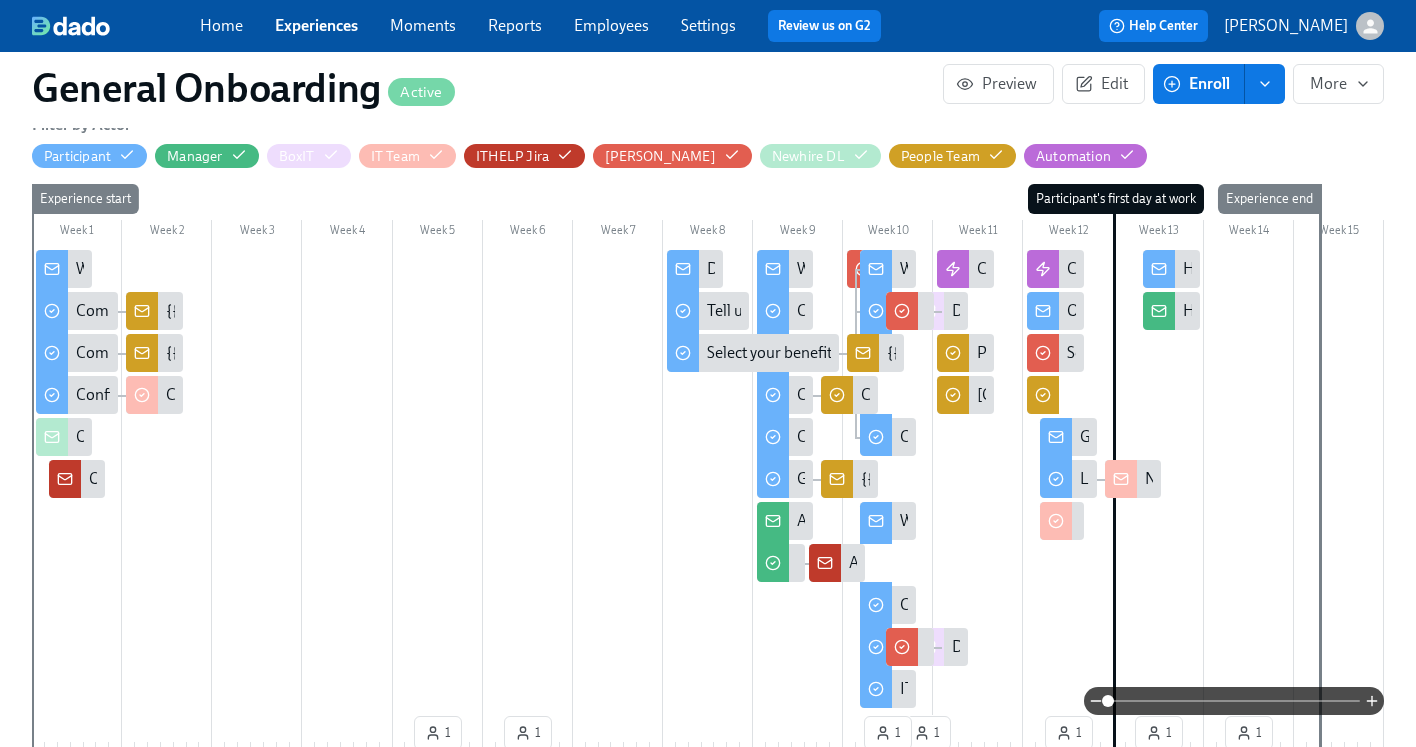 scroll, scrollTop: 0, scrollLeft: 0, axis: both 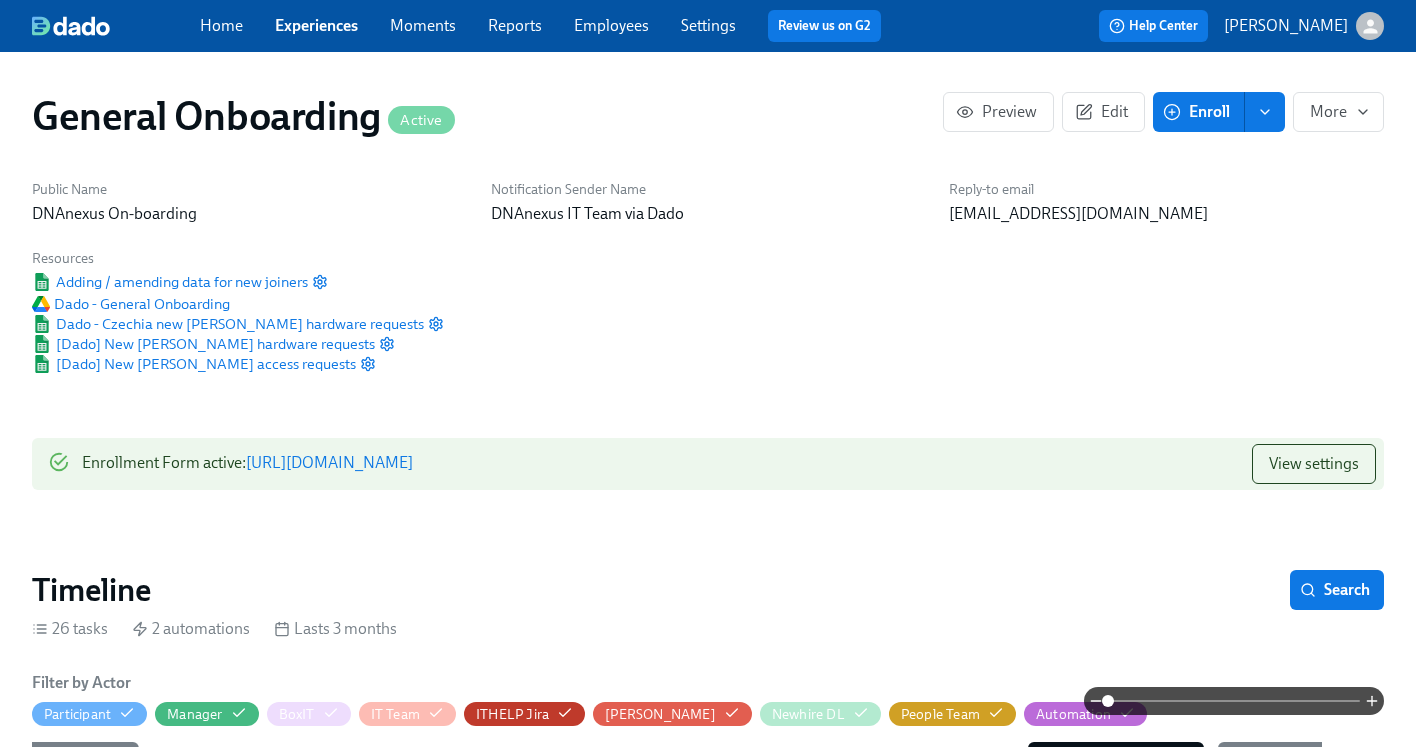 click on "https://my.dadohr.com/enrollmentForms/FfWGd5ofBNpVC0oypAi5SXcktKCCp" at bounding box center (329, 462) 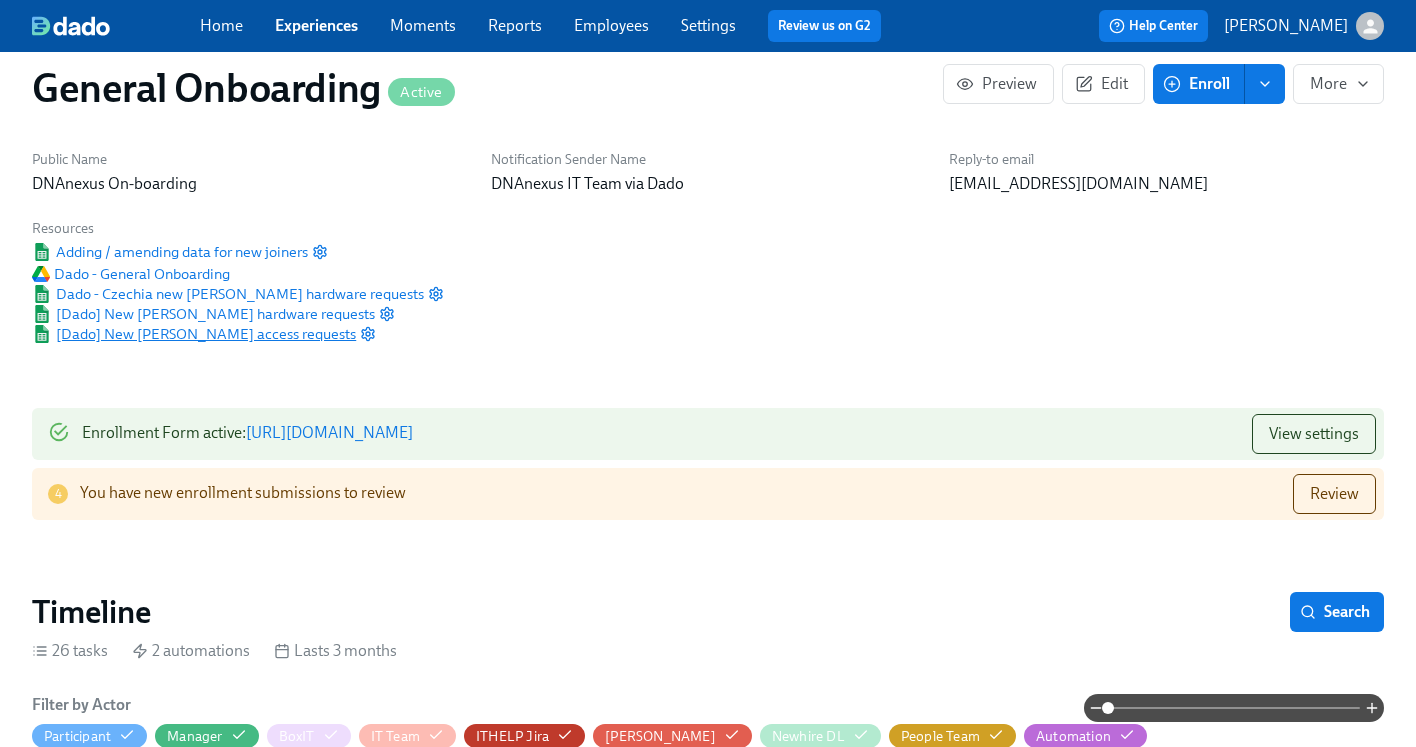 scroll, scrollTop: 44, scrollLeft: 0, axis: vertical 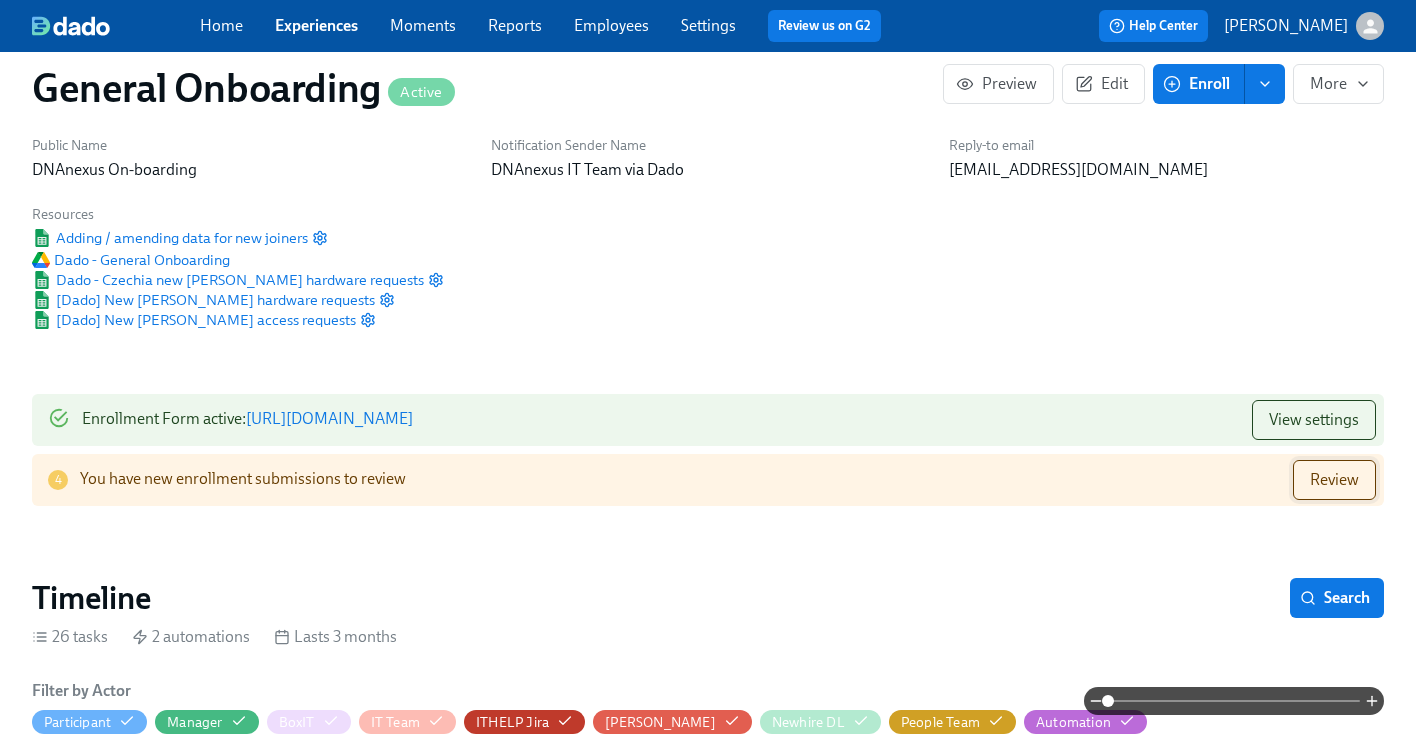click on "Review" at bounding box center [1334, 480] 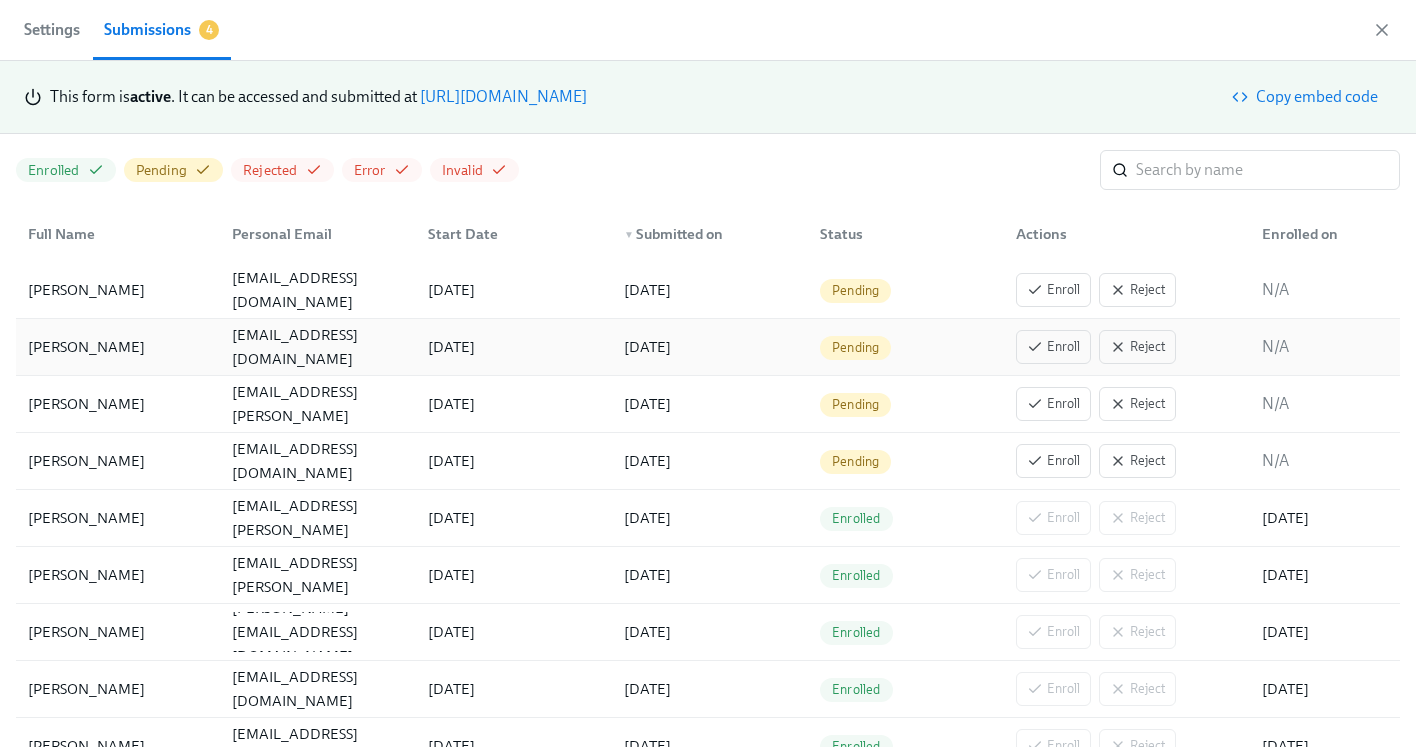 click on "Gerrit Jacob" at bounding box center [86, 347] 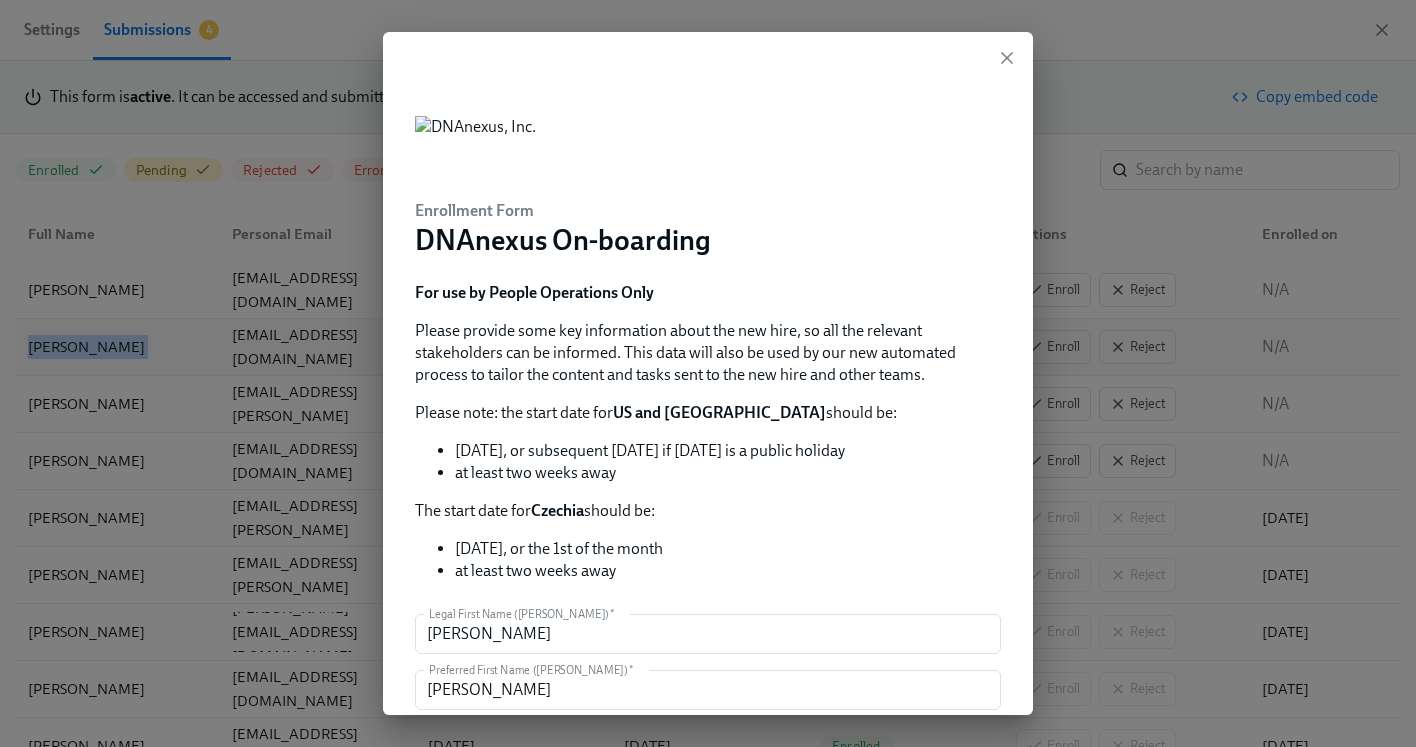 click on "Gerrit Jacob" at bounding box center (86, 347) 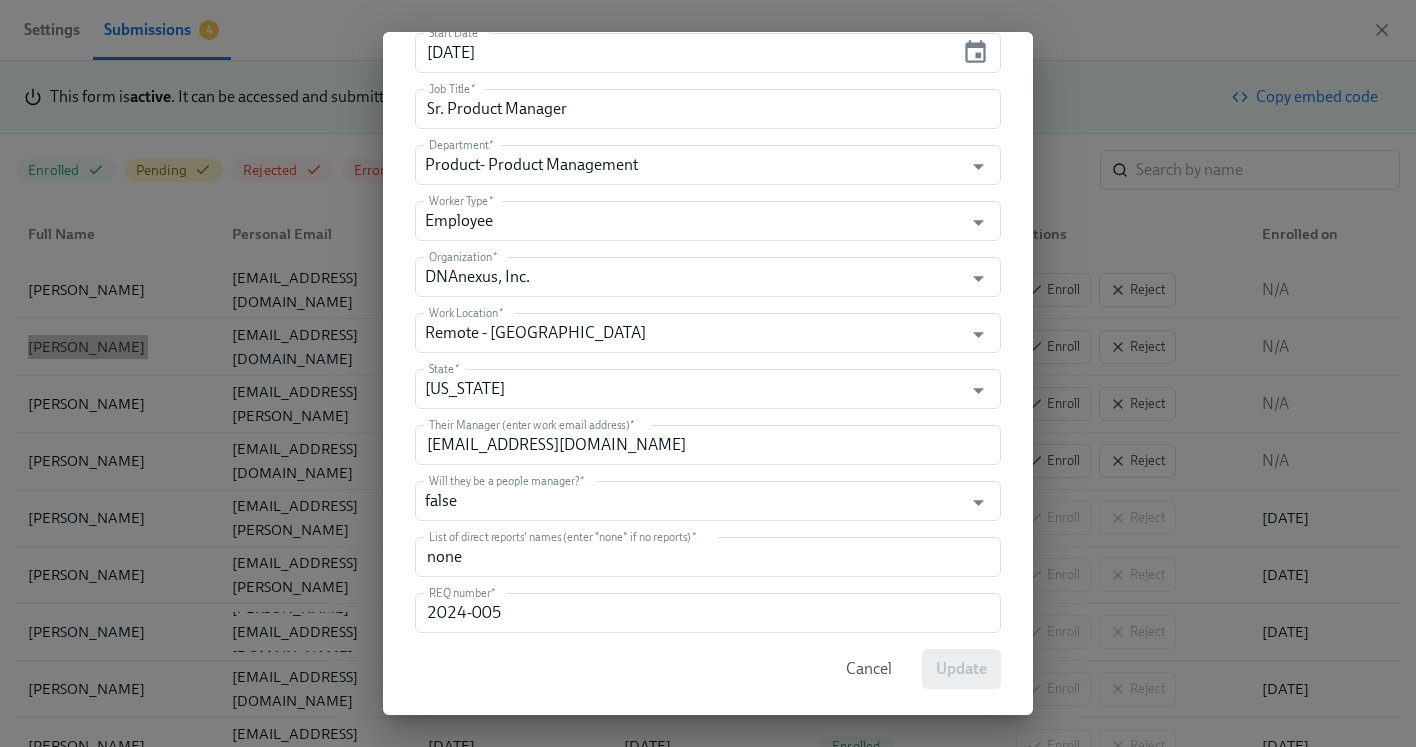 scroll, scrollTop: 923, scrollLeft: 0, axis: vertical 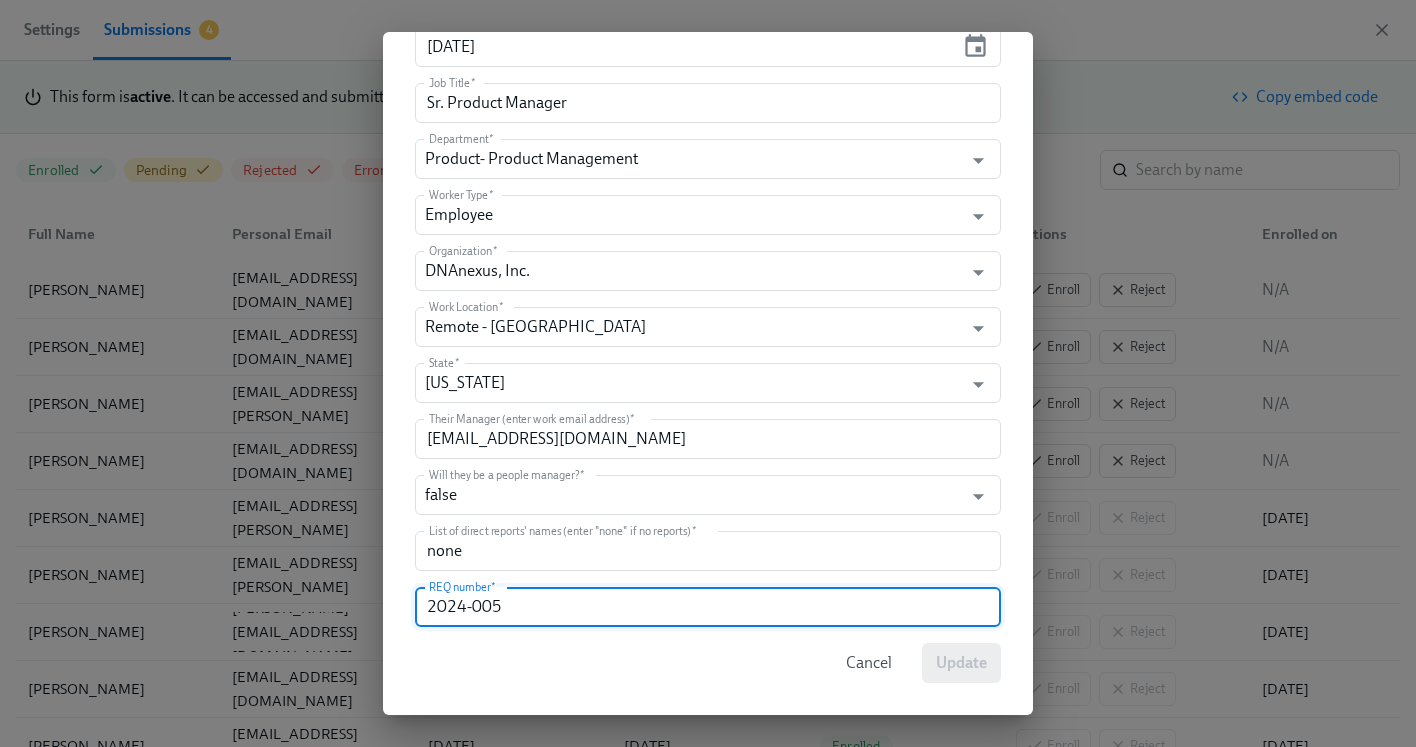 drag, startPoint x: 543, startPoint y: 604, endPoint x: 342, endPoint y: 601, distance: 201.02238 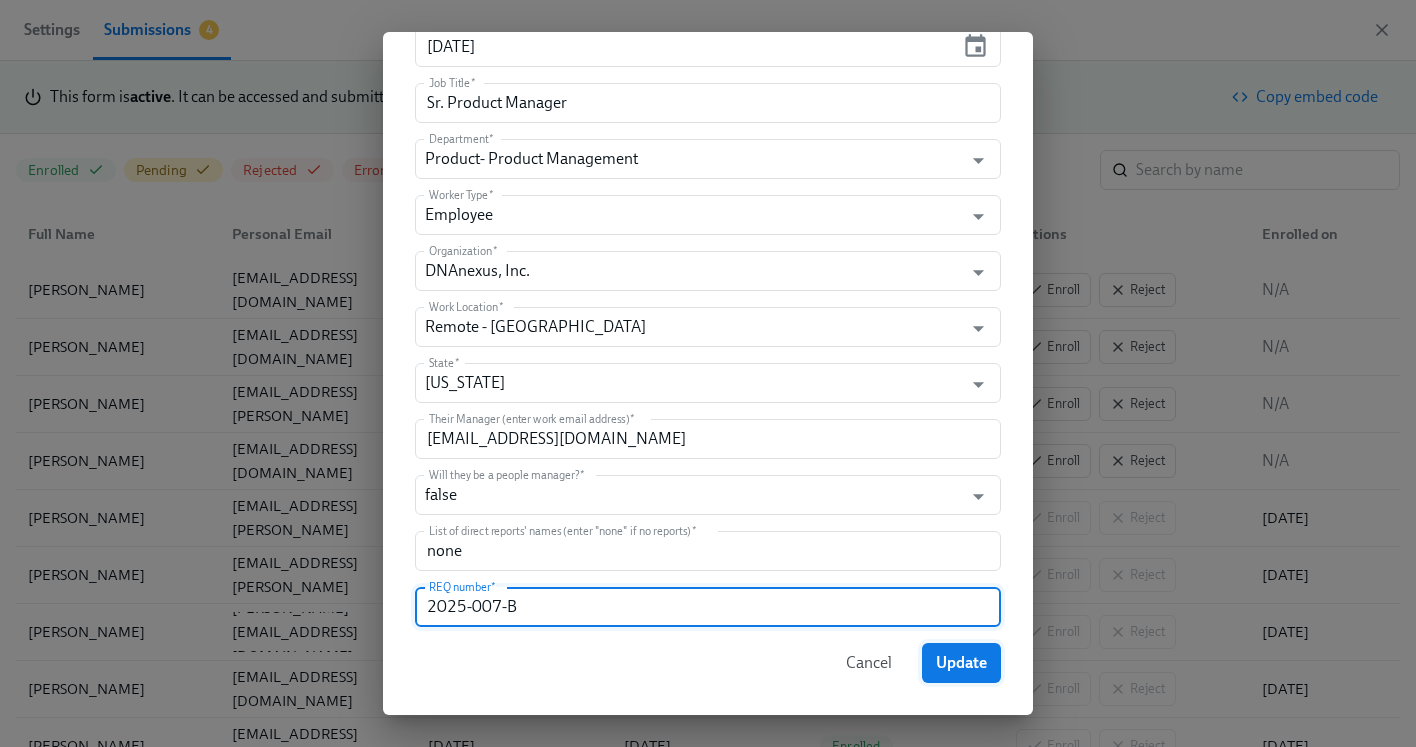 type on "2025-007-B" 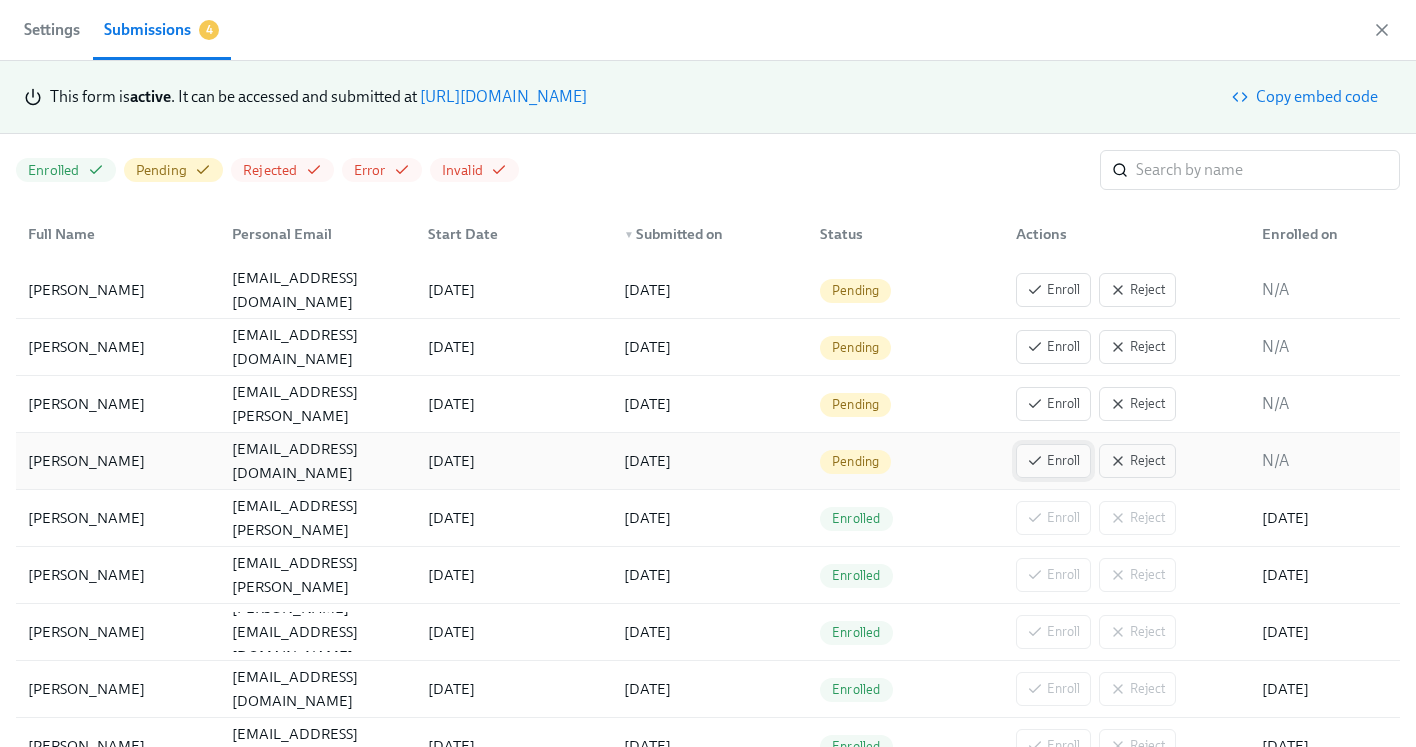 click 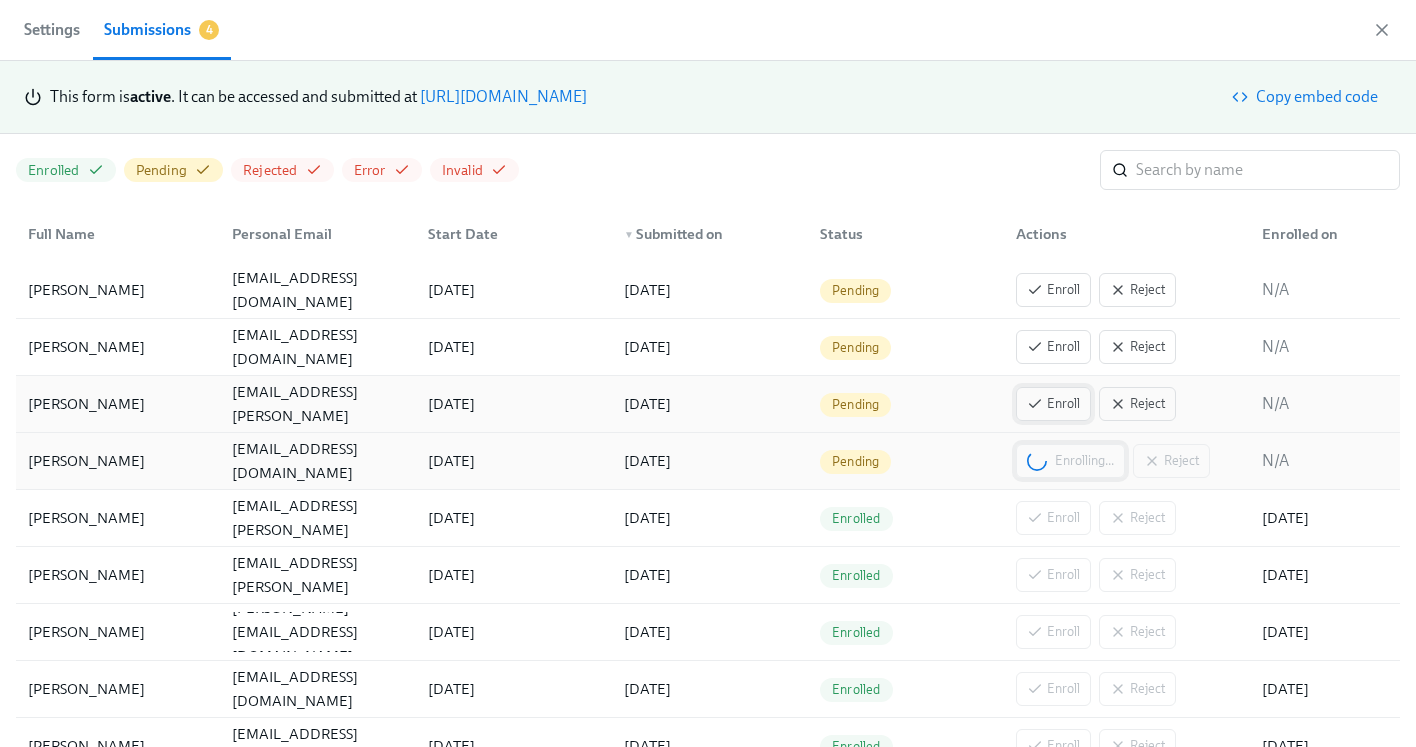 click on "Enroll" at bounding box center [1053, 404] 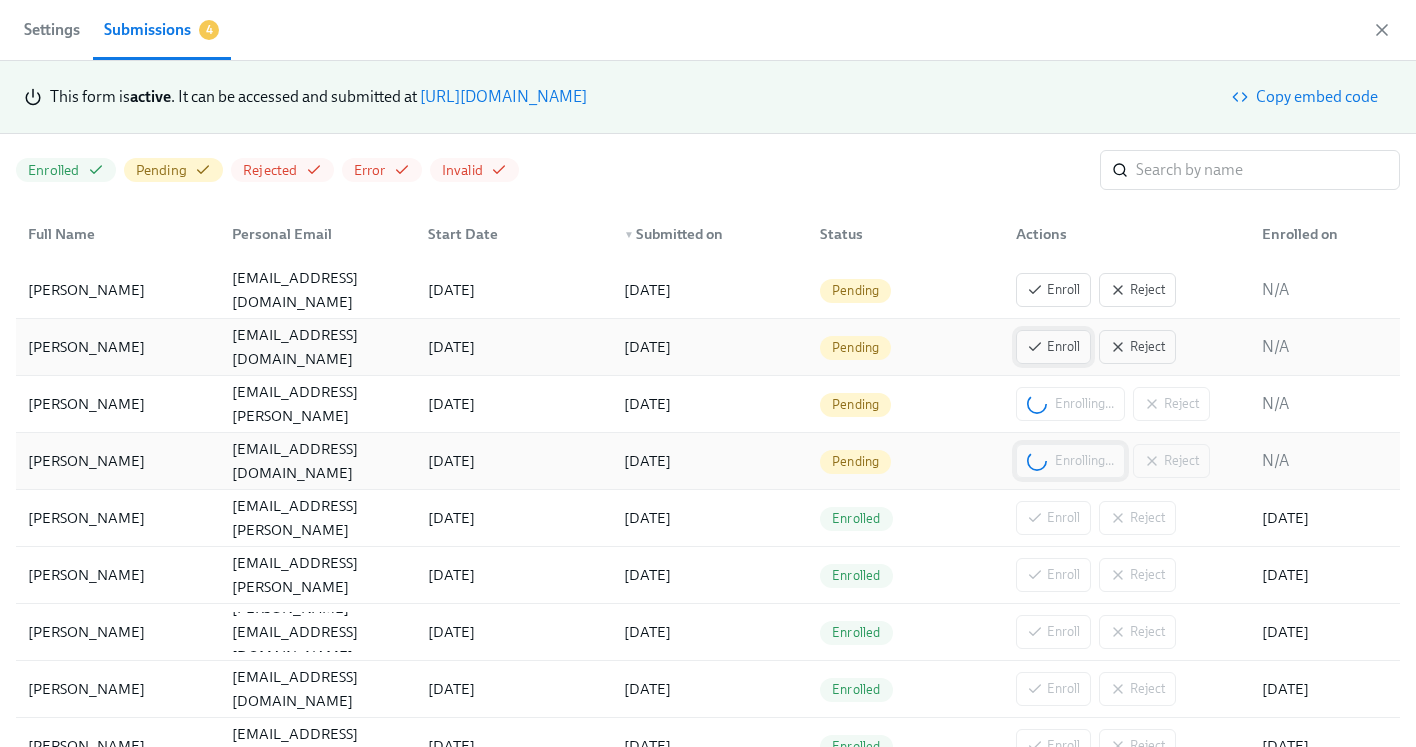 click on "Enroll" at bounding box center [1053, 347] 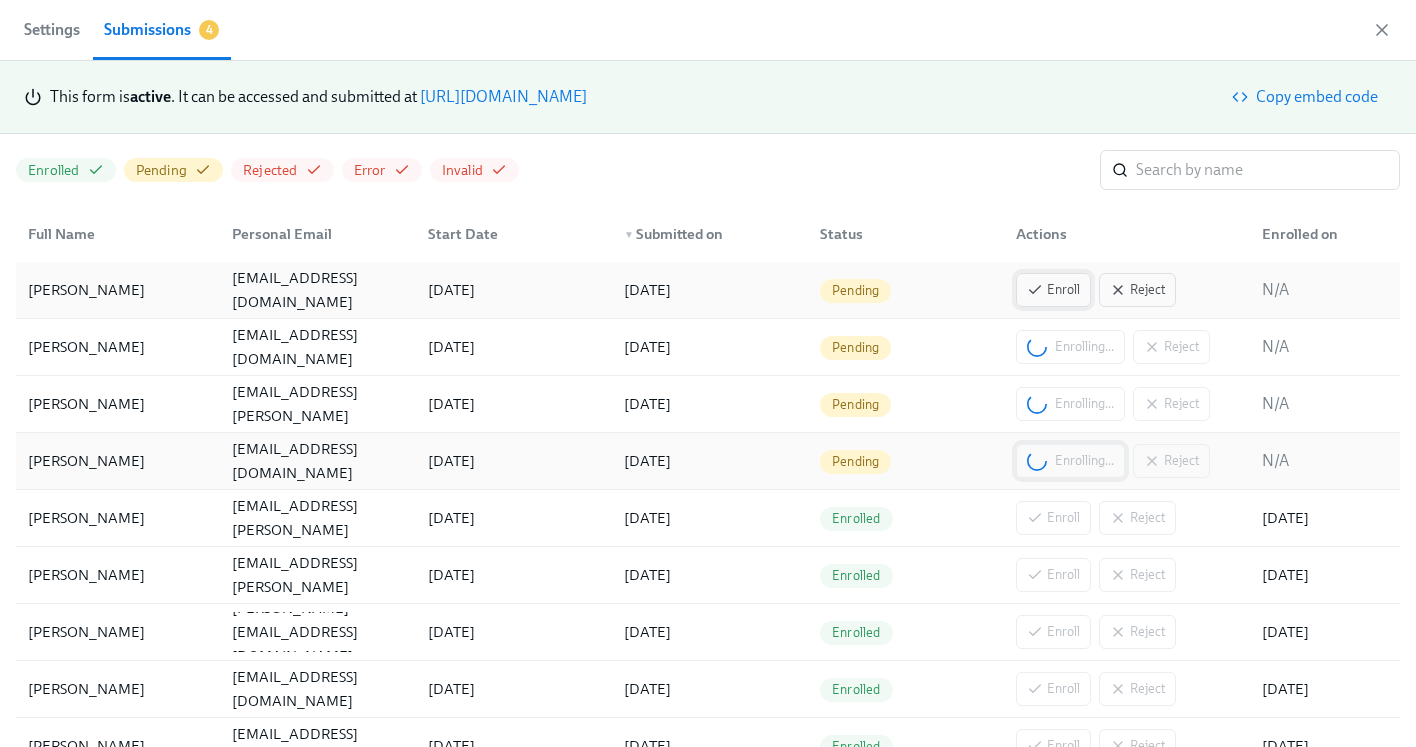click on "Enroll" at bounding box center [1053, 290] 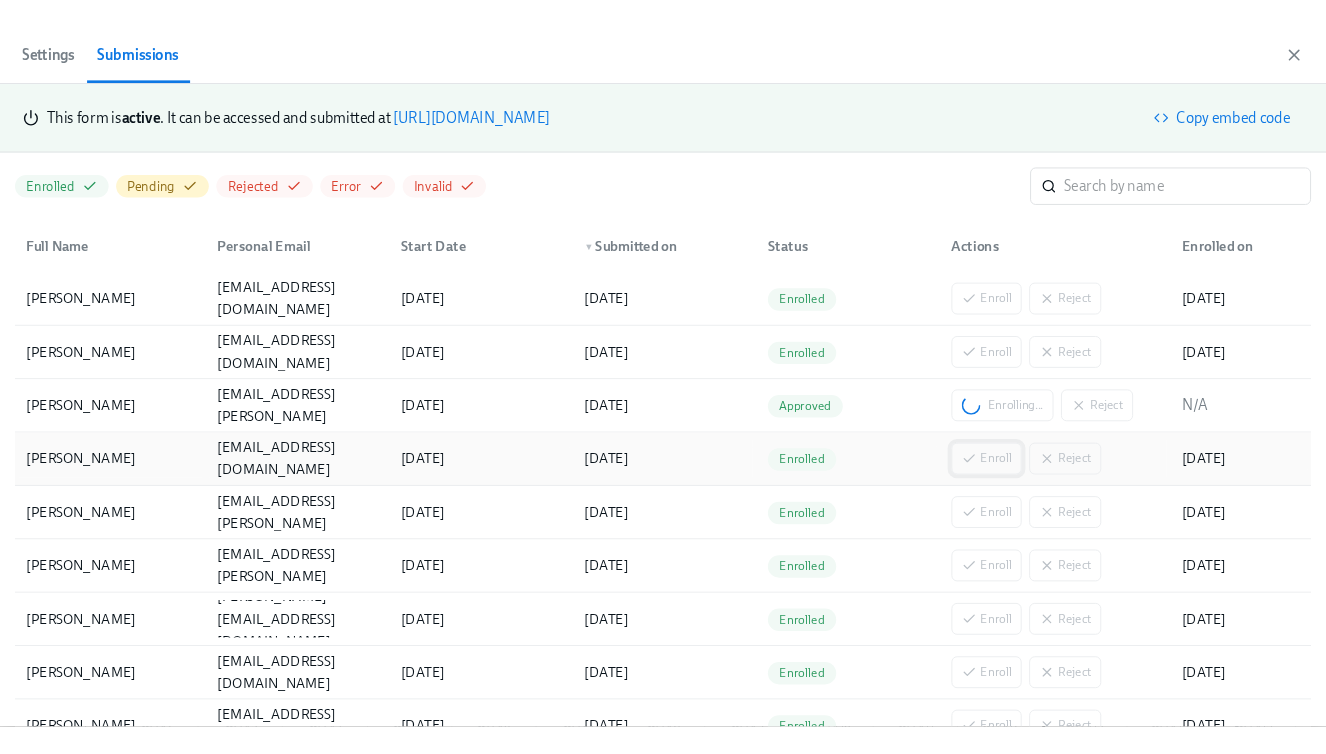 scroll, scrollTop: 0, scrollLeft: 16012, axis: horizontal 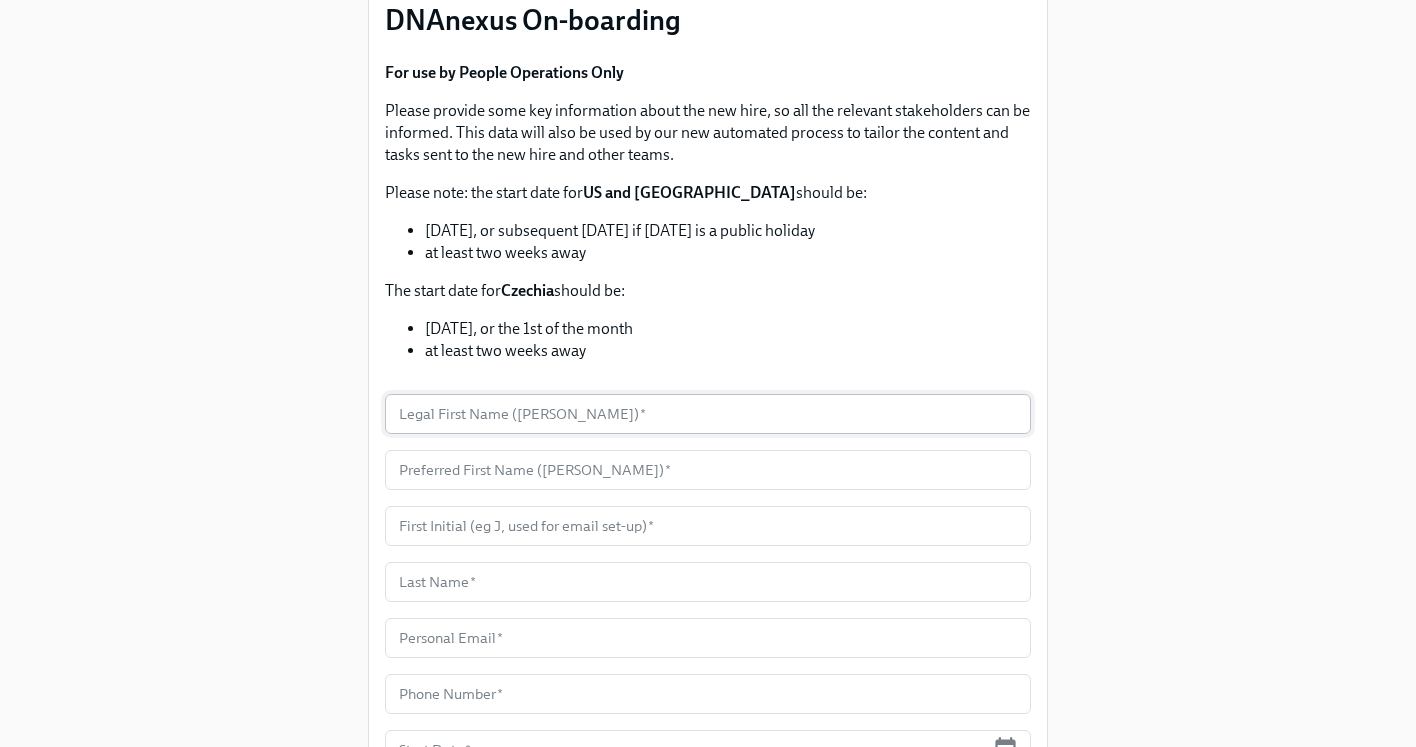 click at bounding box center [708, 414] 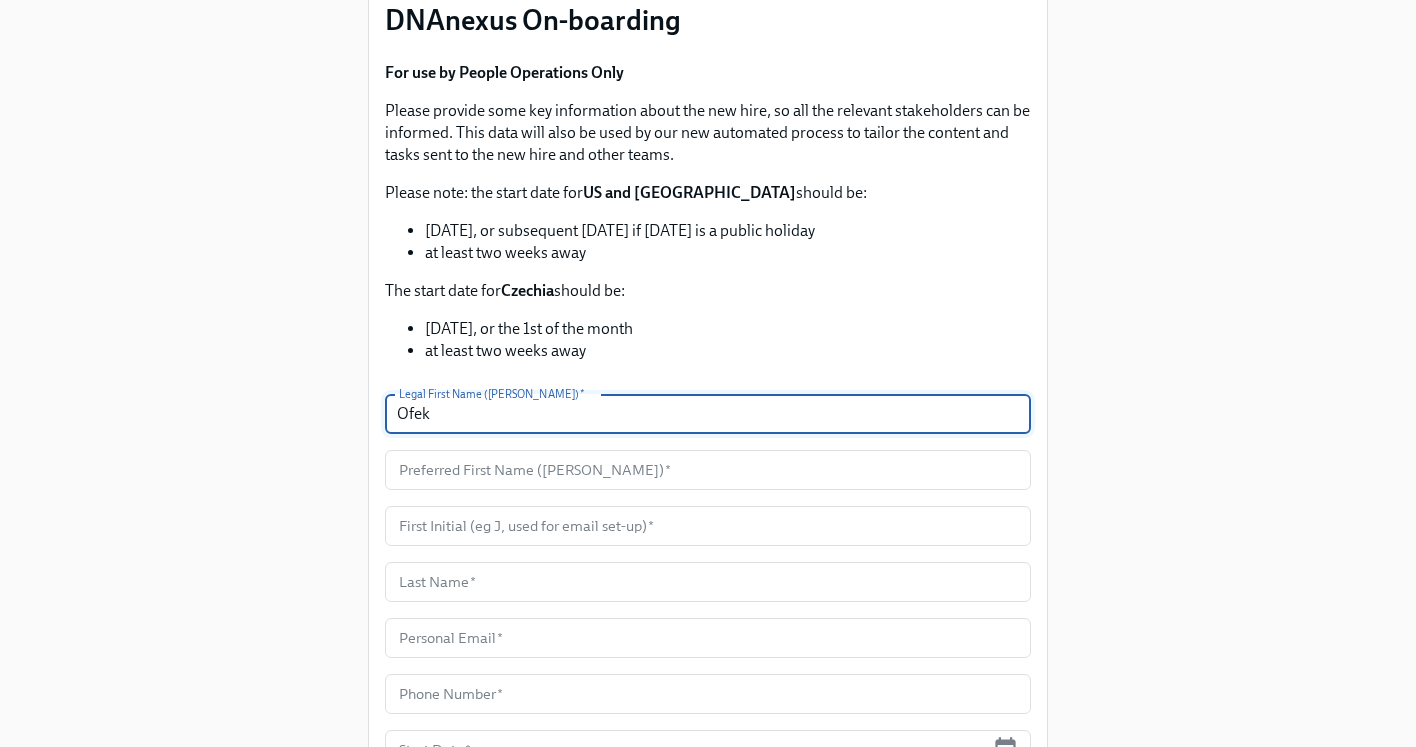 type on "Ofek" 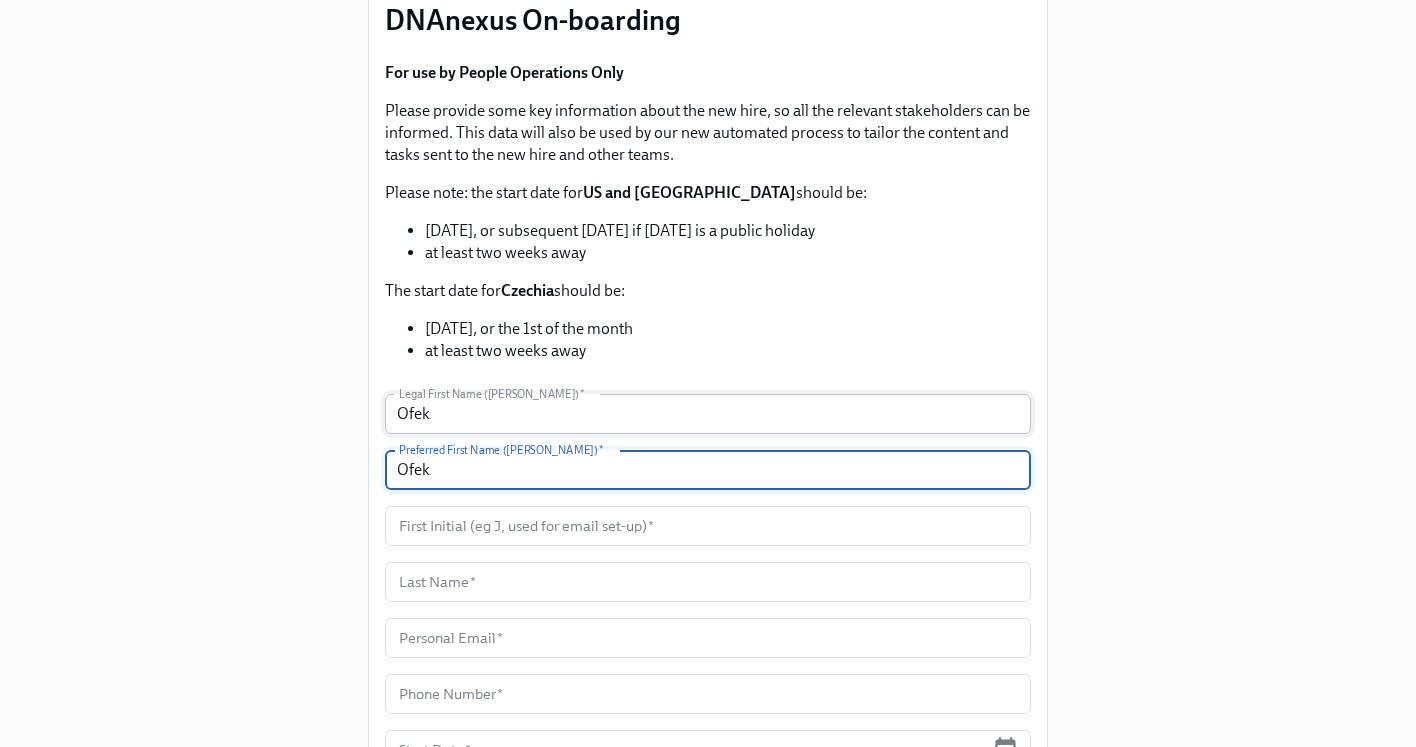 type on "Ofek" 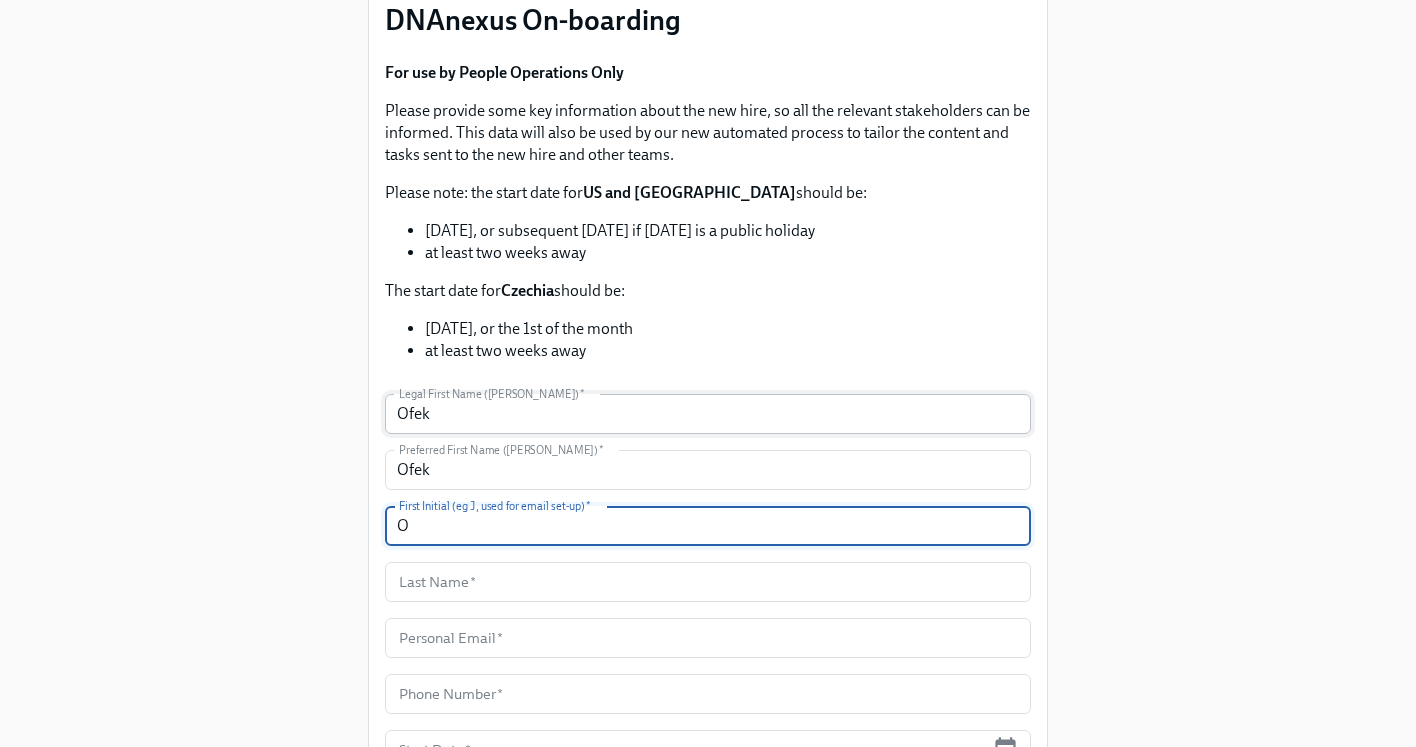 type on "O" 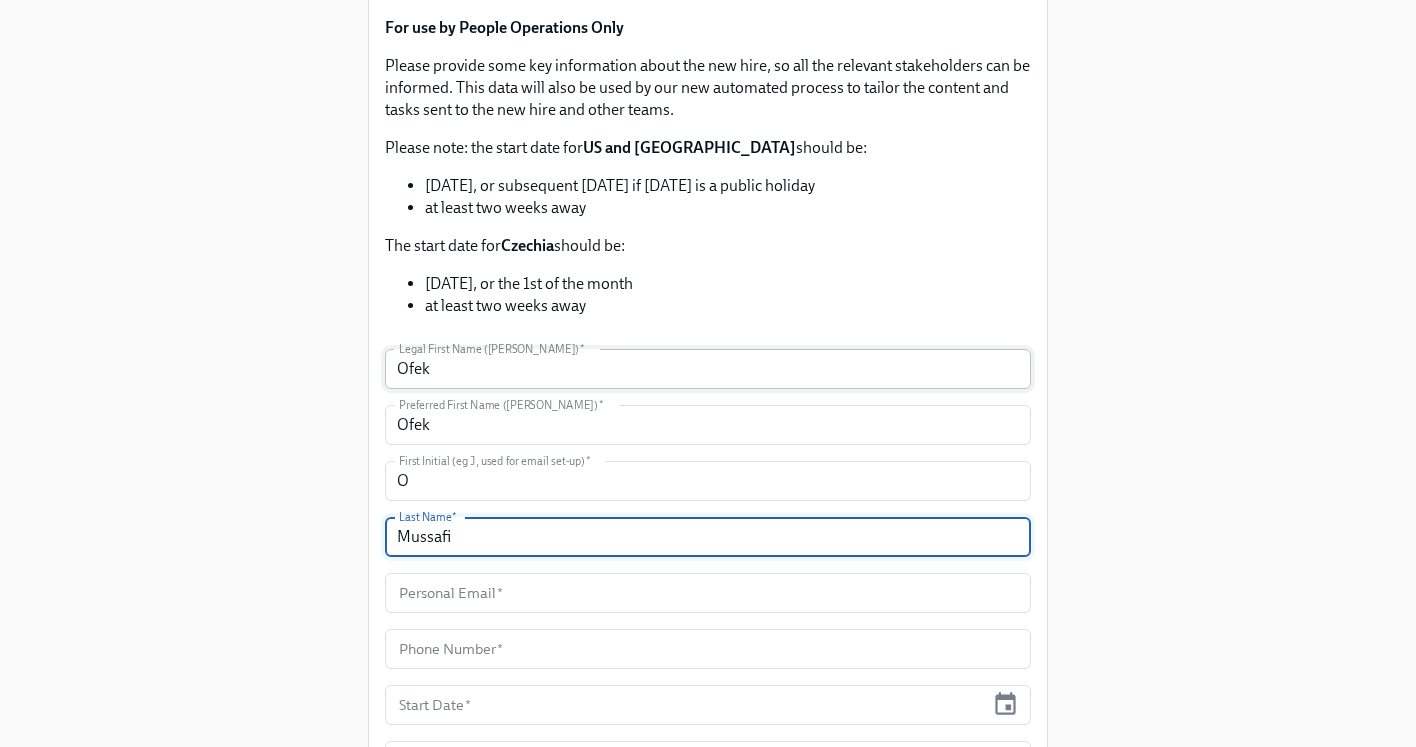 scroll, scrollTop: 332, scrollLeft: 0, axis: vertical 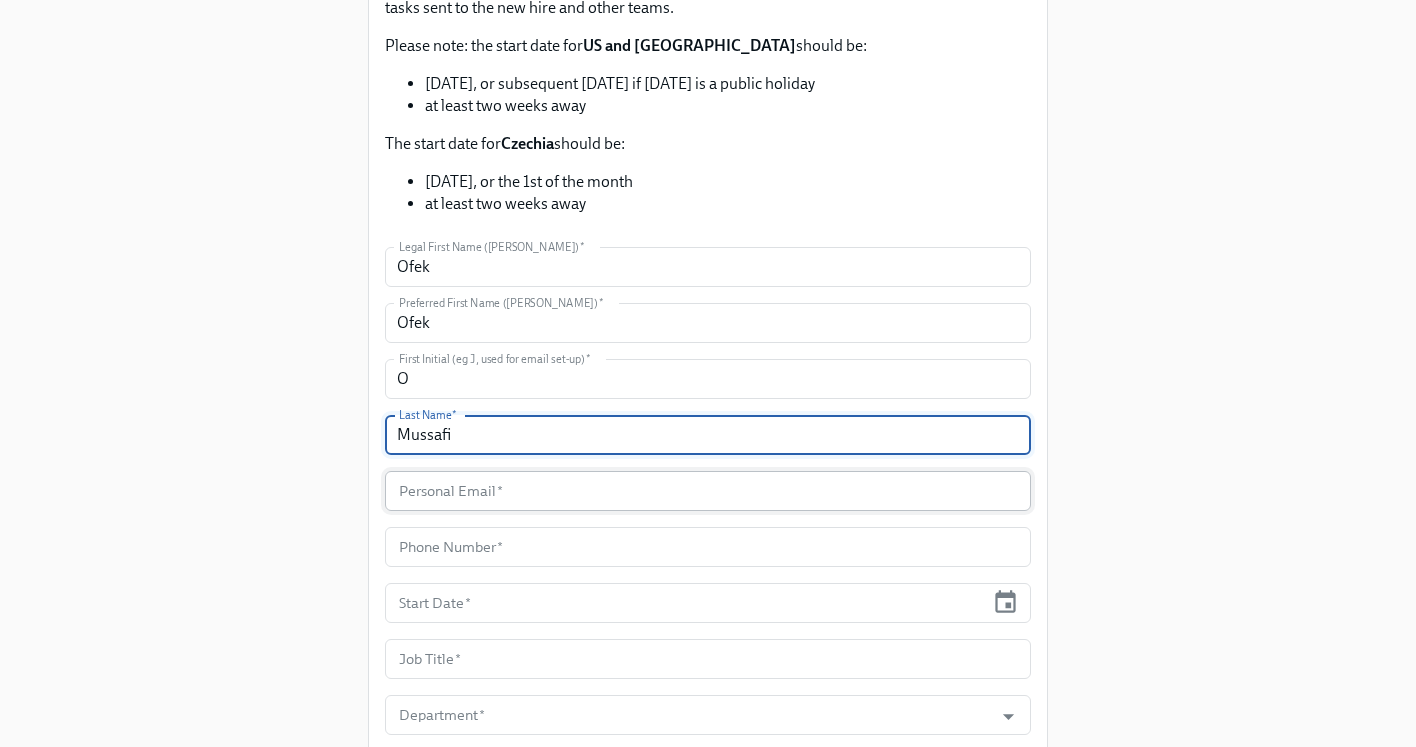 type on "Mussafi" 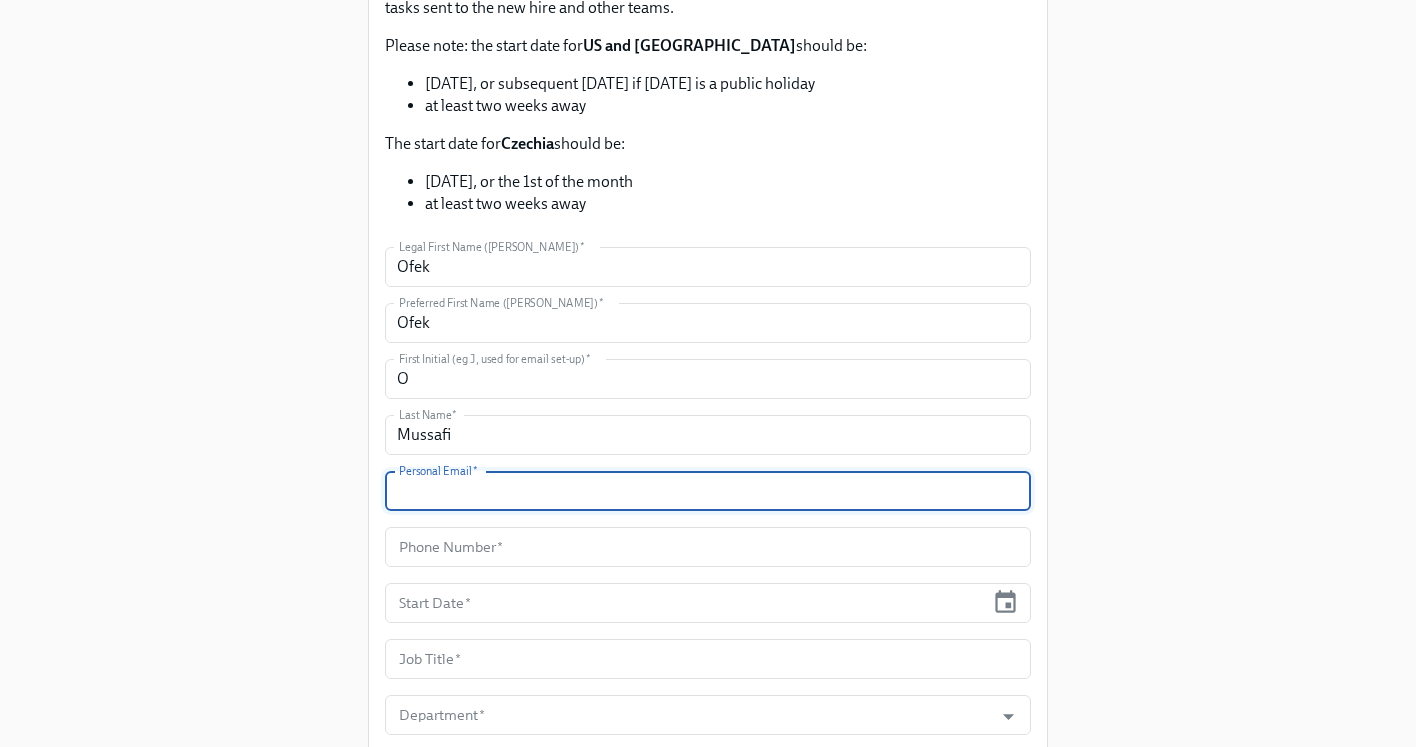 click at bounding box center (708, 491) 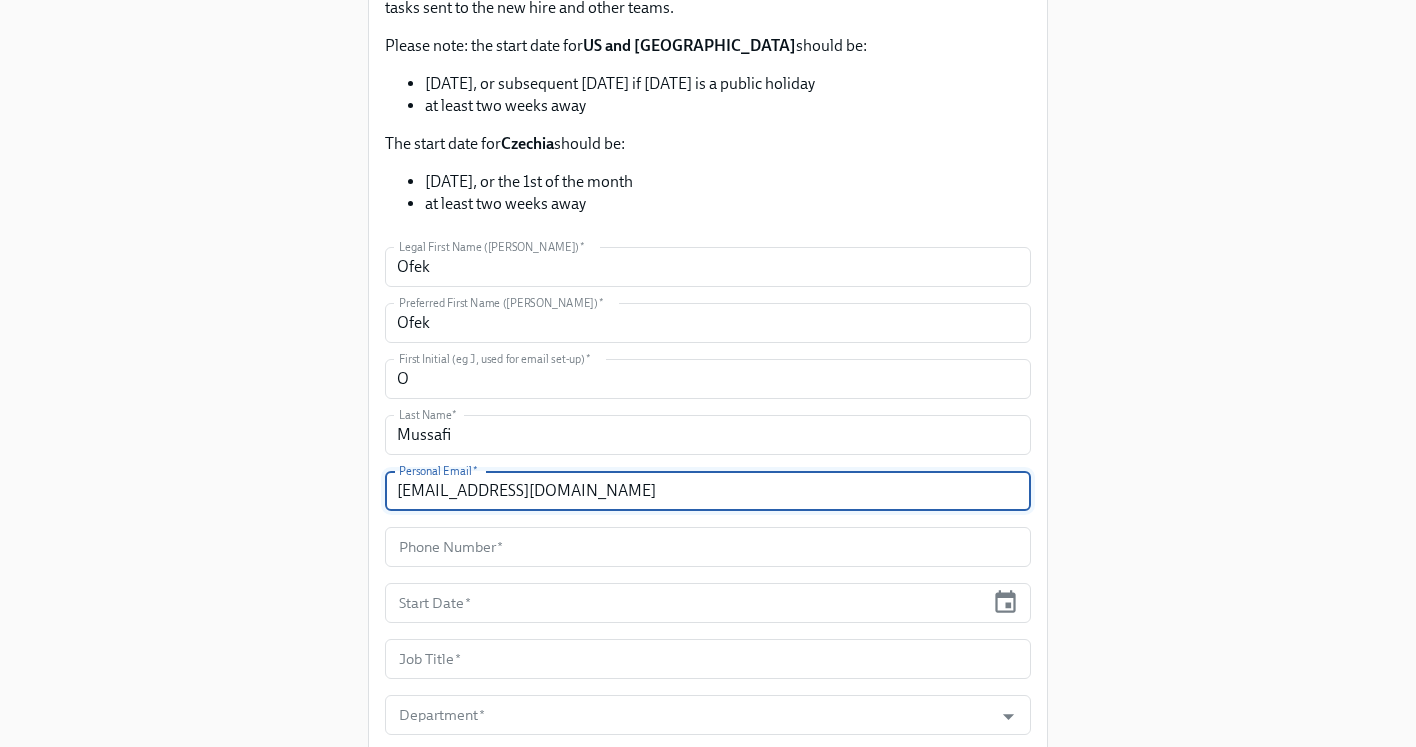 type on "omussafi@gmail.com" 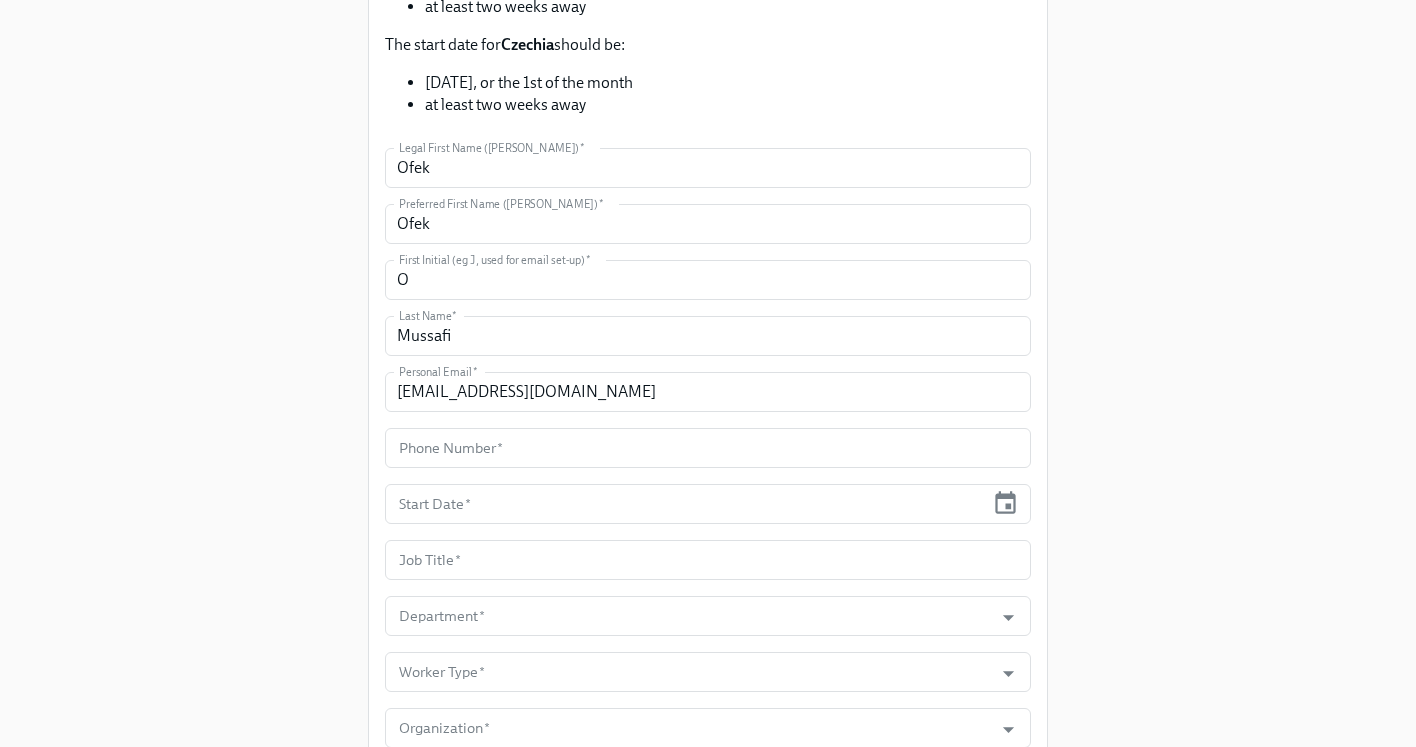 scroll, scrollTop: 465, scrollLeft: 0, axis: vertical 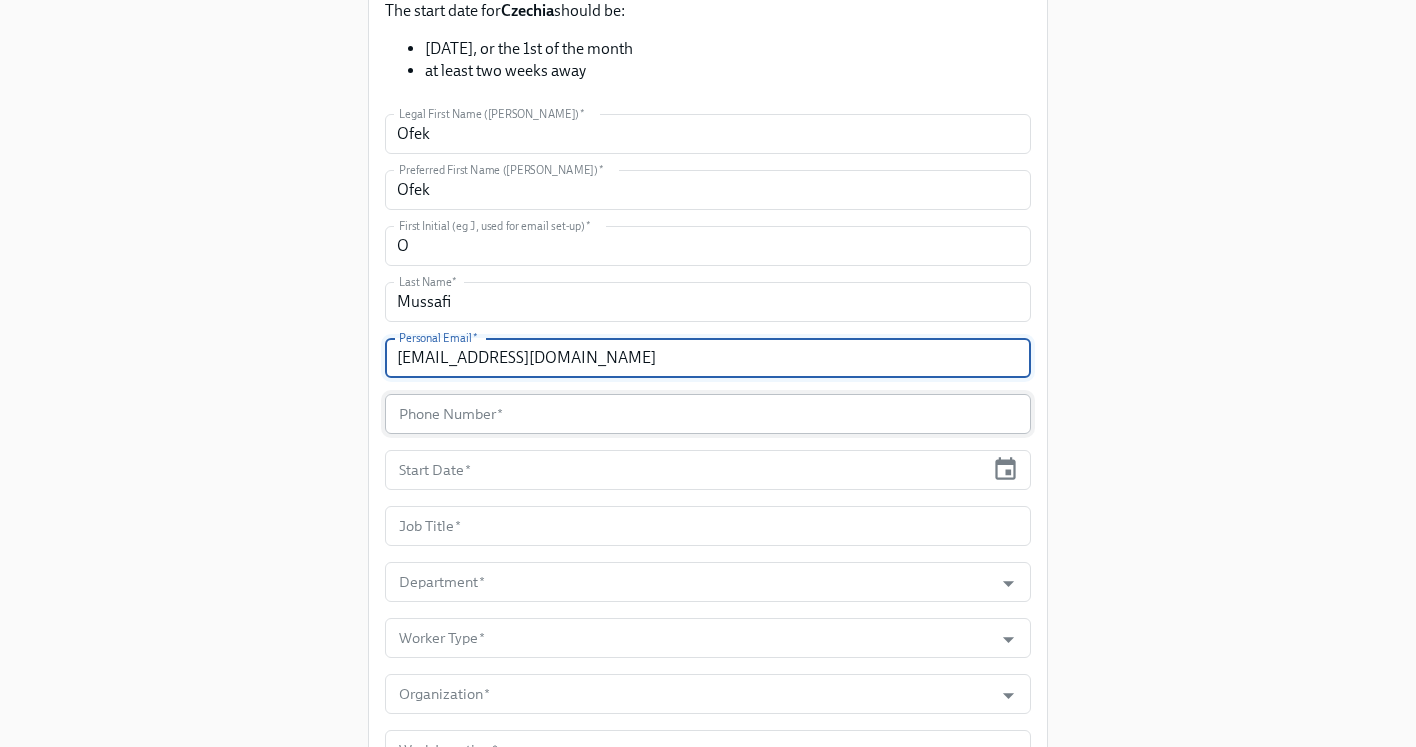 click at bounding box center (708, 414) 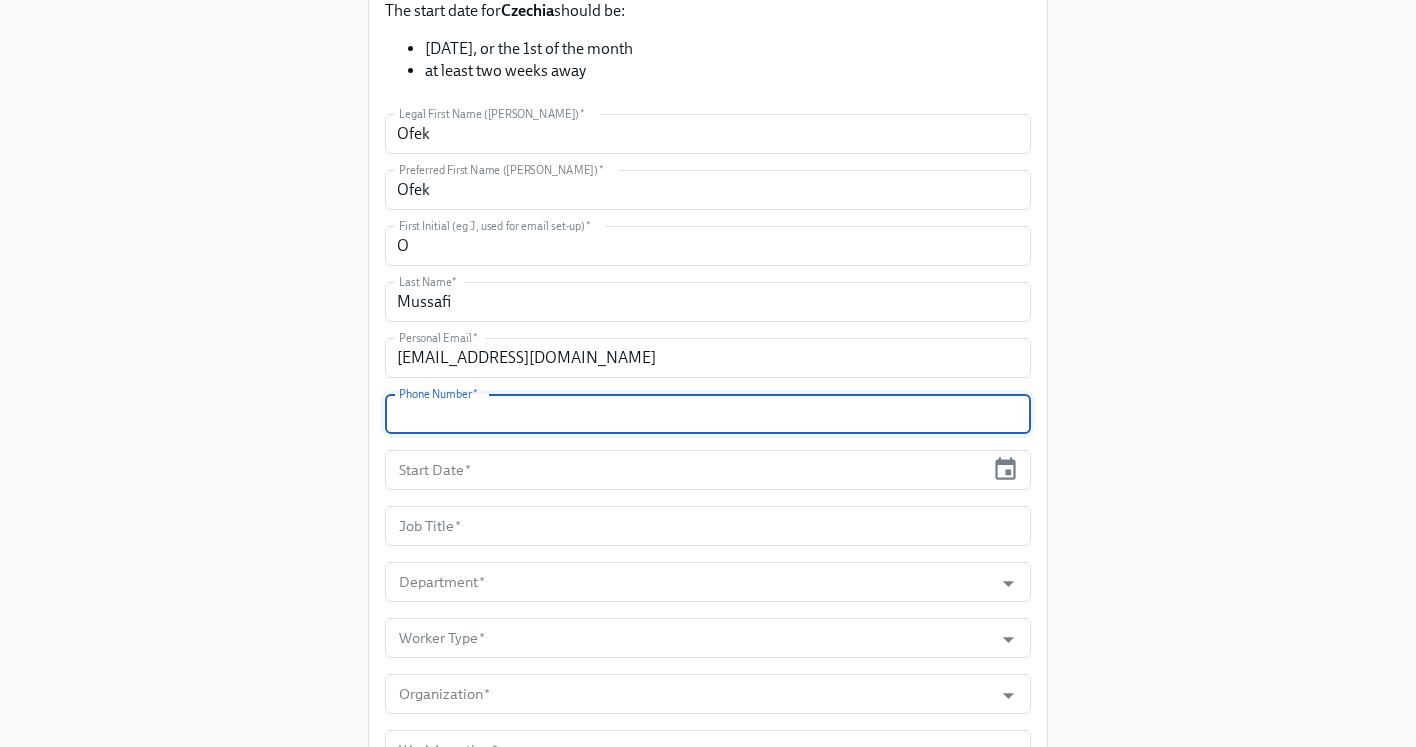 click at bounding box center (708, 414) 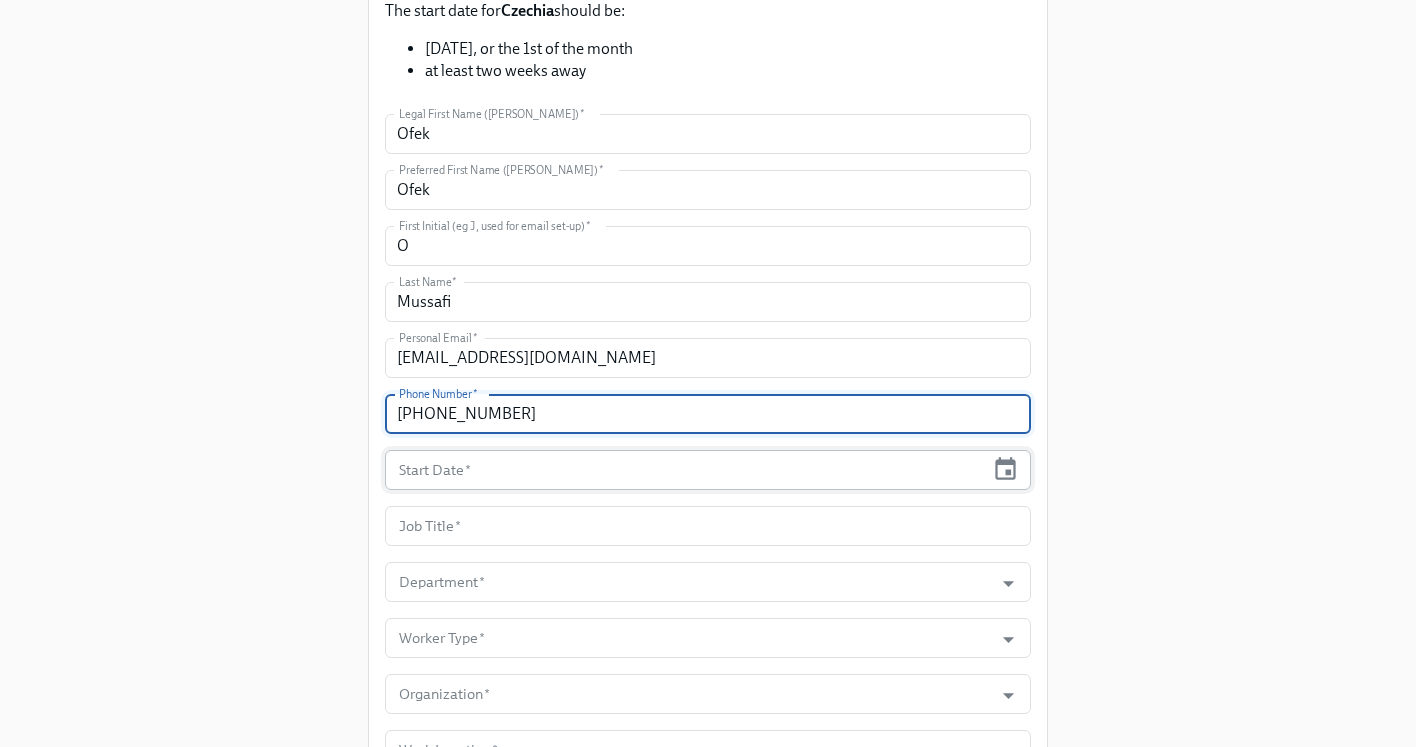 type on "(347) 724-6538" 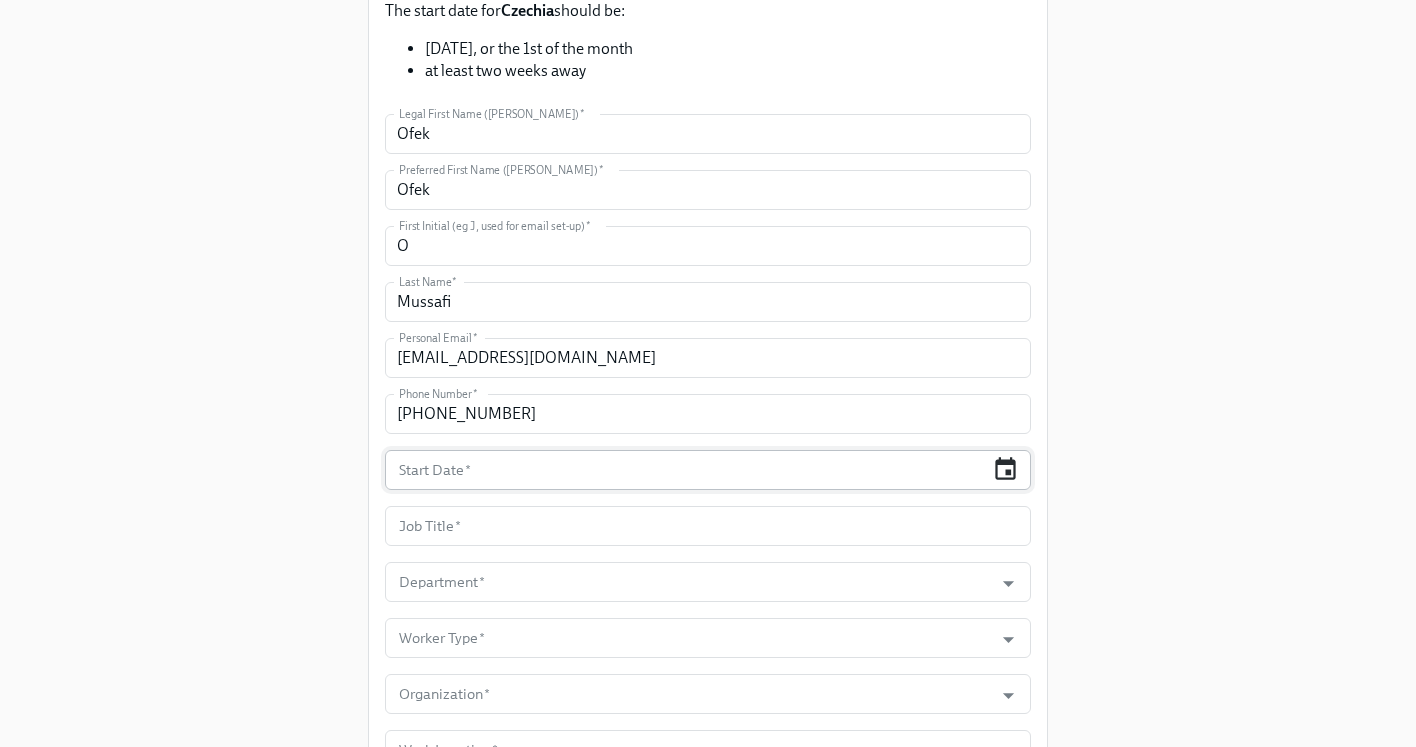 click 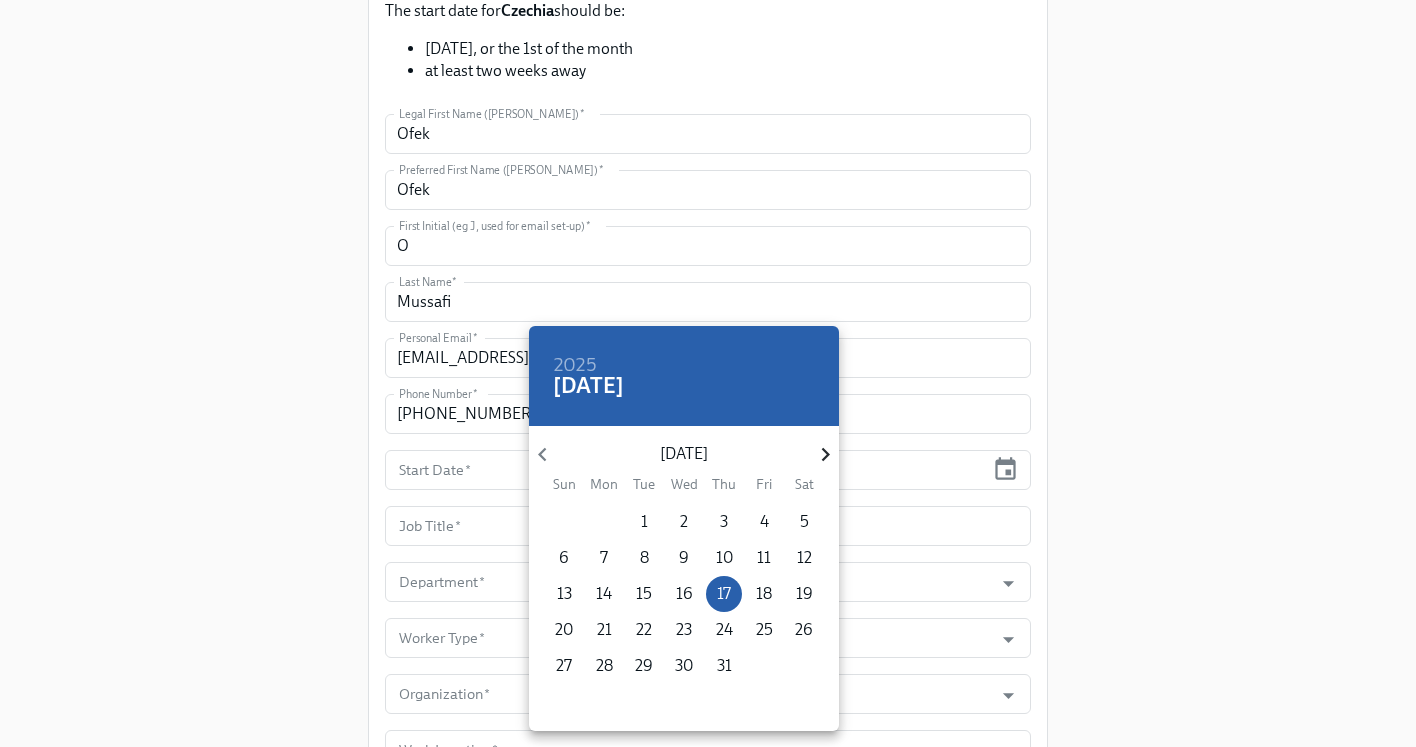 click 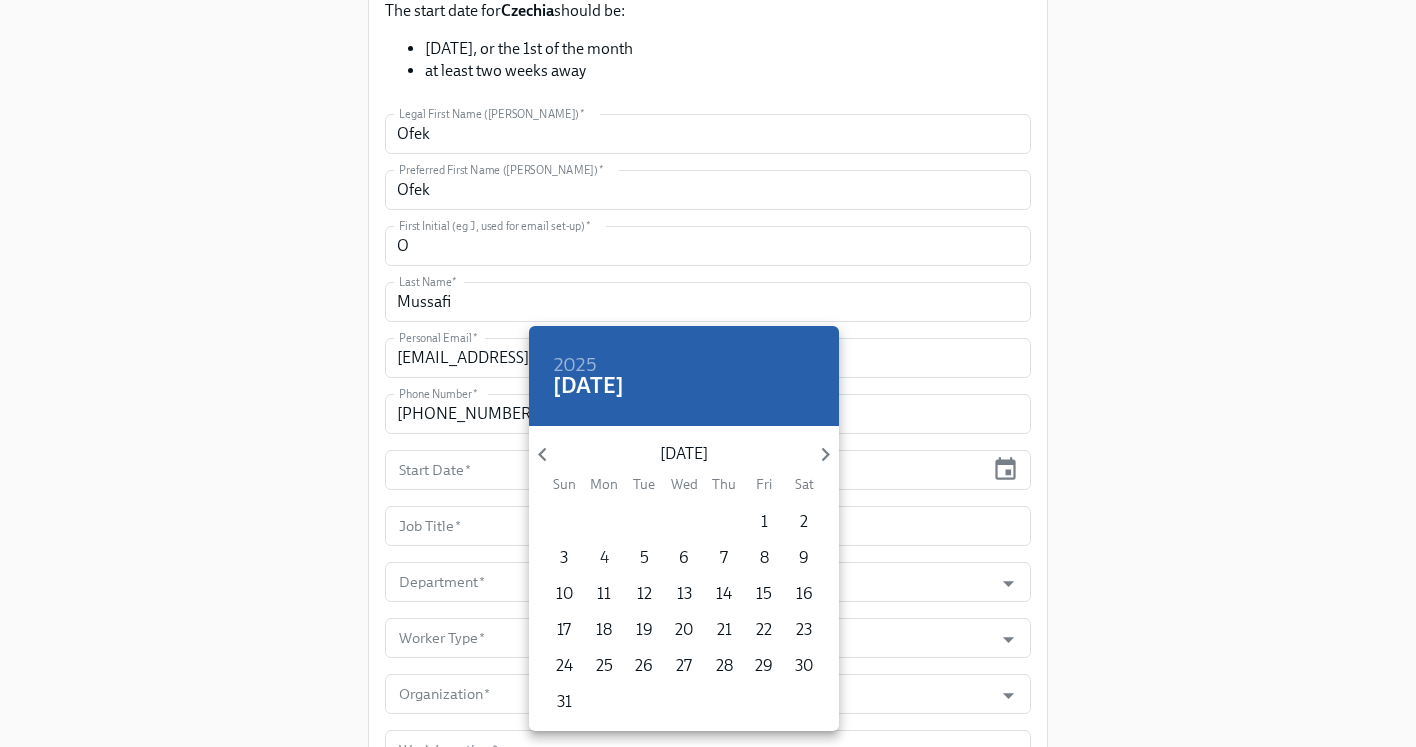 click on "4" at bounding box center (604, 558) 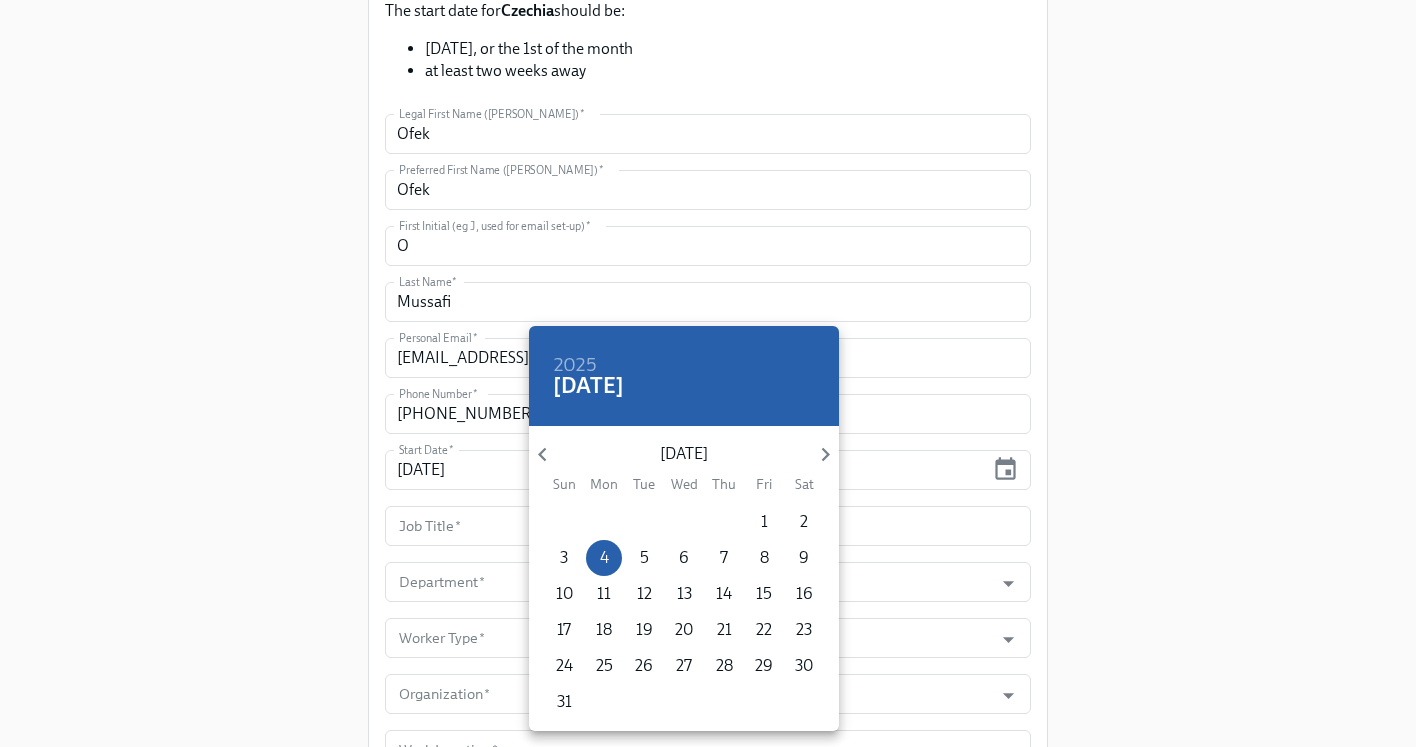 click at bounding box center (708, 373) 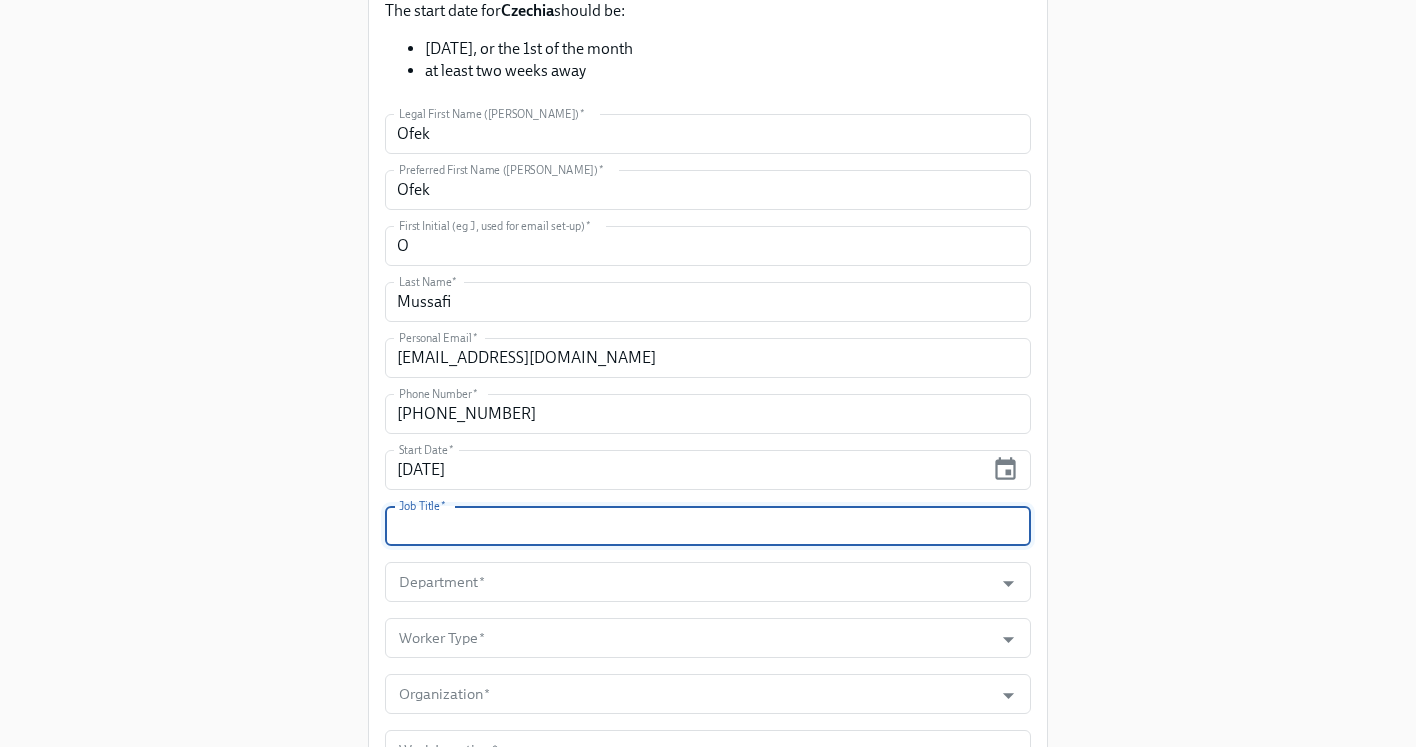 click at bounding box center (708, 526) 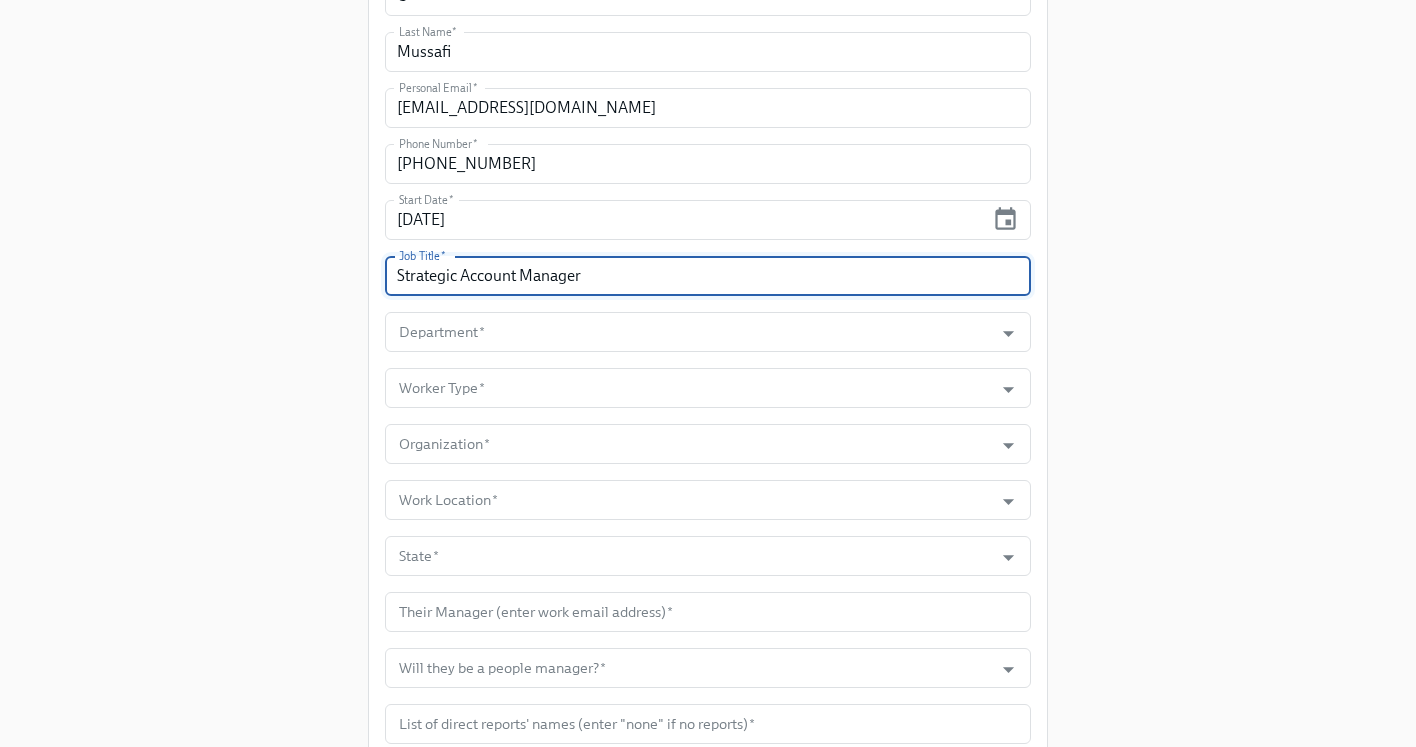 scroll, scrollTop: 725, scrollLeft: 0, axis: vertical 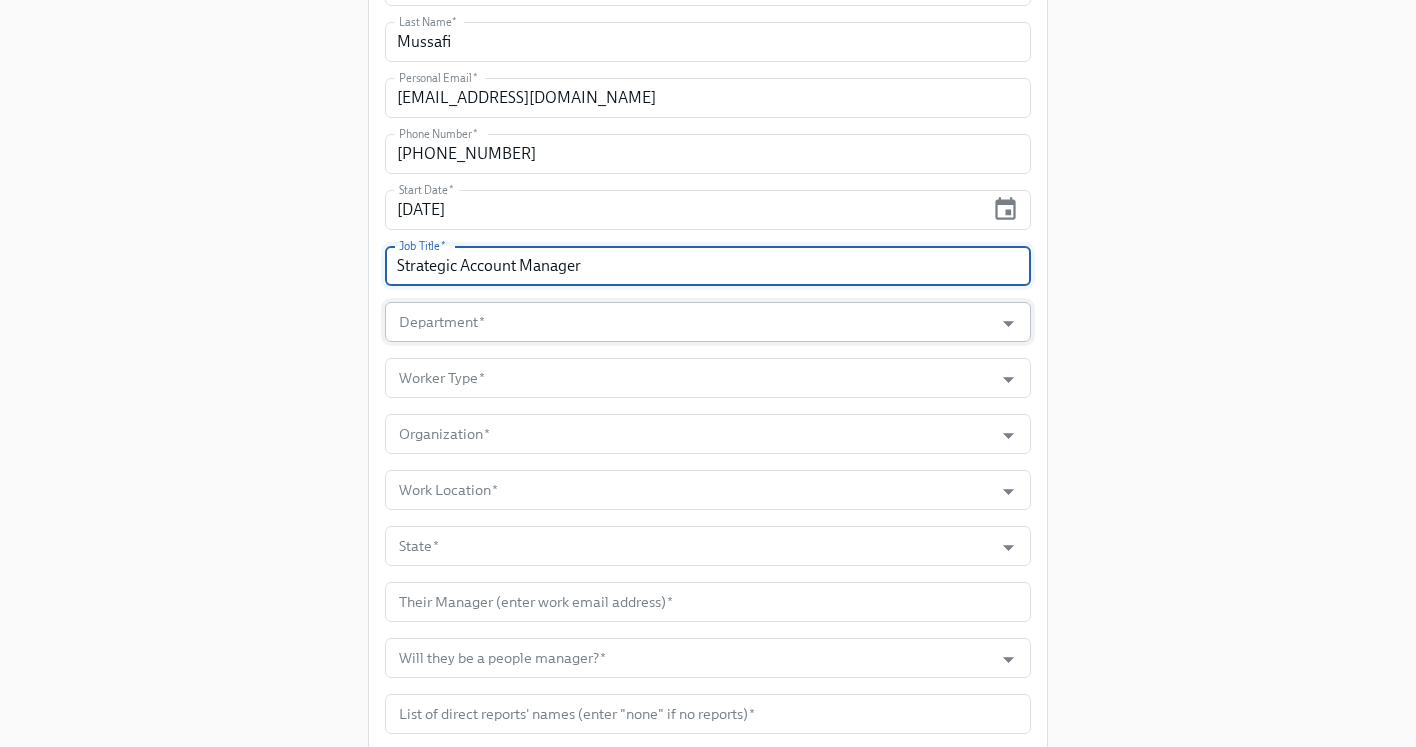 type on "Strategic Account Manager" 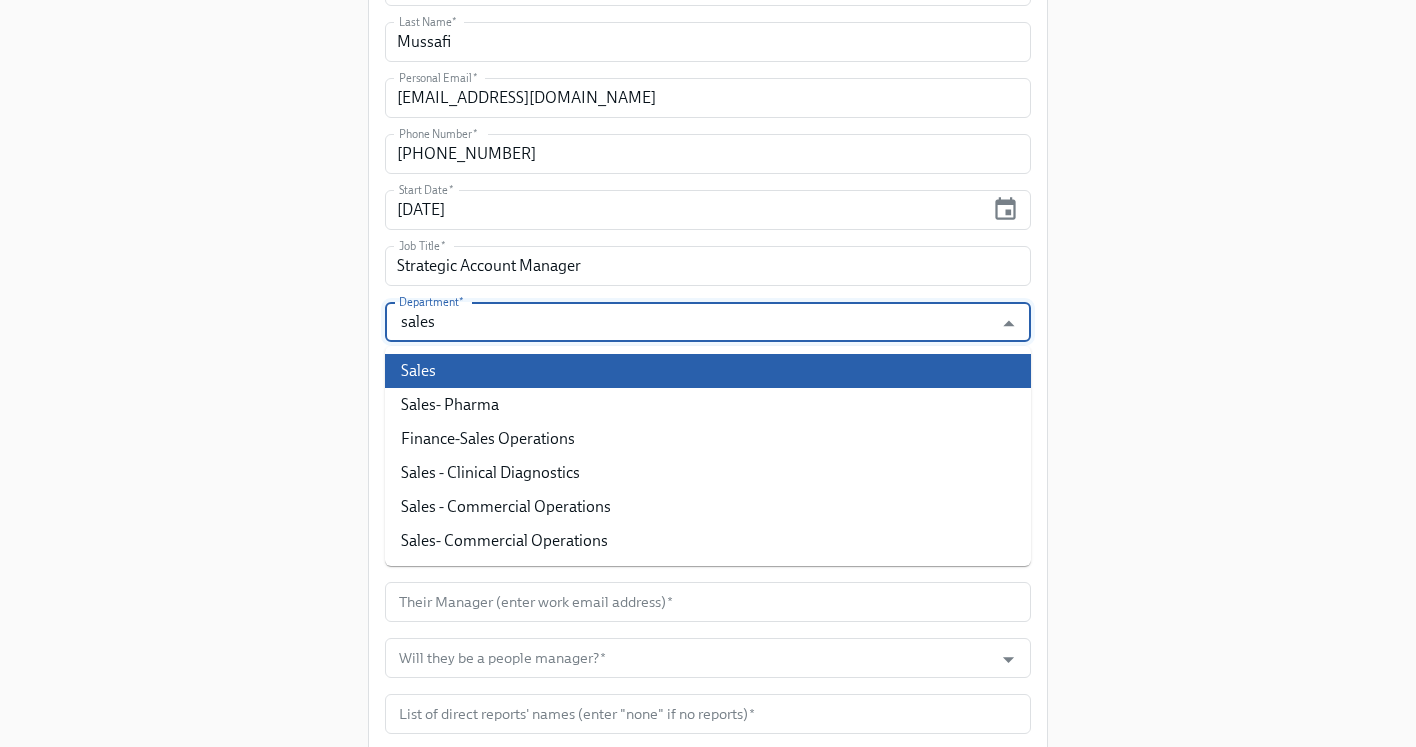 click on "Sales" at bounding box center (708, 371) 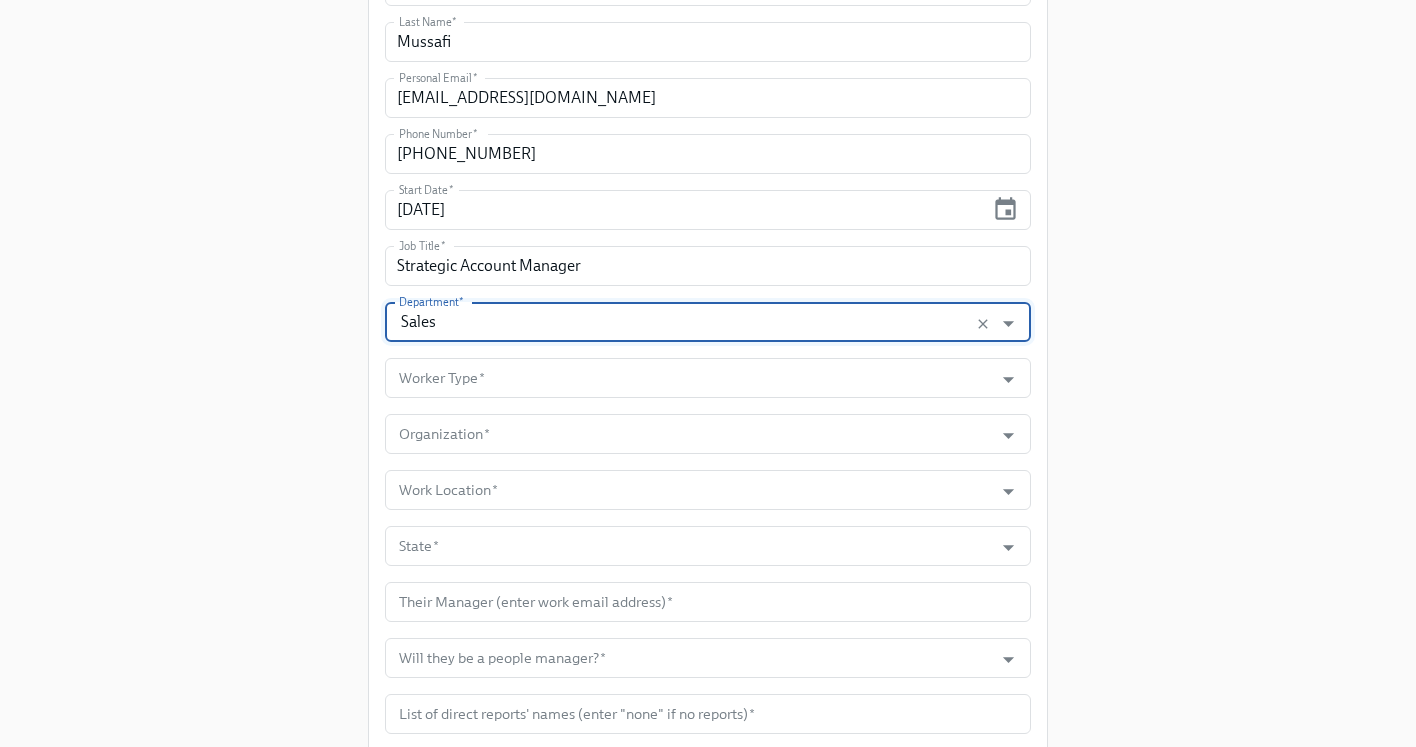 scroll, scrollTop: 746, scrollLeft: 0, axis: vertical 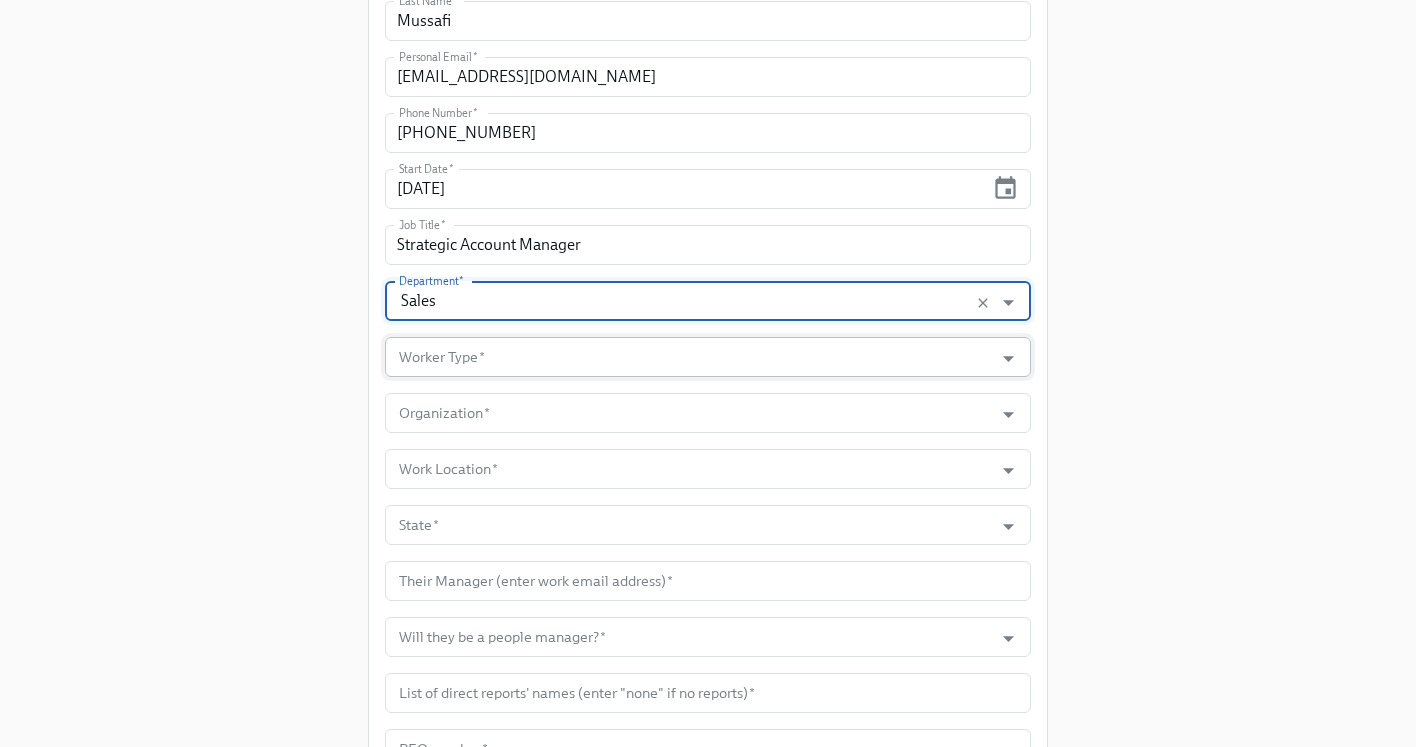 type on "Sales" 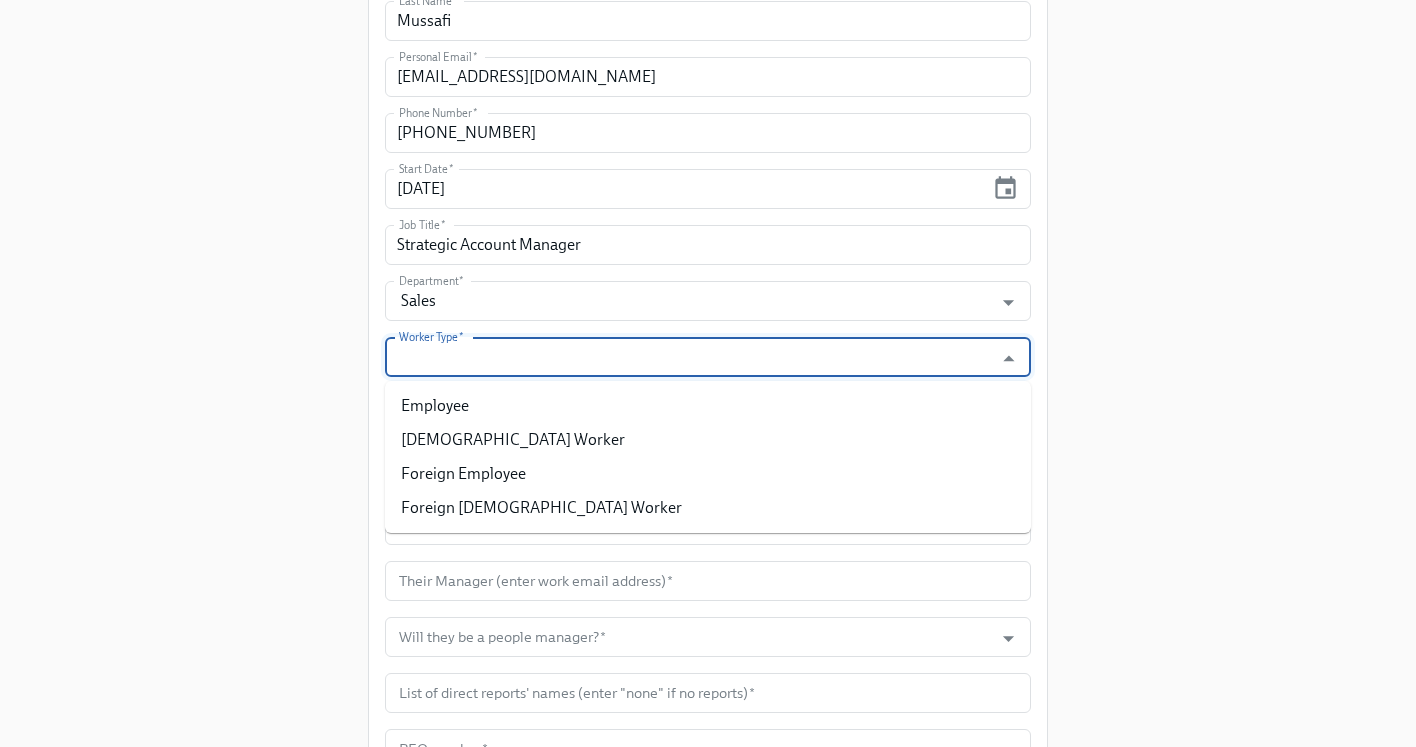 click on "Worker Type   *" at bounding box center (689, 357) 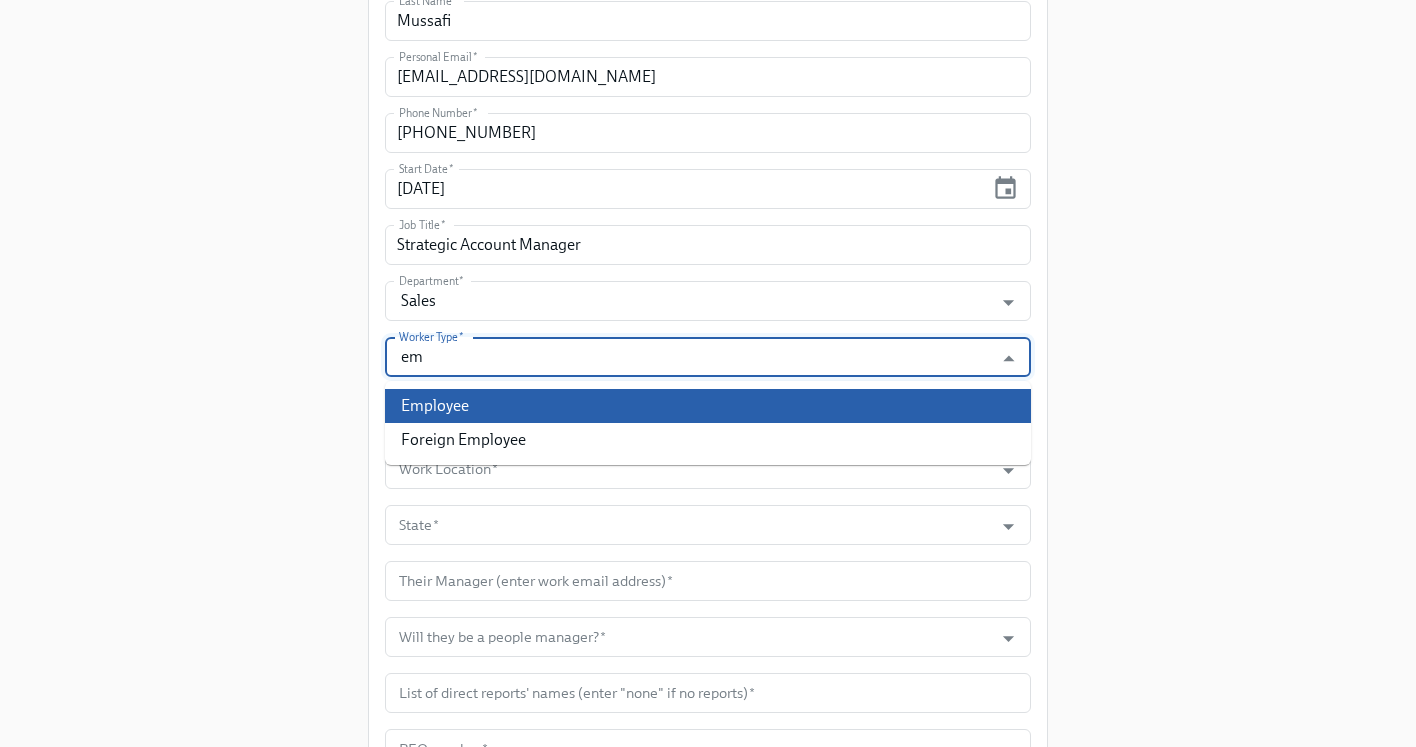click on "Employee" at bounding box center (708, 406) 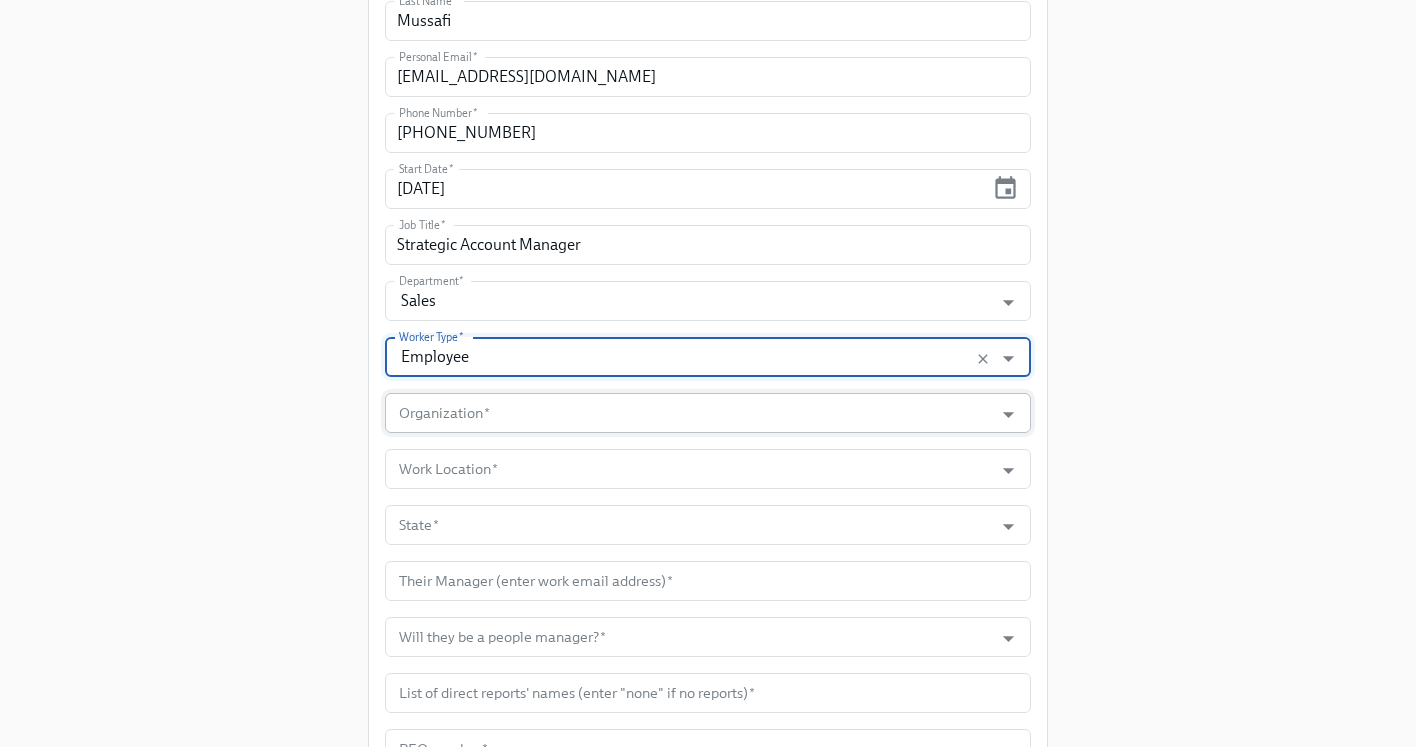 type on "Employee" 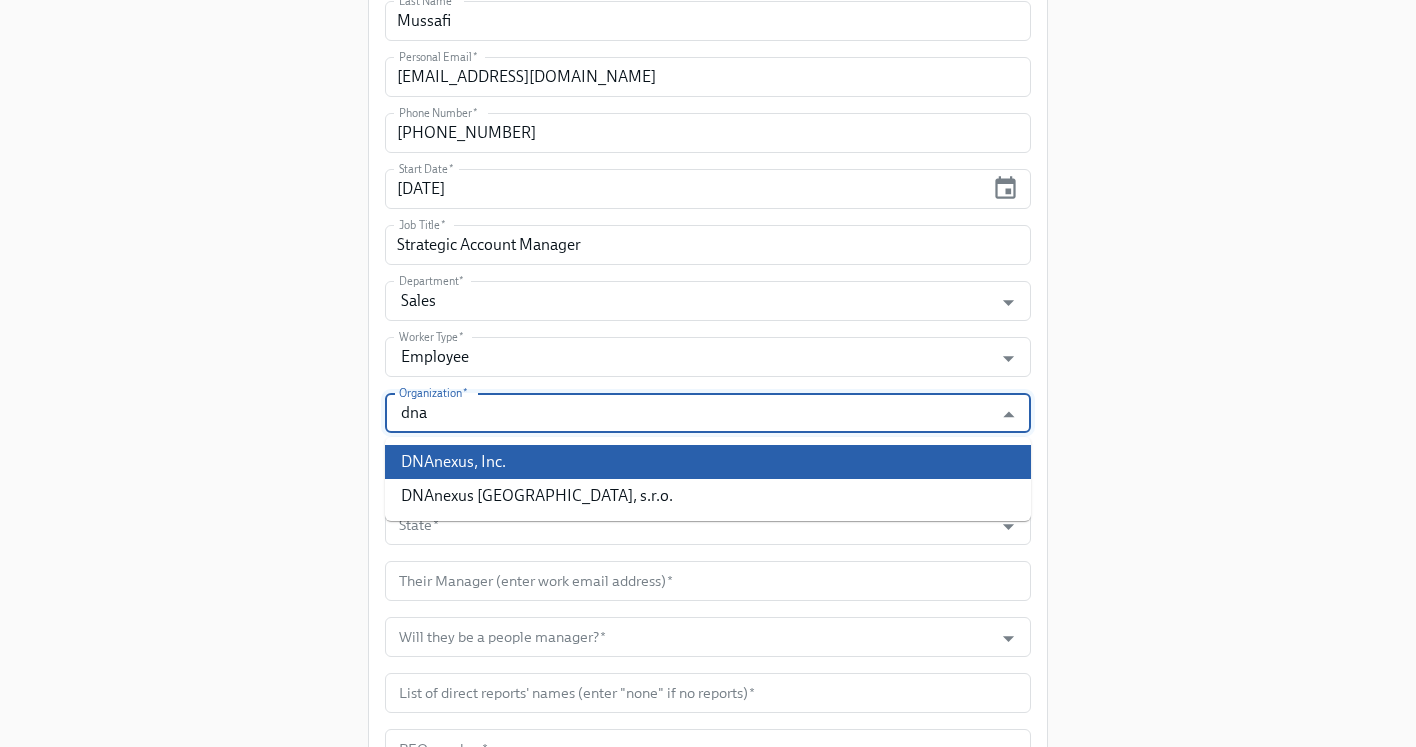 click on "DNAnexus, Inc." at bounding box center [708, 462] 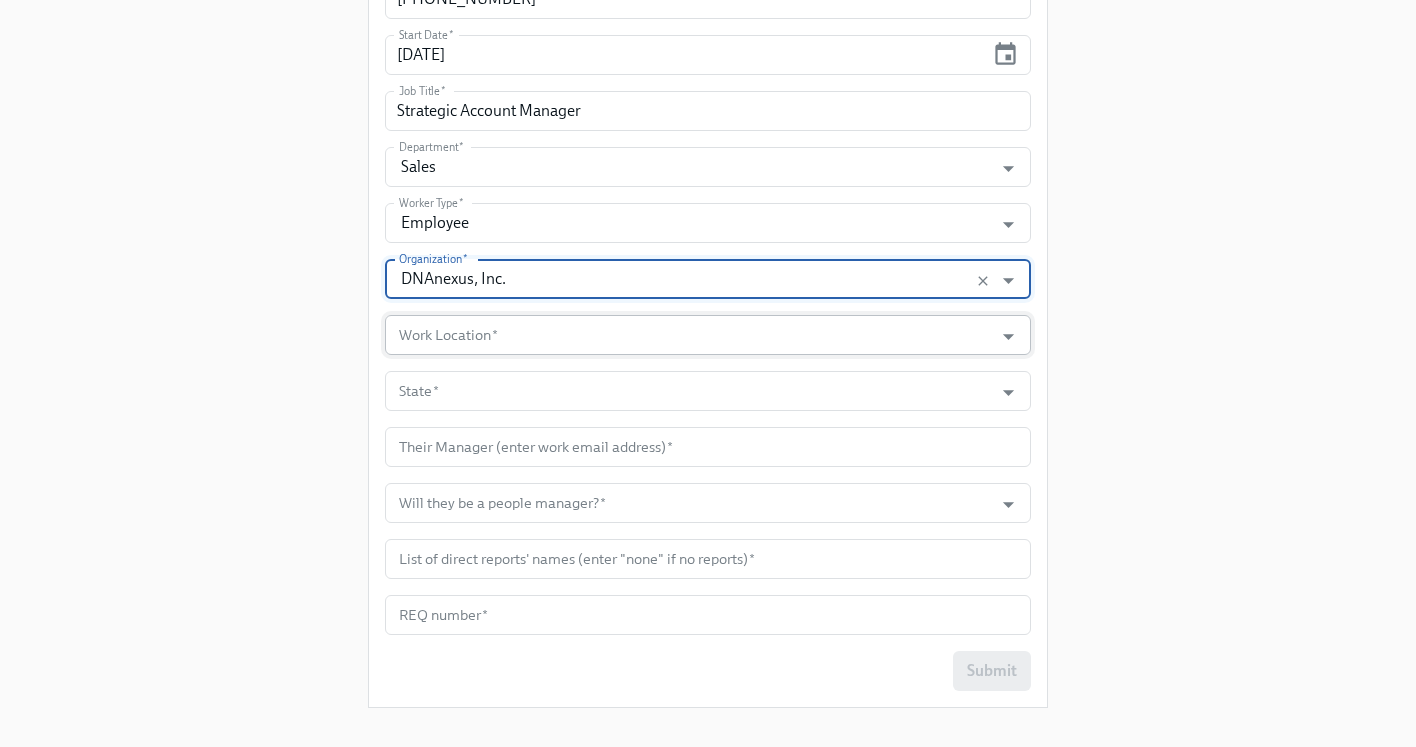 scroll, scrollTop: 883, scrollLeft: 0, axis: vertical 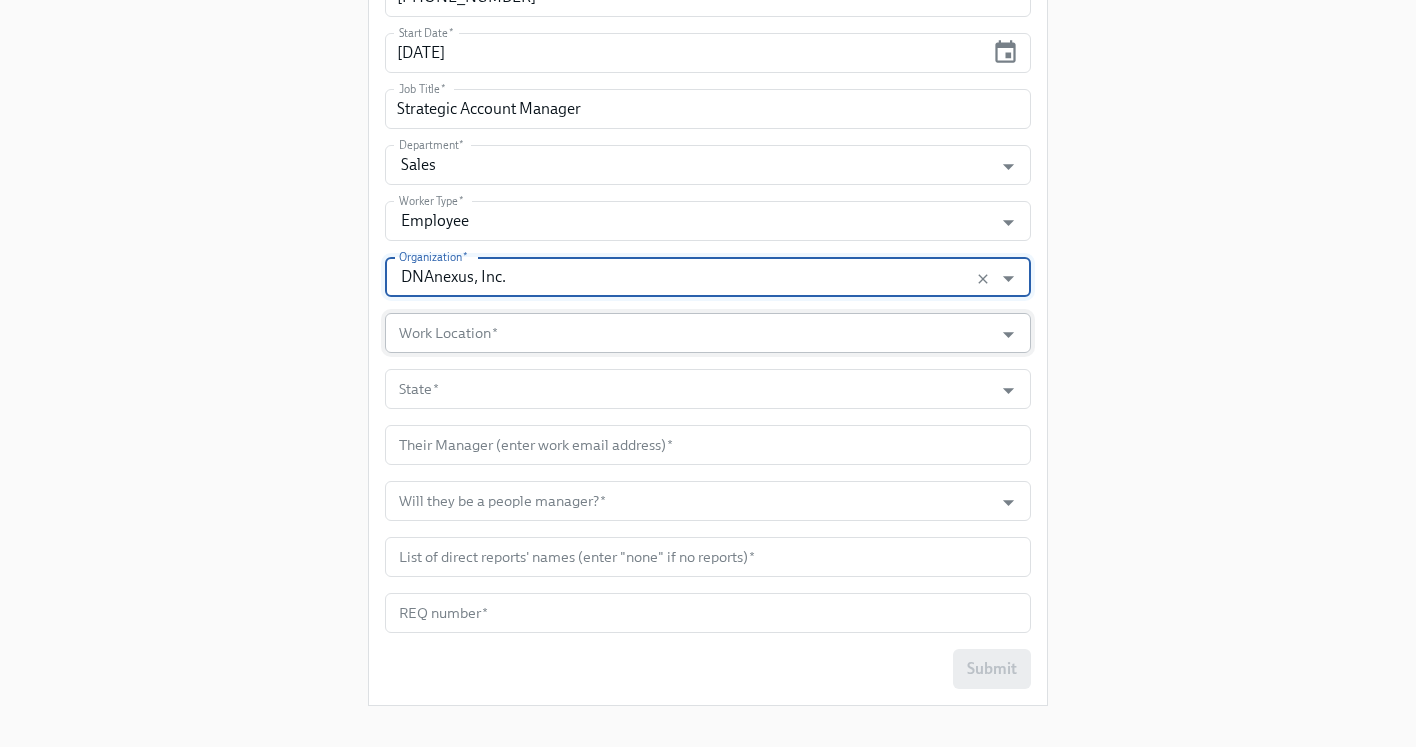 type on "DNAnexus, Inc." 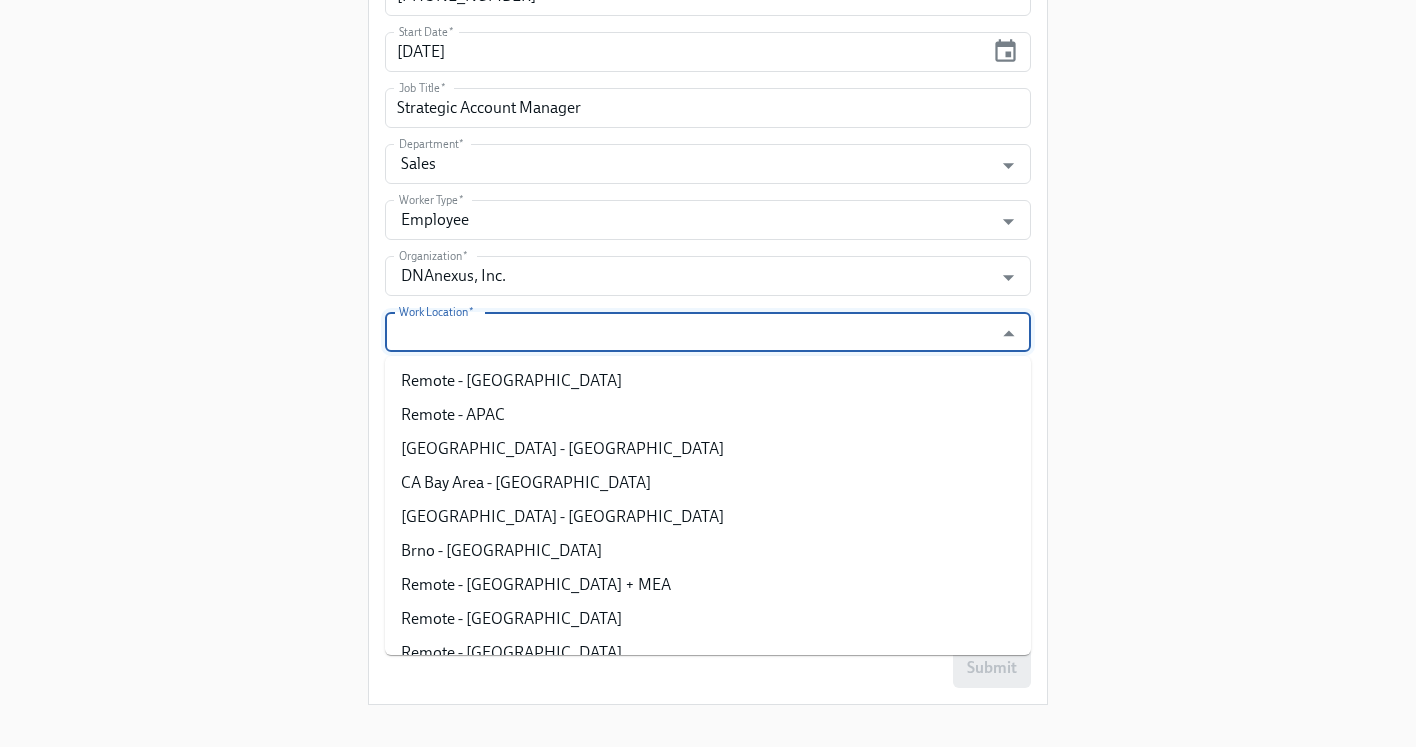 click on "Work Location   *" at bounding box center (689, 332) 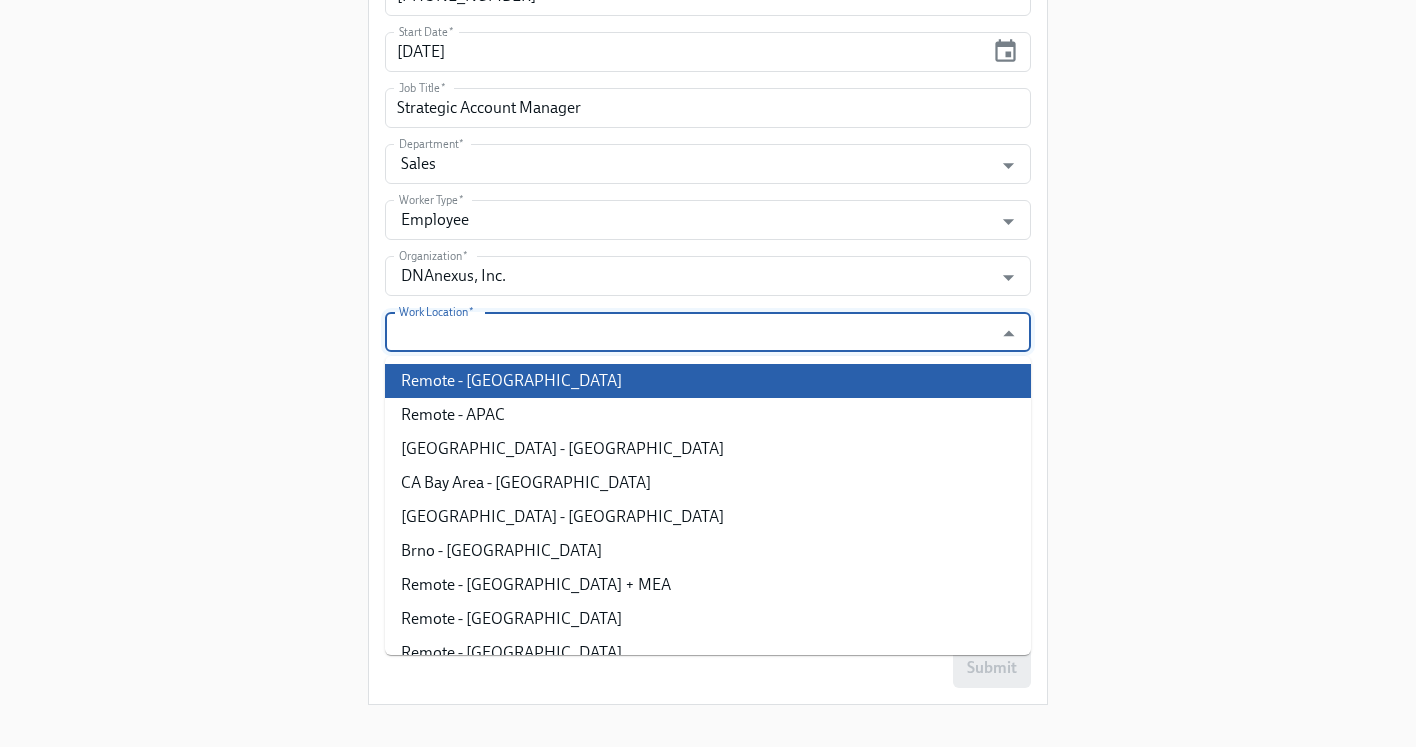 click on "Remote - USA" at bounding box center (708, 381) 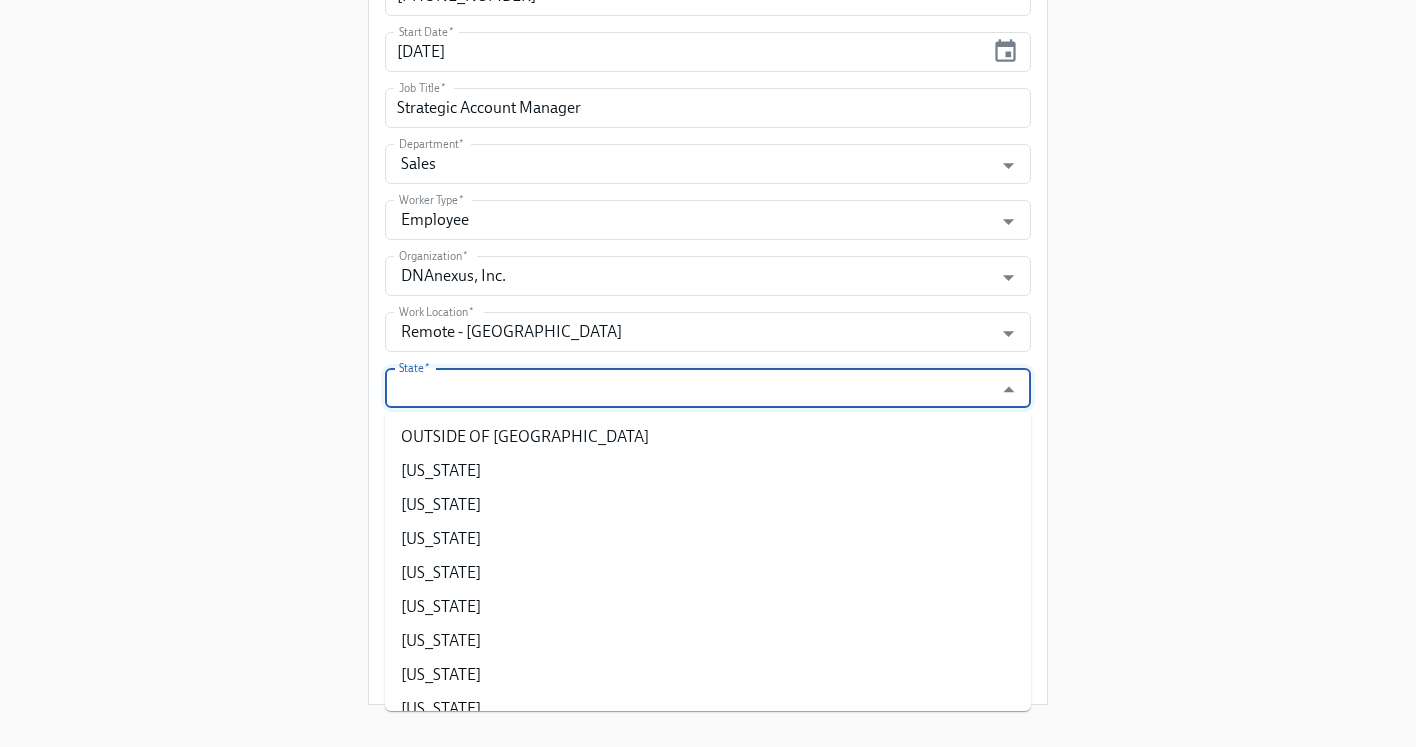 click on "State   *" at bounding box center [689, 388] 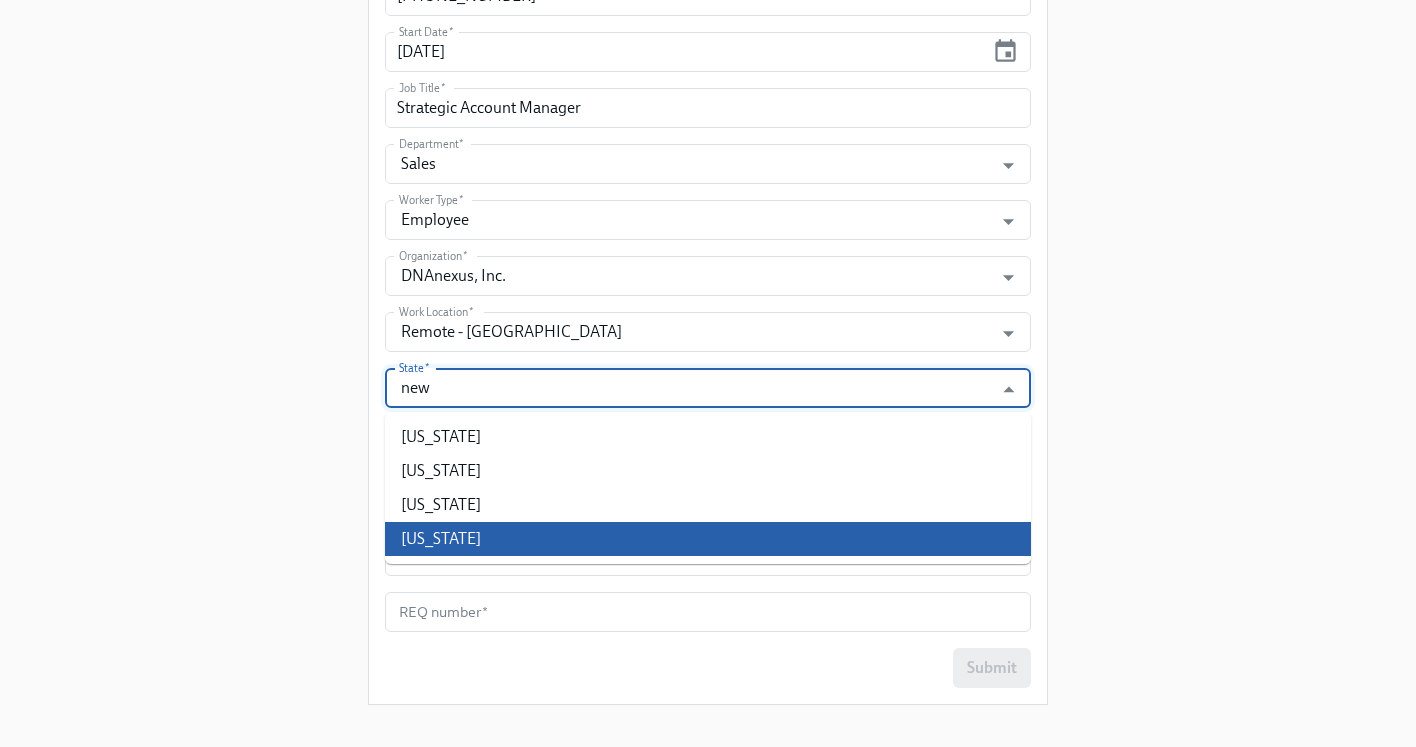 click on "New York" at bounding box center (708, 539) 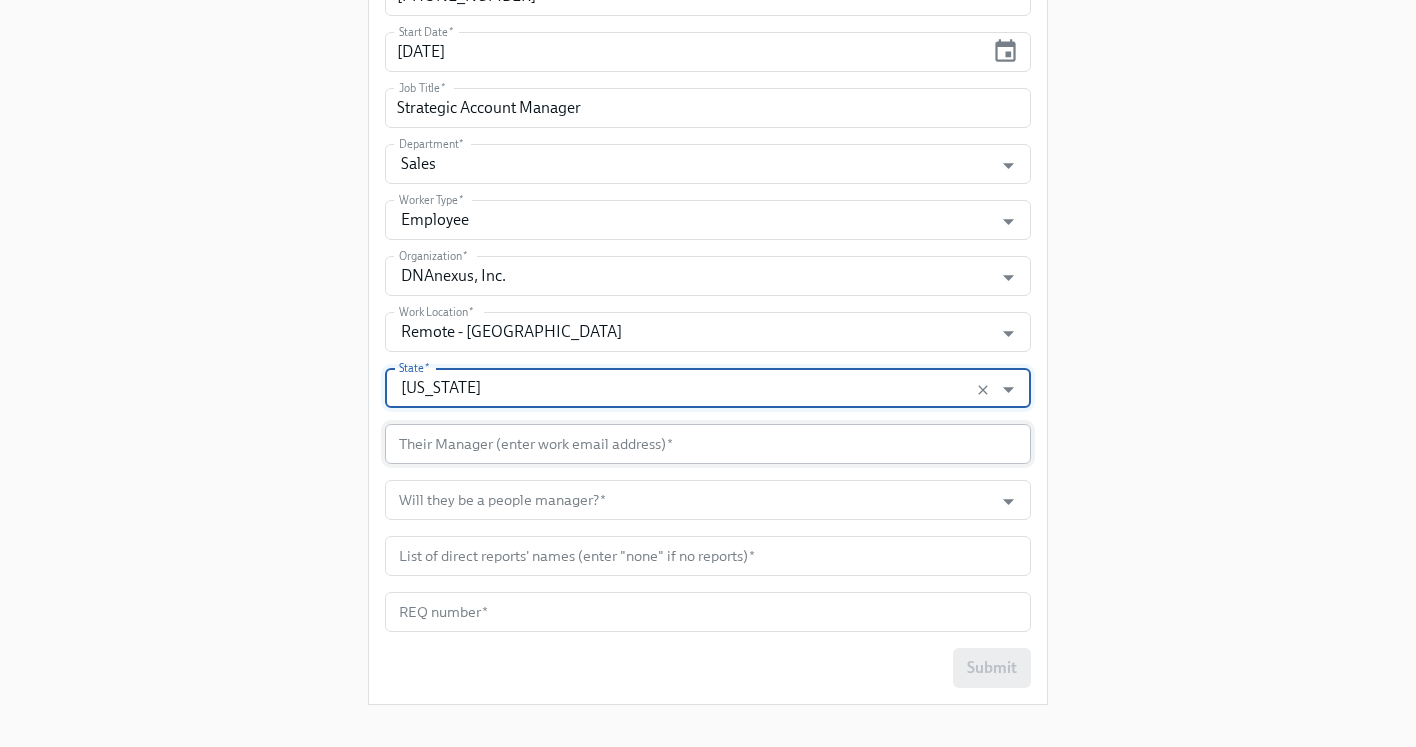 type on "New York" 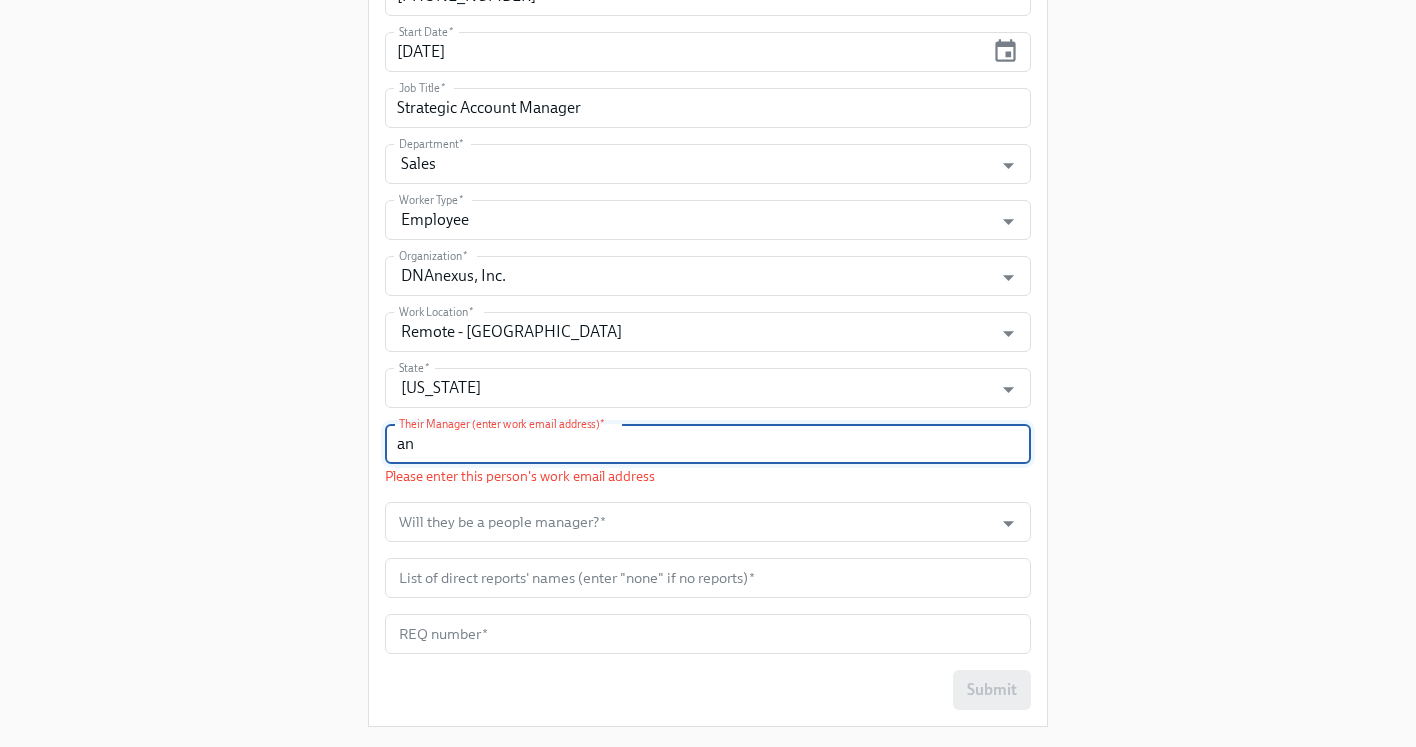 type on "a" 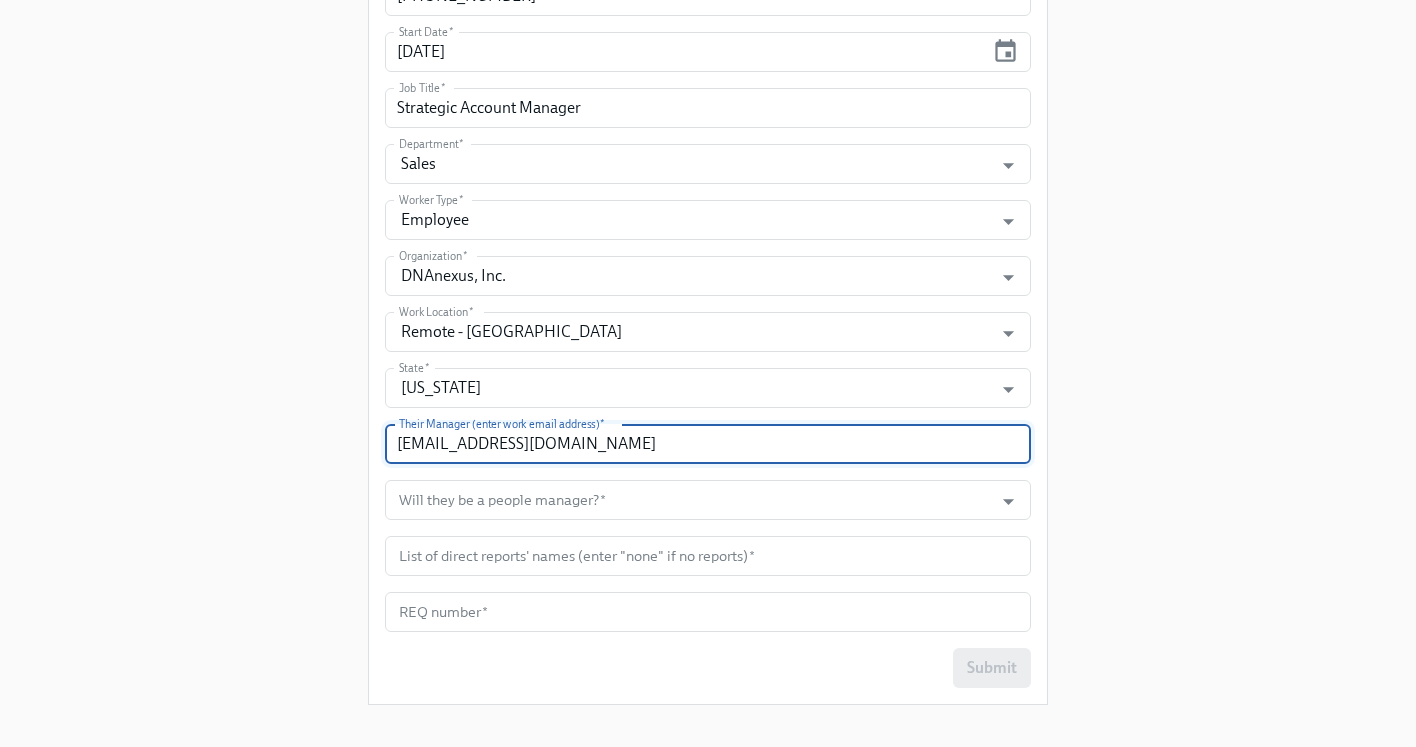 type on "anelson@dnanexus.com" 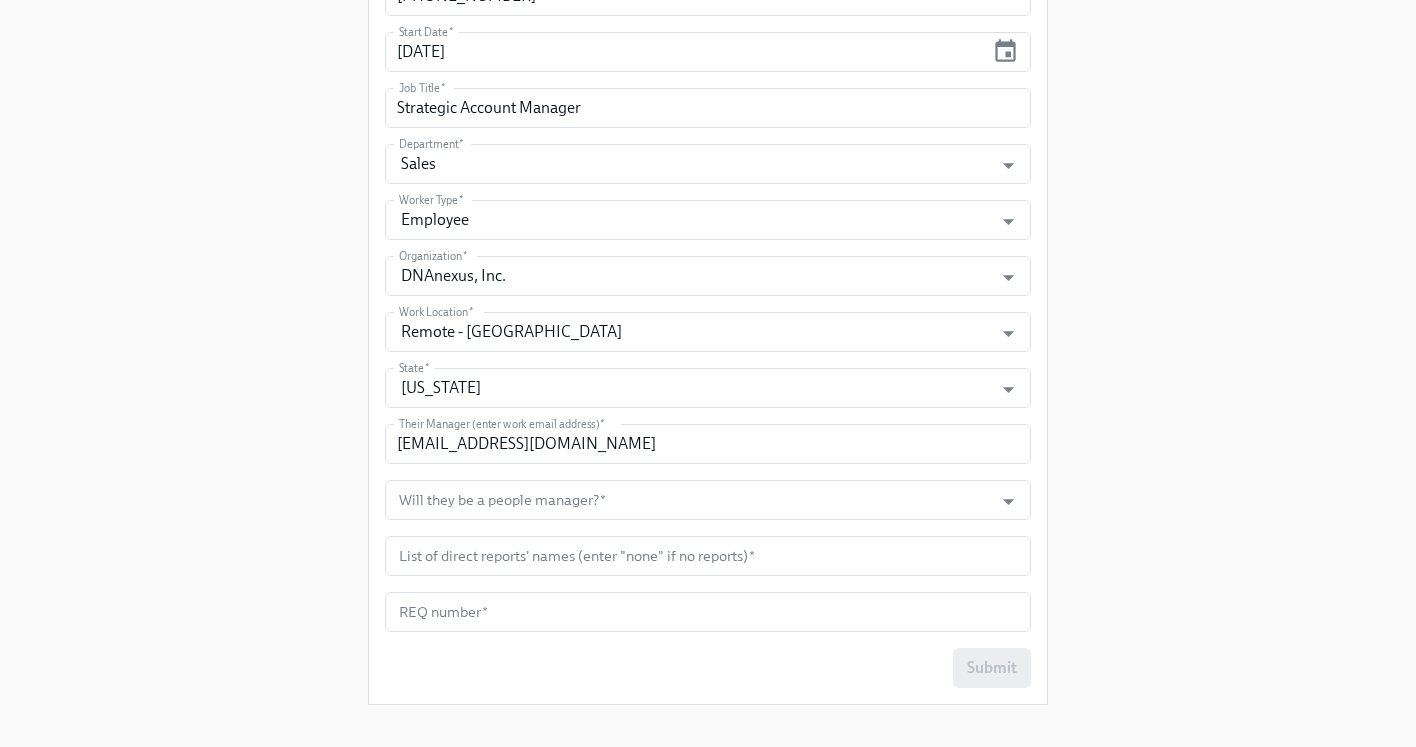 click on "Enrollment Form DNAnexus On-boarding For use by People Operations Only
Please provide some key information about the new hire, so all the relevant stakeholders can be informed. This data will also be used by our new automated process to tailor the content and tasks sent to the new hire and other teams.
Please note: the start date for  US and Vietnam  should be:
Monday, or subsequent Tuesday if Monday is a public holiday
at least two weeks away
The start date for  Czechia  should be:
Monday, or the 1st of the month
at least two weeks away
Legal First Name (eg Jennifer)   * Ofek Legal First Name (eg Jennifer)  * Preferred First Name (eg Jen)   * Ofek Preferred First Name (eg Jen)  * First Initial (eg J, used for email set-up)   * O First Initial (eg J, used for email set-up)  * Last Name   * Mussafi Last Name  * Personal Email   * omussafi@gmail.com Personal Email  * Phone Number   * (347) 724-6538 Phone Number  * Start Date   * 08/04/2025 Start Date  * Job Title   *" at bounding box center [708, -81] 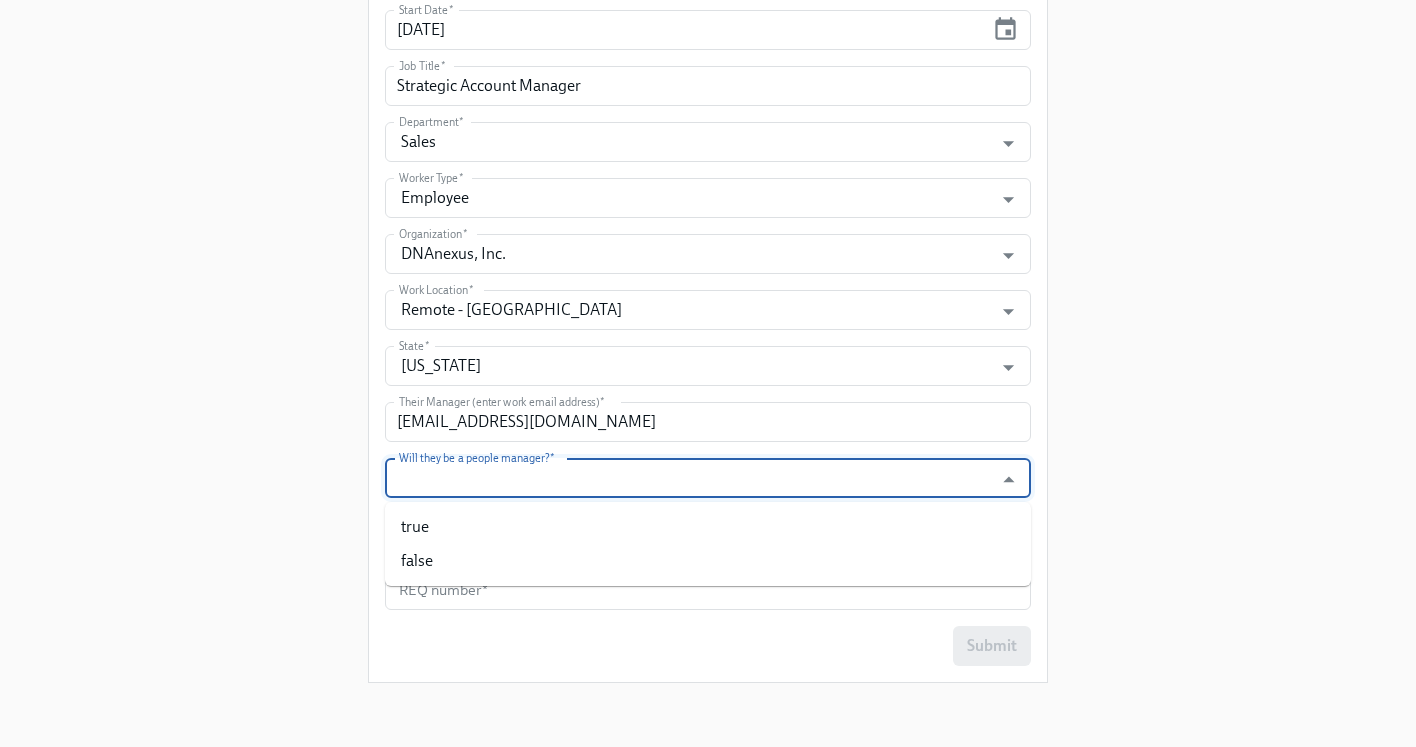 click on "Will they be a people manager?   *" at bounding box center (689, 478) 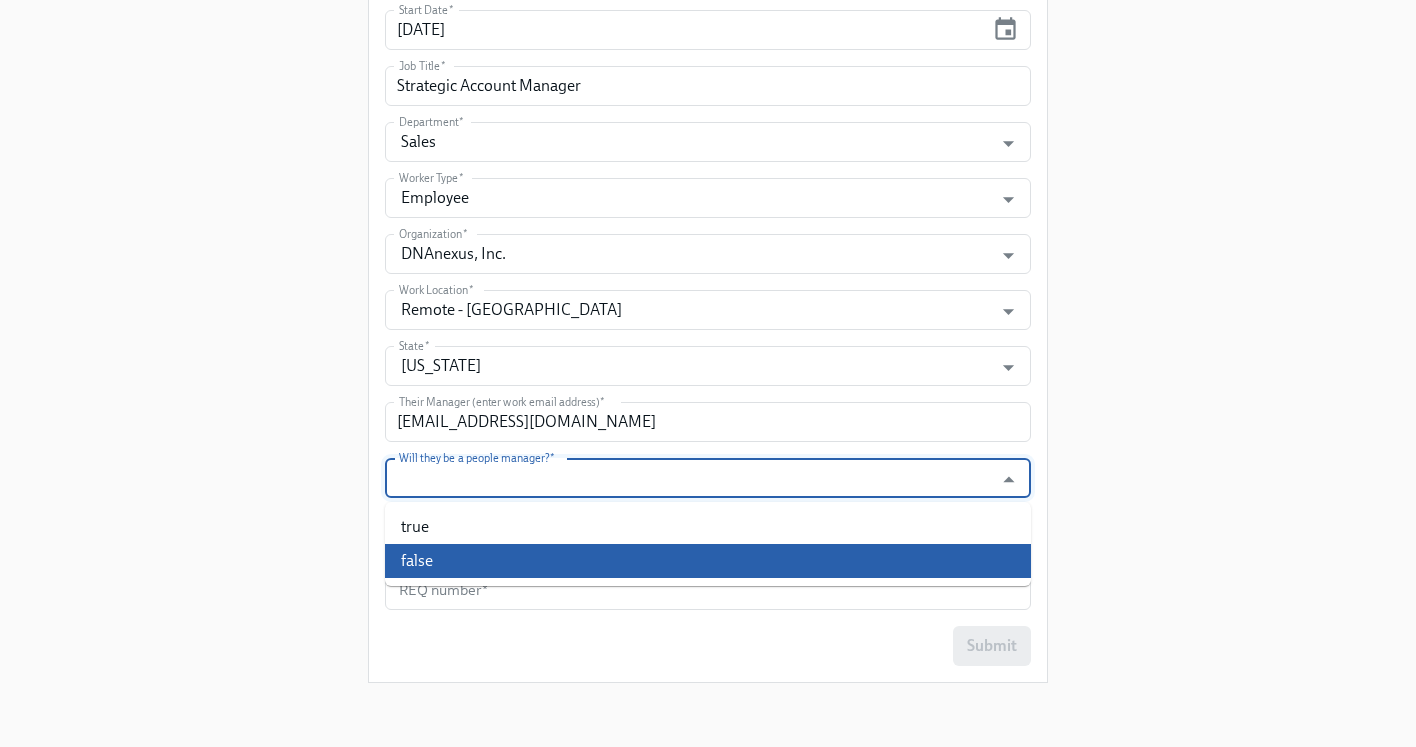 click on "false" at bounding box center [708, 561] 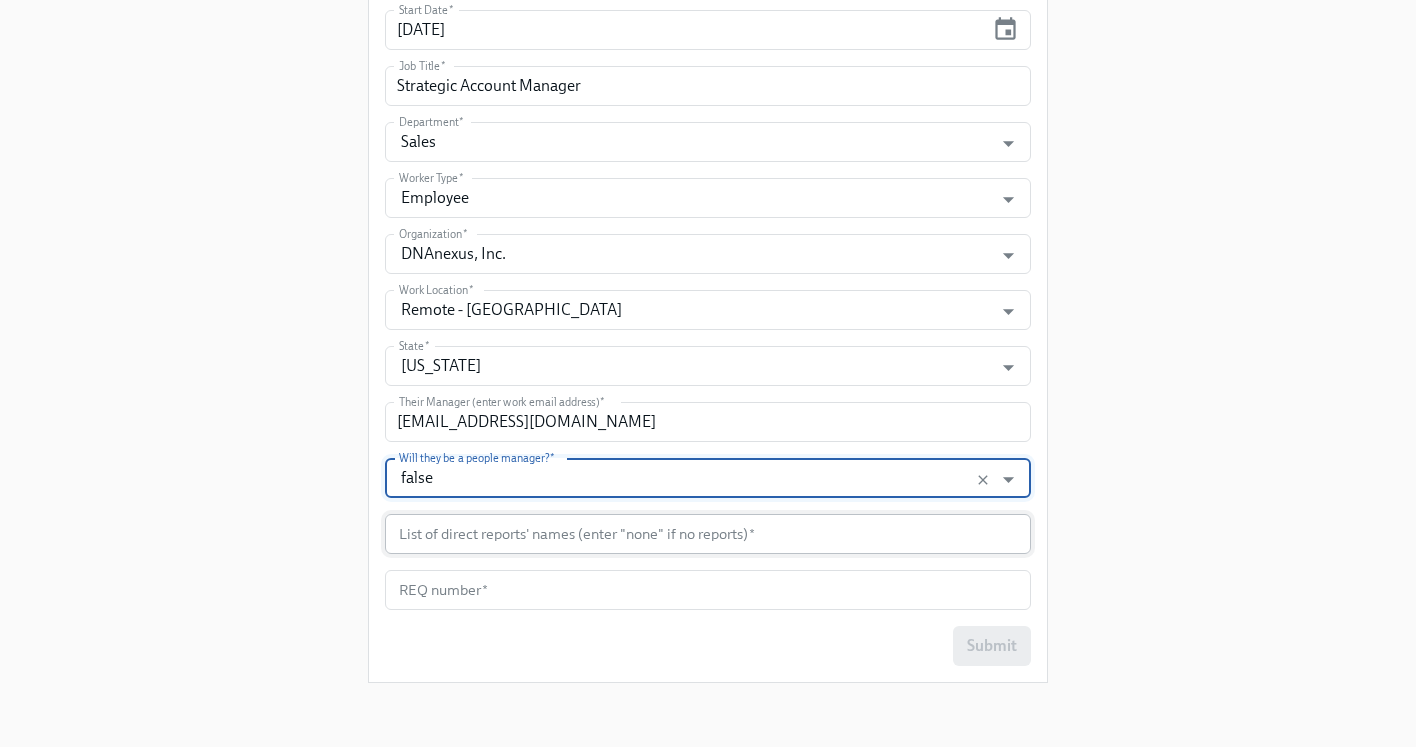 click at bounding box center (708, 534) 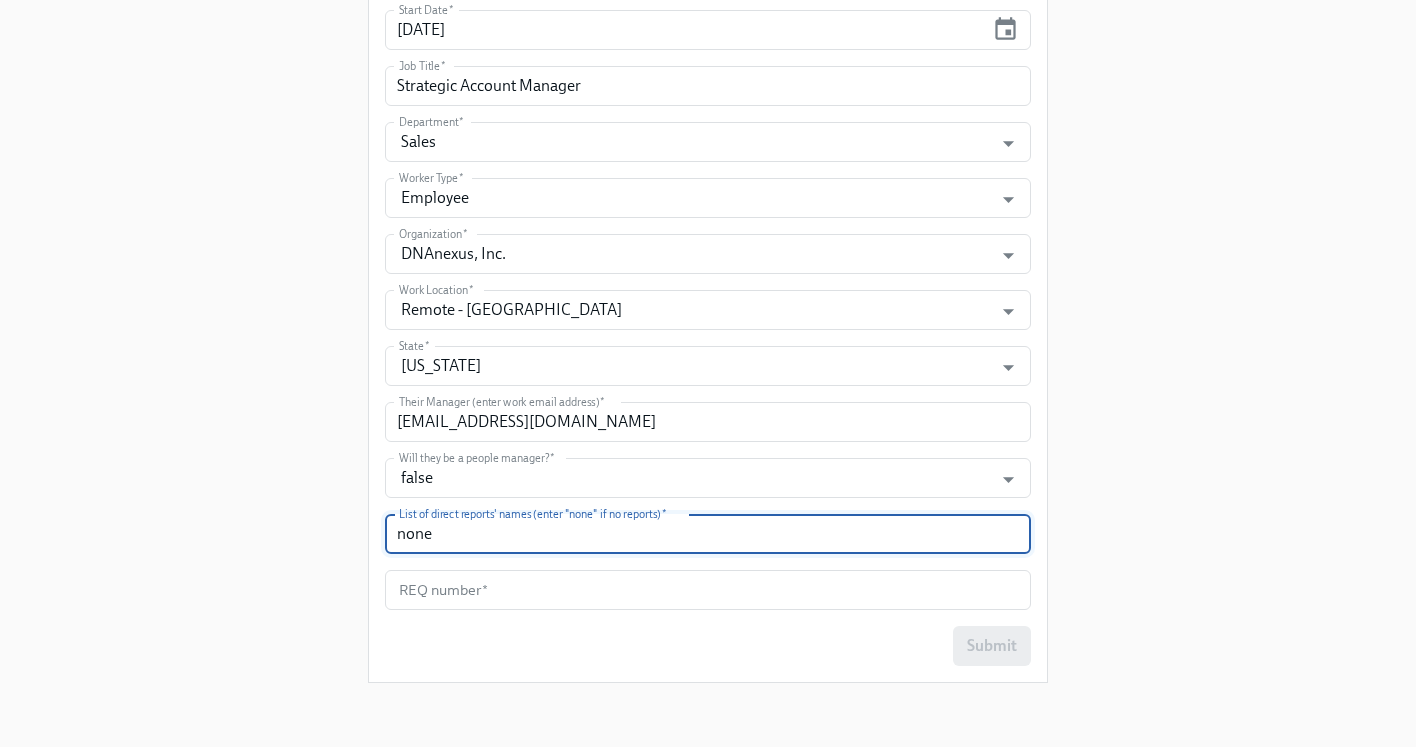 type on "none" 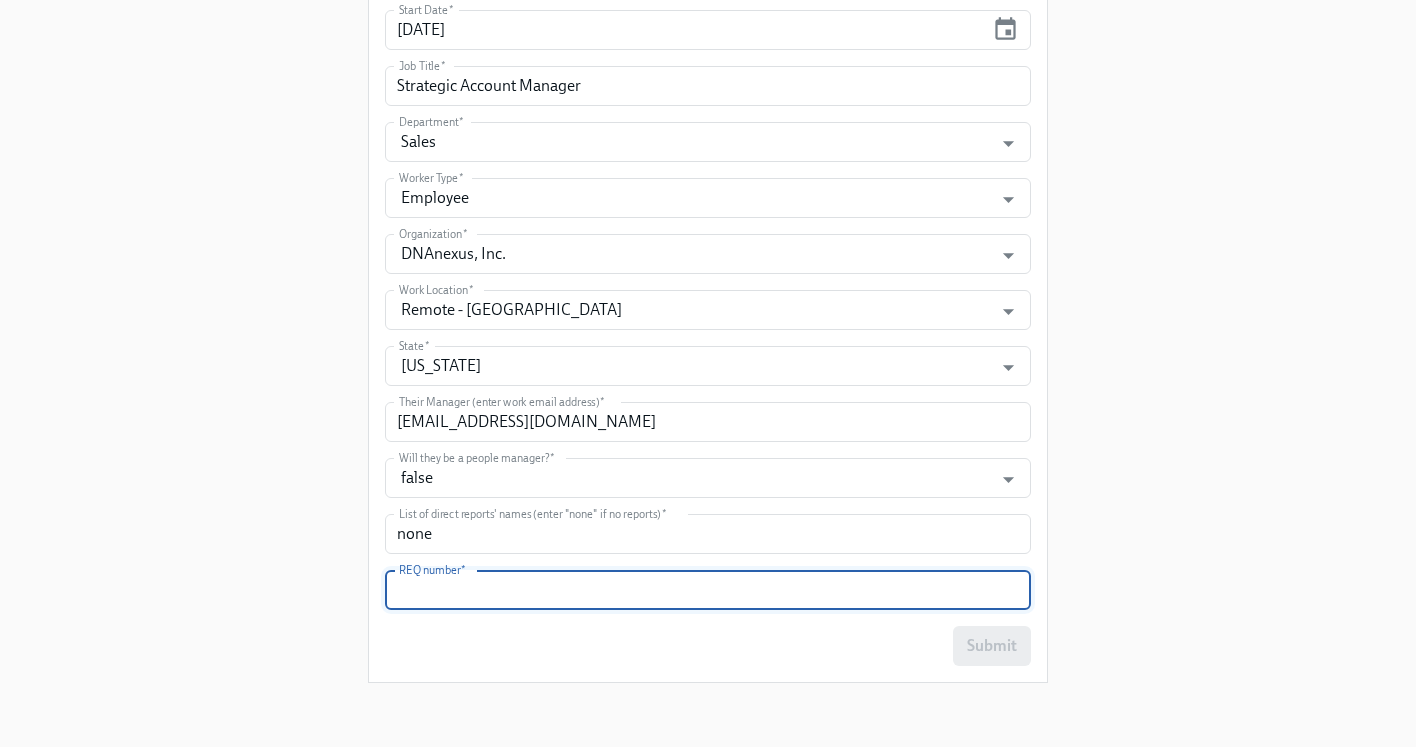 click at bounding box center (708, 590) 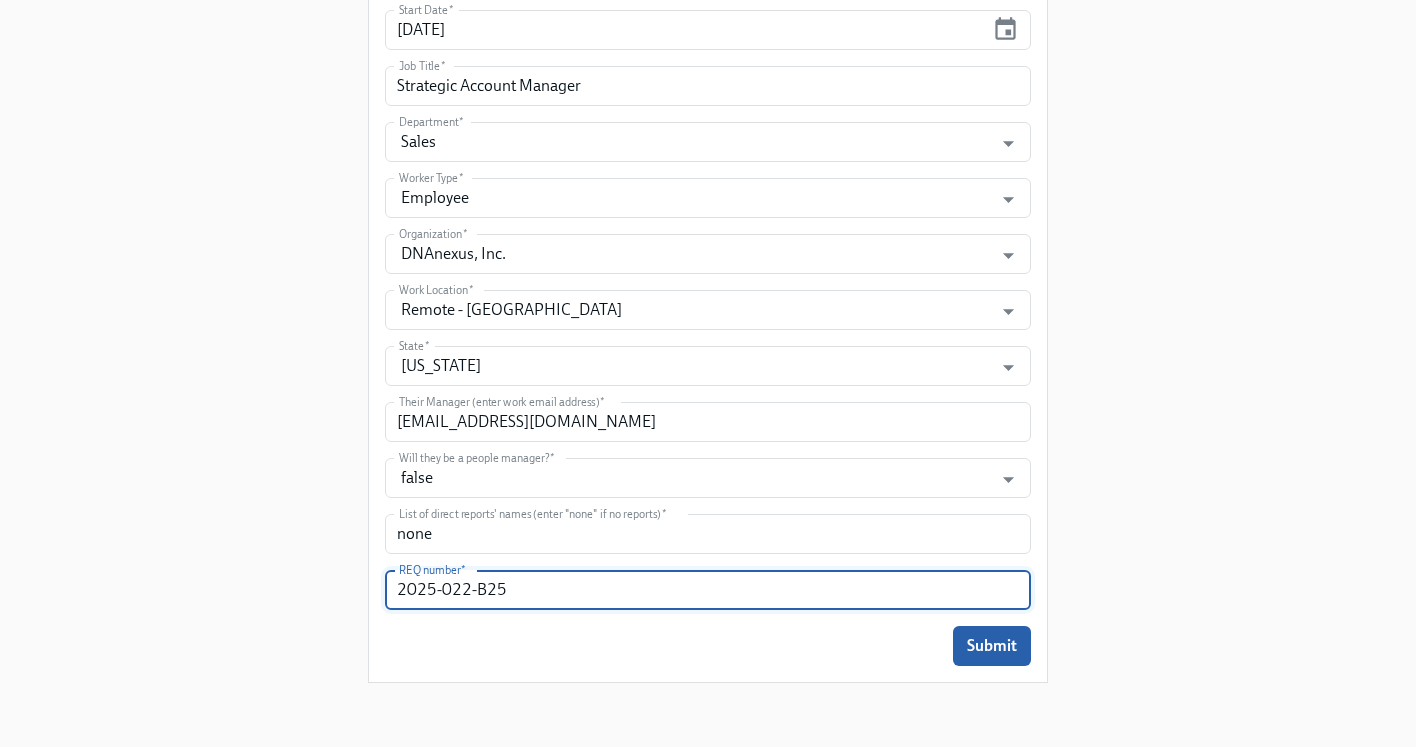 type on "2025-022-B25" 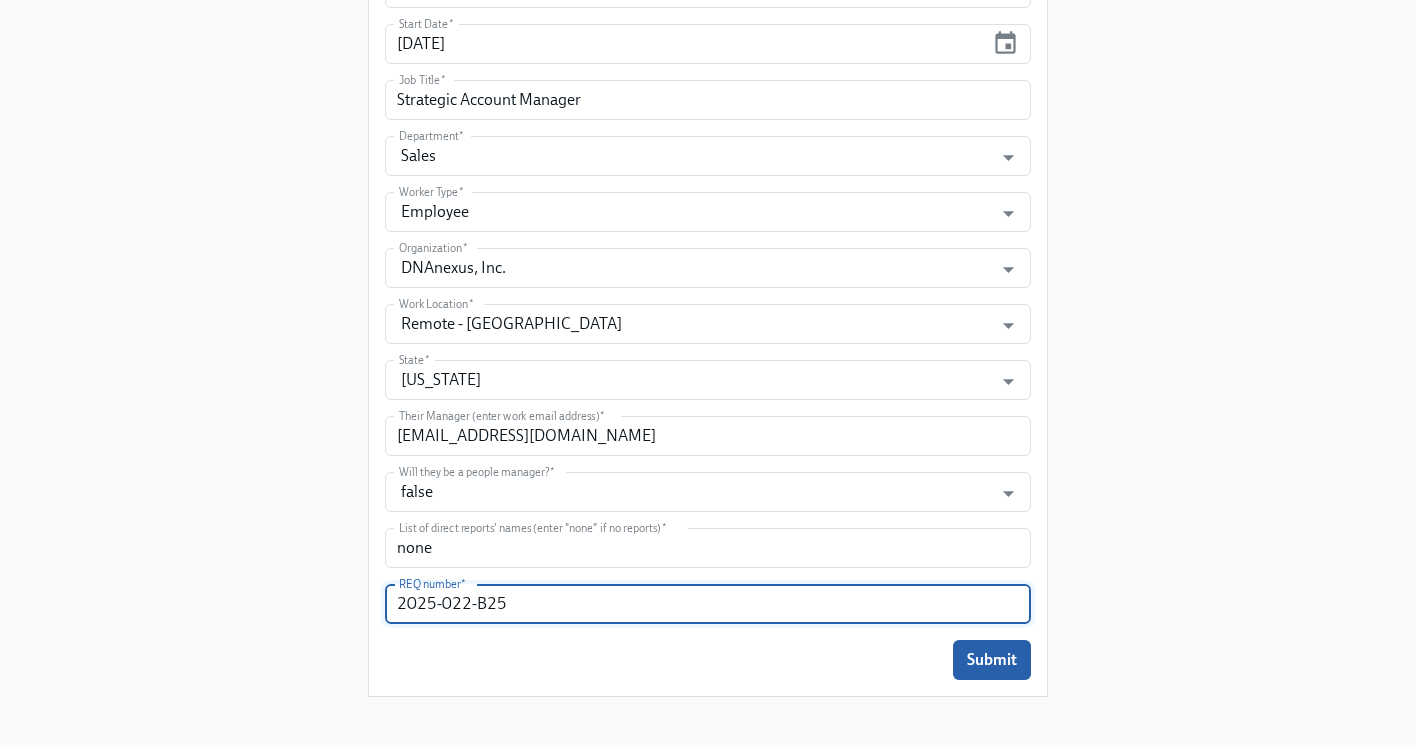 scroll, scrollTop: 898, scrollLeft: 0, axis: vertical 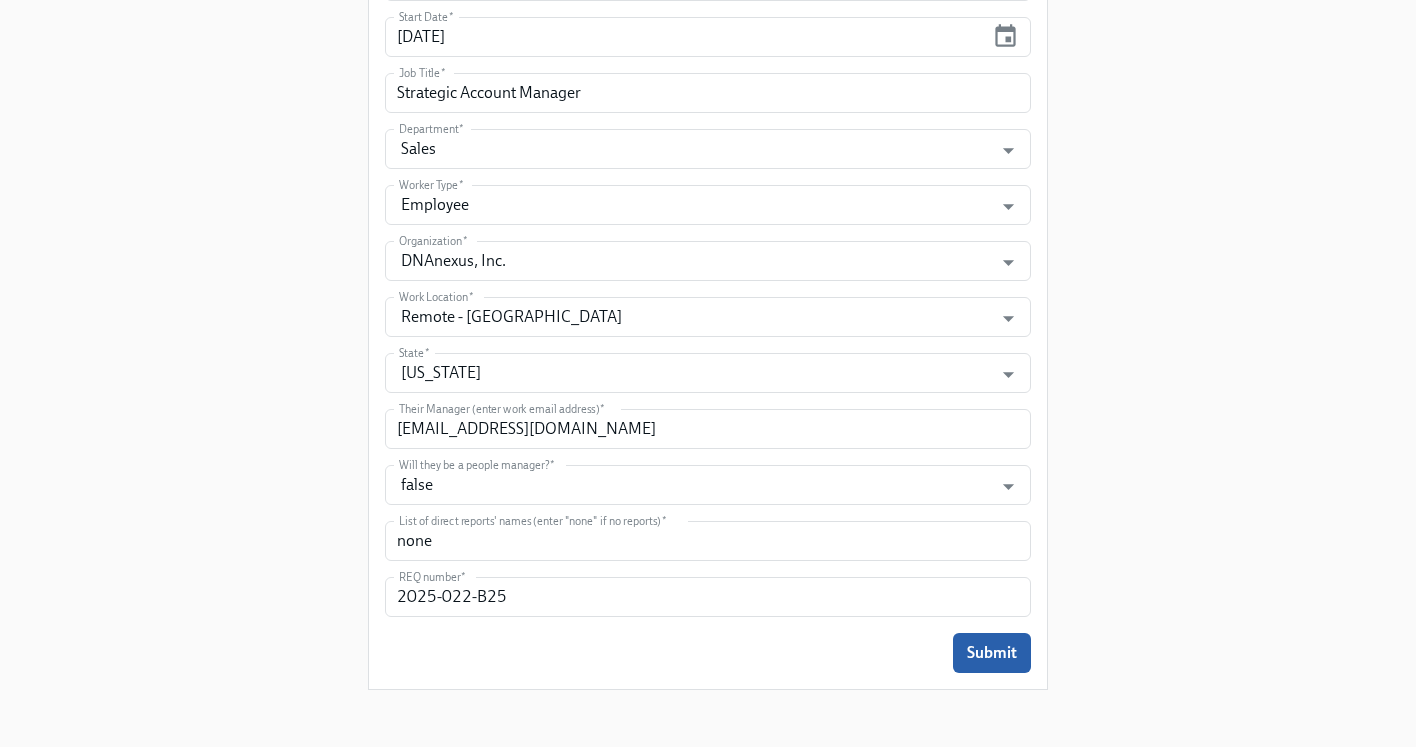 click on "Enrollment Form DNAnexus On-boarding For use by People Operations Only
Please provide some key information about the new hire, so all the relevant stakeholders can be informed. This data will also be used by our new automated process to tailor the content and tasks sent to the new hire and other teams.
Please note: the start date for  US and Vietnam  should be:
Monday, or subsequent Tuesday if Monday is a public holiday
at least two weeks away
The start date for  Czechia  should be:
Monday, or the 1st of the month
at least two weeks away
Legal First Name (eg Jennifer)   * Ofek Legal First Name (eg Jennifer)  * Preferred First Name (eg Jen)   * Ofek Preferred First Name (eg Jen)  * First Initial (eg J, used for email set-up)   * O First Initial (eg J, used for email set-up)  * Last Name   * Mussafi Last Name  * Personal Email   * omussafi@gmail.com Personal Email  * Phone Number   * (347) 724-6538 Phone Number  * Start Date   * 08/04/2025 Start Date  * Job Title   *" at bounding box center [708, -96] 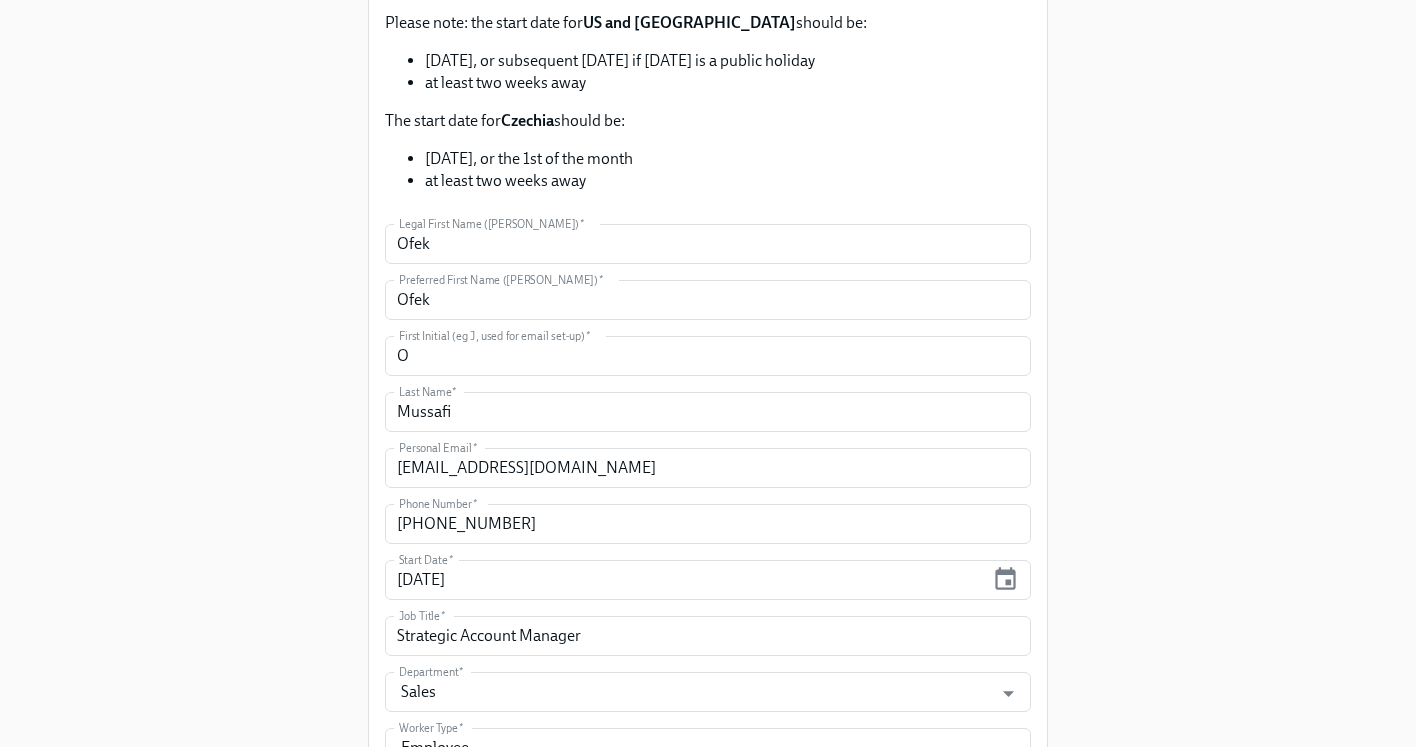 scroll, scrollTop: 905, scrollLeft: 0, axis: vertical 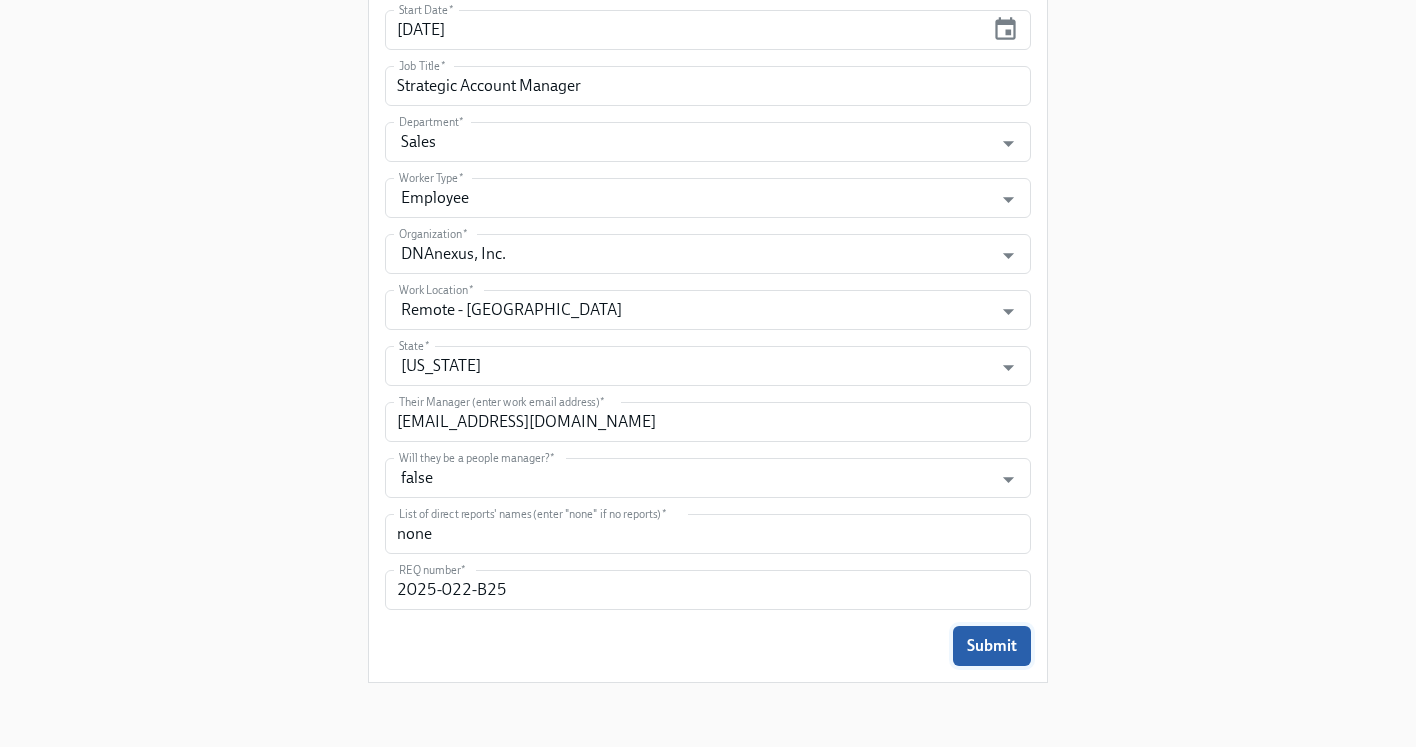 click on "Submit" at bounding box center (992, 646) 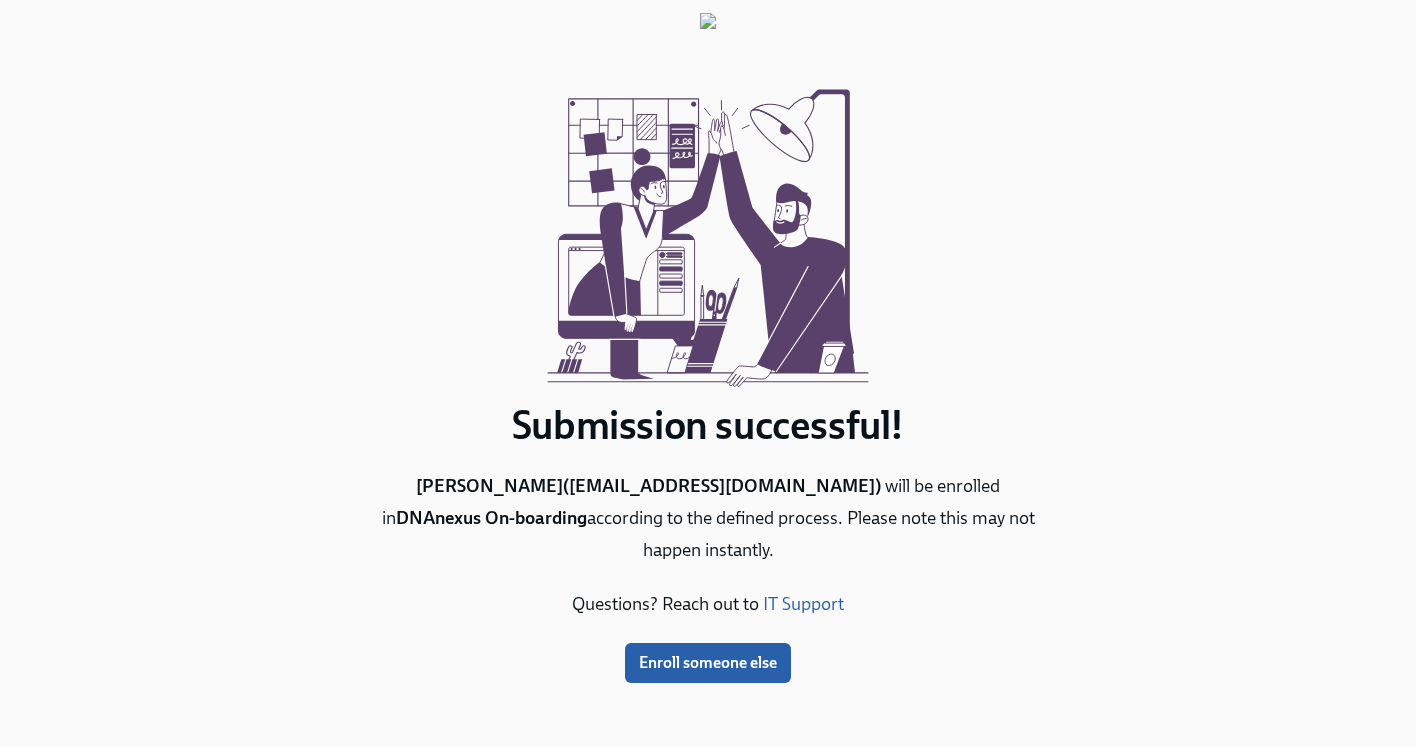 scroll, scrollTop: 3, scrollLeft: 0, axis: vertical 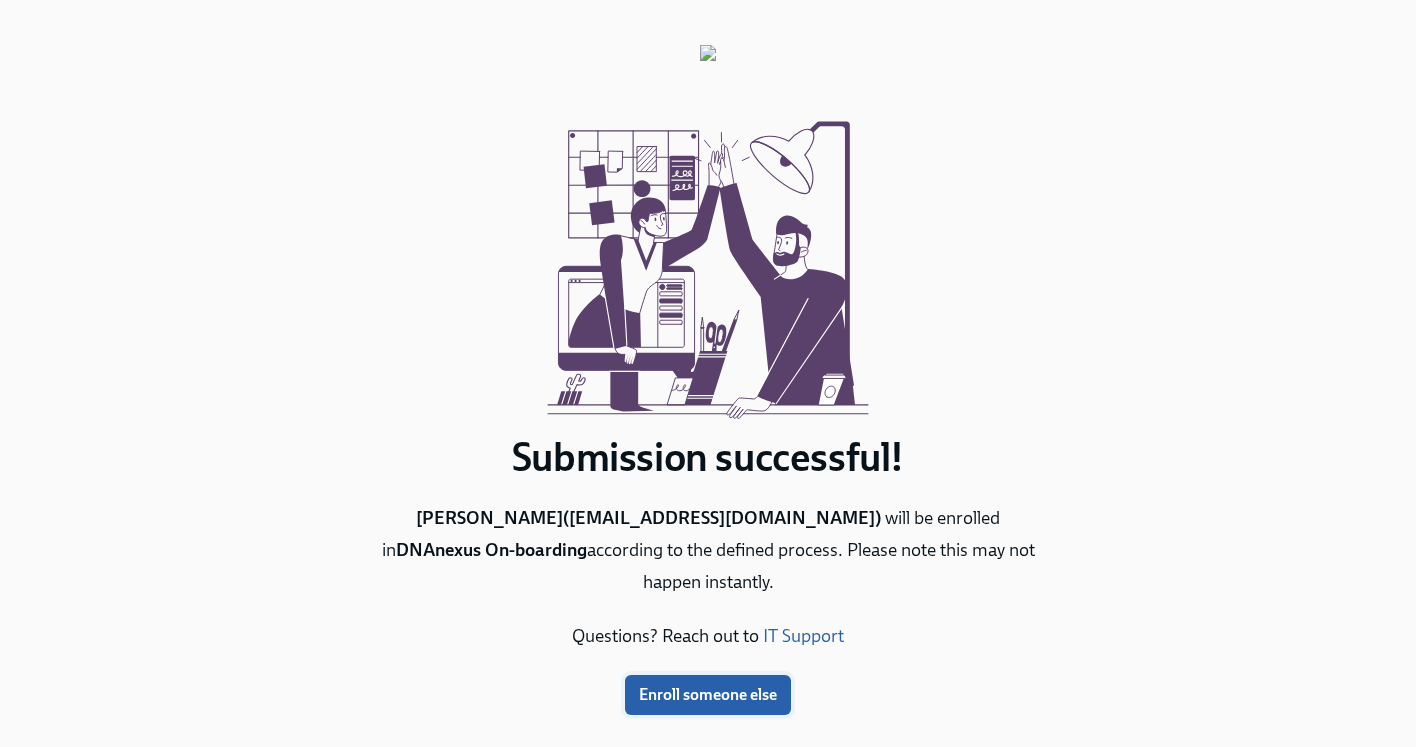 click on "Enroll someone else" at bounding box center [708, 695] 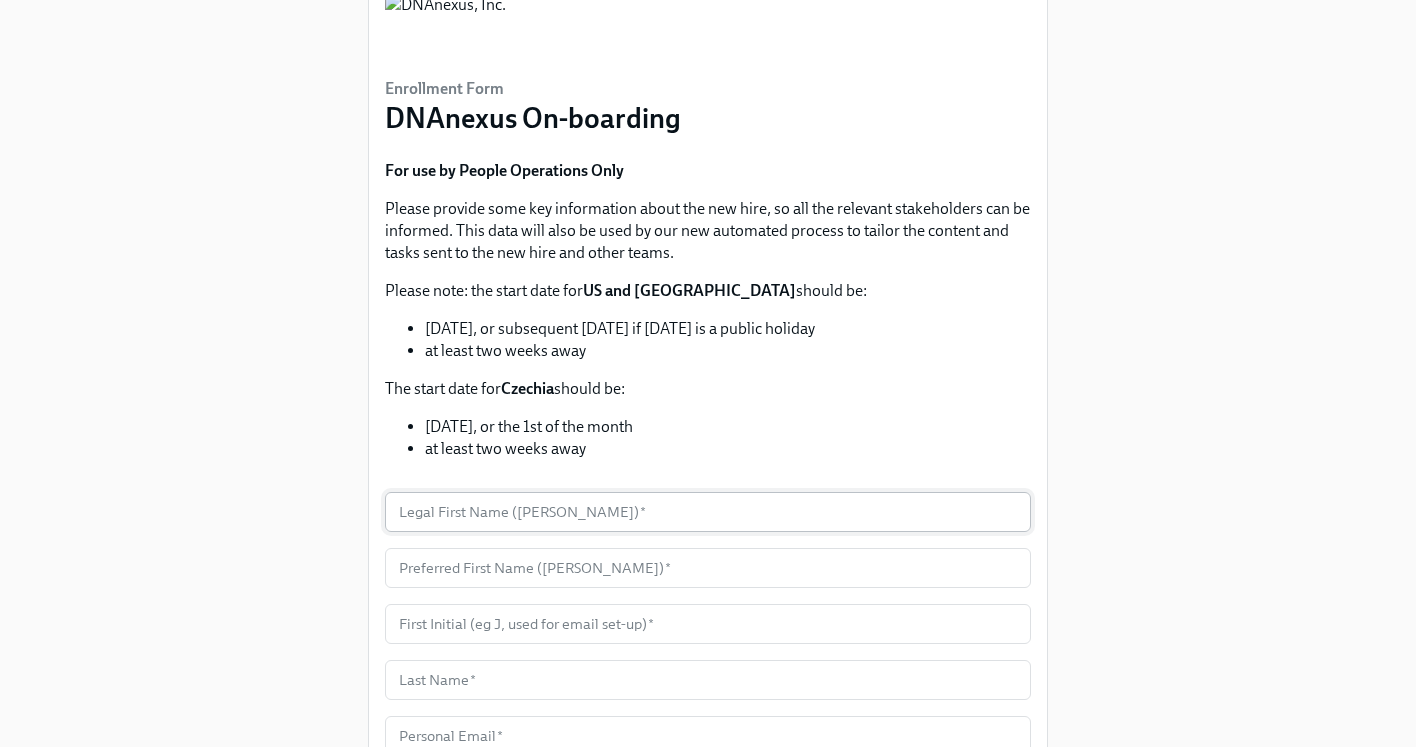 scroll, scrollTop: 88, scrollLeft: 0, axis: vertical 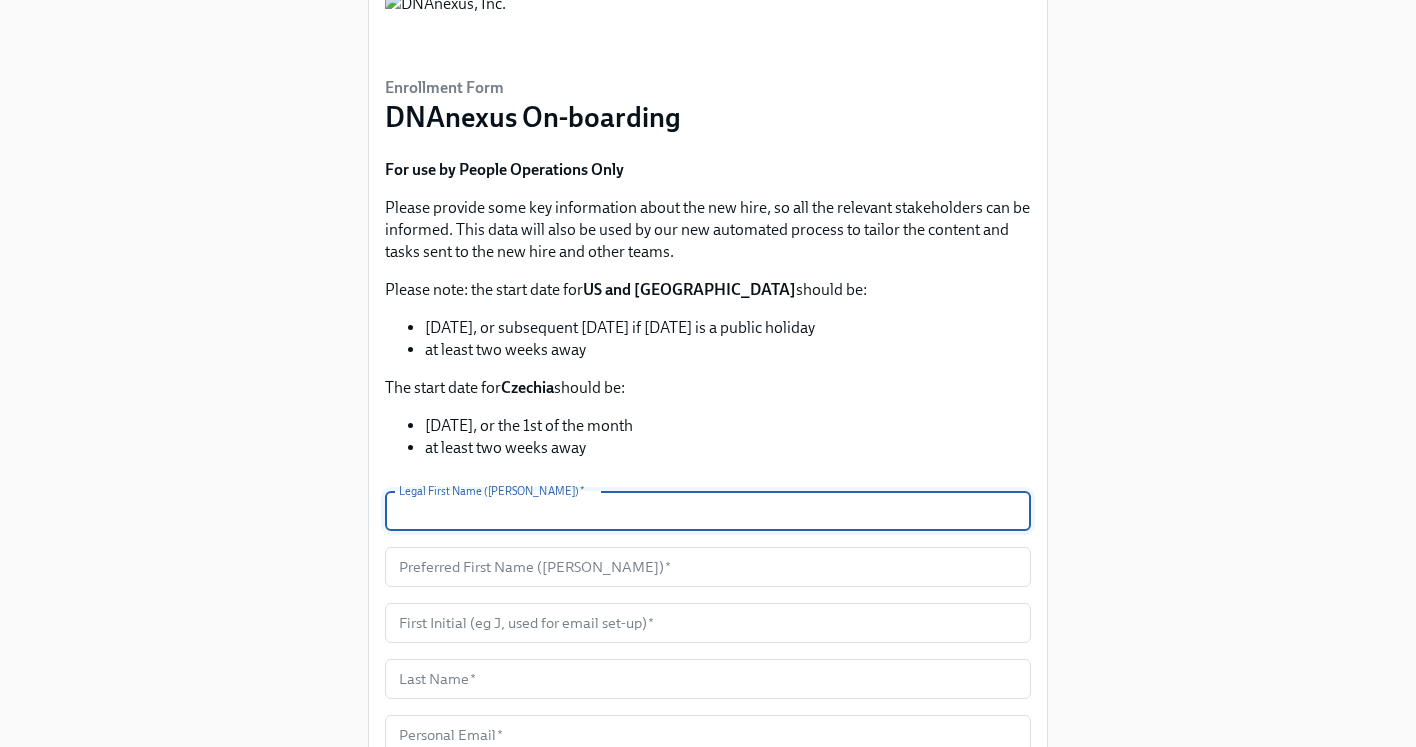 click at bounding box center (708, 511) 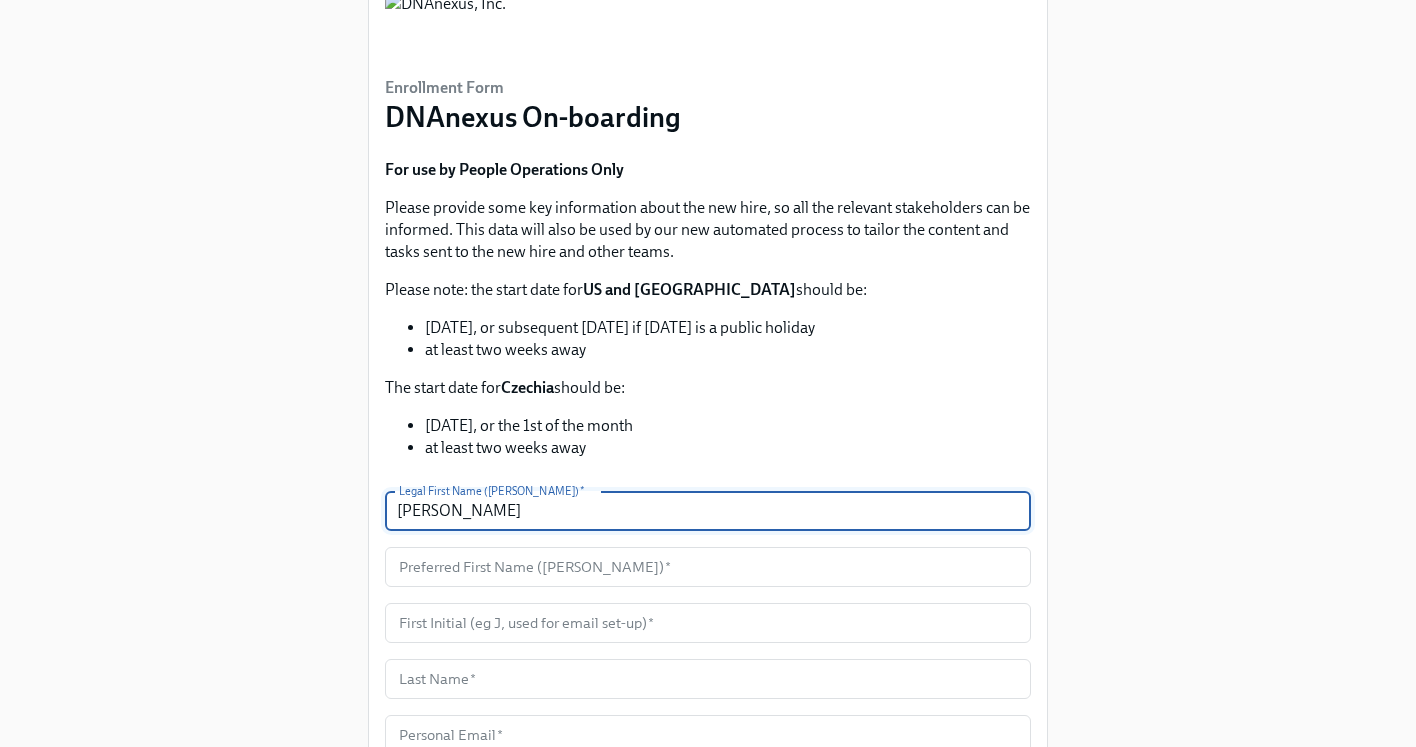type on "Gregory" 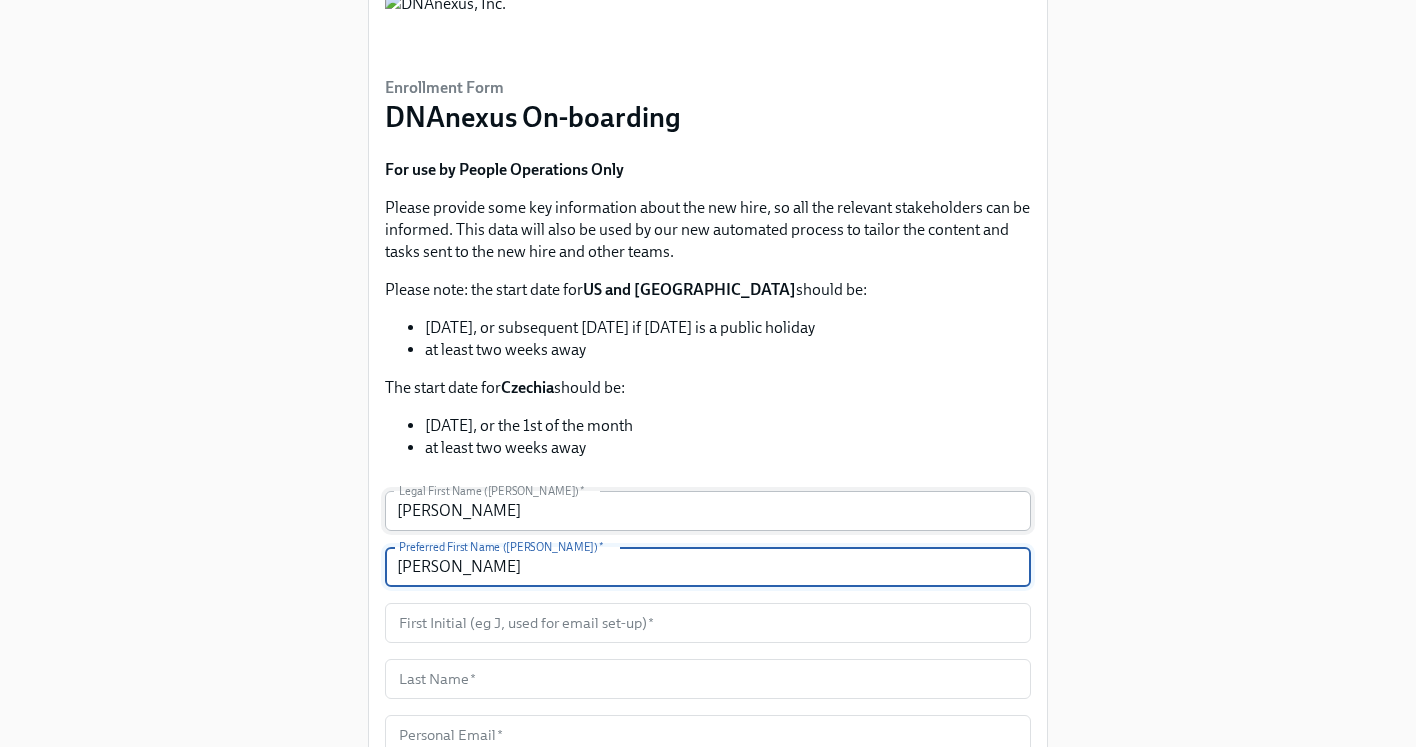 type on "Greg" 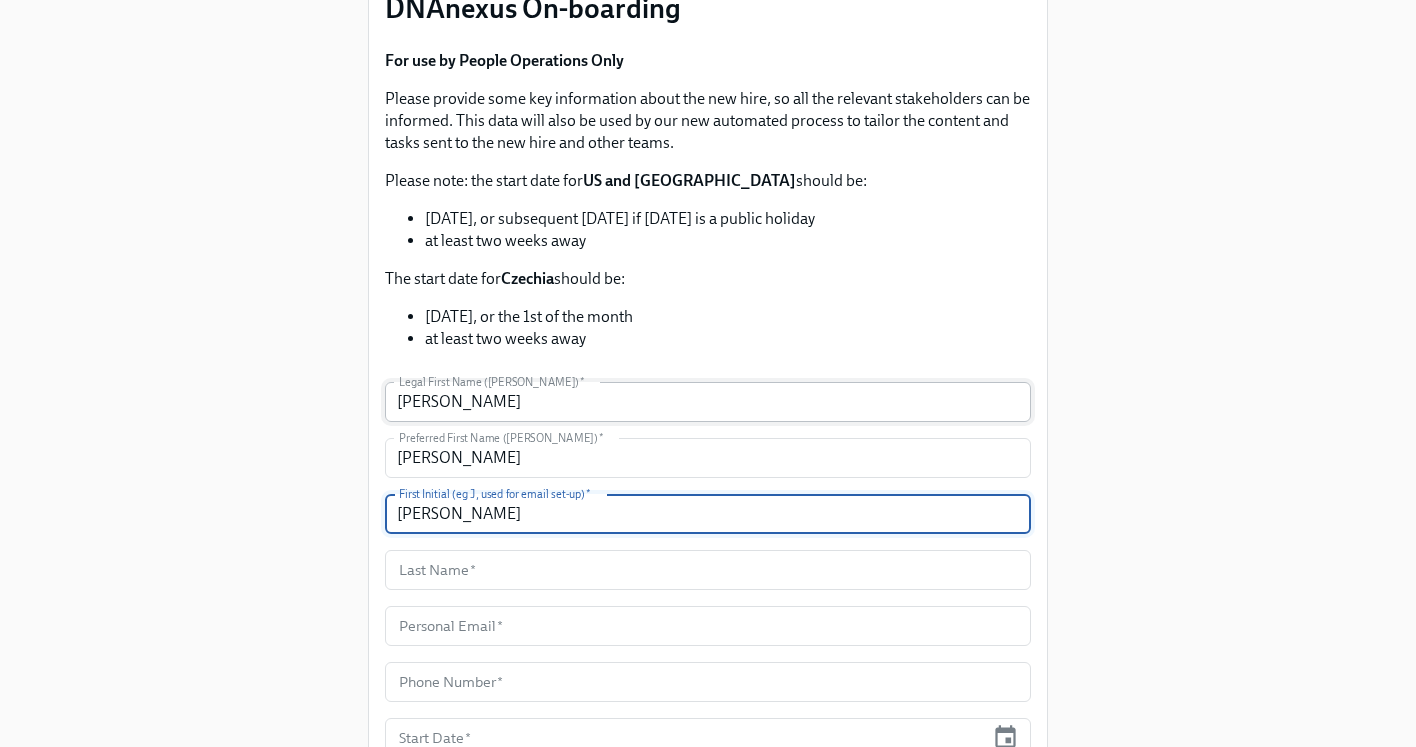 scroll, scrollTop: 209, scrollLeft: 0, axis: vertical 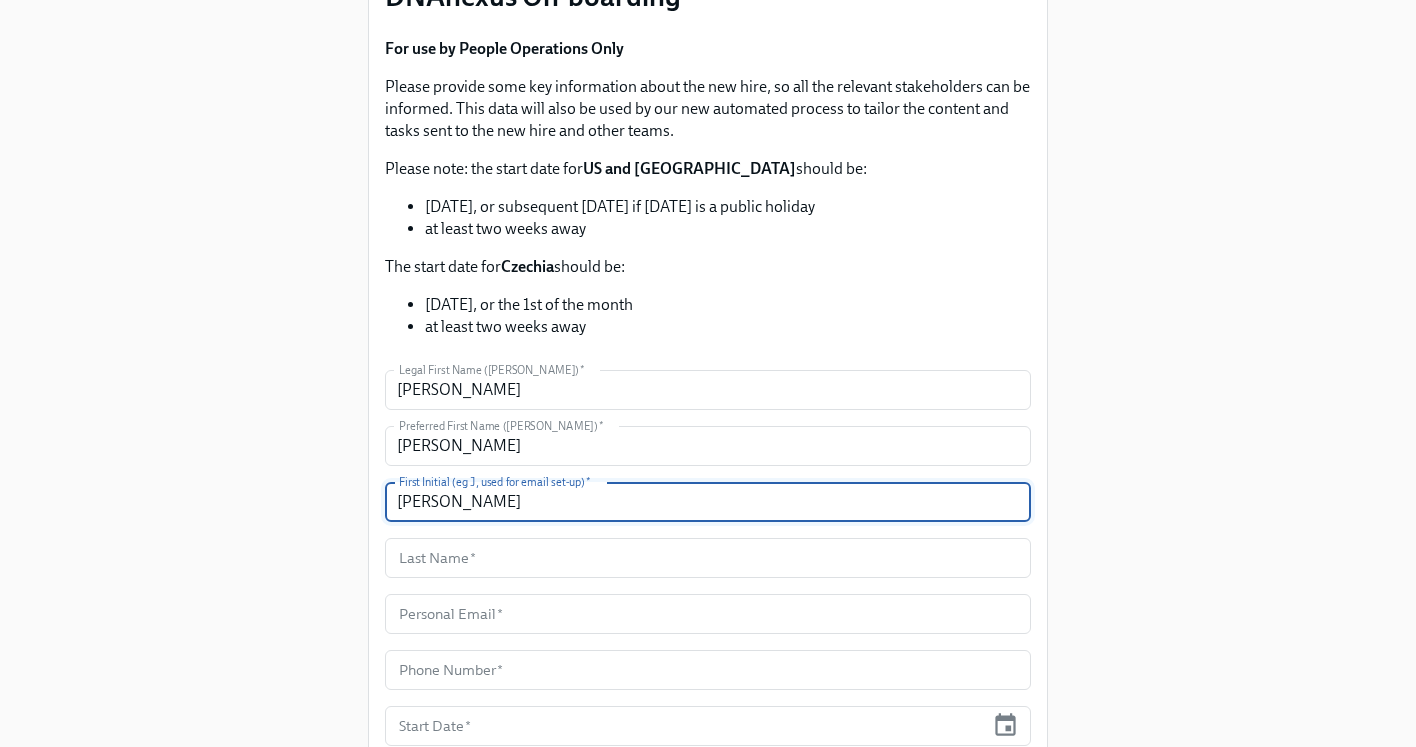 drag, startPoint x: 486, startPoint y: 509, endPoint x: 292, endPoint y: 509, distance: 194 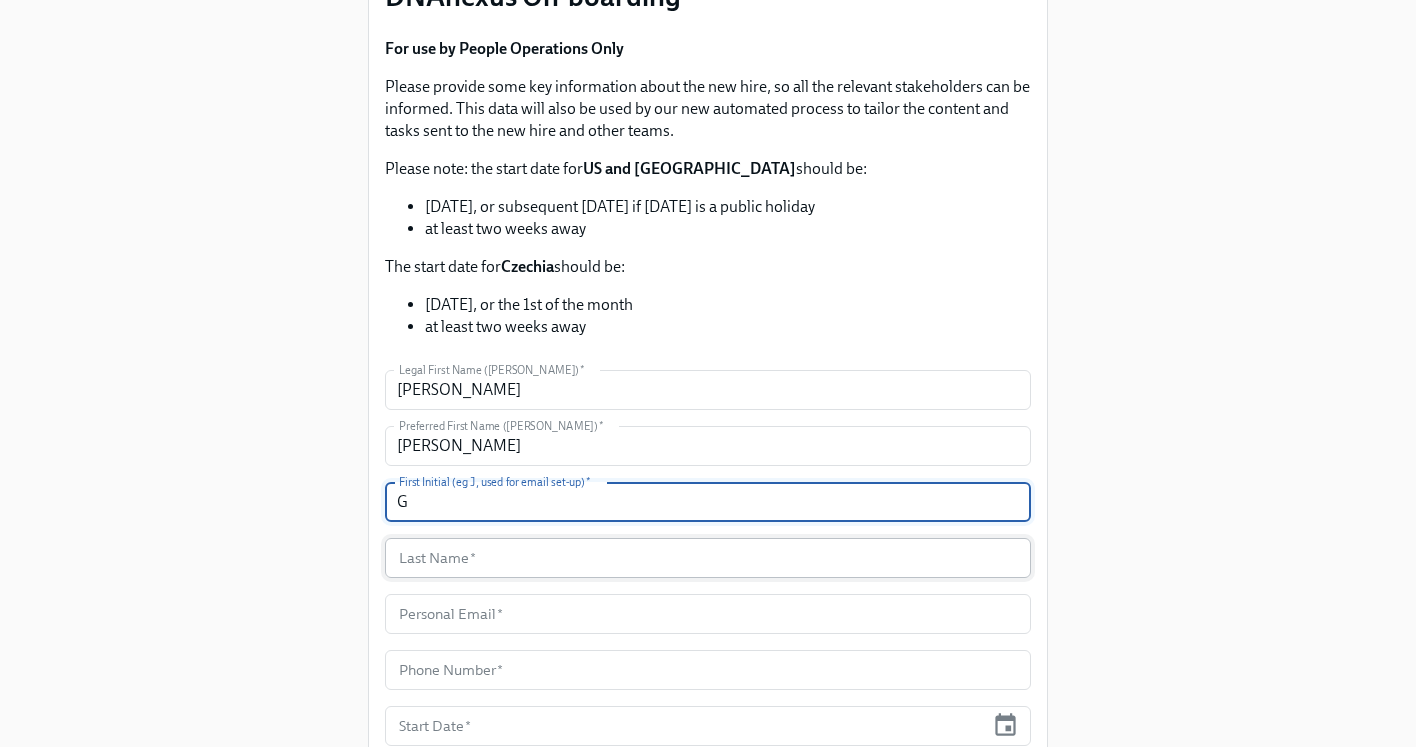 type on "G" 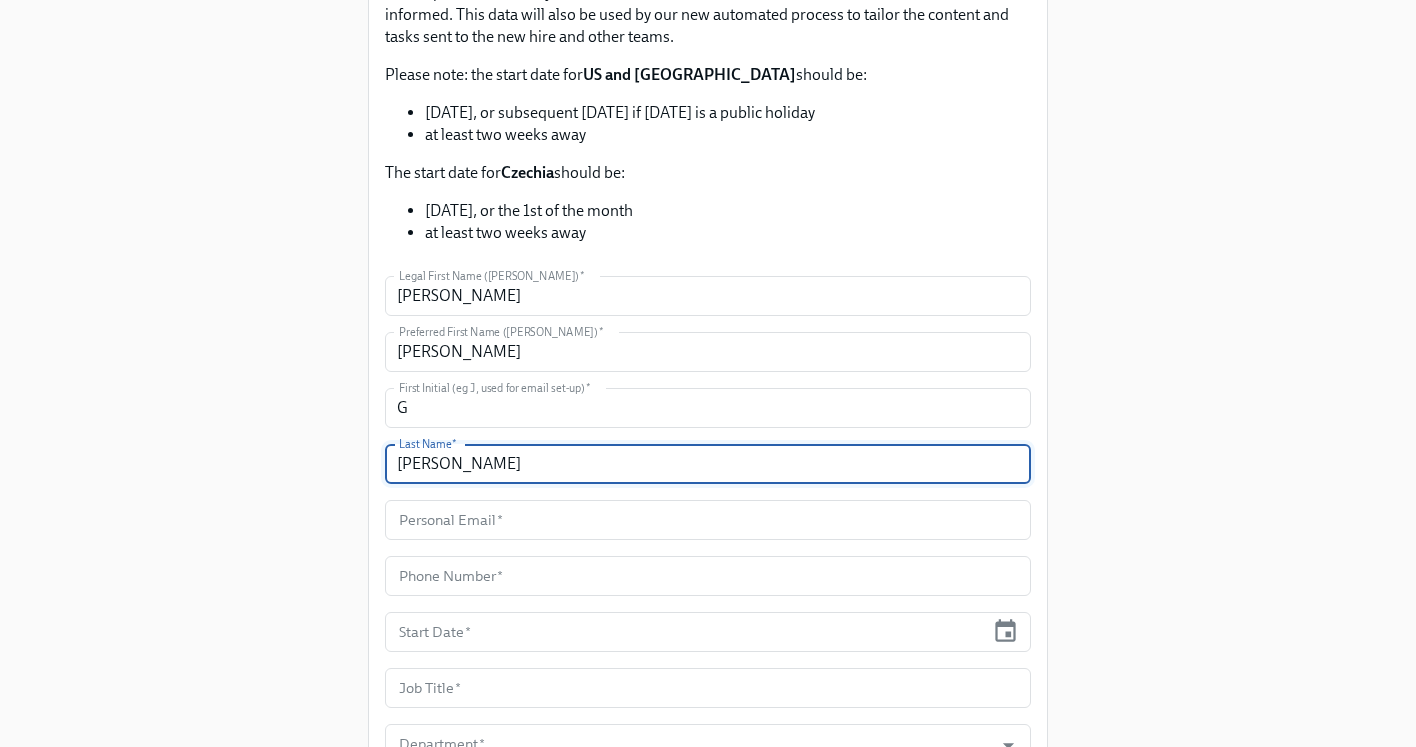 scroll, scrollTop: 309, scrollLeft: 0, axis: vertical 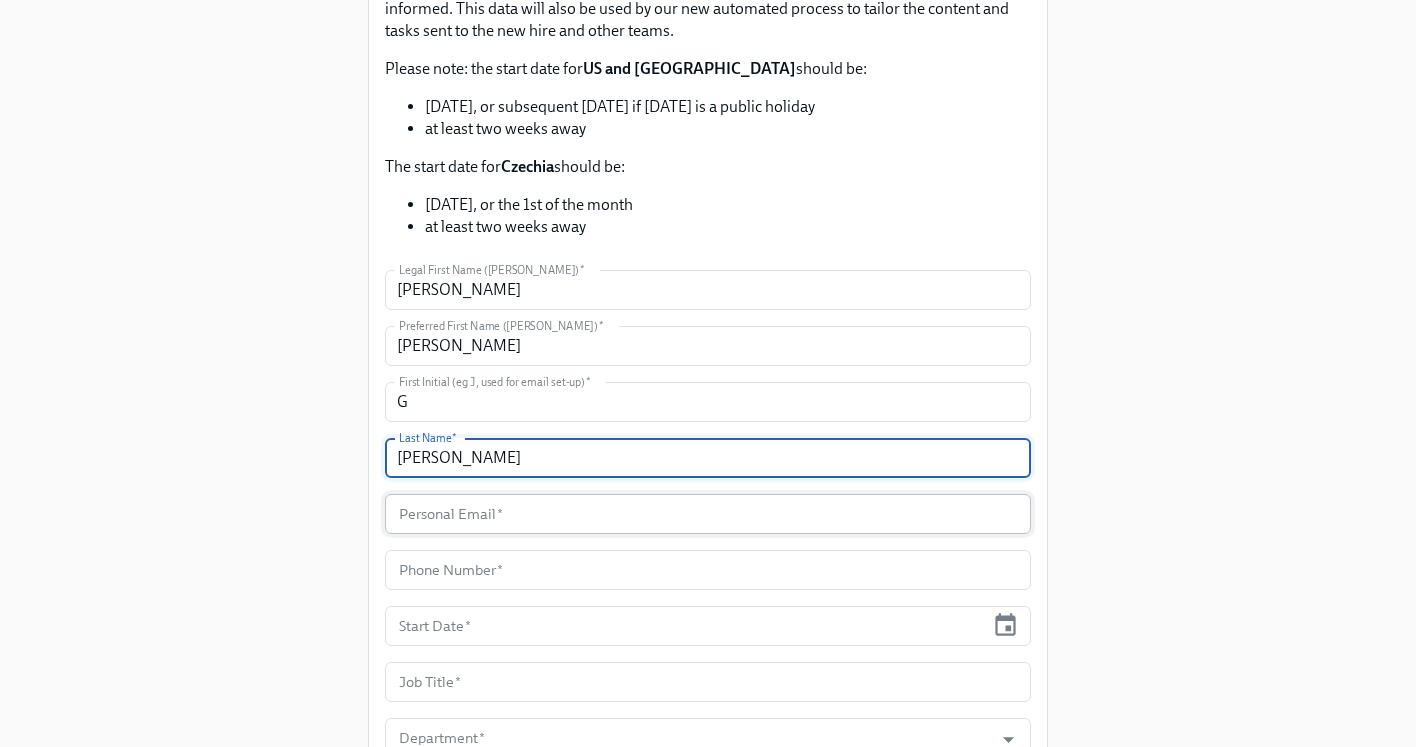 type on "Goldberg" 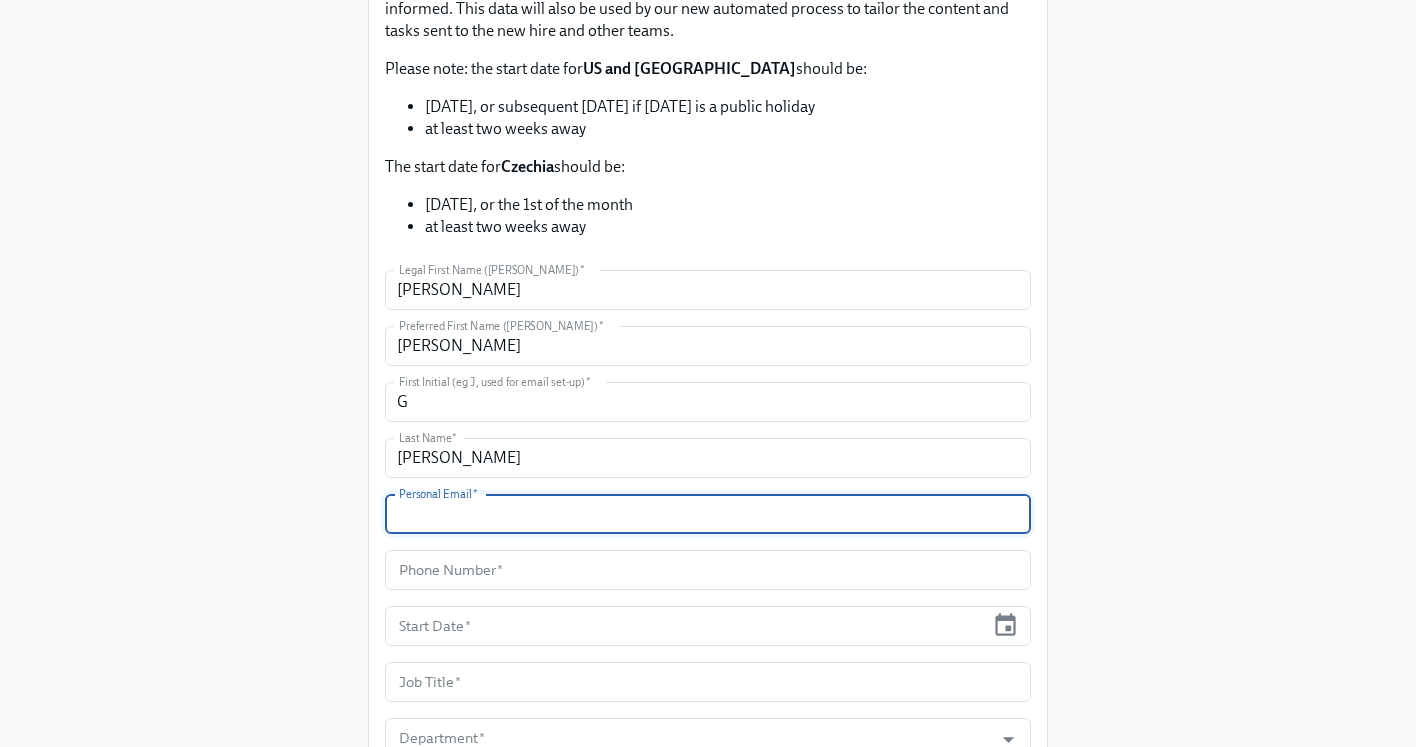 click at bounding box center (708, 514) 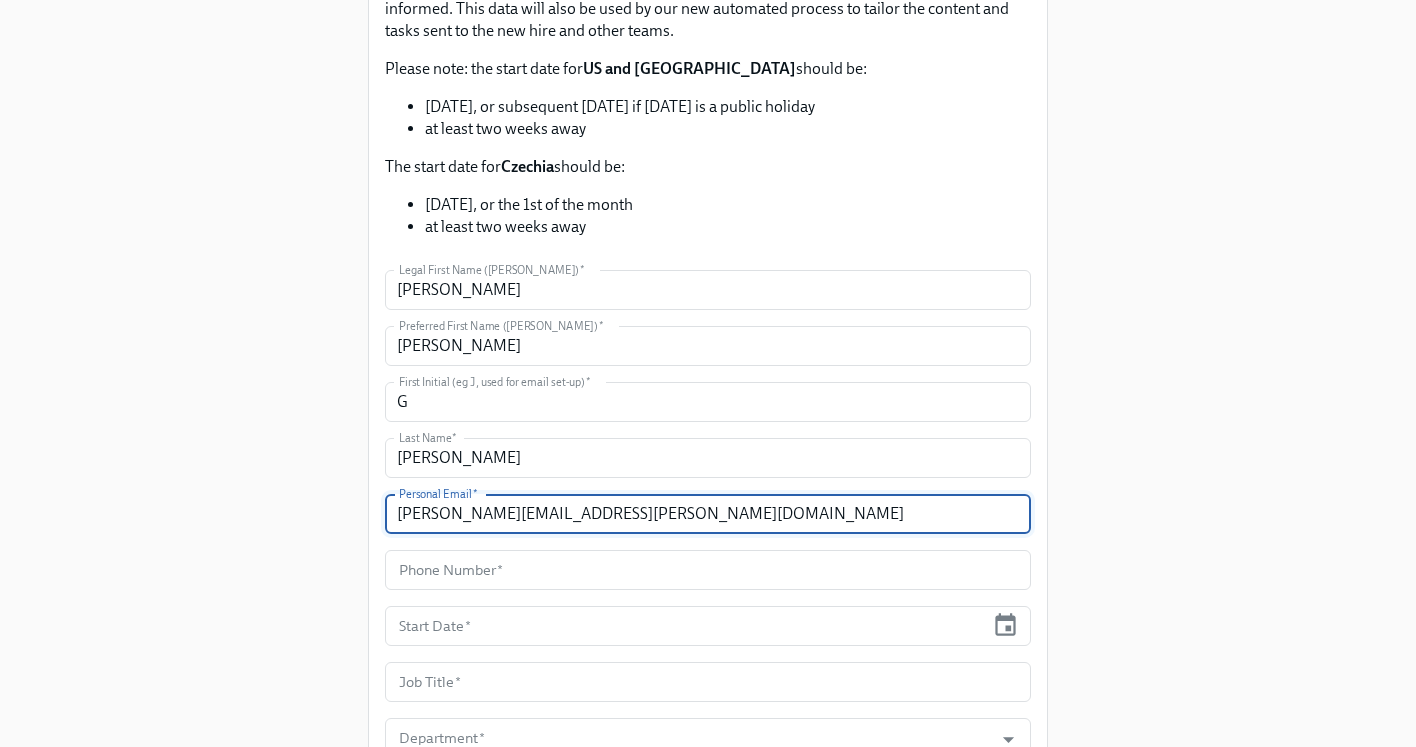 type on "greg.h.goldberg@gmail.com" 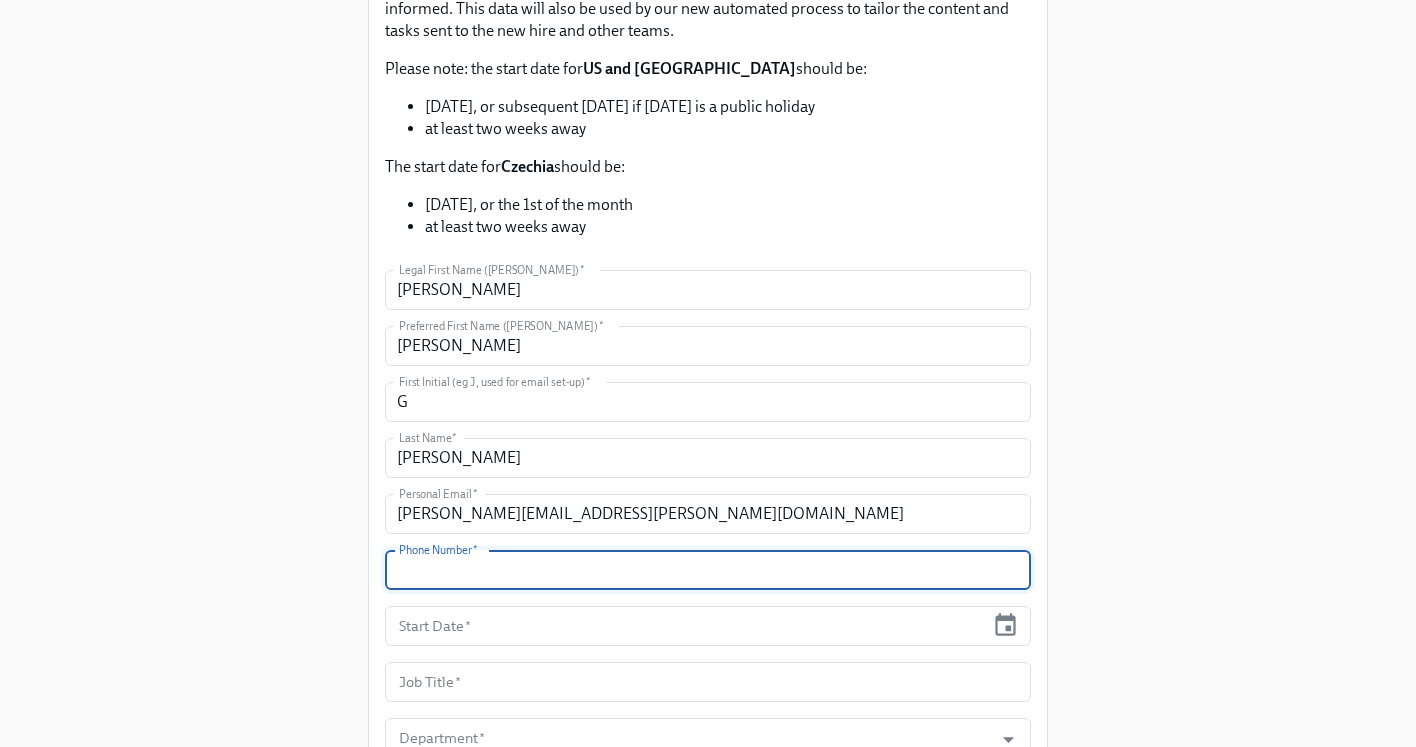 click at bounding box center (708, 570) 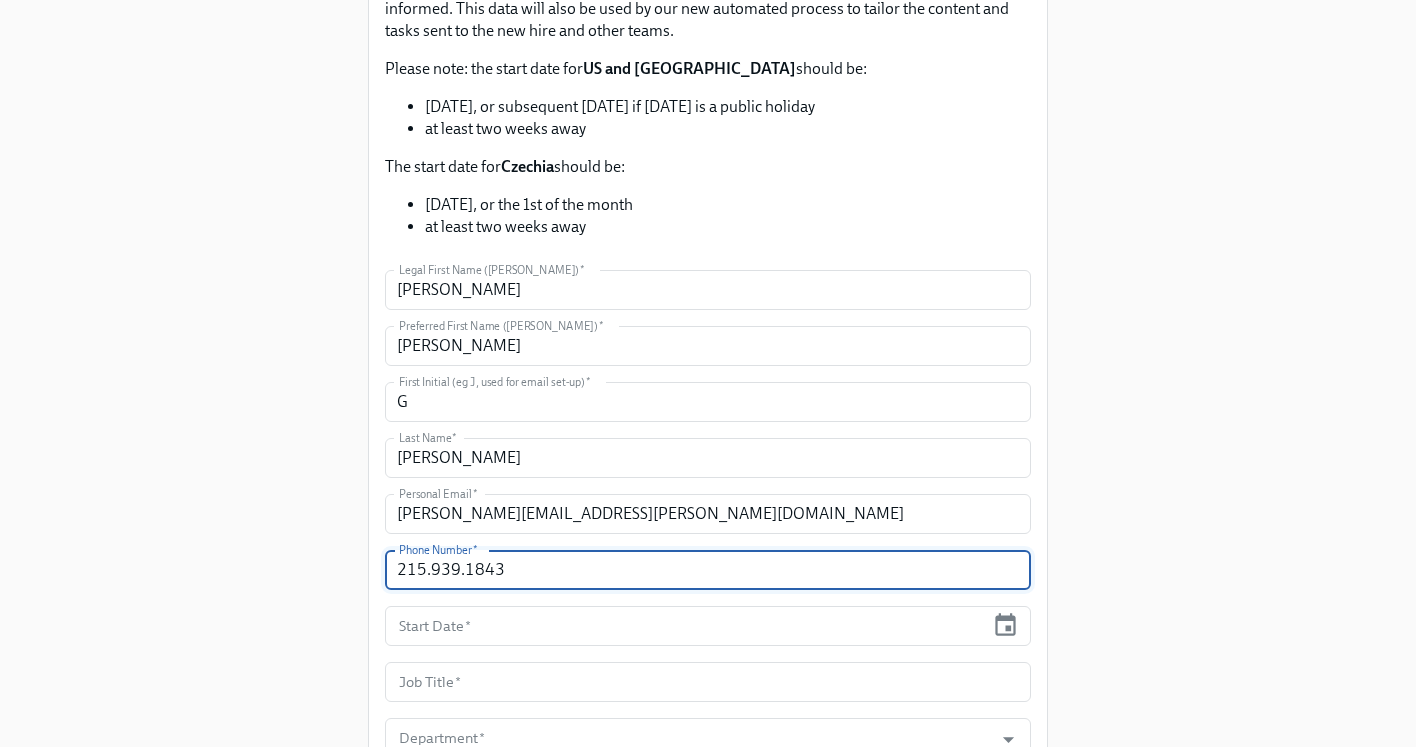type on "215.939.1843" 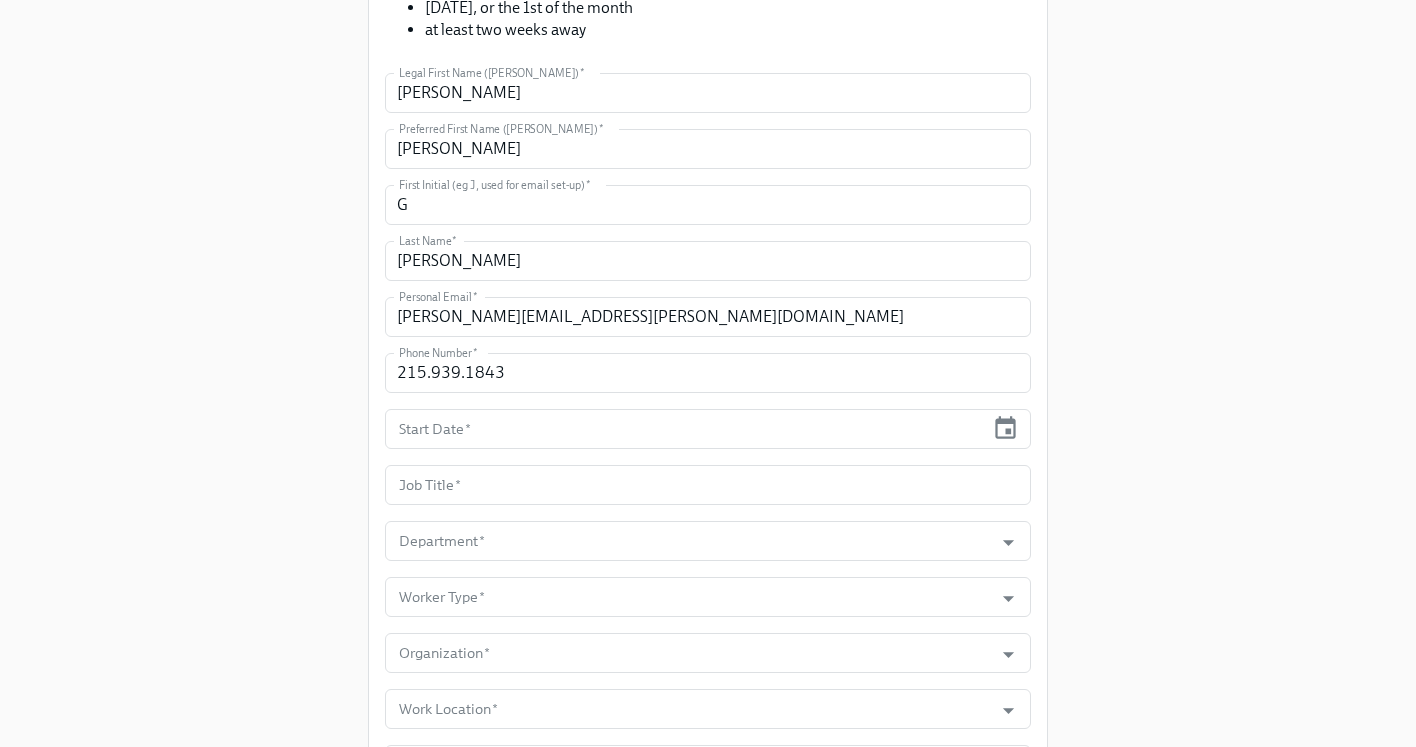 scroll, scrollTop: 537, scrollLeft: 0, axis: vertical 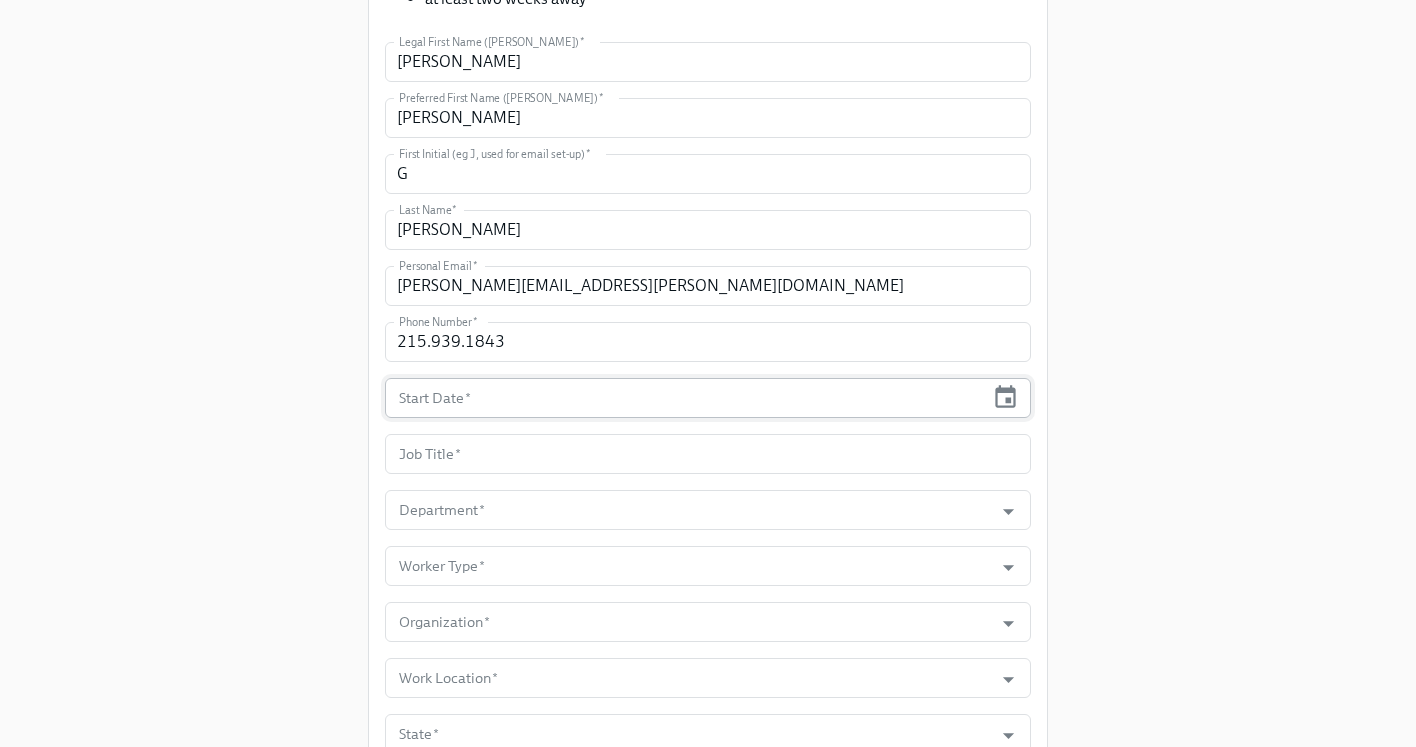 click at bounding box center (684, 398) 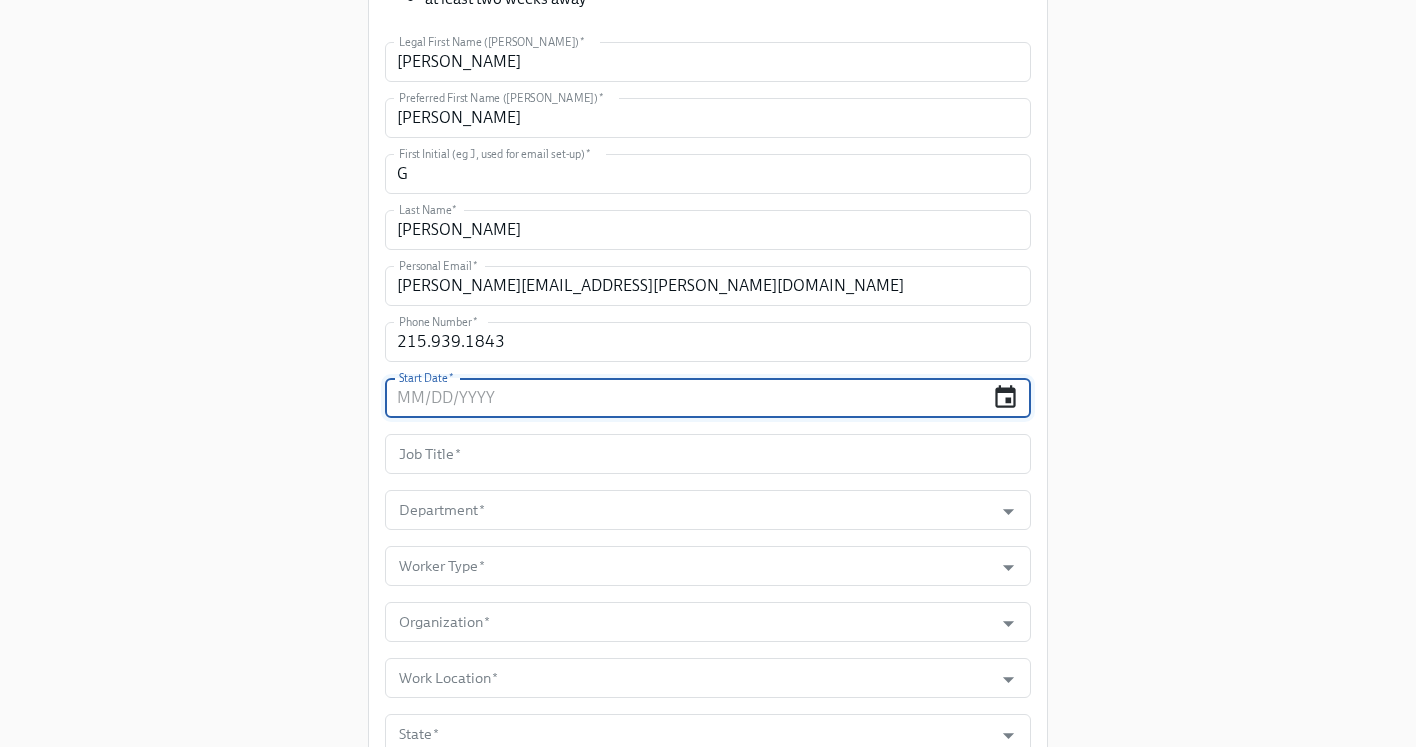 click 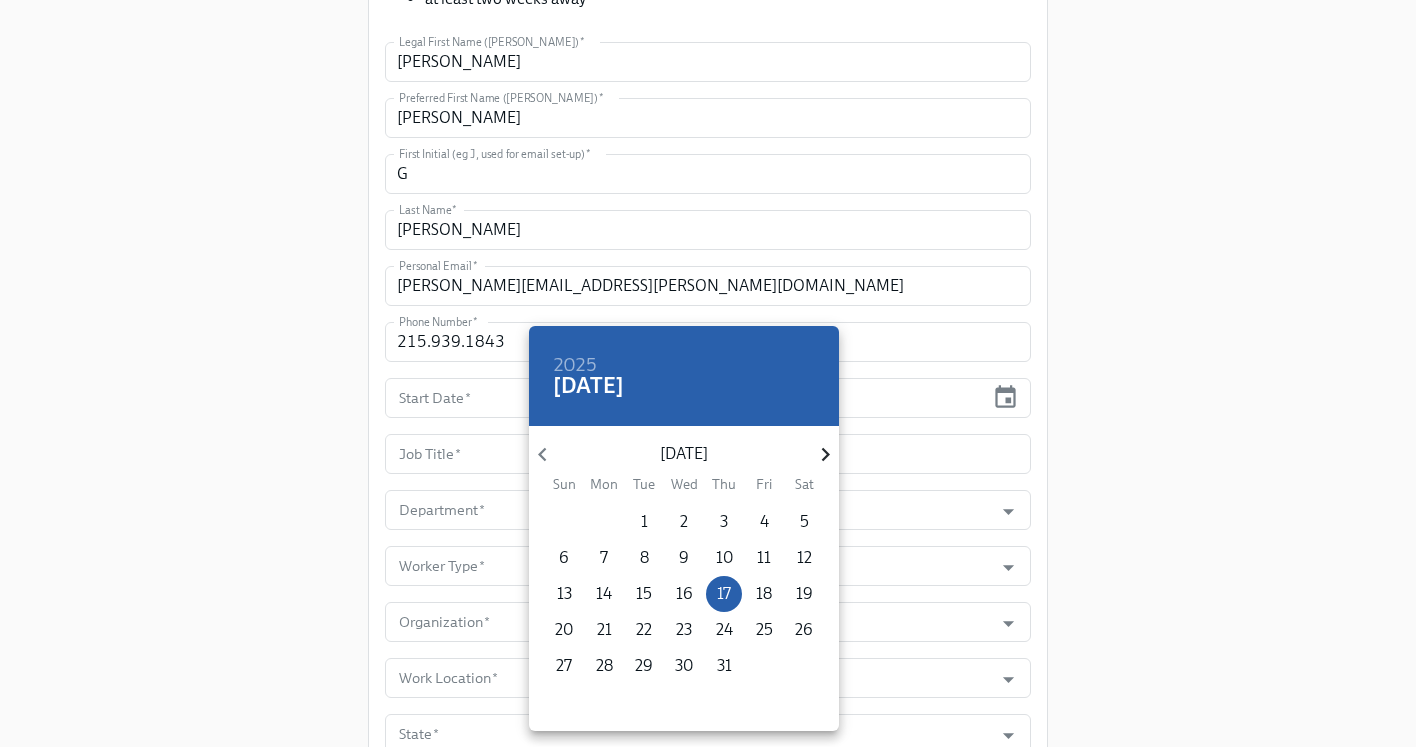 click 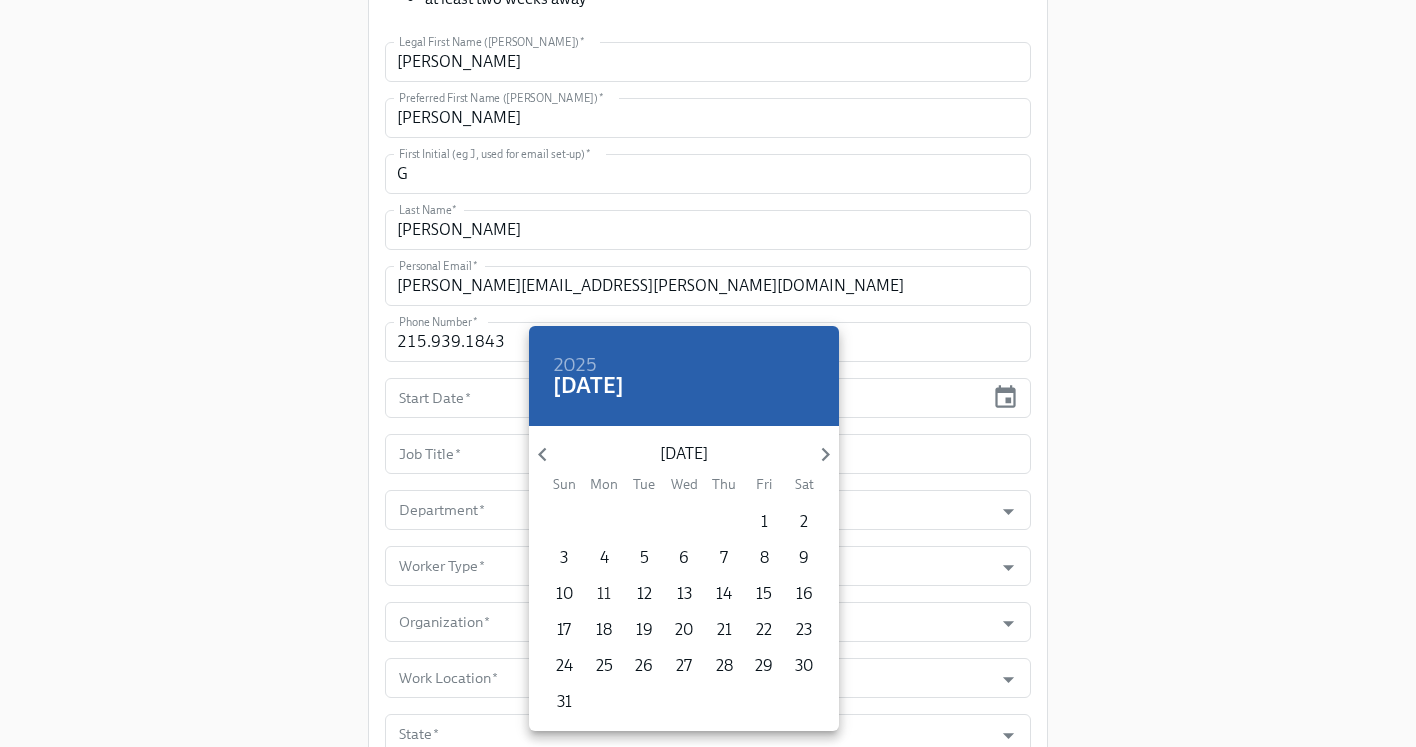 click on "11" at bounding box center [604, 594] 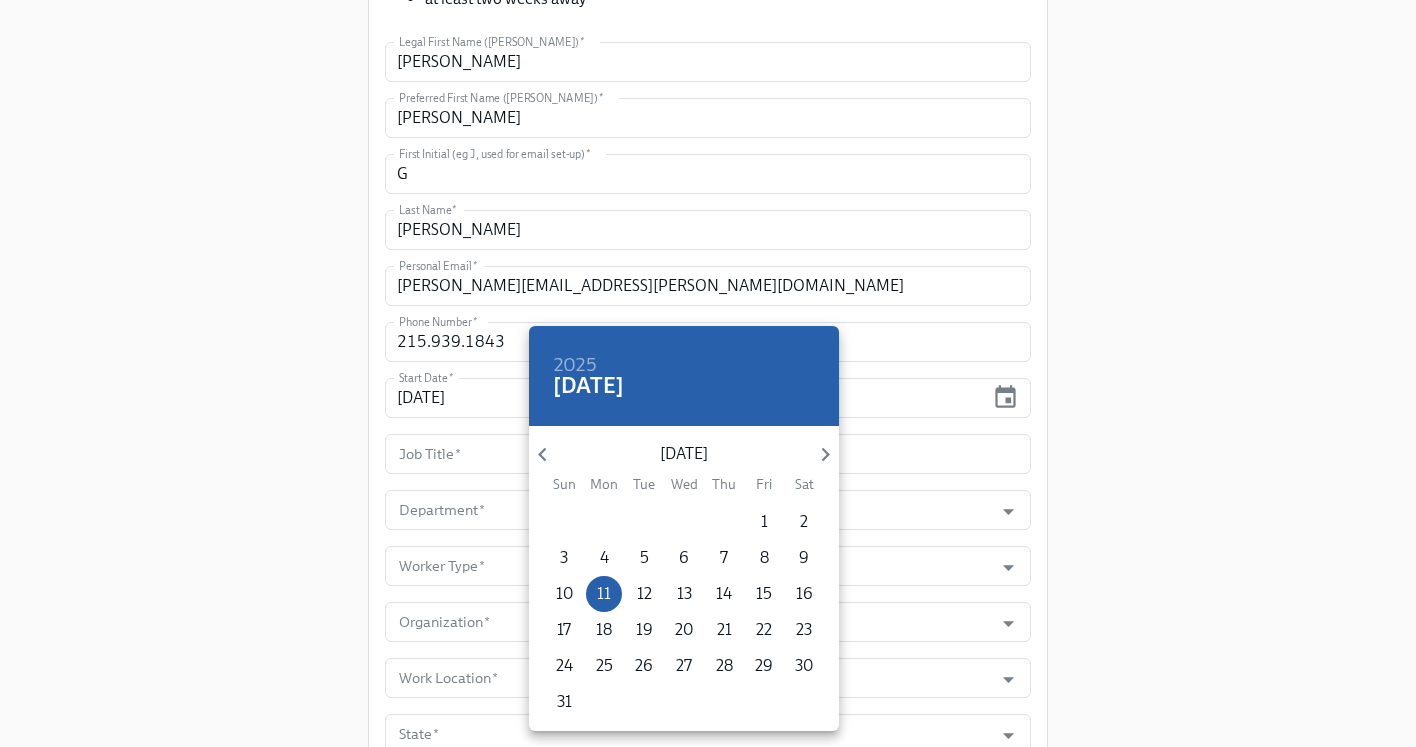 click at bounding box center [708, 373] 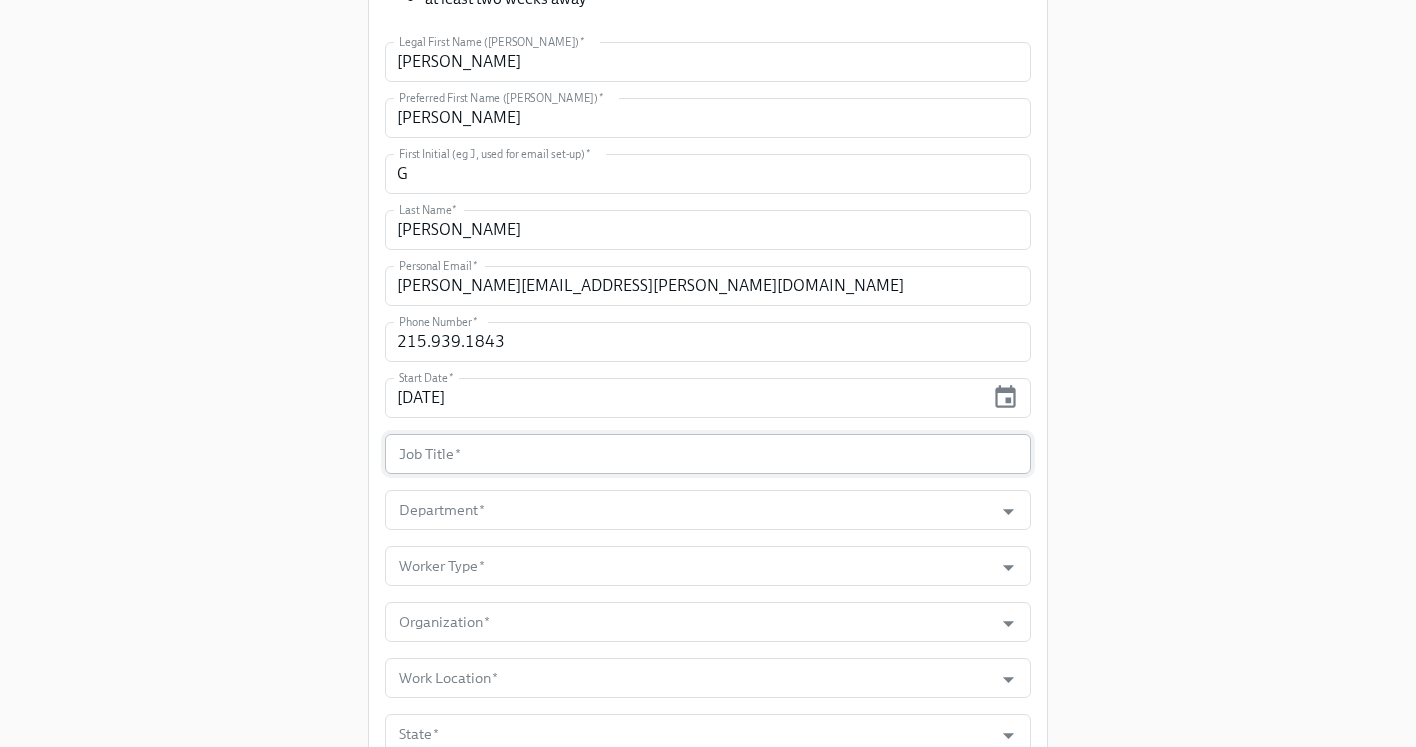 click at bounding box center (708, 454) 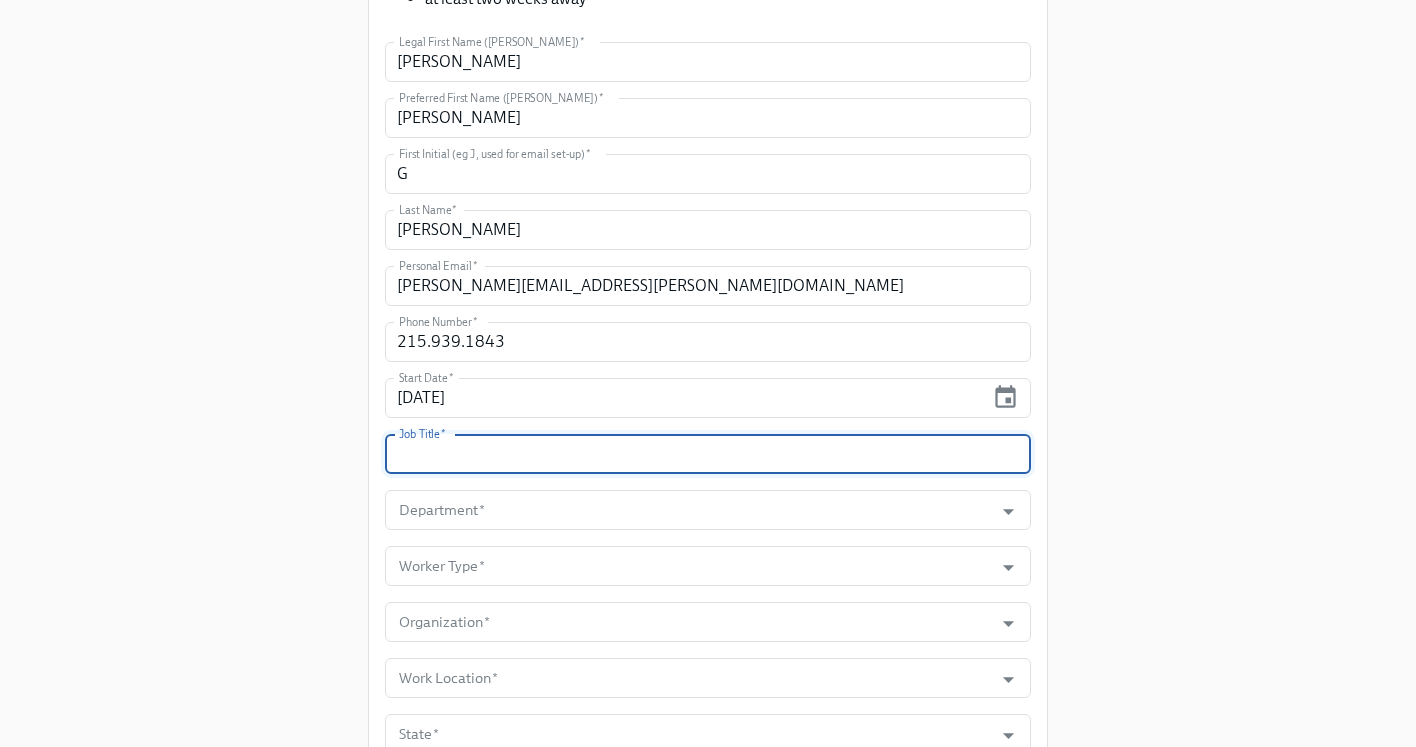 paste on "National Account Director, Biopharmaceutical Industry" 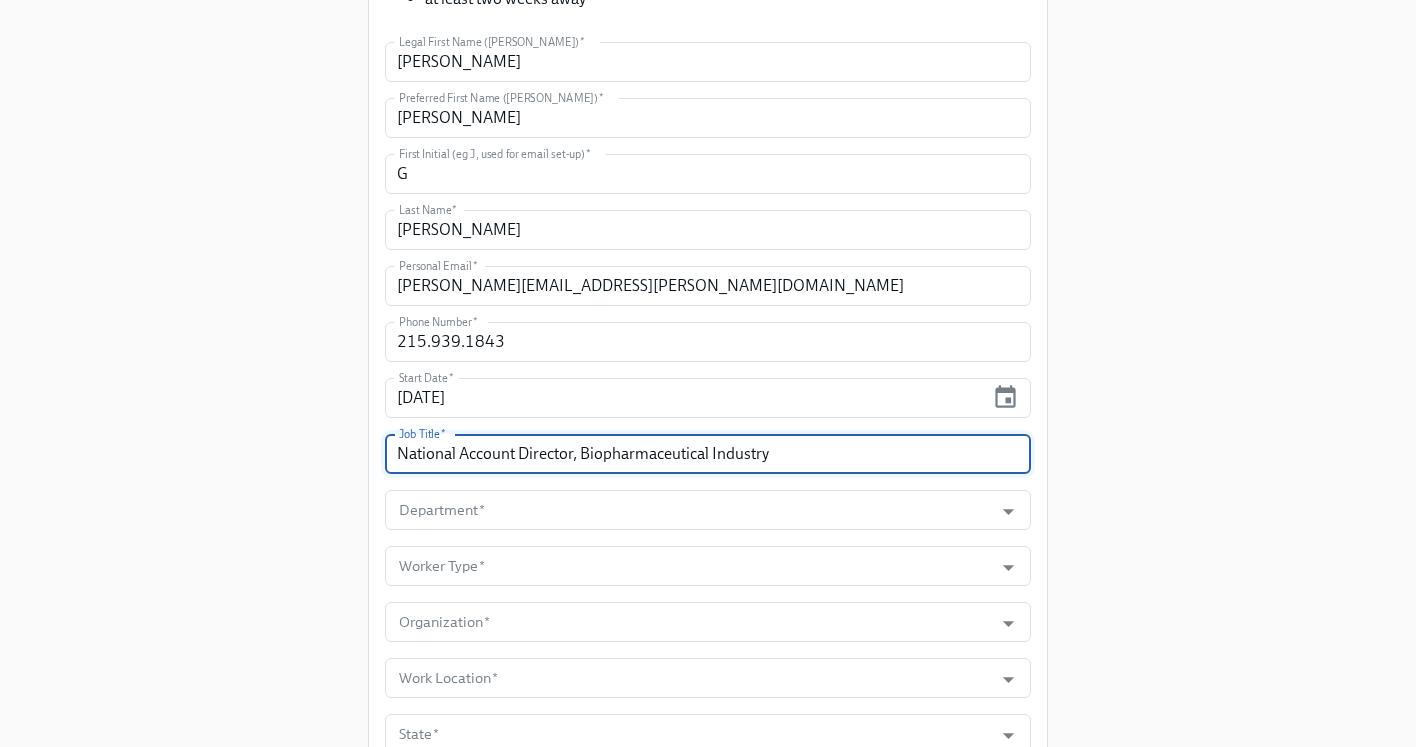 type on "National Account Director, Biopharmaceutical Industry" 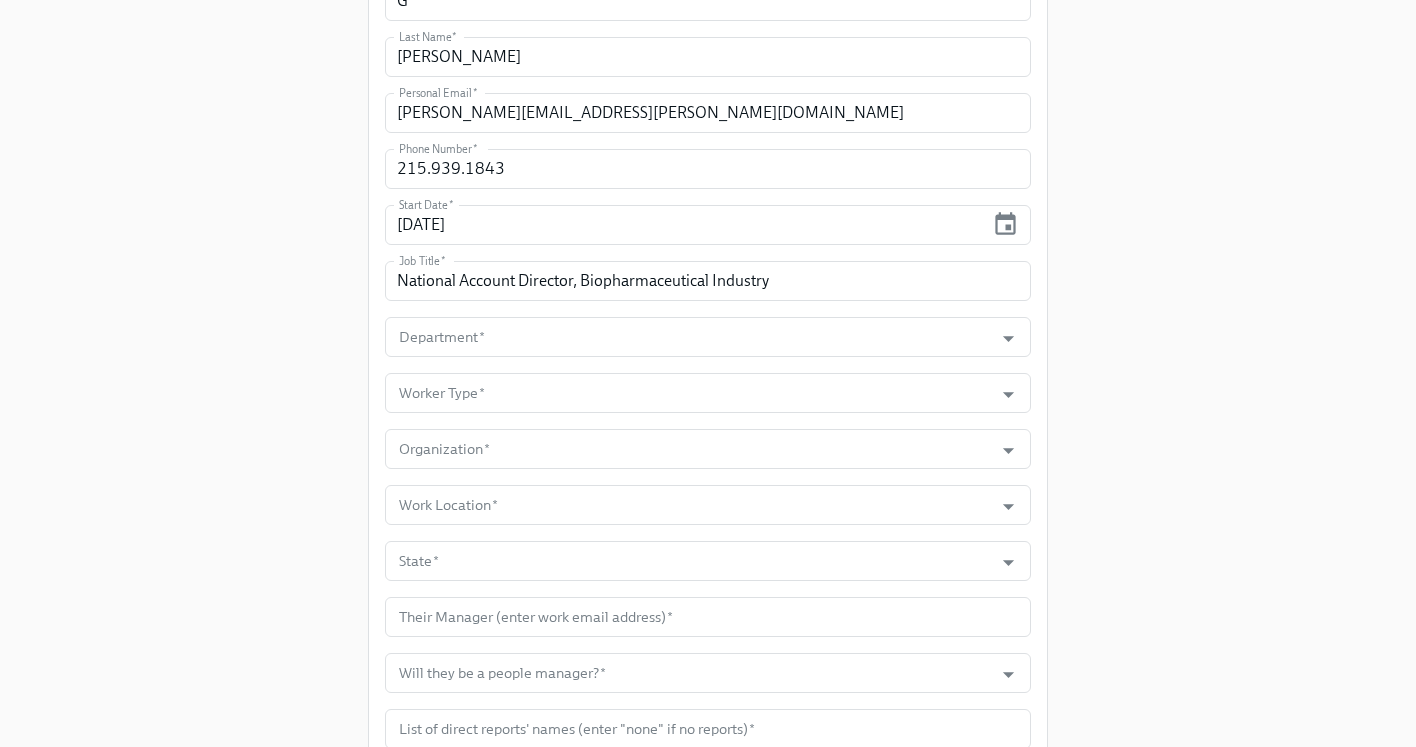 scroll, scrollTop: 711, scrollLeft: 0, axis: vertical 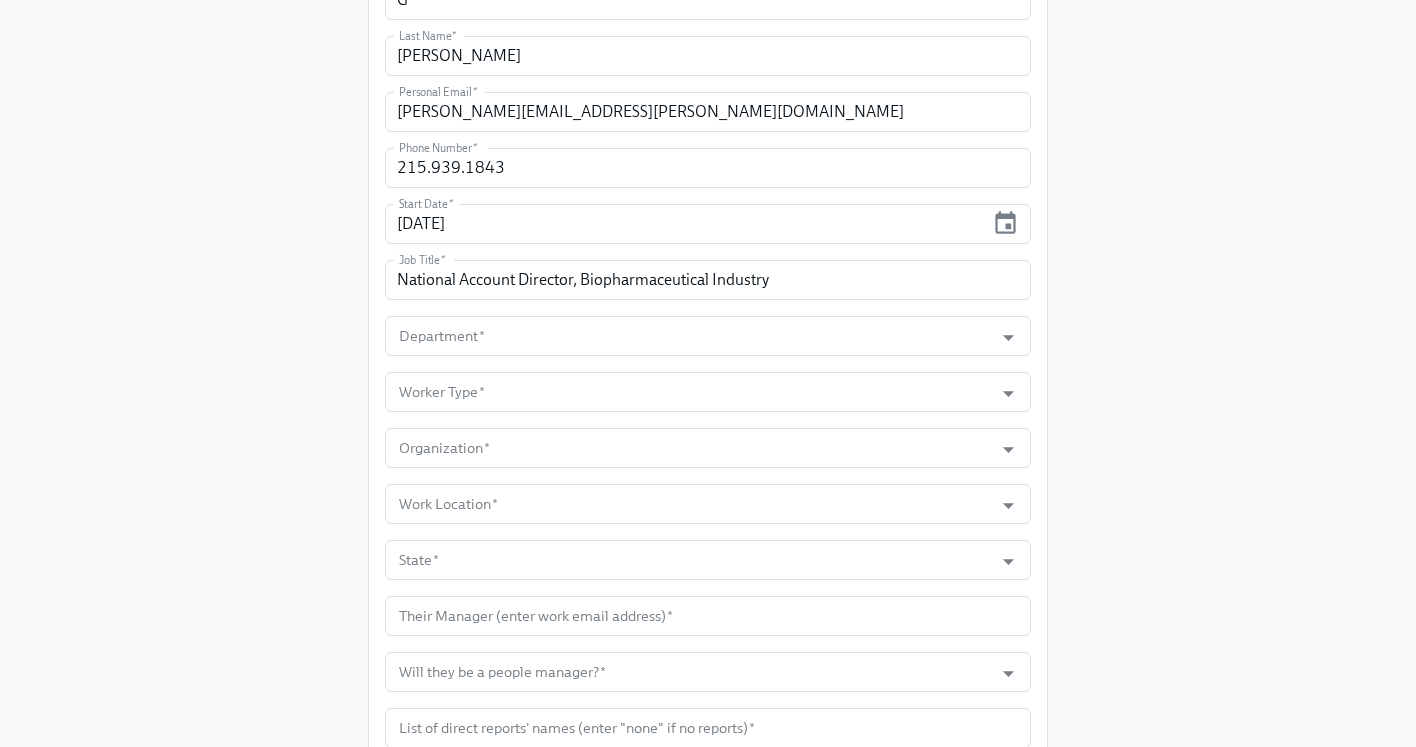 click on "Legal First Name (eg Jennifer)   * Gregory Legal First Name (eg Jennifer)  * Preferred First Name (eg Jen)   * Greg Preferred First Name (eg Jen)  * First Initial (eg J, used for email set-up)   * G First Initial (eg J, used for email set-up)  * Last Name   * Goldberg Last Name  * Personal Email   * greg.h.goldberg@gmail.com Personal Email  * Phone Number   * 215.939.1843 Phone Number  * Start Date   * 08/11/2025 Start Date  * Job Title   * National Account Director, Biopharmaceutical Industry Job Title  * Department   * Department  * Worker Type   * Worker Type  * Organization   * Organization  * Work Location   * Work Location  * State   * State  * Their Manager (enter work email address)   * Their Manager (enter work email address)  * Will they be a people manager?   * Will they be a people manager?  * List of direct reports' names (enter "none" if no reports)   * List of direct reports' names (enter "none" if no reports)  * REQ number   * REQ number  *" at bounding box center (708, 364) 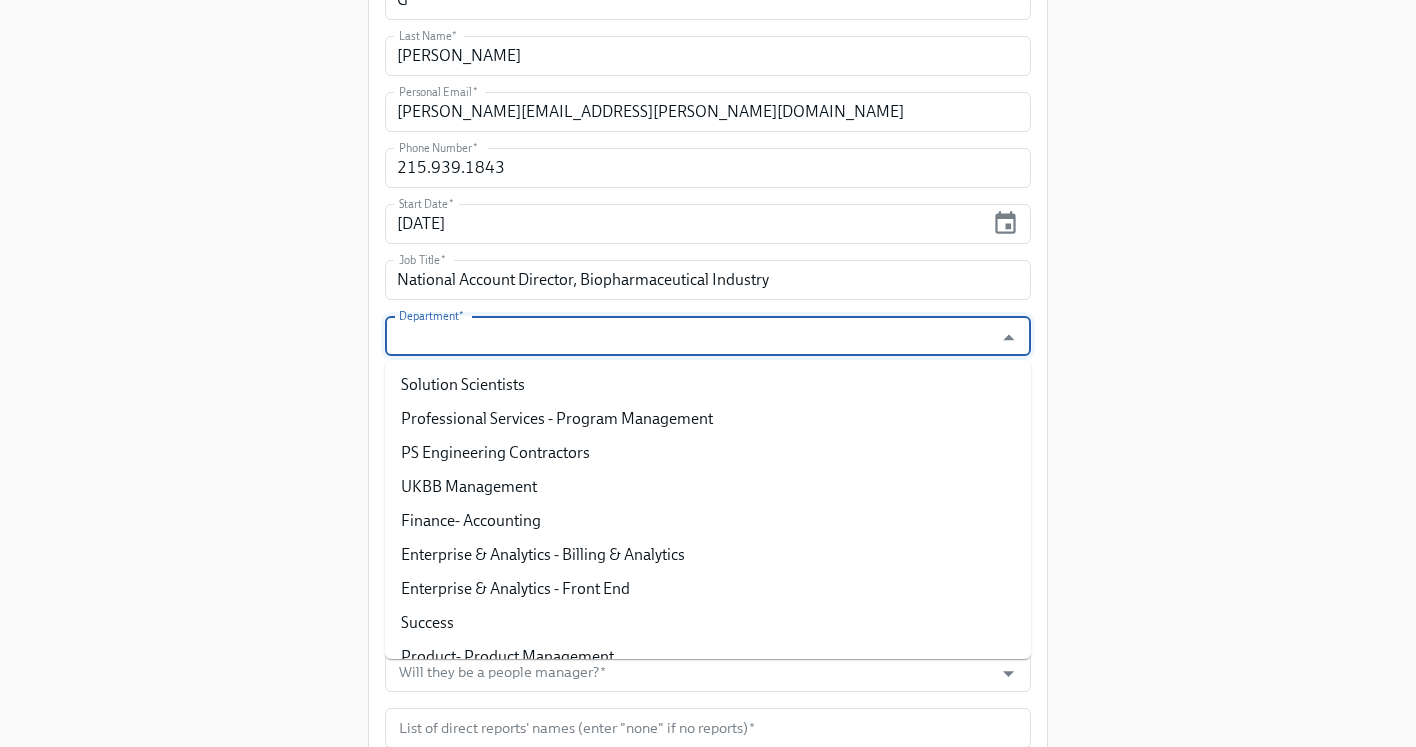 click on "Department   *" at bounding box center (689, 336) 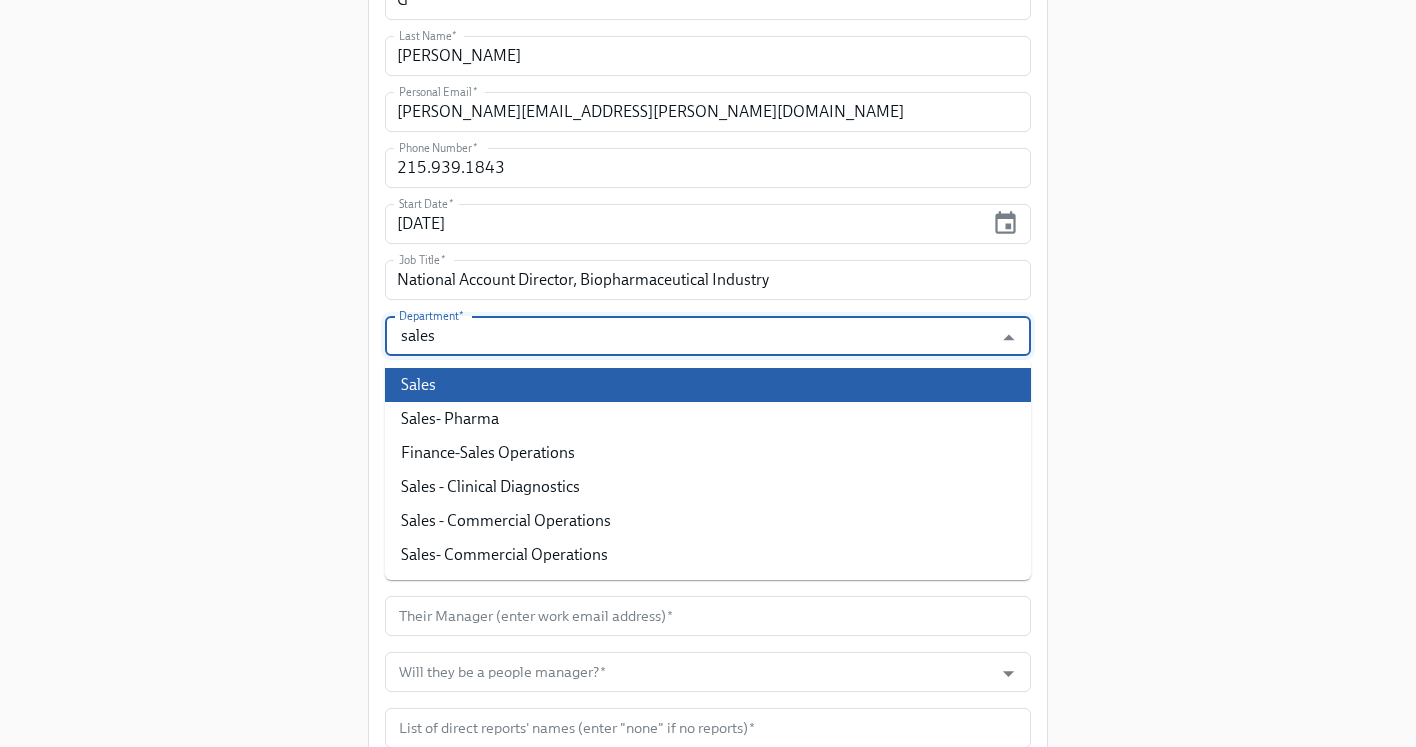 click on "Sales" at bounding box center [708, 385] 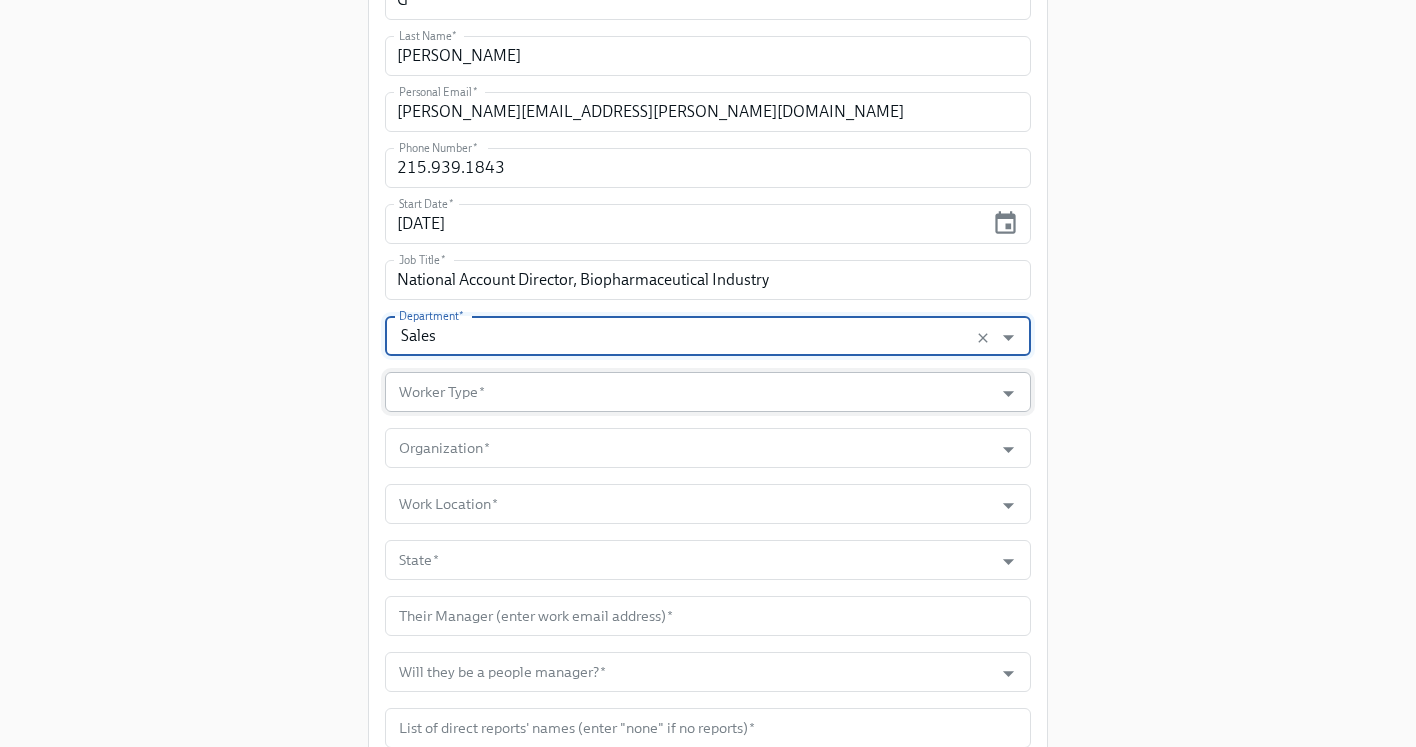 type on "Sales" 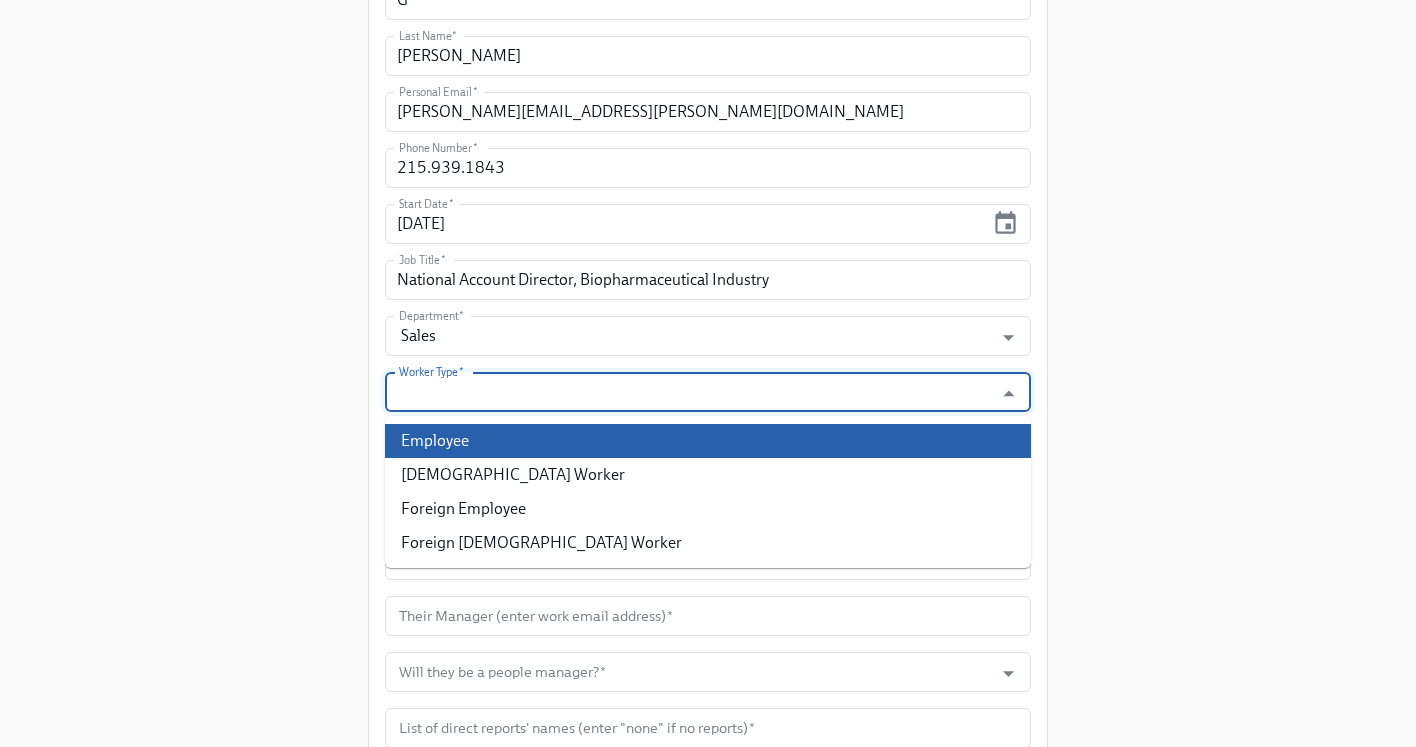 click on "Employee" at bounding box center [708, 441] 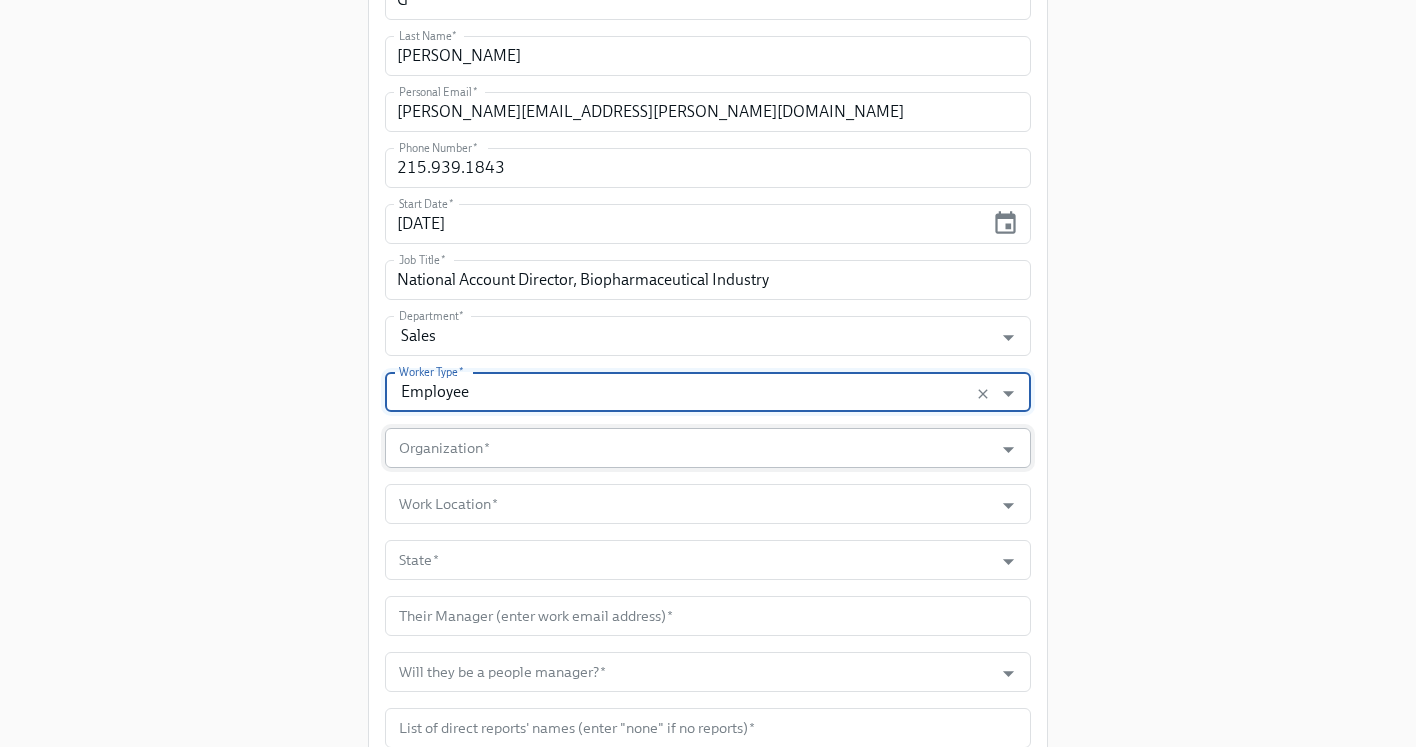click on "Organization   *" at bounding box center (689, 448) 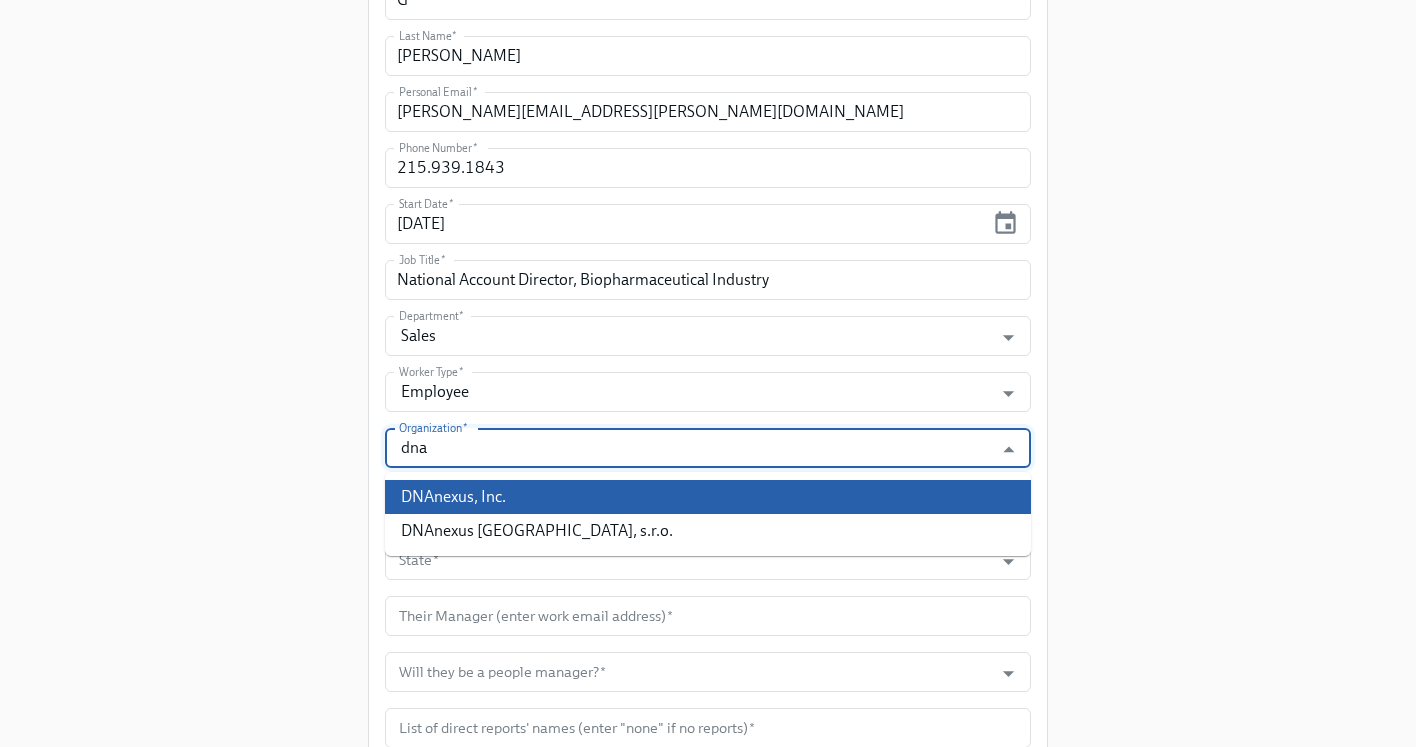 click on "DNAnexus, Inc." at bounding box center (708, 497) 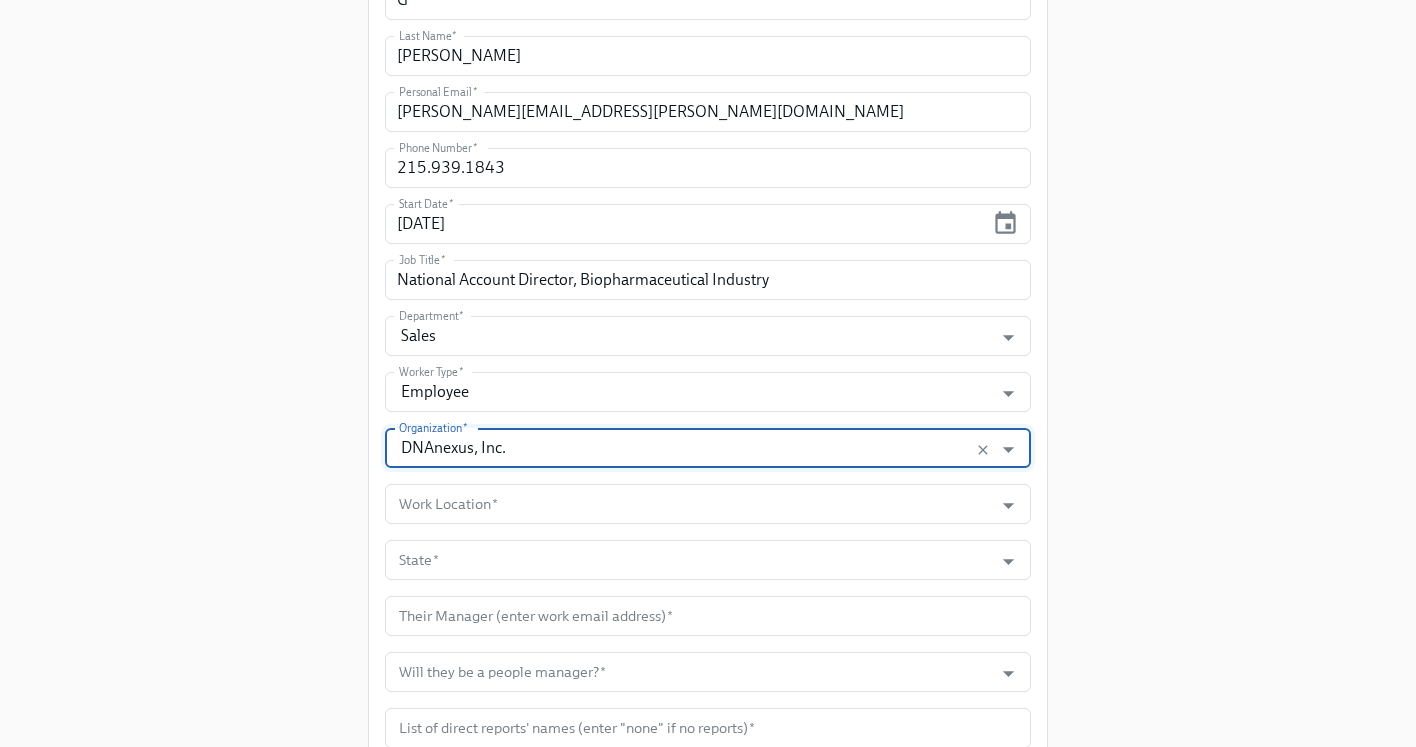 scroll, scrollTop: 751, scrollLeft: 0, axis: vertical 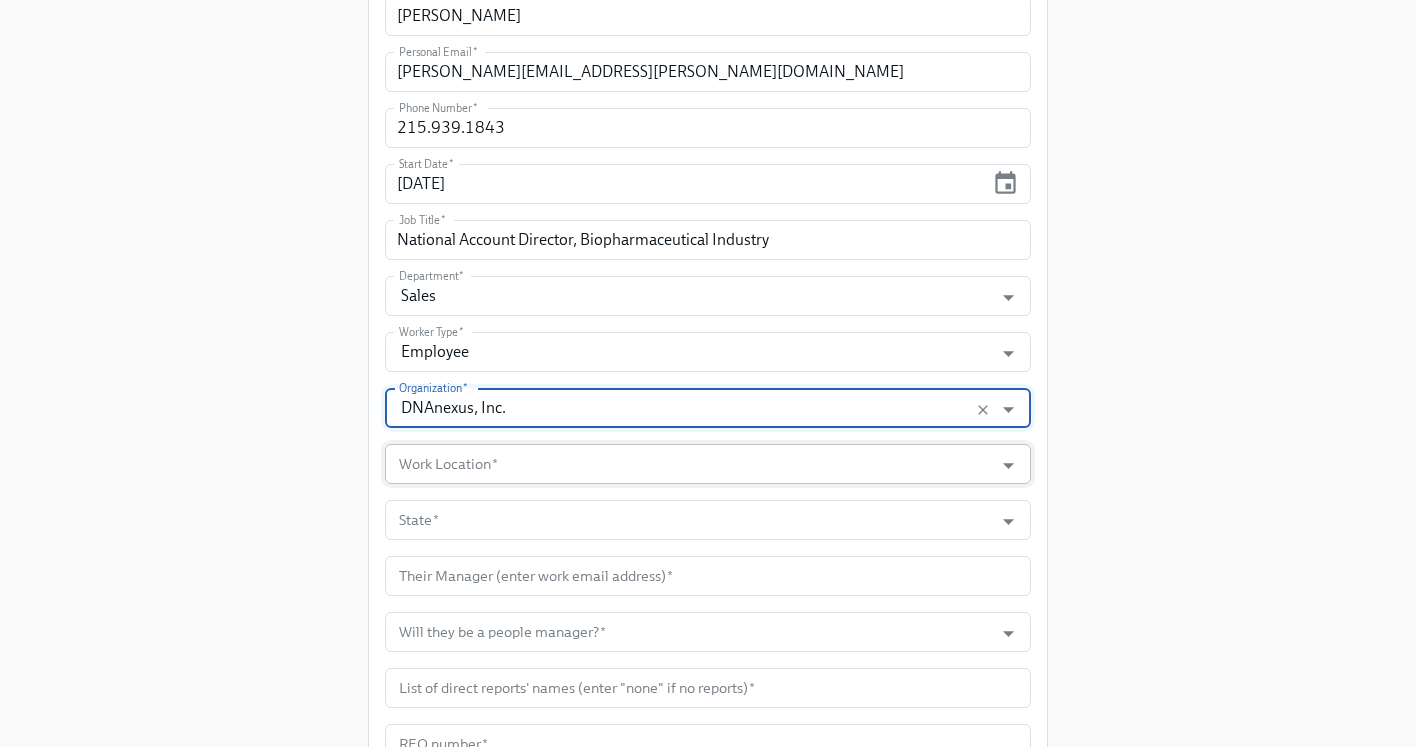 type on "DNAnexus, Inc." 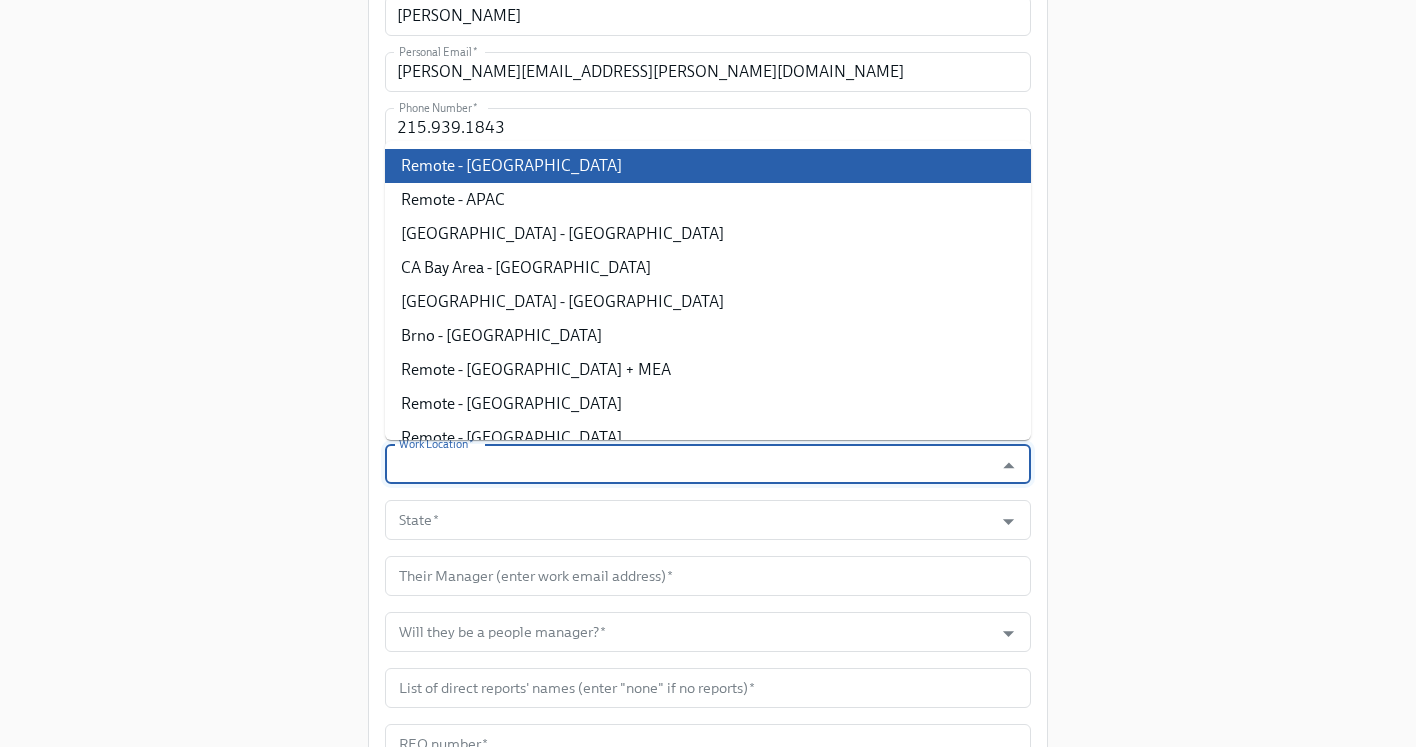 click on "Remote - USA" at bounding box center [708, 166] 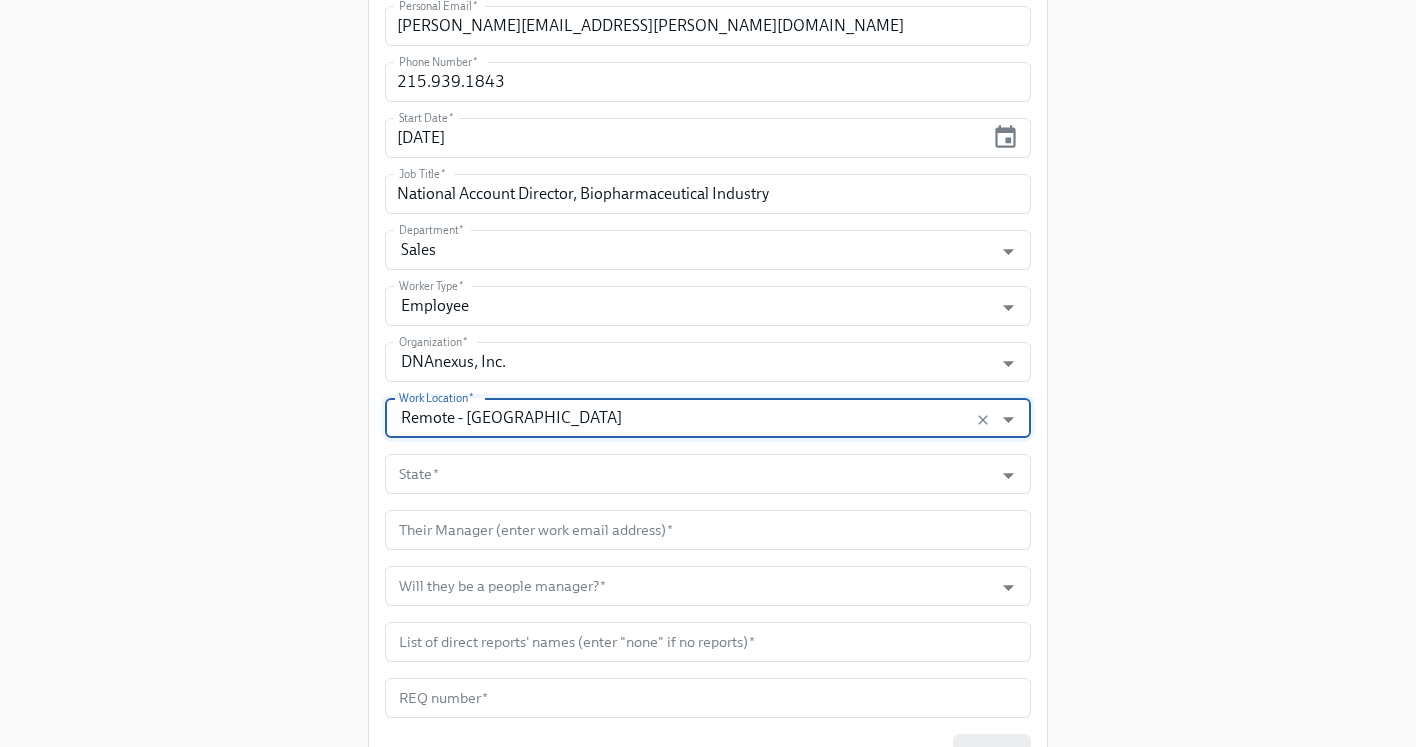 scroll, scrollTop: 808, scrollLeft: 0, axis: vertical 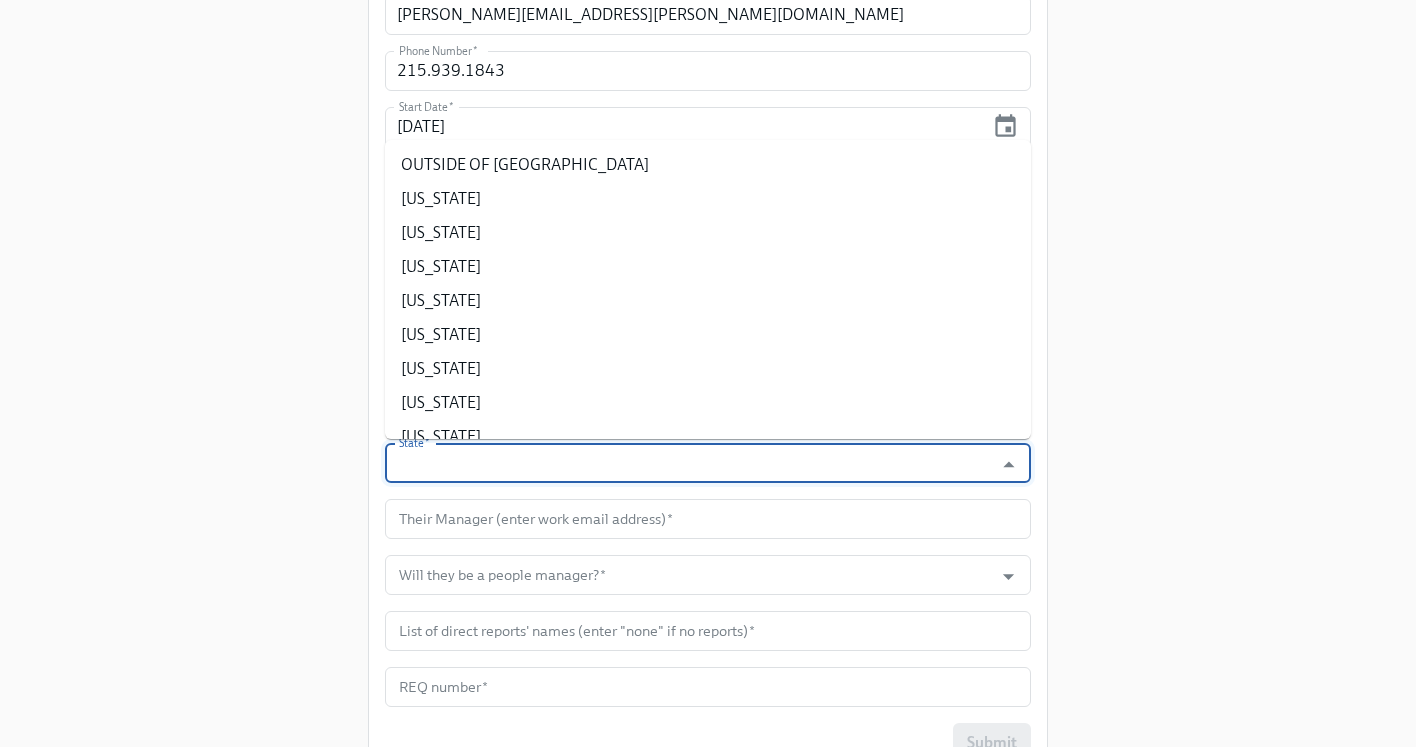 click on "State   *" at bounding box center [689, 463] 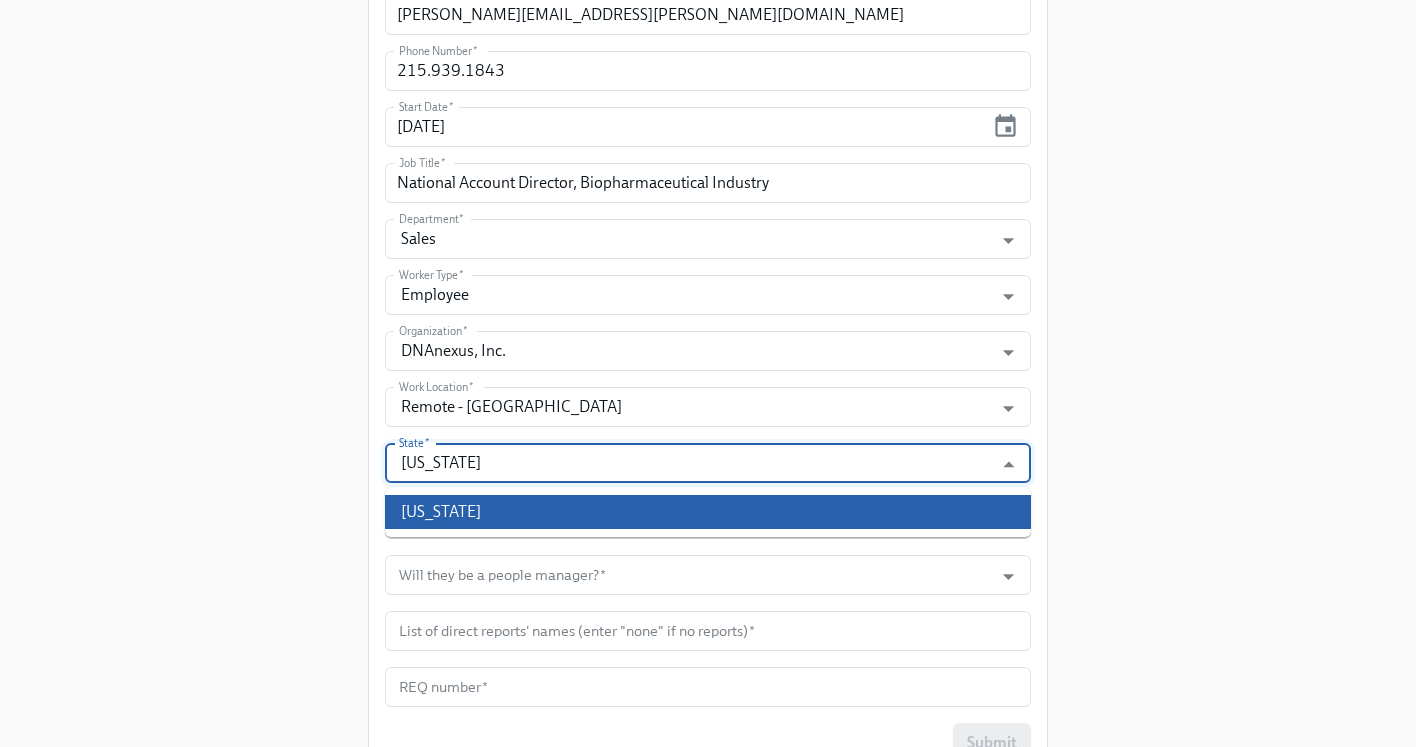 click on "California" at bounding box center [708, 512] 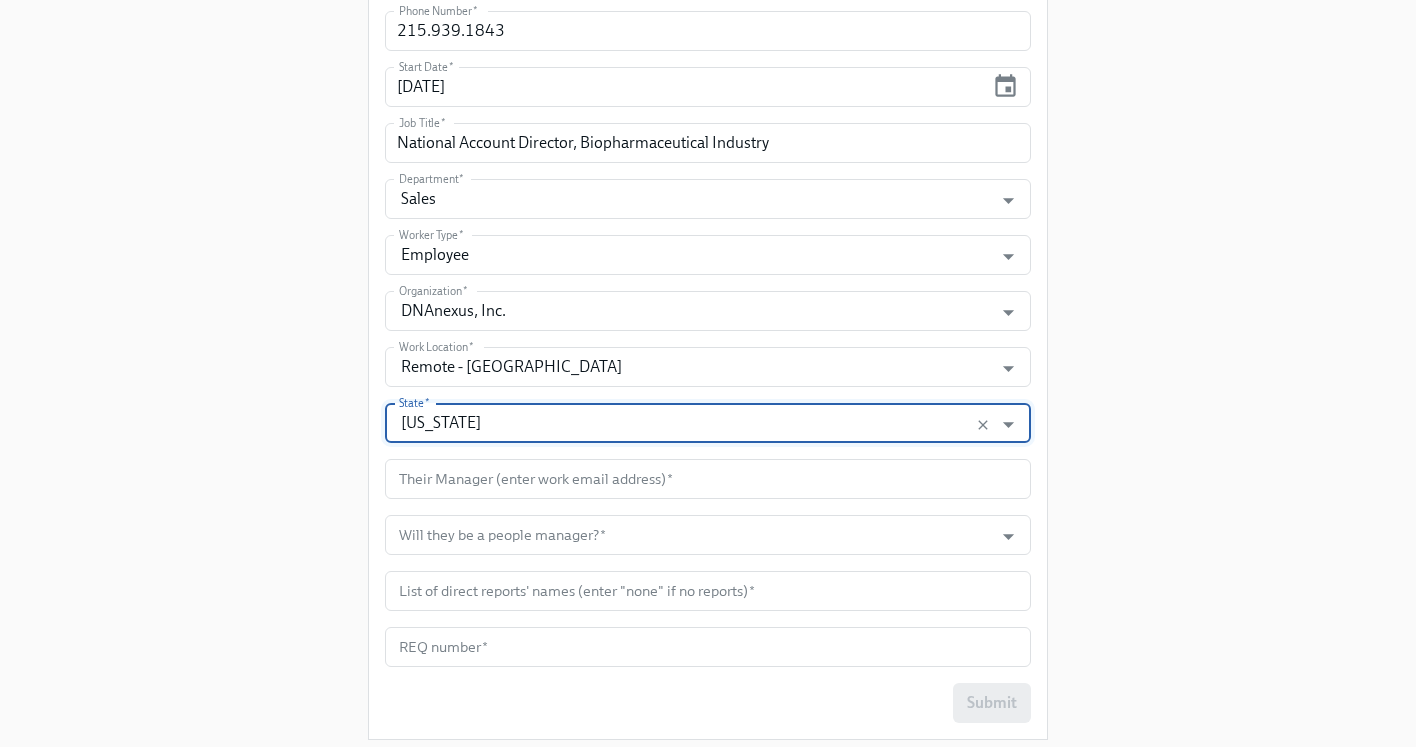 scroll, scrollTop: 859, scrollLeft: 0, axis: vertical 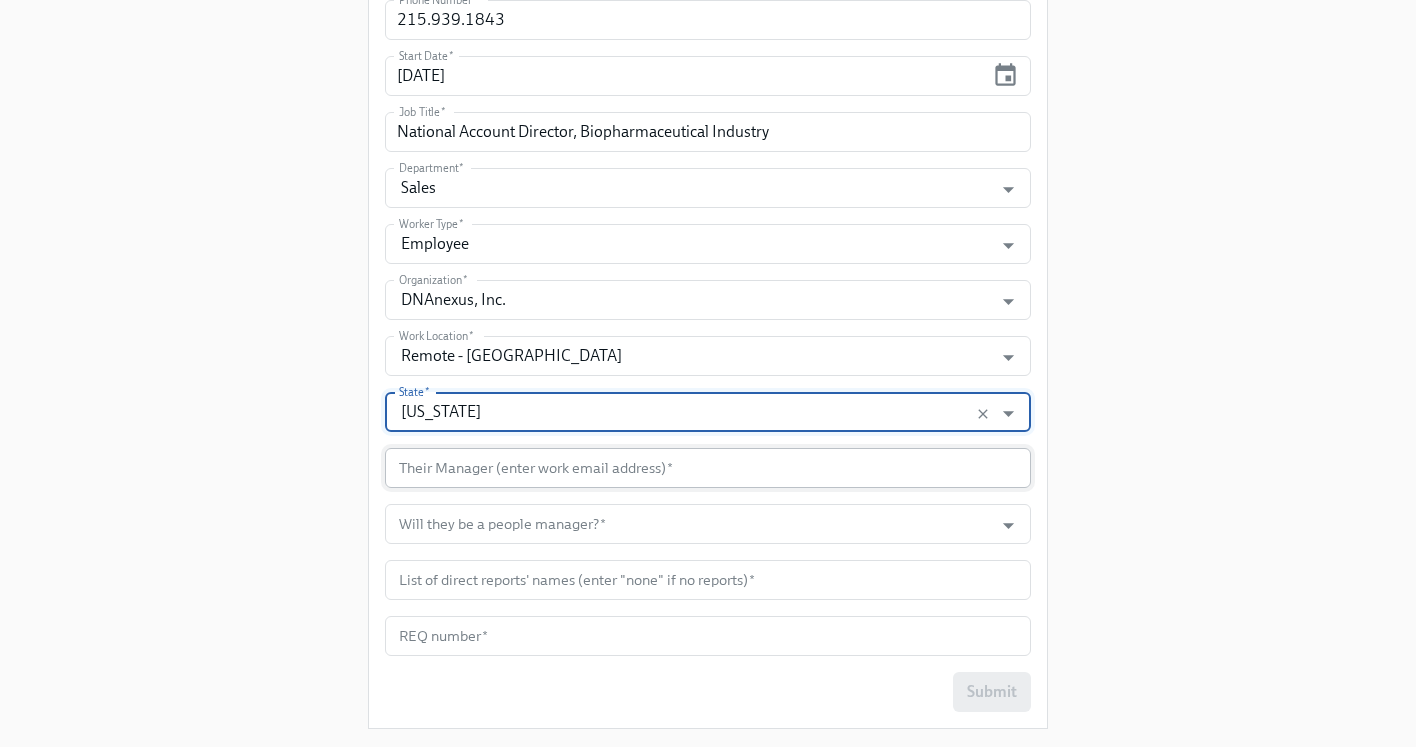 click at bounding box center (708, 468) 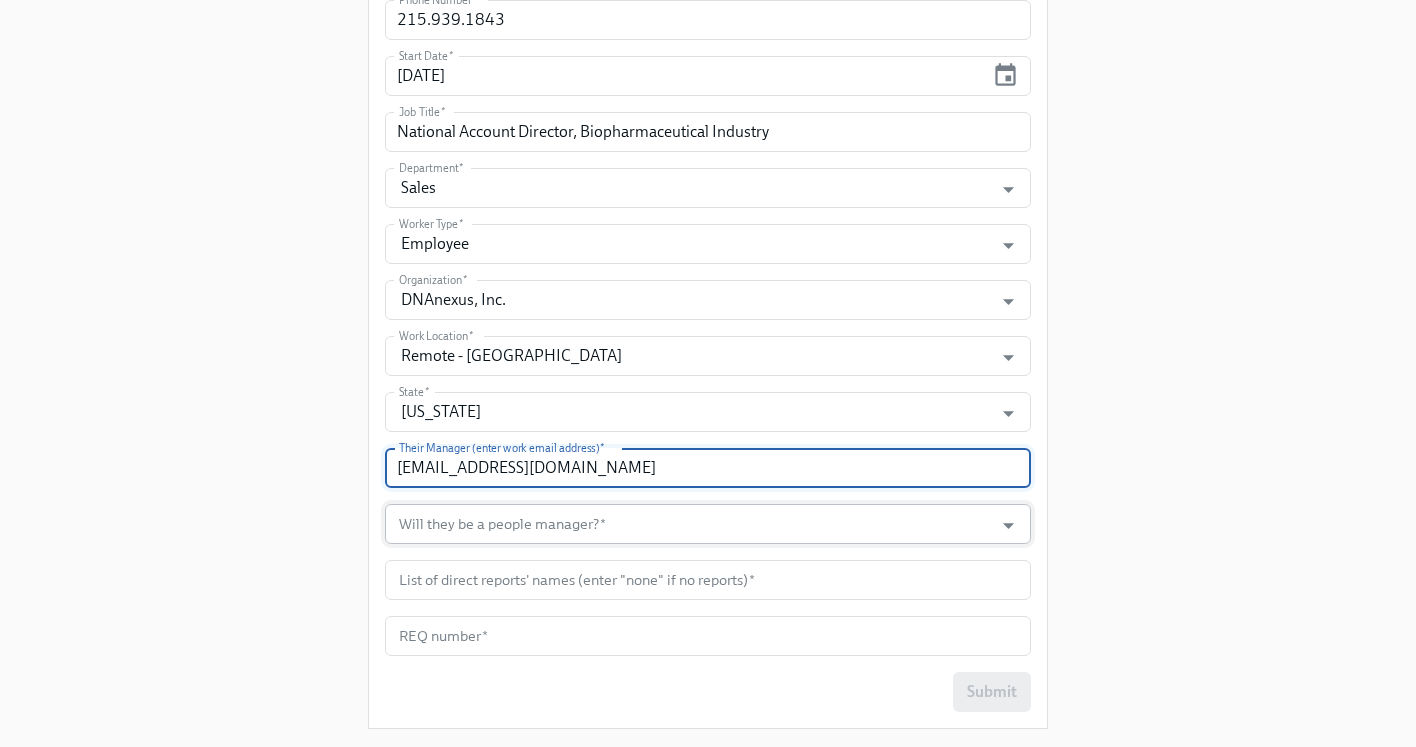 type on "mnease@dnanexus.com" 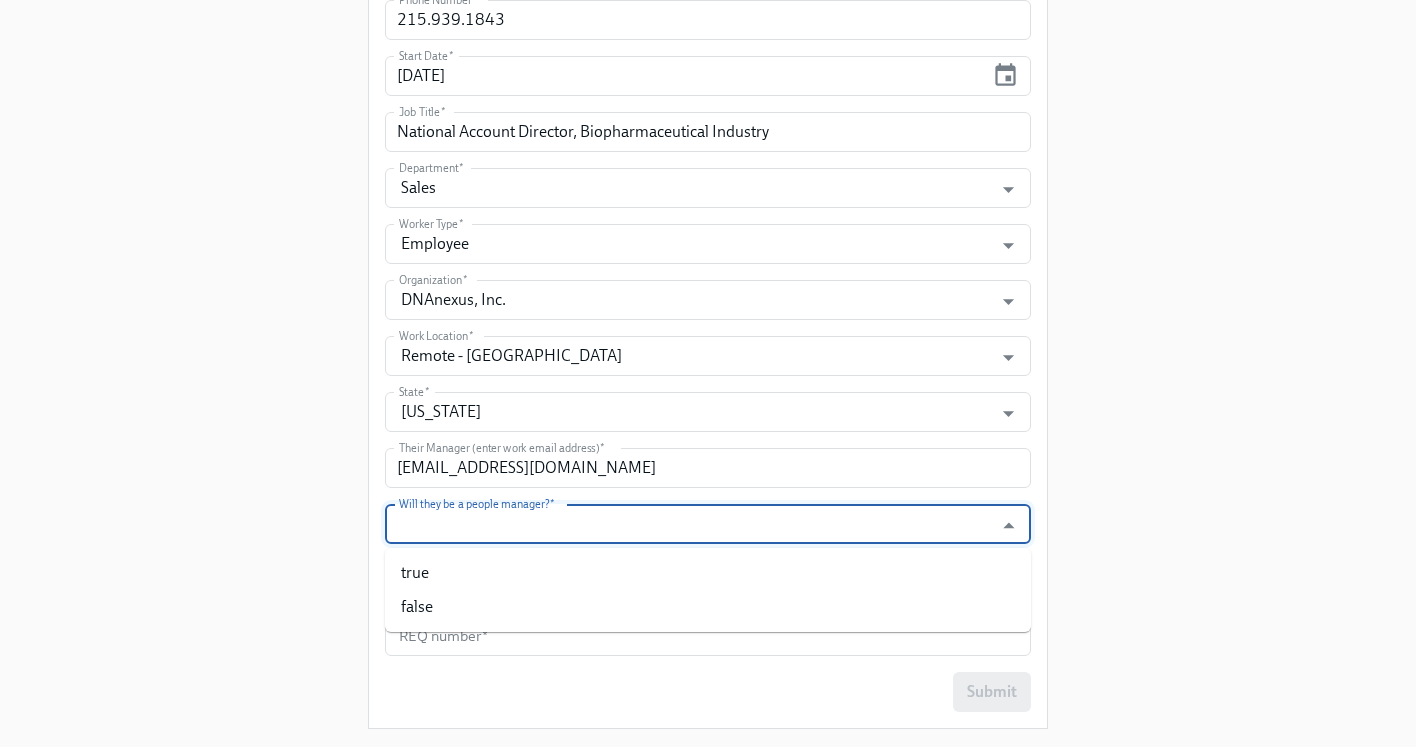 click on "Will they be a people manager?   *" at bounding box center (689, 524) 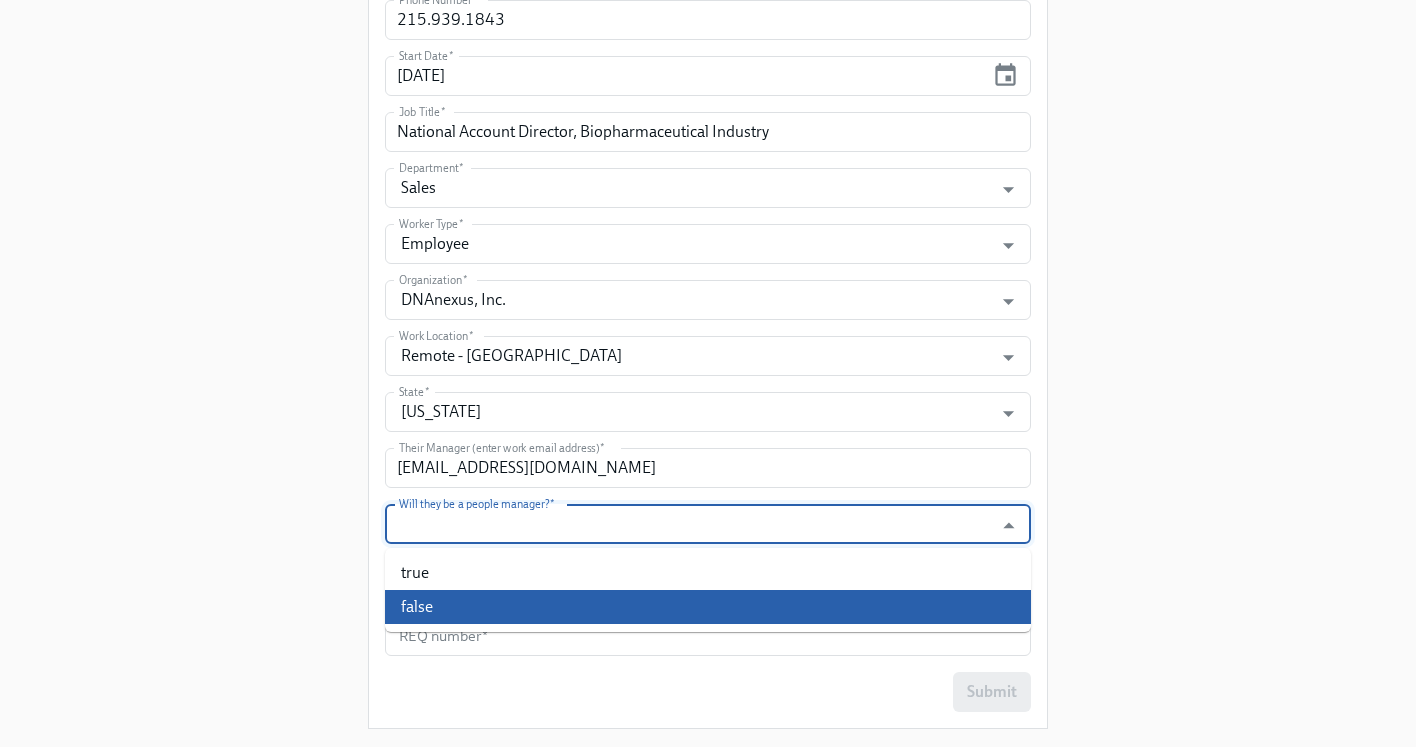 click on "false" at bounding box center [708, 607] 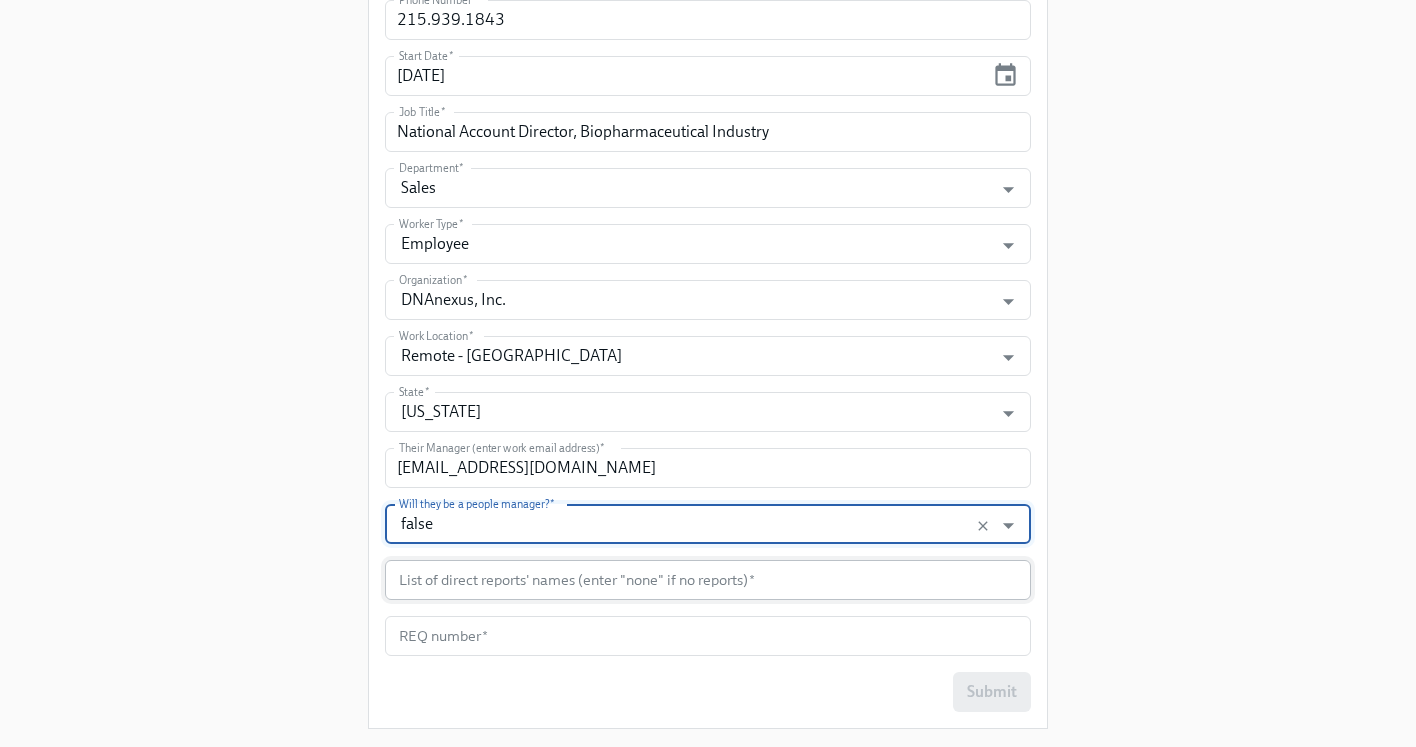 click at bounding box center (708, 580) 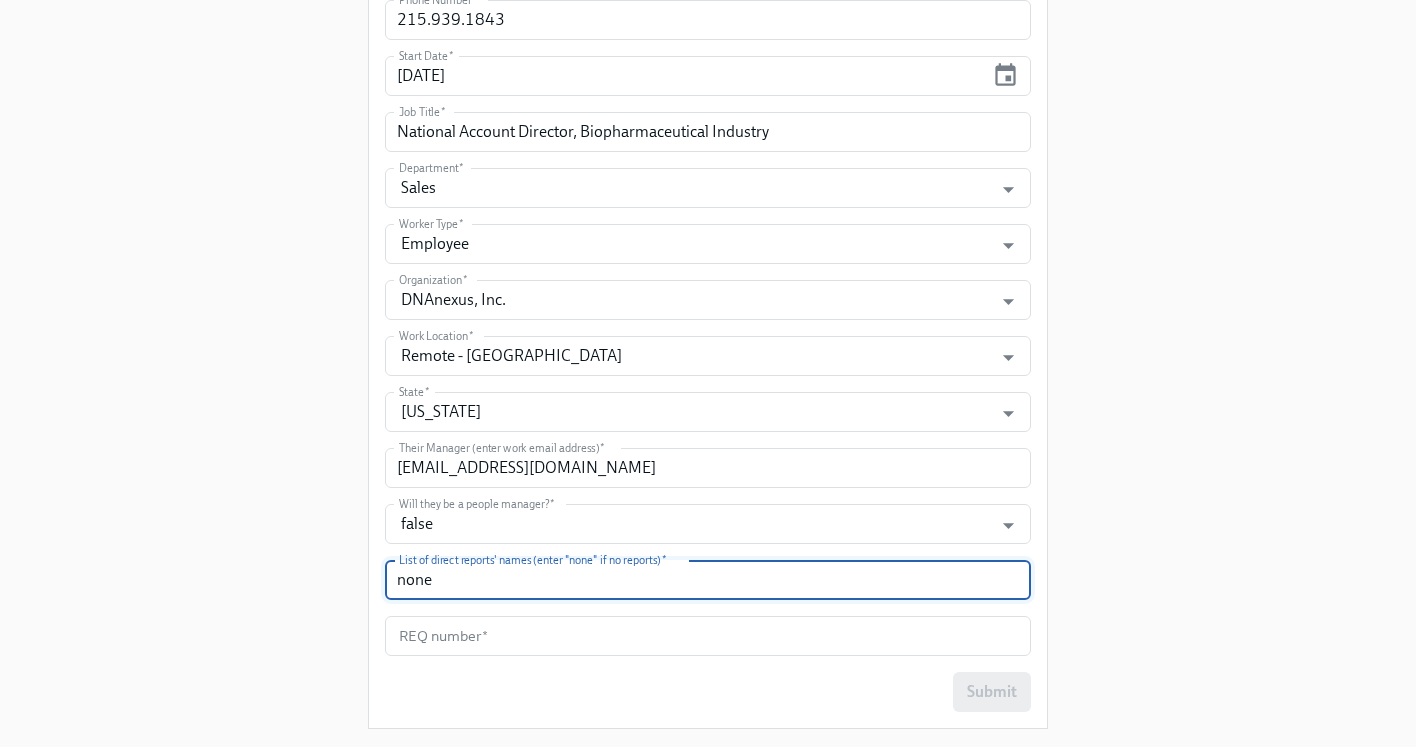 type on "none" 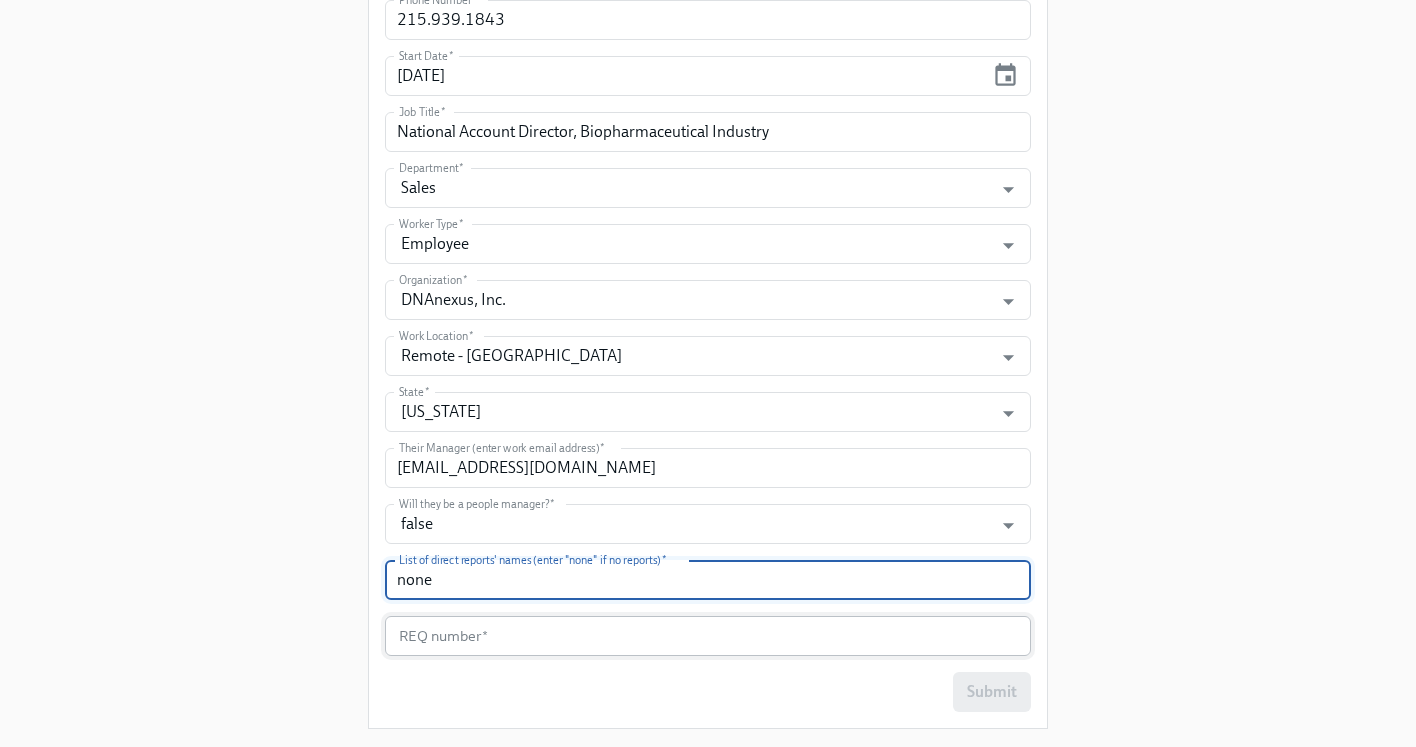 click at bounding box center (708, 636) 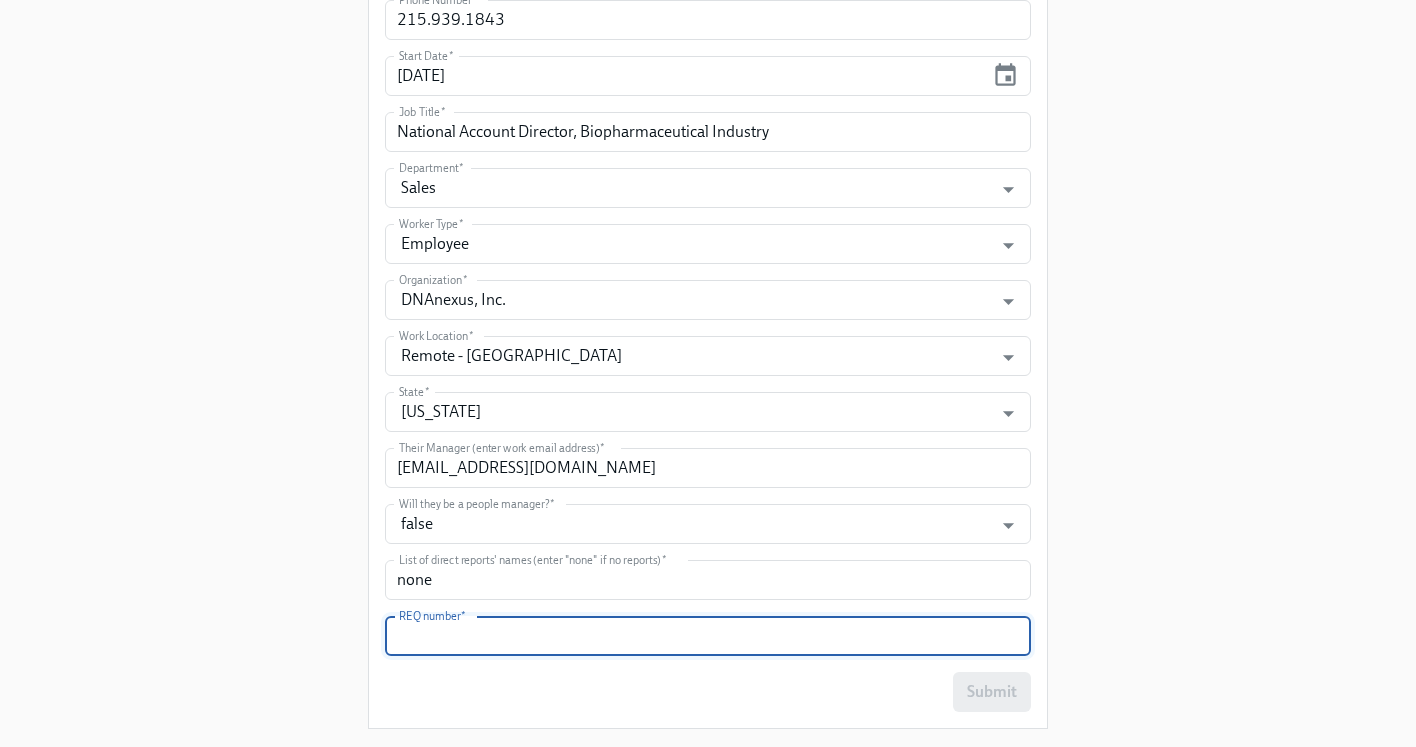 paste on "2025-023-B25" 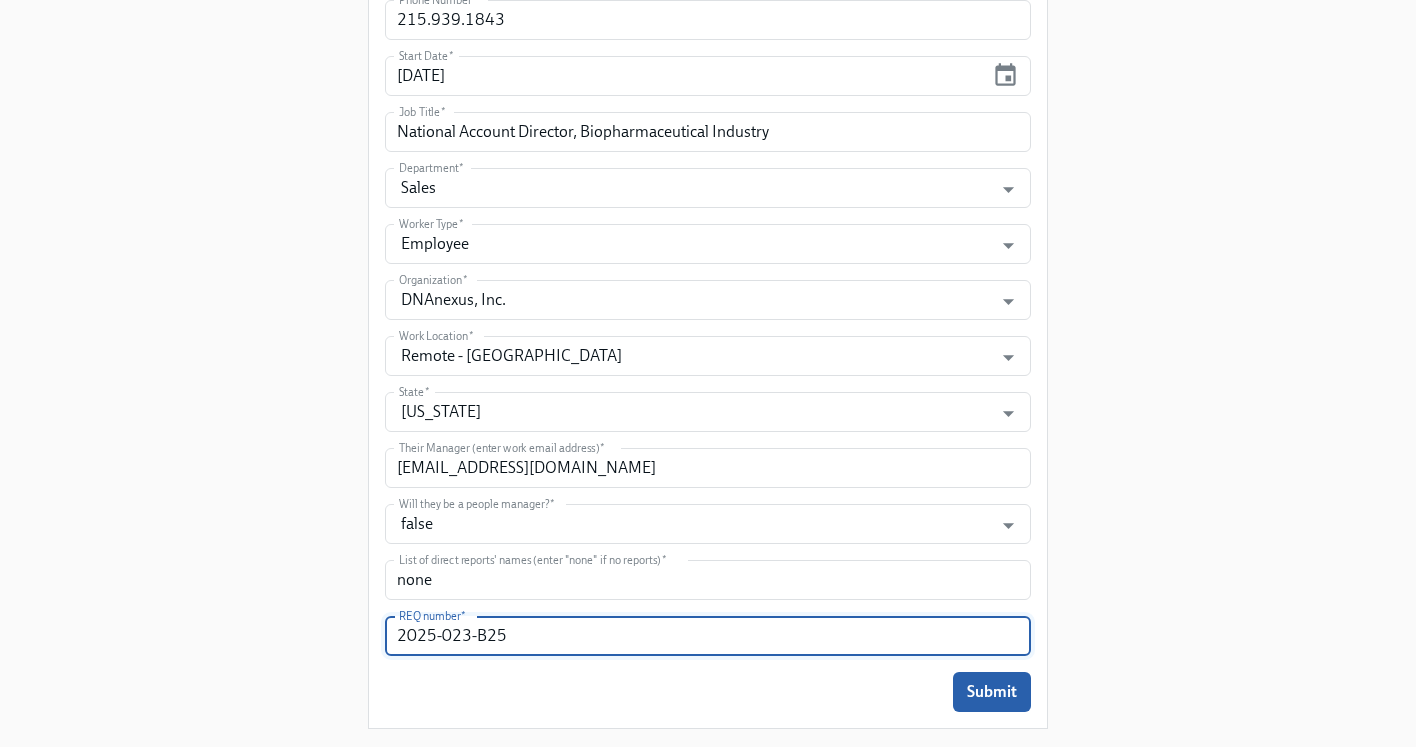 type on "2025-023-B25" 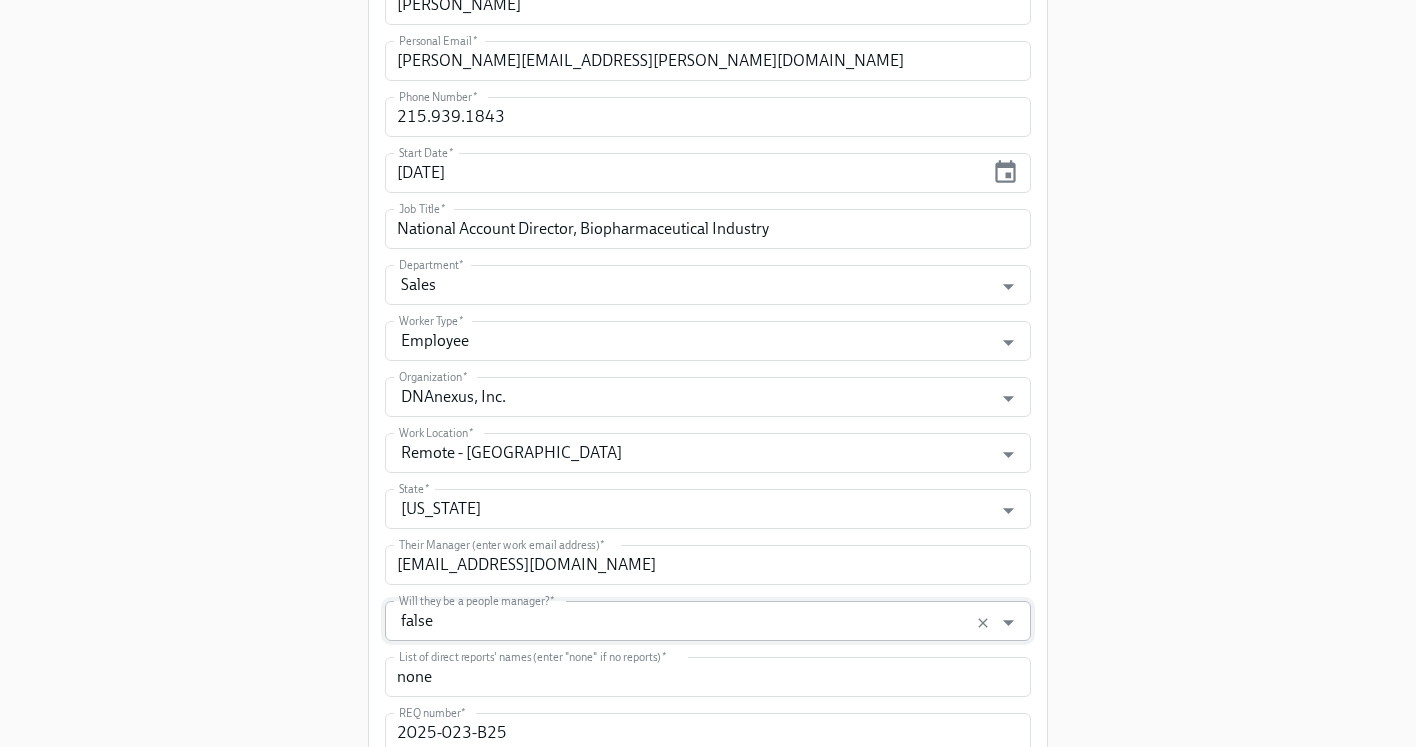 scroll, scrollTop: 905, scrollLeft: 0, axis: vertical 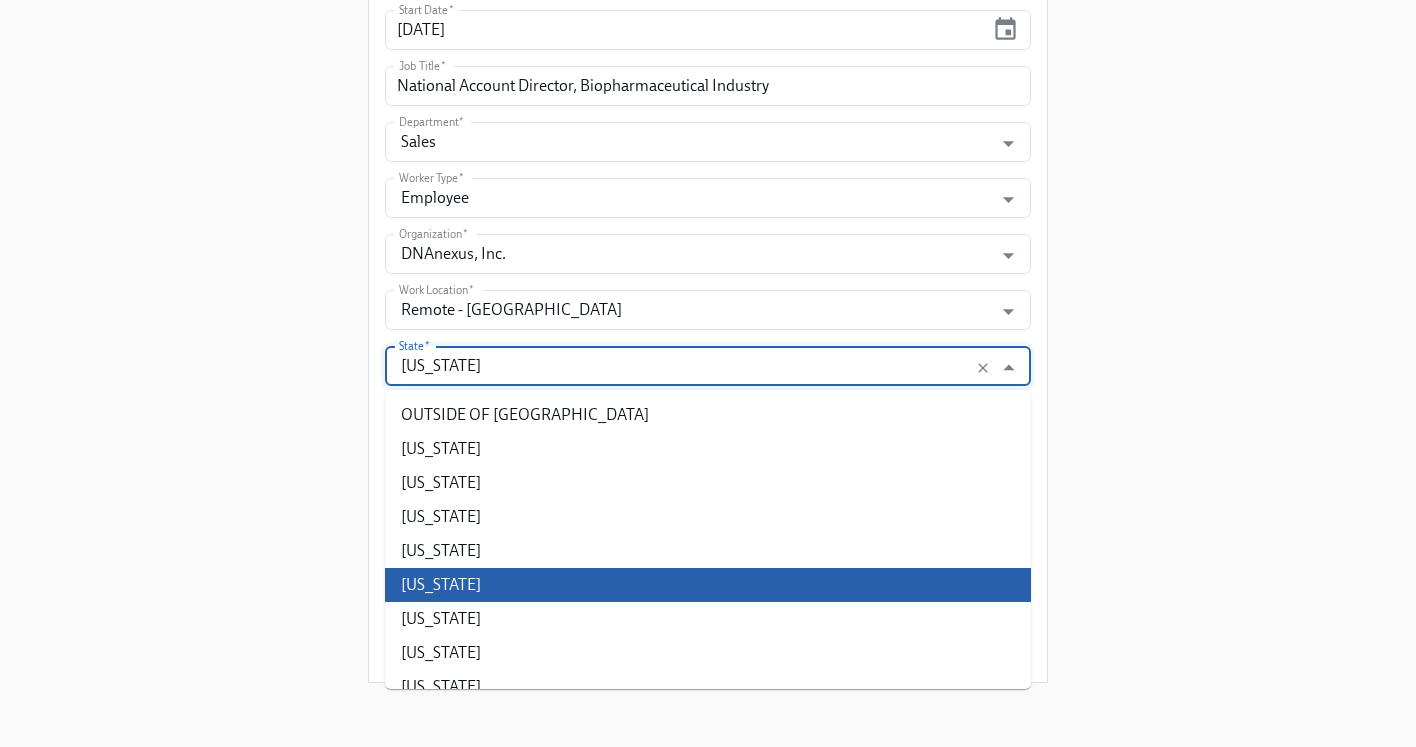 click on "California" at bounding box center (689, 366) 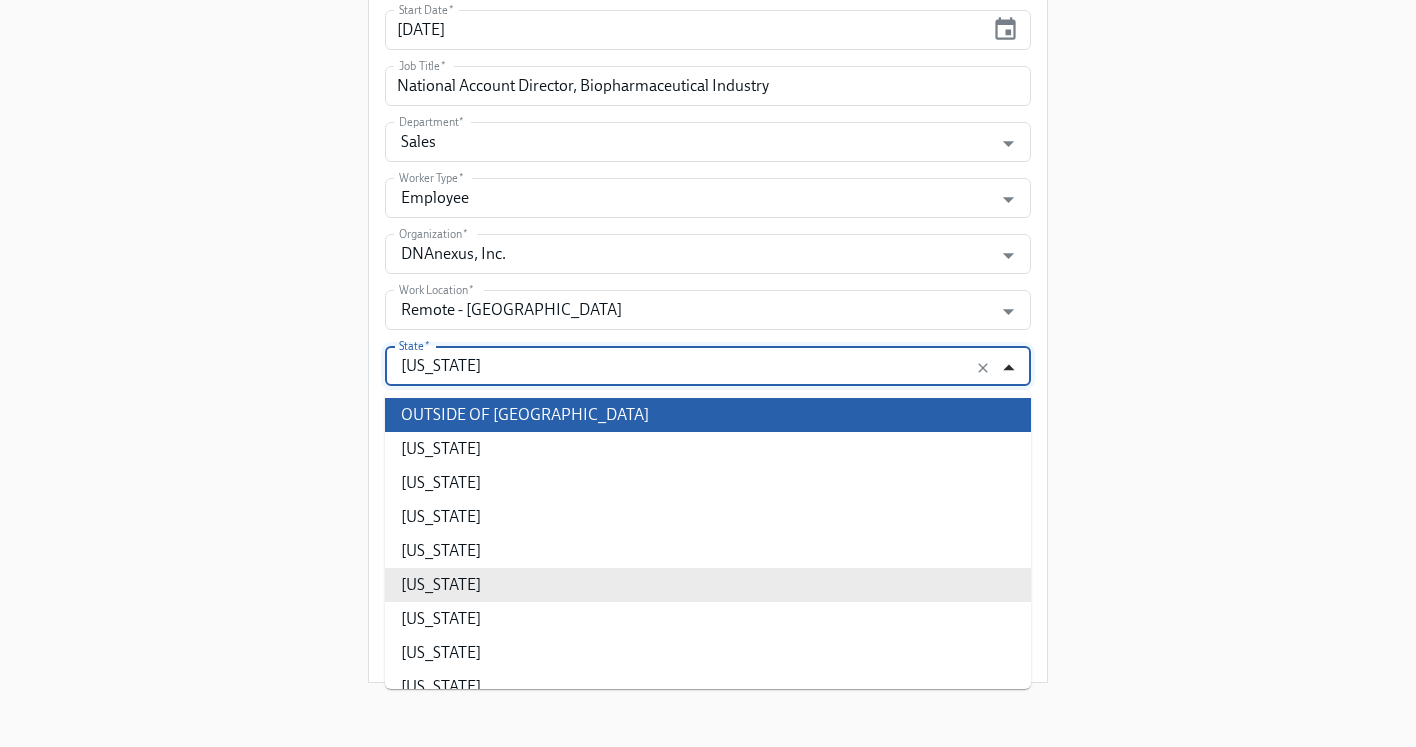 click 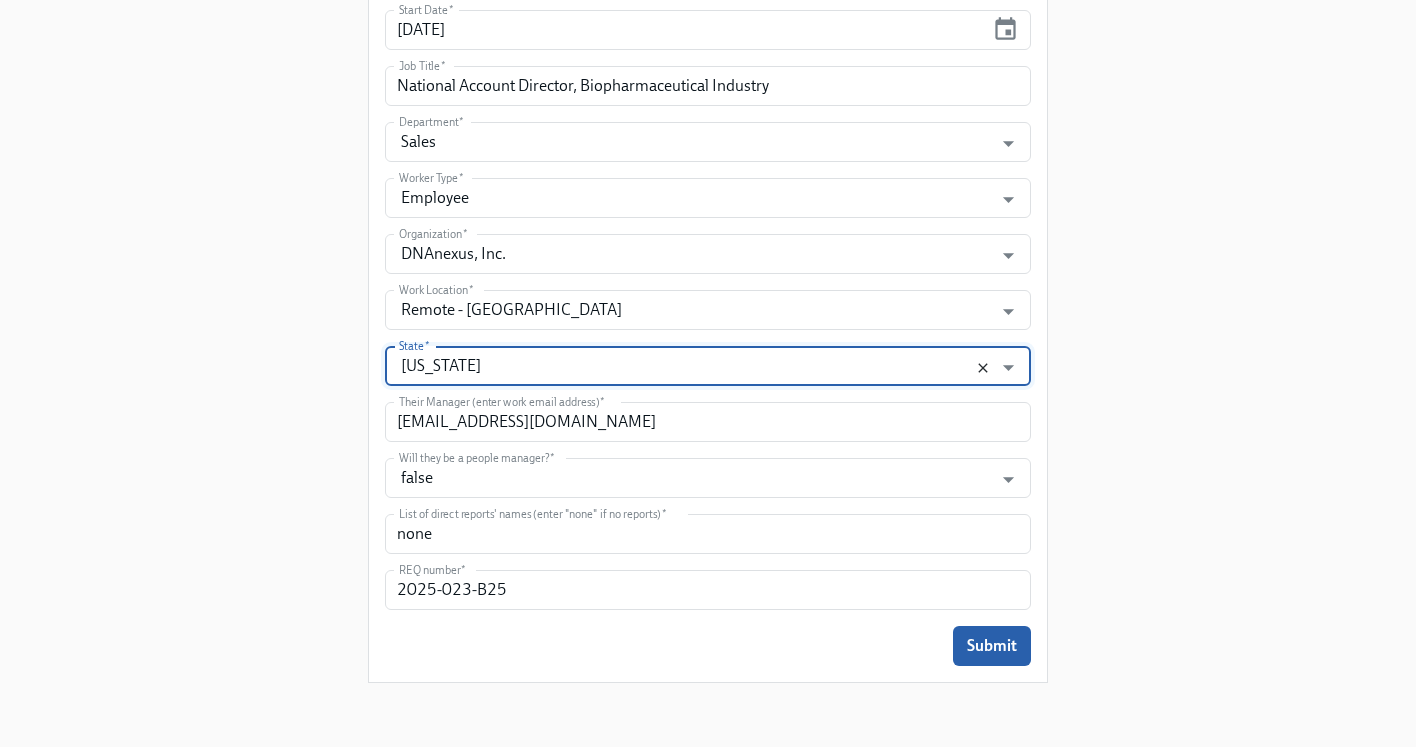 click 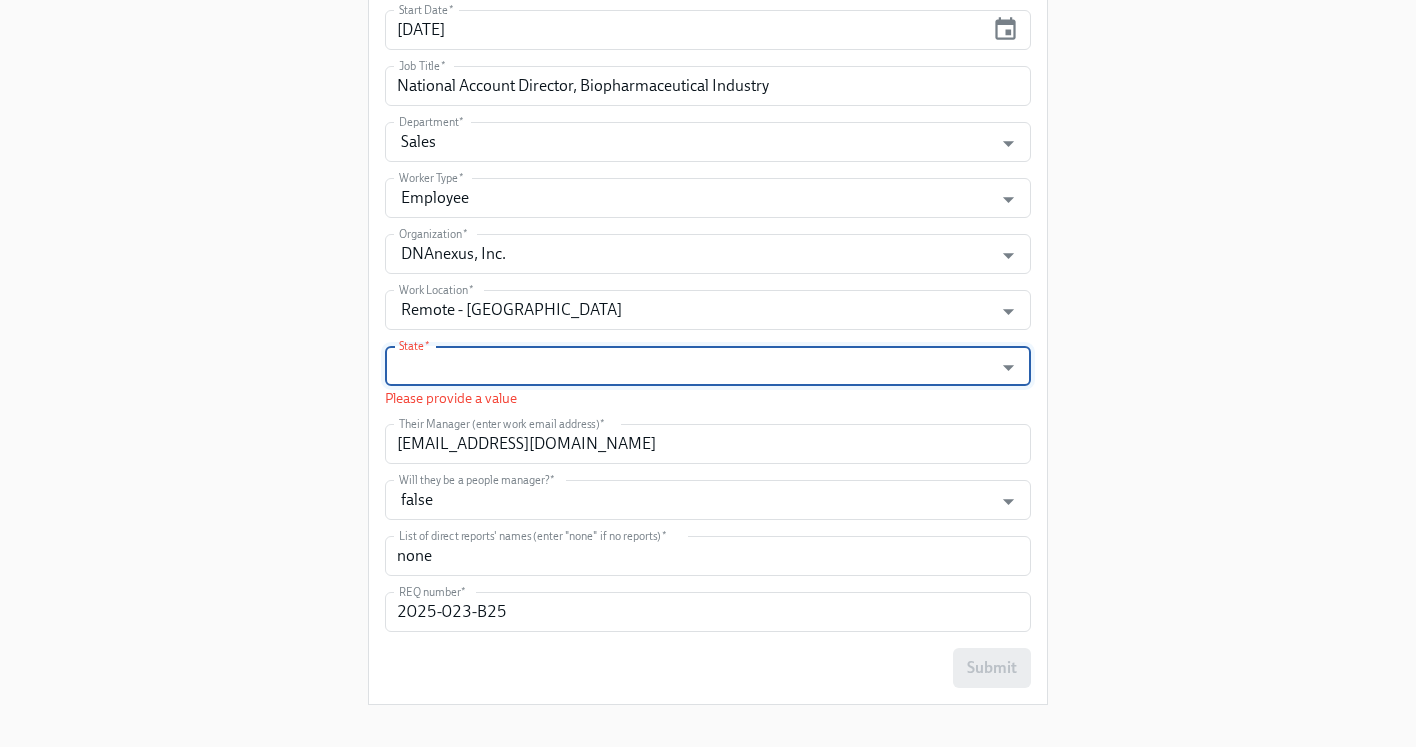 click on "State   *" at bounding box center [689, 366] 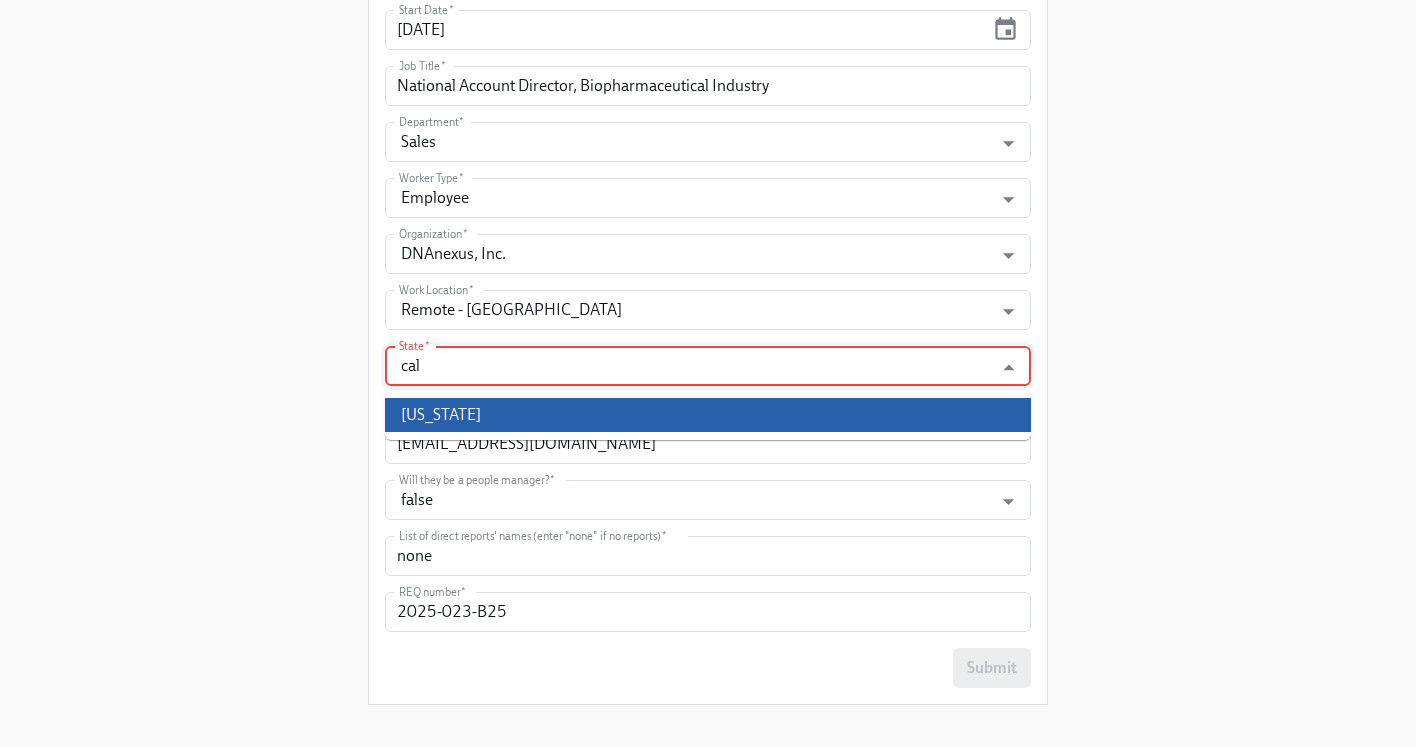 click on "California" at bounding box center [708, 415] 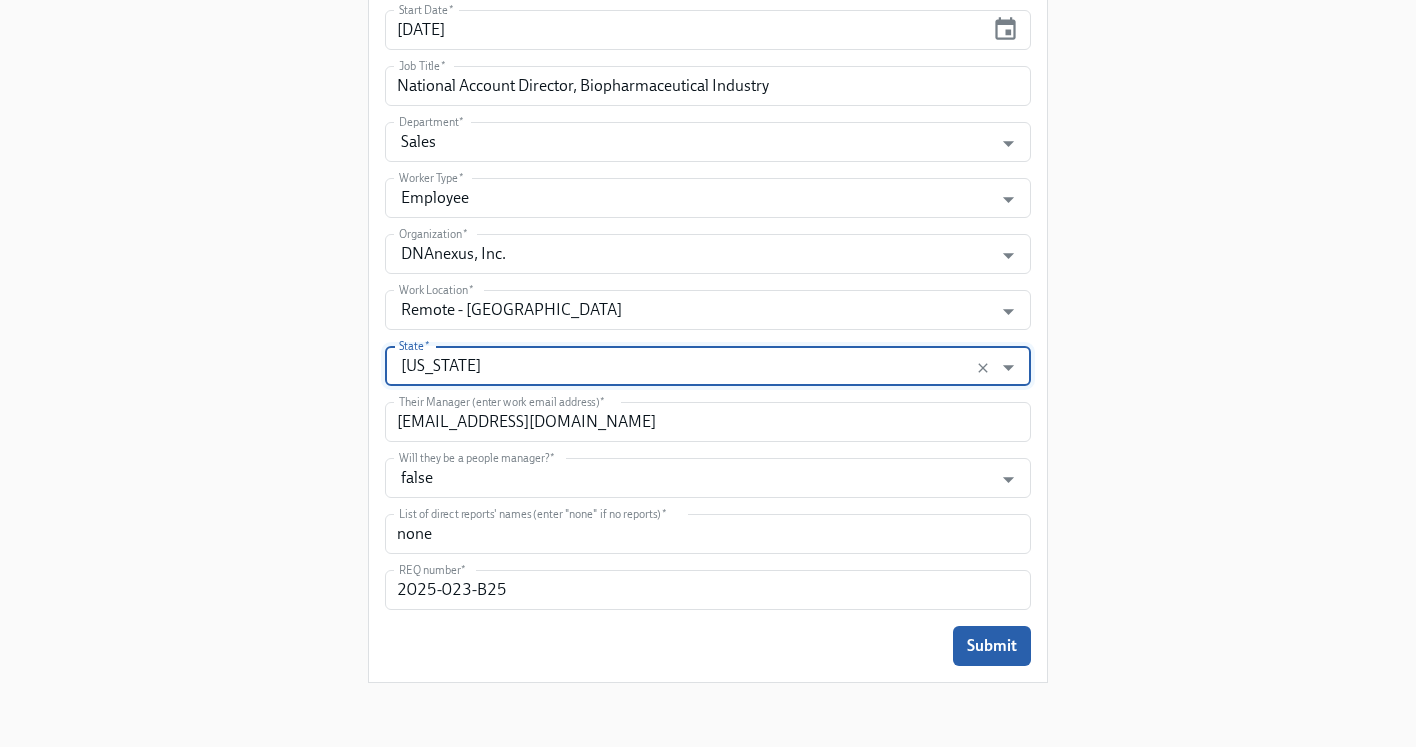 type on "California" 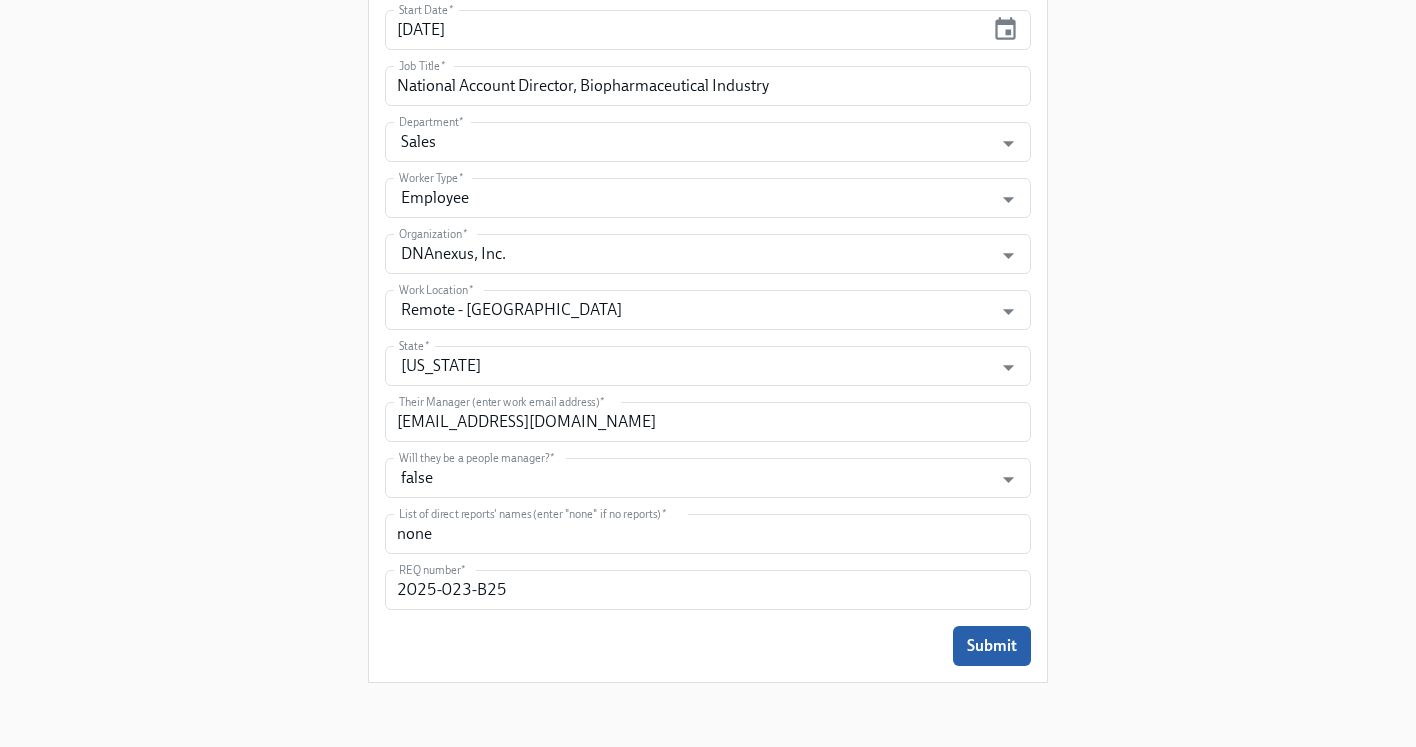 click on "Enrollment Form DNAnexus On-boarding For use by People Operations Only
Please provide some key information about the new hire, so all the relevant stakeholders can be informed. This data will also be used by our new automated process to tailor the content and tasks sent to the new hire and other teams.
Please note: the start date for  US and Vietnam  should be:
Monday, or subsequent Tuesday if Monday is a public holiday
at least two weeks away
The start date for  Czechia  should be:
Monday, or the 1st of the month
at least two weeks away
Legal First Name (eg Jennifer)   * Gregory Legal First Name (eg Jennifer)  * Preferred First Name (eg Jen)   * Greg Preferred First Name (eg Jen)  * First Initial (eg J, used for email set-up)   * G First Initial (eg J, used for email set-up)  * Last Name   * Goldberg Last Name  * Personal Email   * greg.h.goldberg@gmail.com Personal Email  * Phone Number   * 215.939.1843 Phone Number  * Start Date   * 08/11/2025 Start Date  *   *" at bounding box center (708, -103) 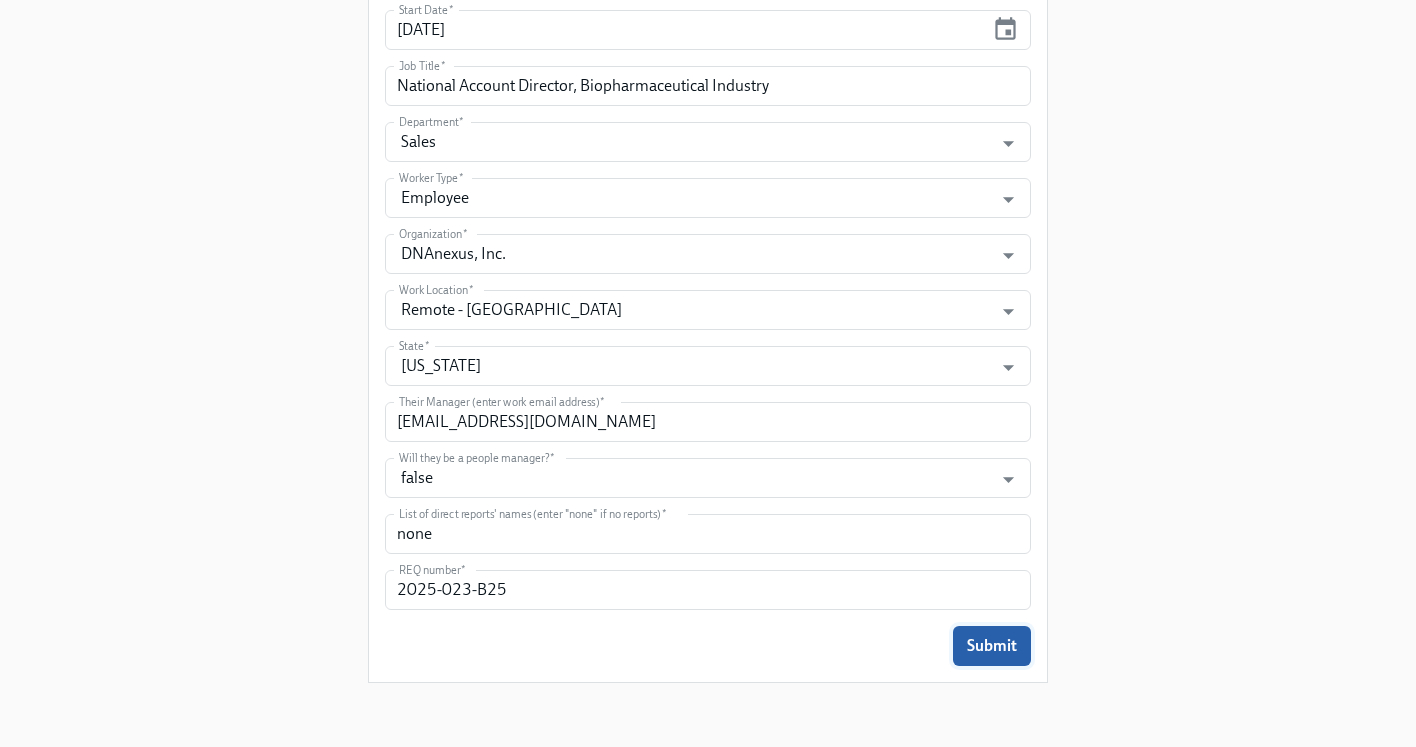 click on "Submit" at bounding box center (992, 646) 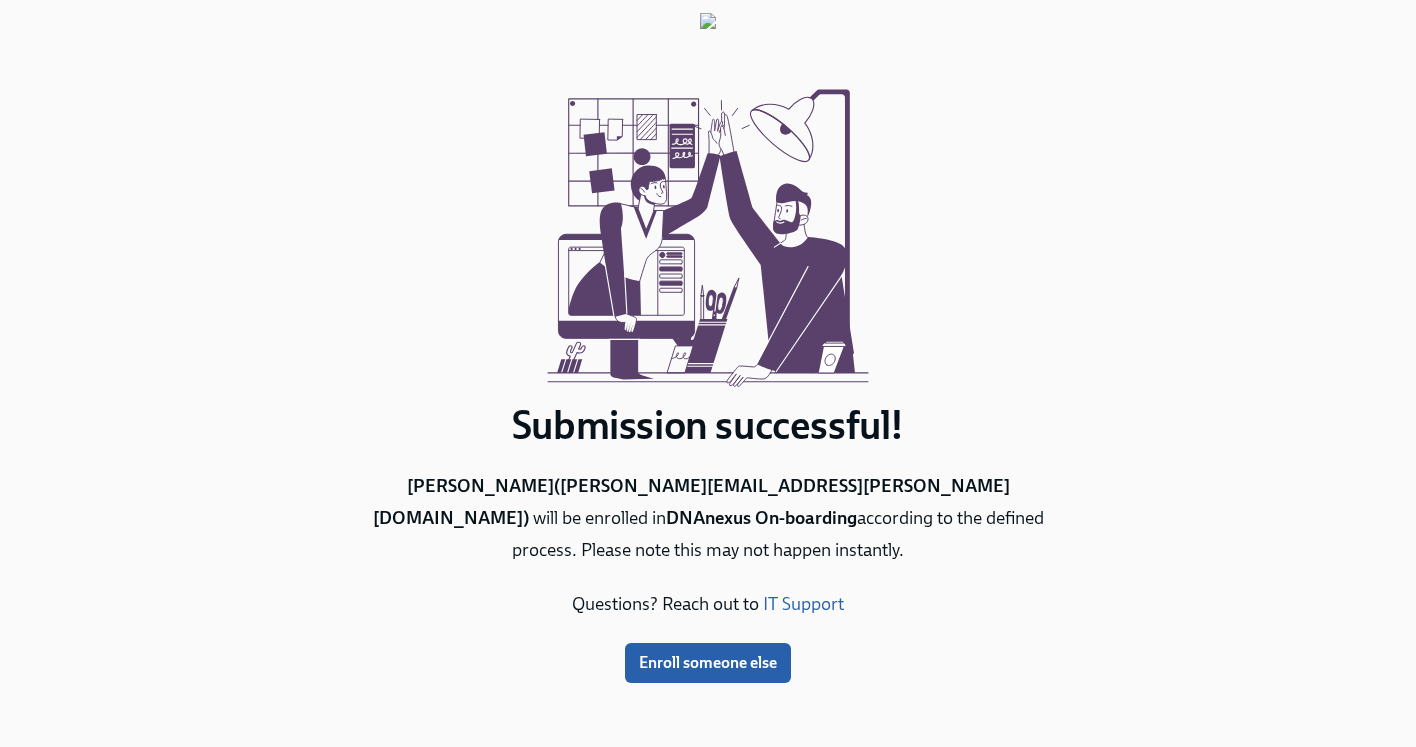 scroll, scrollTop: 3, scrollLeft: 0, axis: vertical 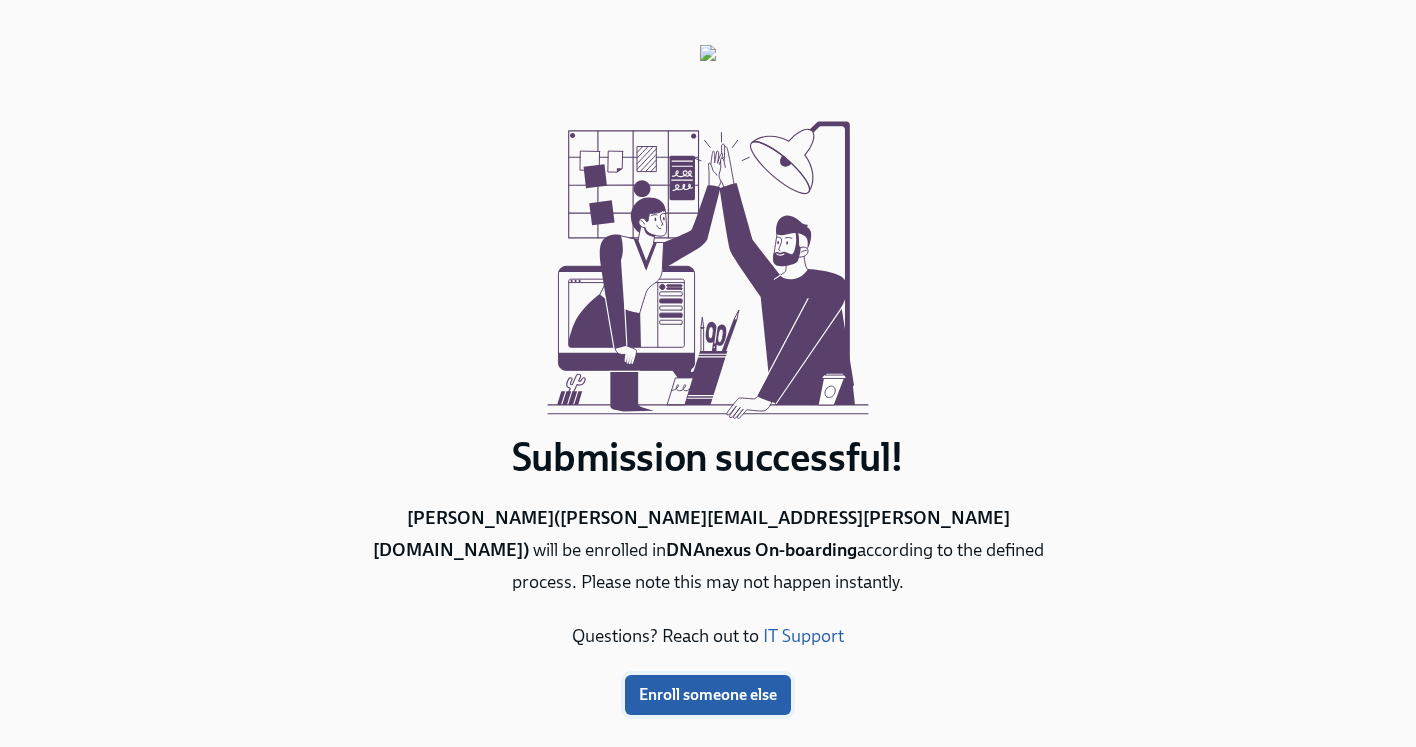 click on "Enroll someone else" at bounding box center (708, 695) 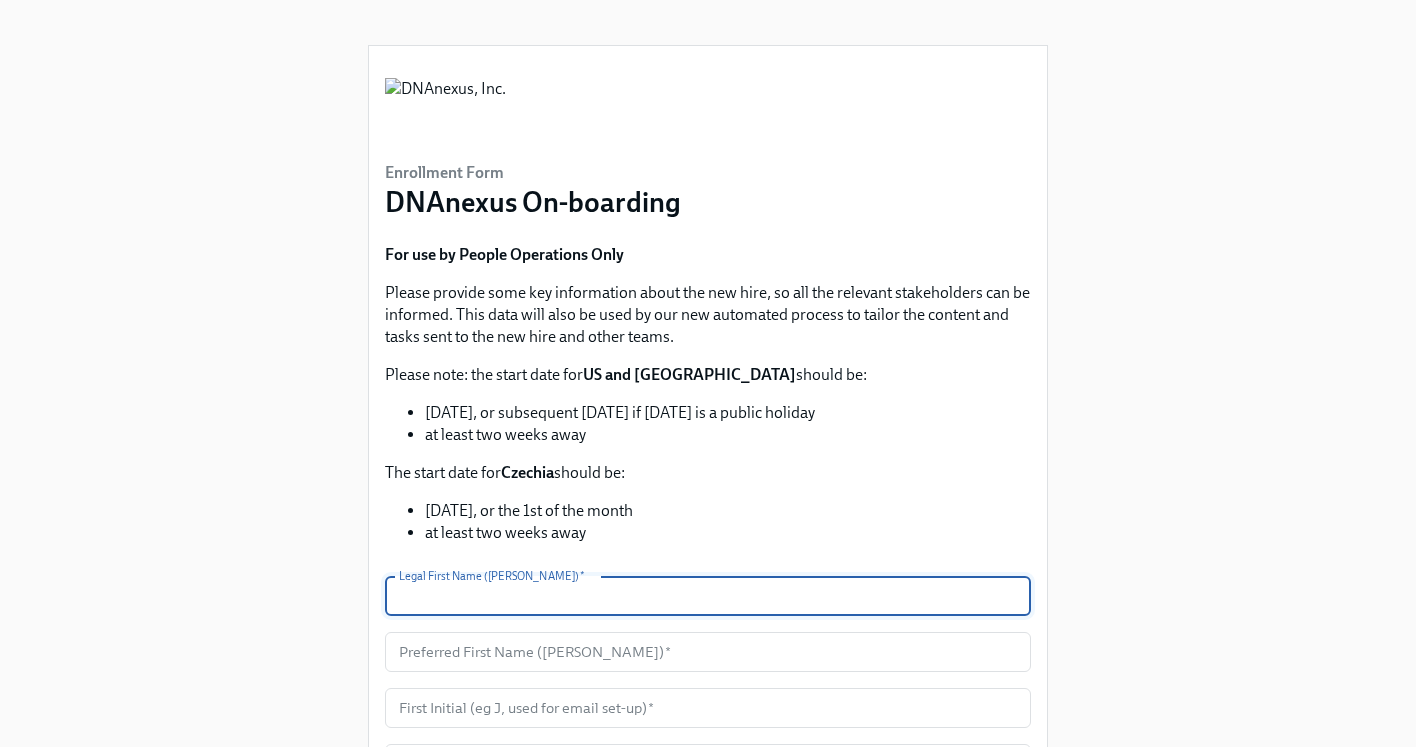 click at bounding box center (708, 596) 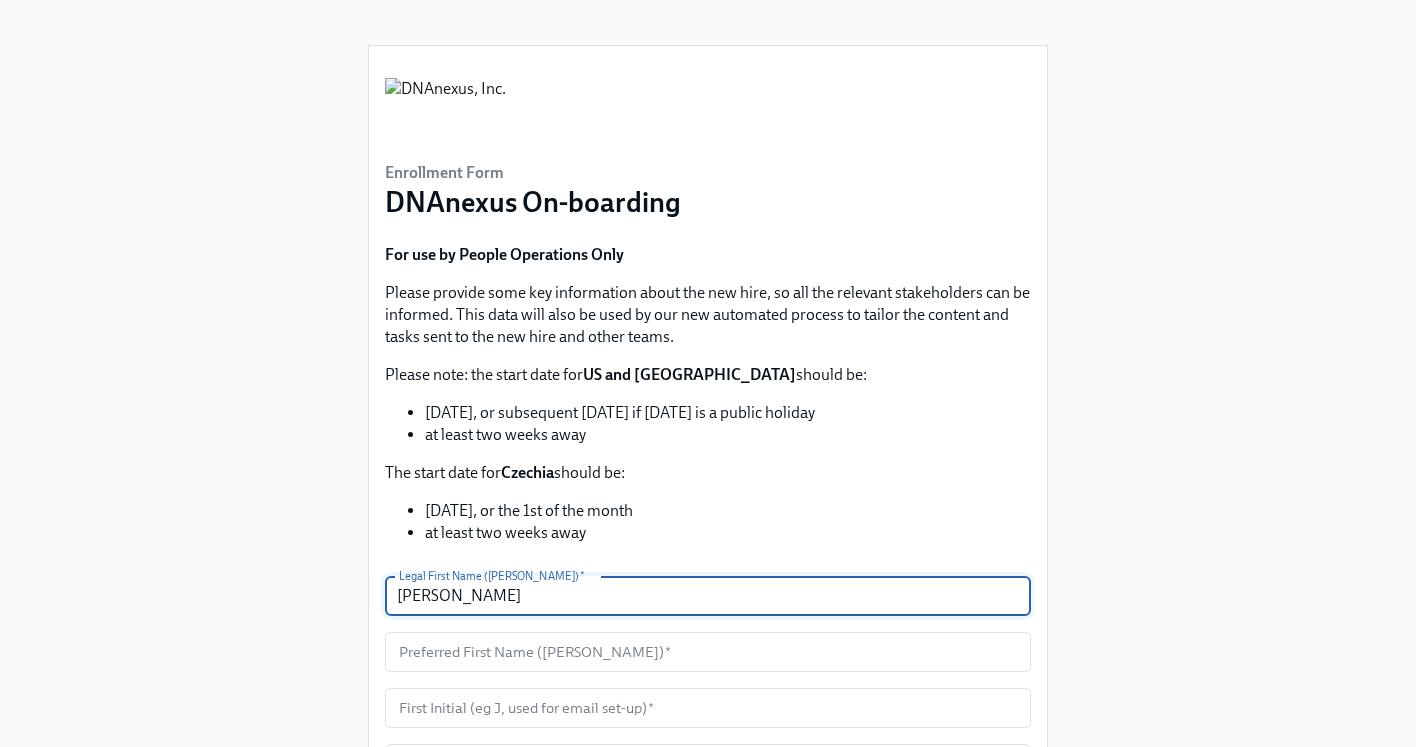 type on "Gerrit" 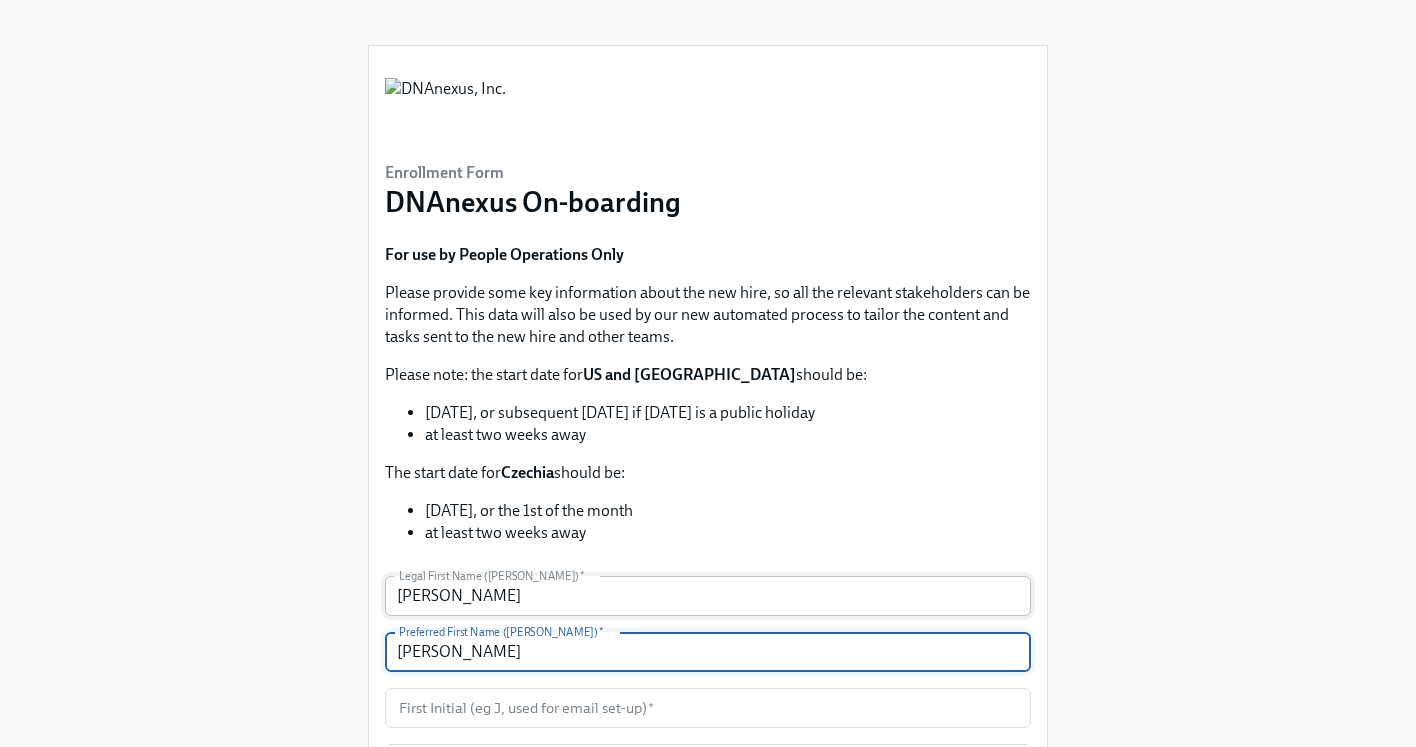 type on "Gerrit" 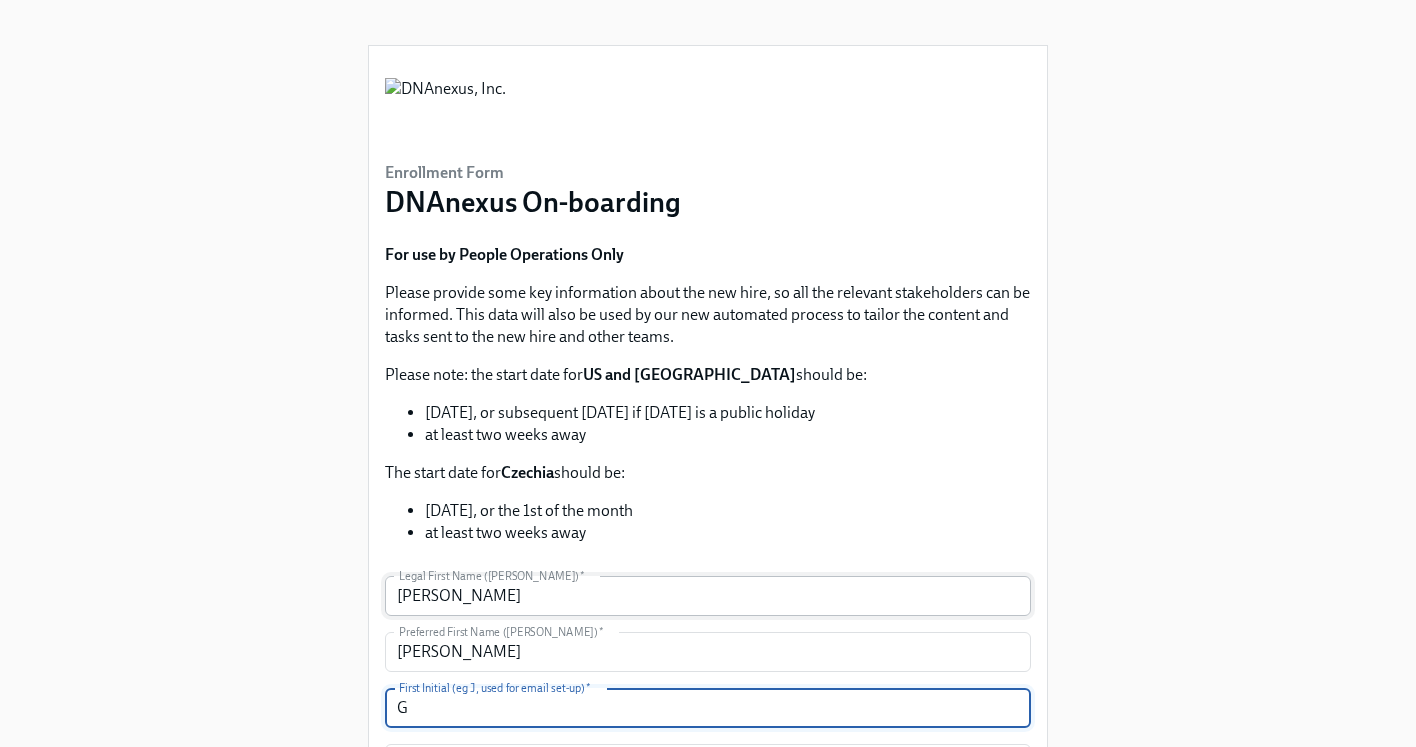 type on "G" 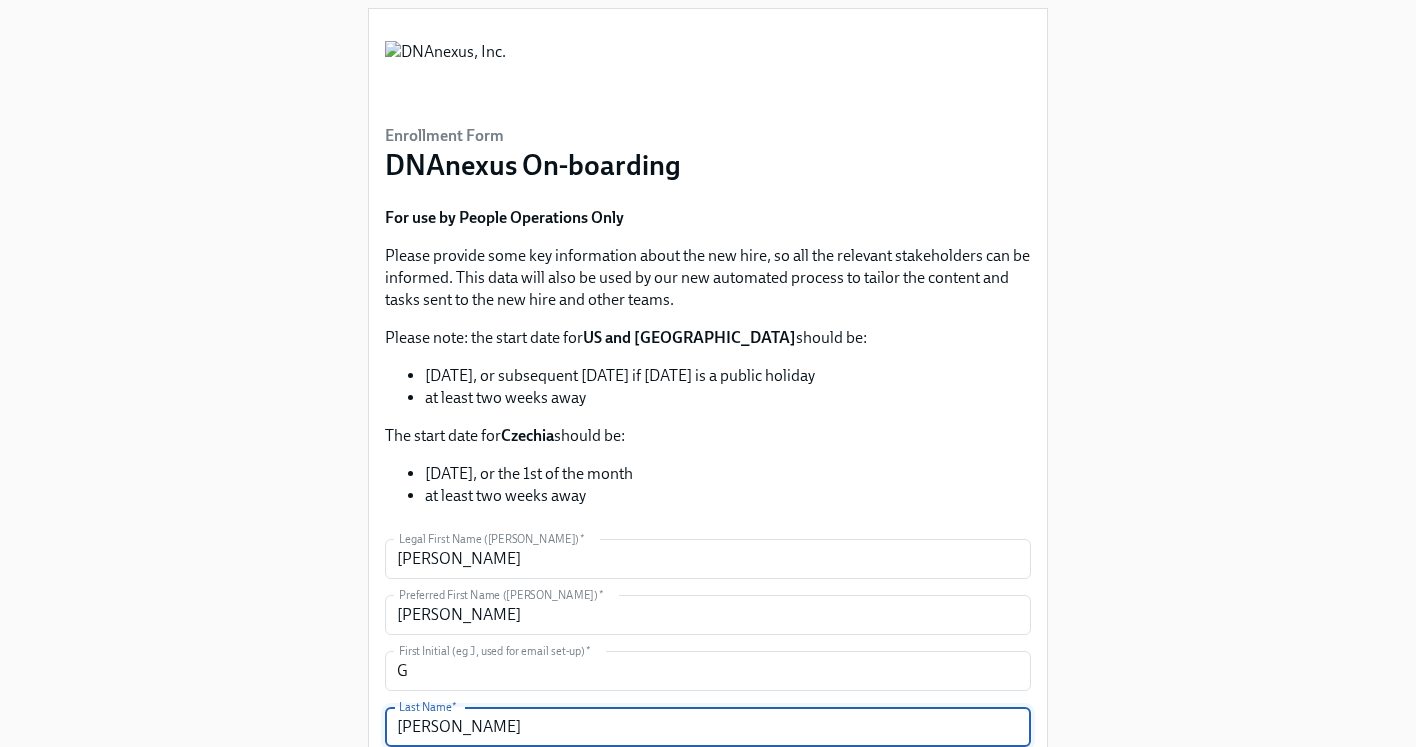 type on "Jacob" 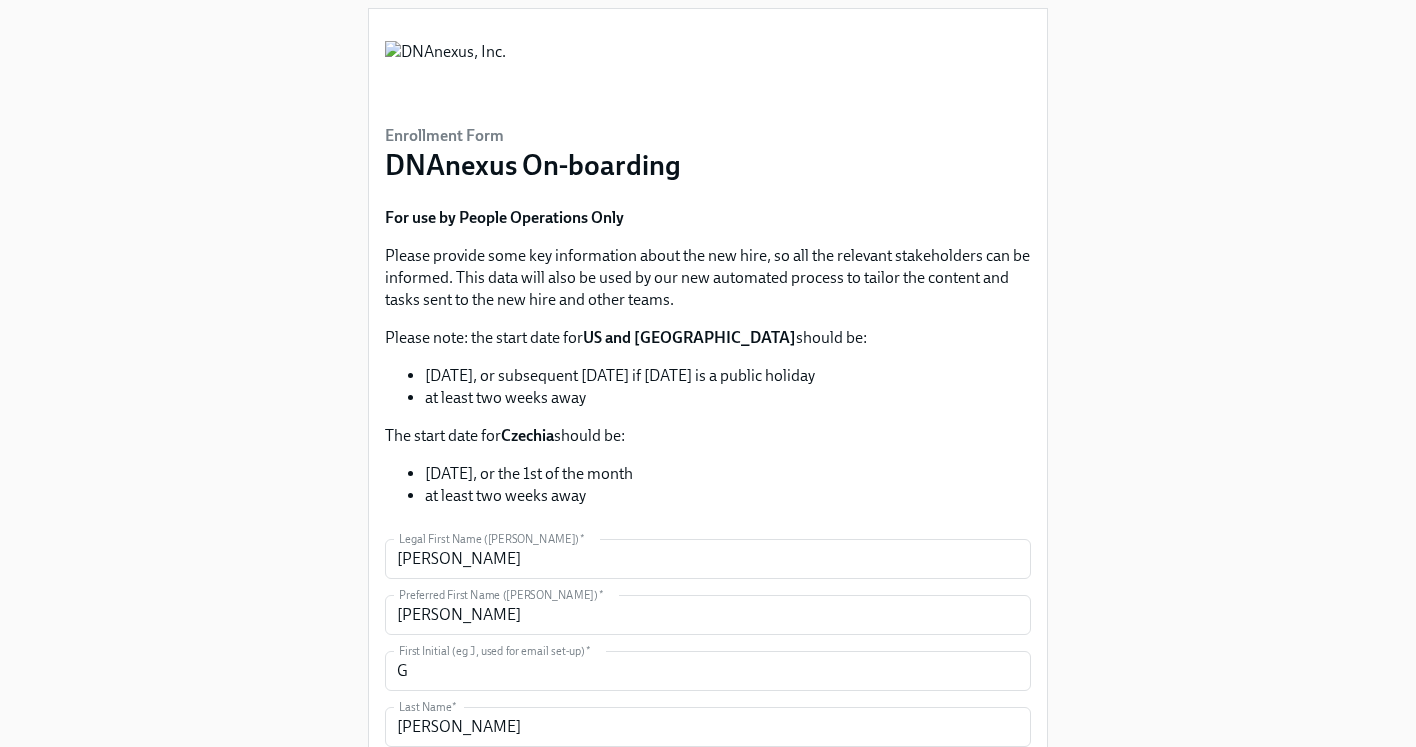 click on "Enrollment Form DNAnexus On-boarding For use by People Operations Only
Please provide some key information about the new hire, so all the relevant stakeholders can be informed. This data will also be used by our new automated process to tailor the content and tasks sent to the new hire and other teams.
Please note: the start date for  US and Vietnam  should be:
Monday, or subsequent Tuesday if Monday is a public holiday
at least two weeks away
The start date for  Czechia  should be:
Monday, or the 1st of the month
at least two weeks away
Legal First Name (eg Jennifer)   * Gerrit Legal First Name (eg Jennifer)  * Preferred First Name (eg Jen)   * Gerrit Preferred First Name (eg Jen)  * First Initial (eg J, used for email set-up)   * G First Initial (eg J, used for email set-up)  * Last Name   * Jacob Last Name  * Personal Email   * Personal Email  * Phone Number   * Phone Number  * Start Date   * Start Date  * Job Title   * Job Title  * Department   * Department" at bounding box center (708, 762) 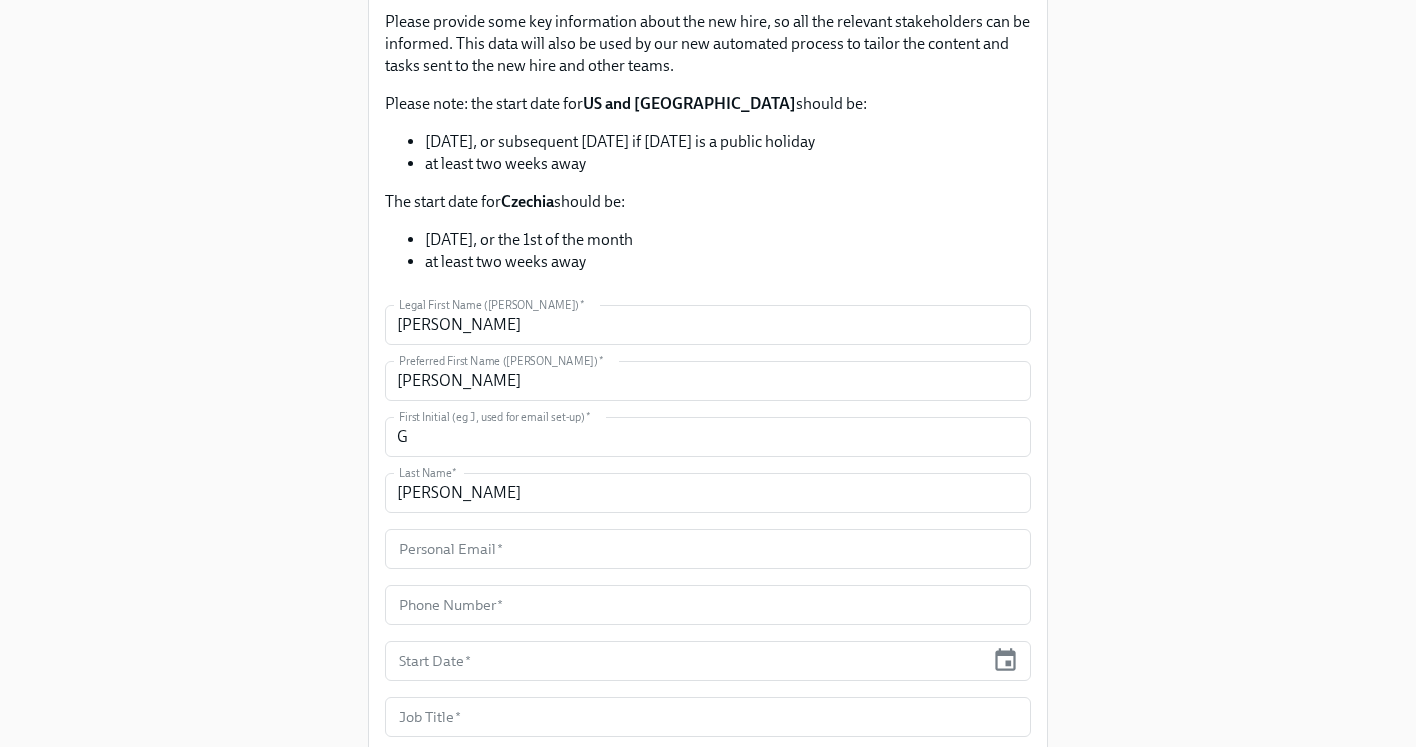 scroll, scrollTop: 275, scrollLeft: 0, axis: vertical 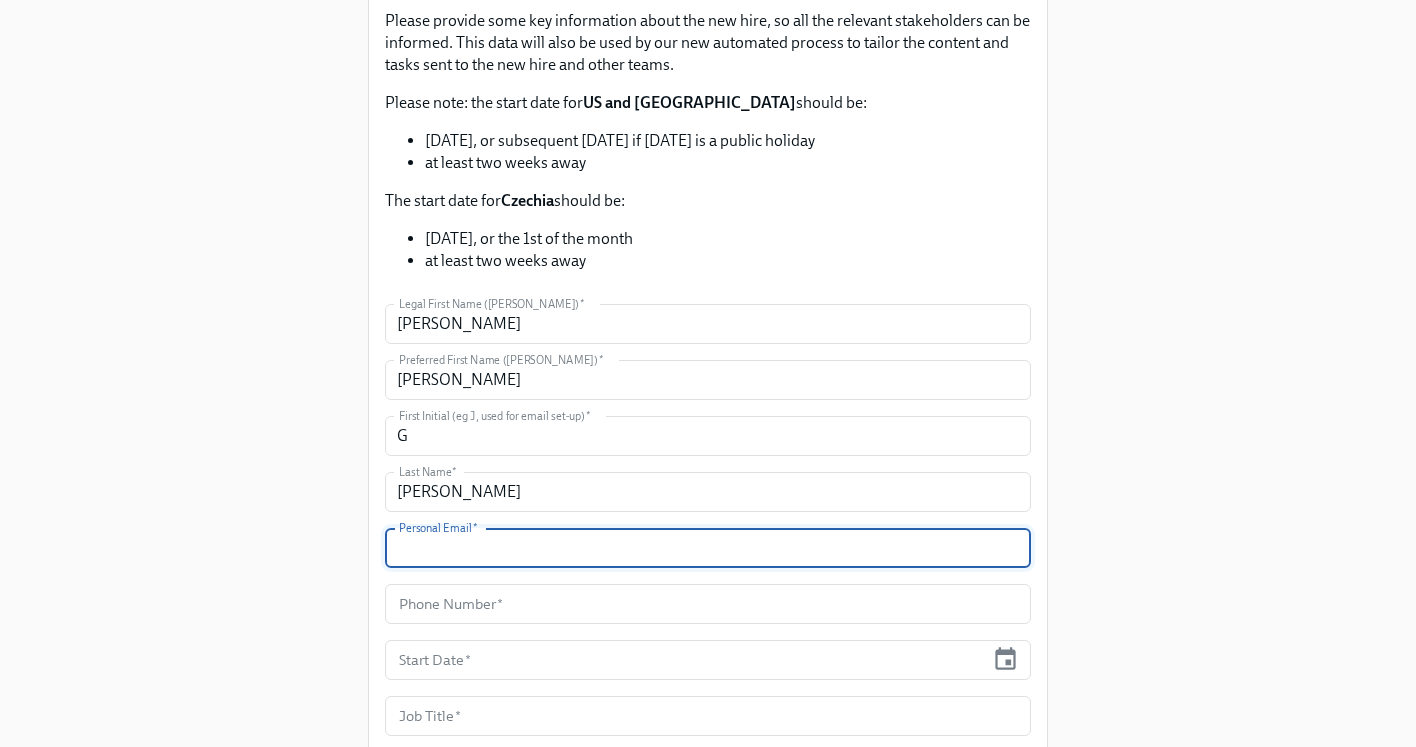 click at bounding box center [708, 548] 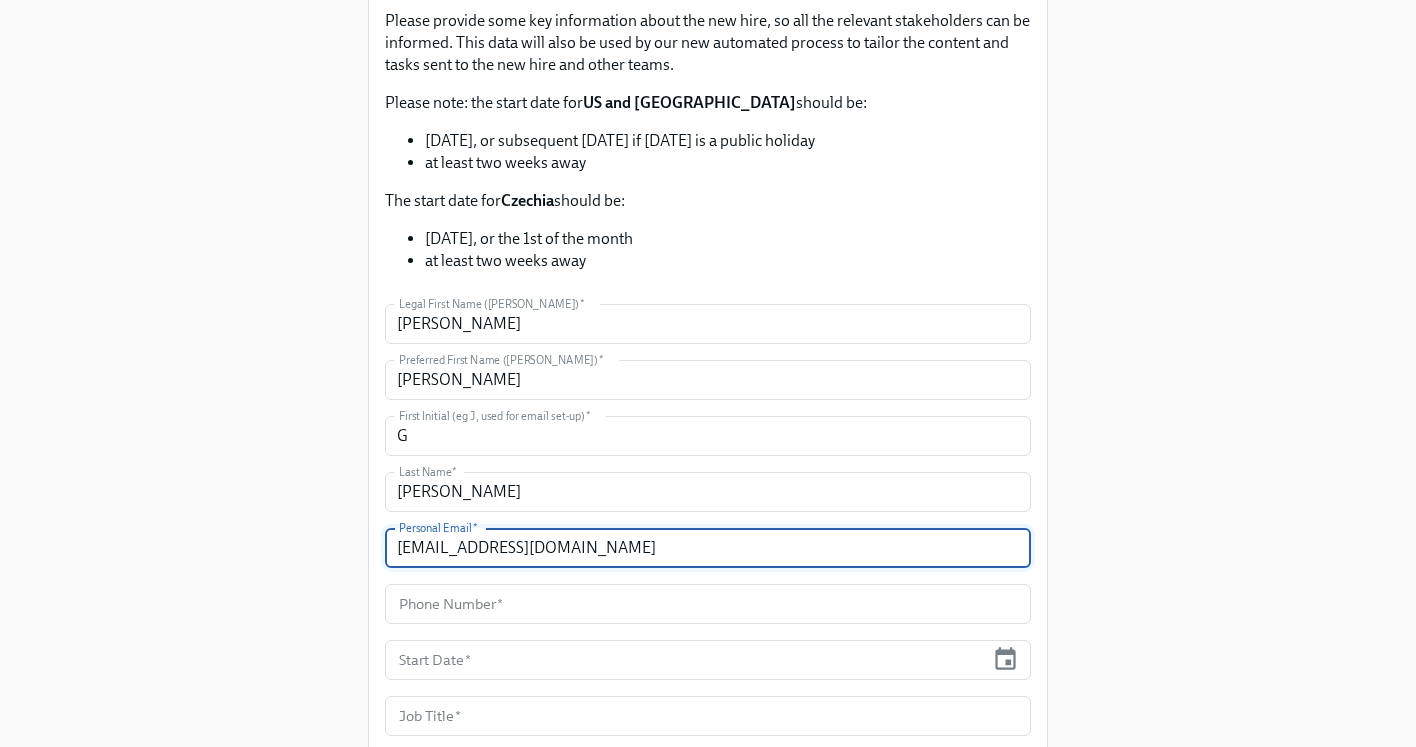 type on "gerritjacob05@gmail.com" 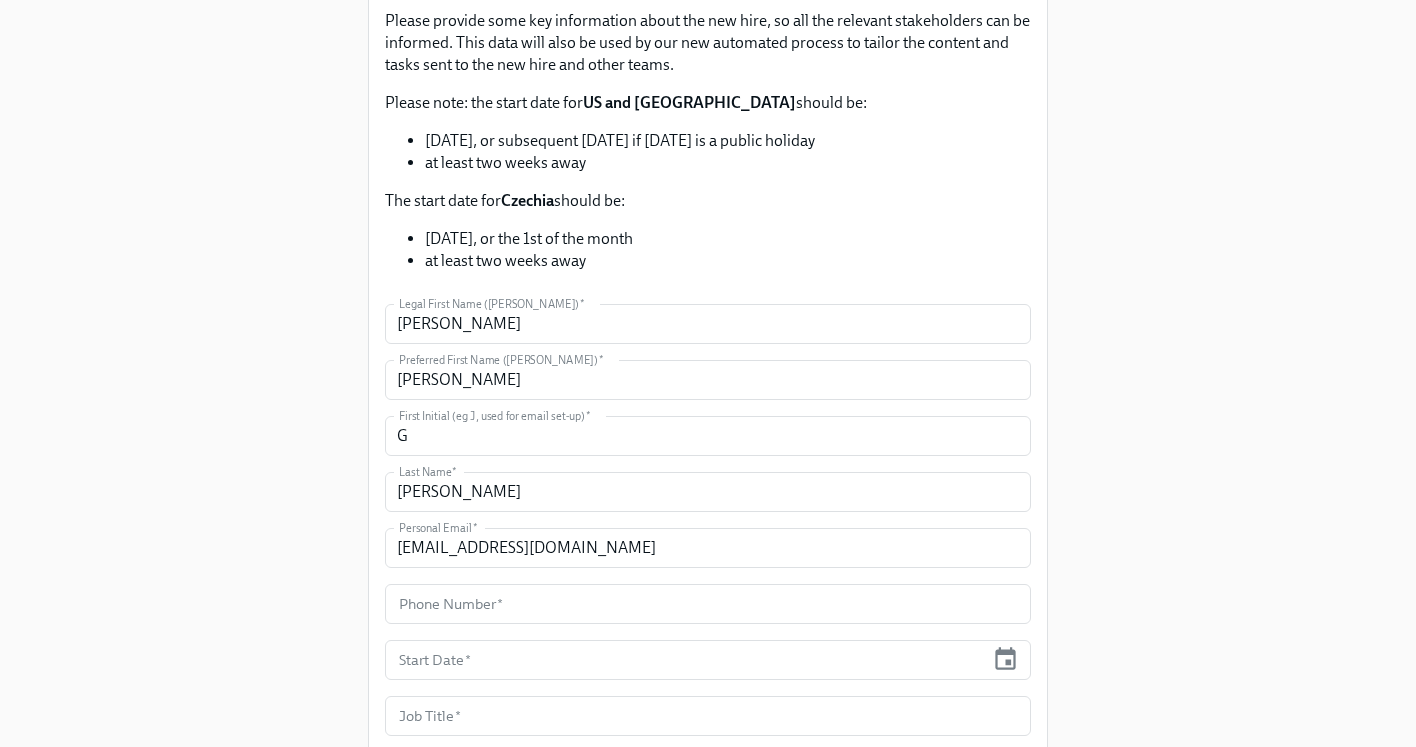 click on "Enrollment Form DNAnexus On-boarding For use by People Operations Only
Please provide some key information about the new hire, so all the relevant stakeholders can be informed. This data will also be used by our new automated process to tailor the content and tasks sent to the new hire and other teams.
Please note: the start date for  US and Vietnam  should be:
Monday, or subsequent Tuesday if Monday is a public holiday
at least two weeks away
The start date for  Czechia  should be:
Monday, or the 1st of the month
at least two weeks away
Legal First Name (eg Jennifer)   * Gerrit Legal First Name (eg Jennifer)  * Preferred First Name (eg Jen)   * Gerrit Preferred First Name (eg Jen)  * First Initial (eg J, used for email set-up)   * G First Initial (eg J, used for email set-up)  * Last Name   * Jacob Last Name  * Personal Email   * gerritjacob05@gmail.com Personal Email  * Phone Number   * Phone Number  * Start Date   * Start Date  * Job Title   * Job Title  *" at bounding box center [708, 527] 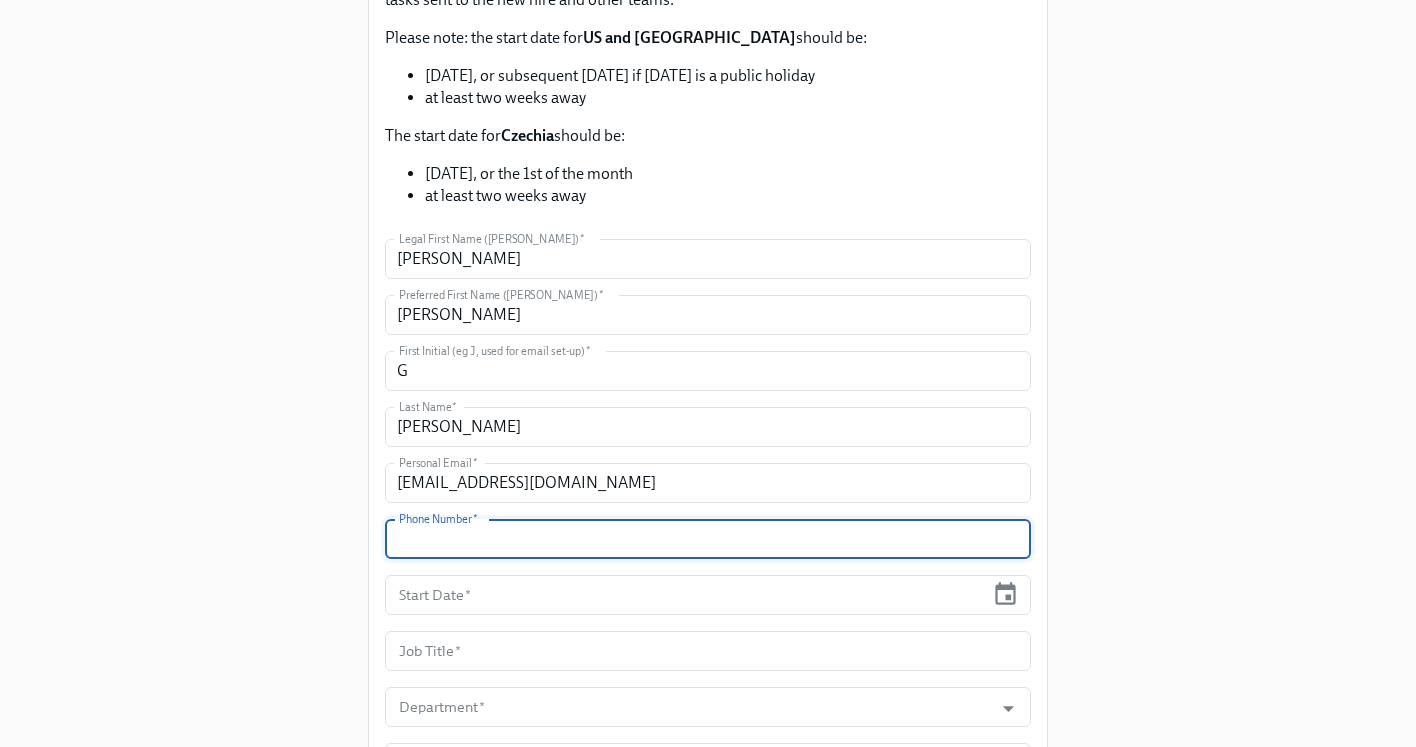 click at bounding box center (708, 539) 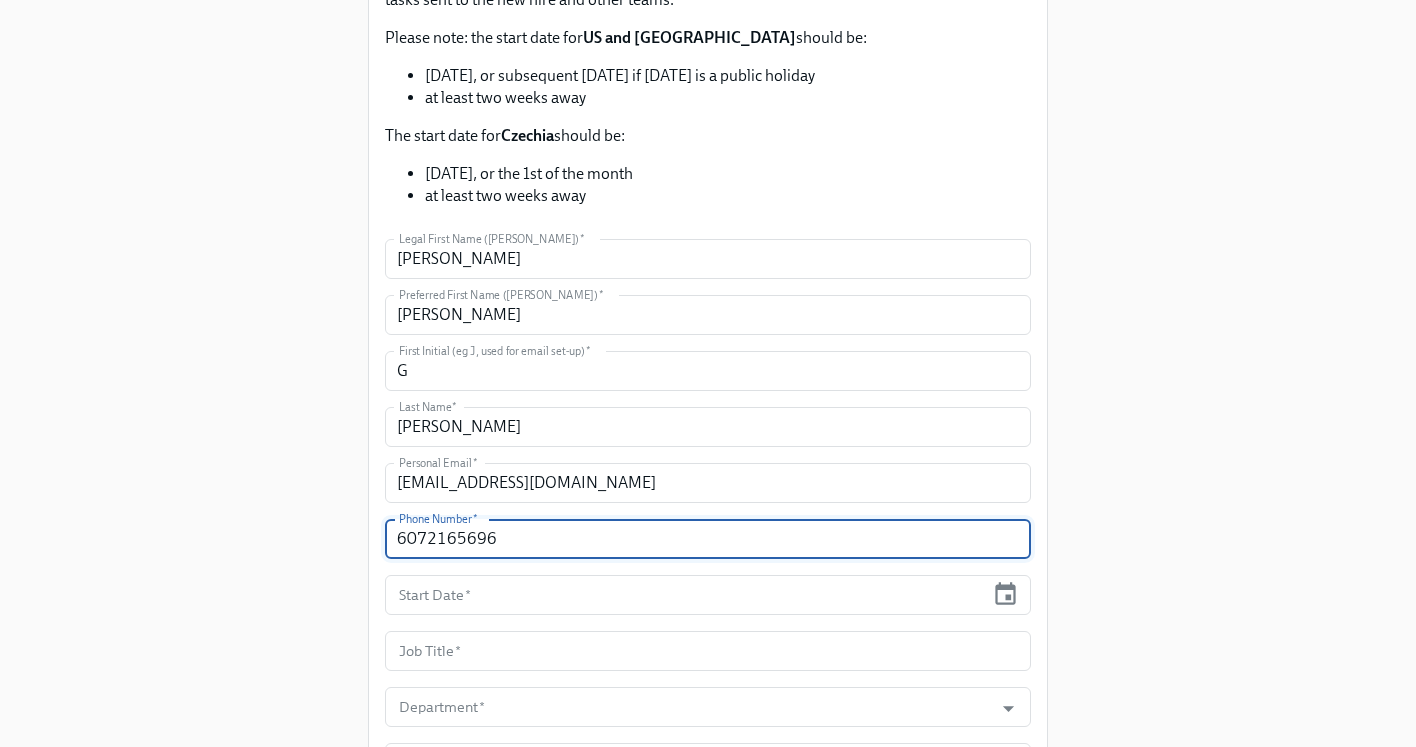 type on "6072165696" 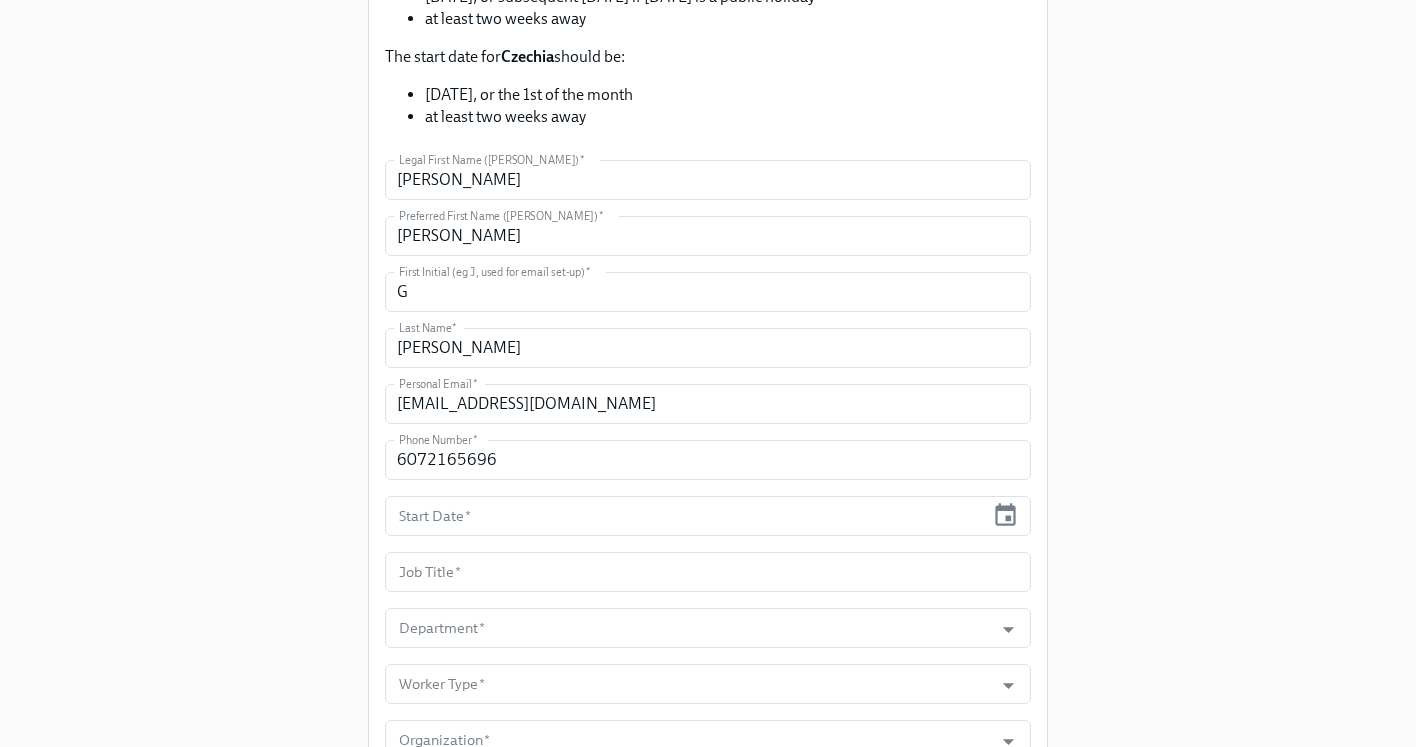 scroll, scrollTop: 440, scrollLeft: 0, axis: vertical 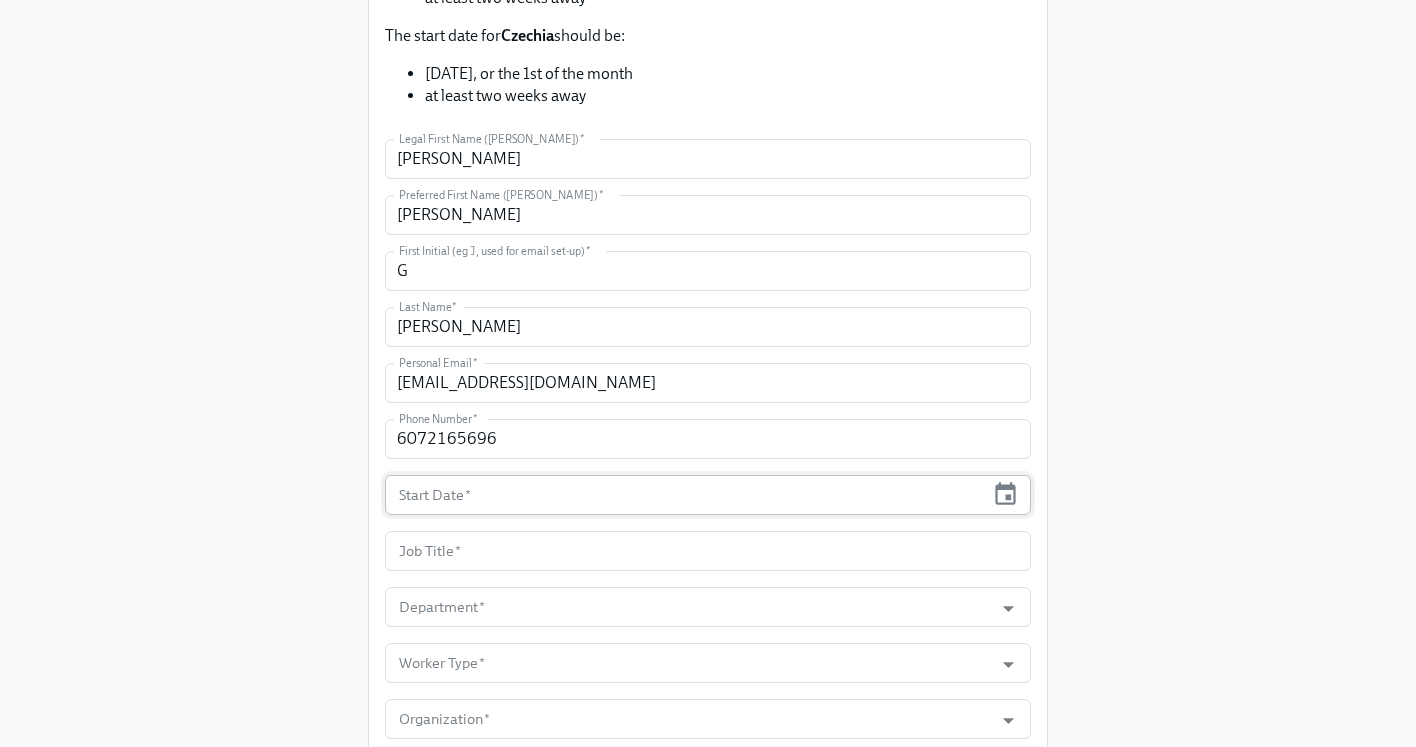 click at bounding box center [684, 495] 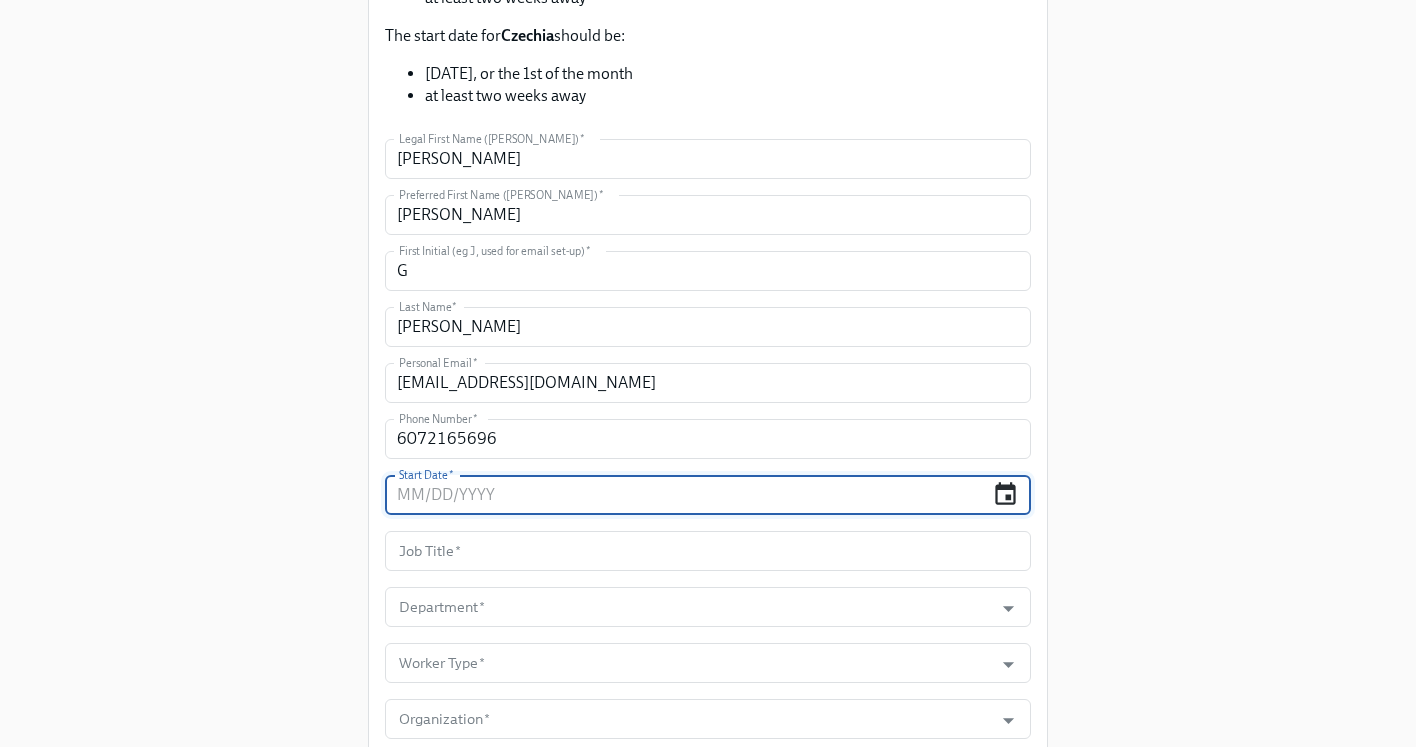 click 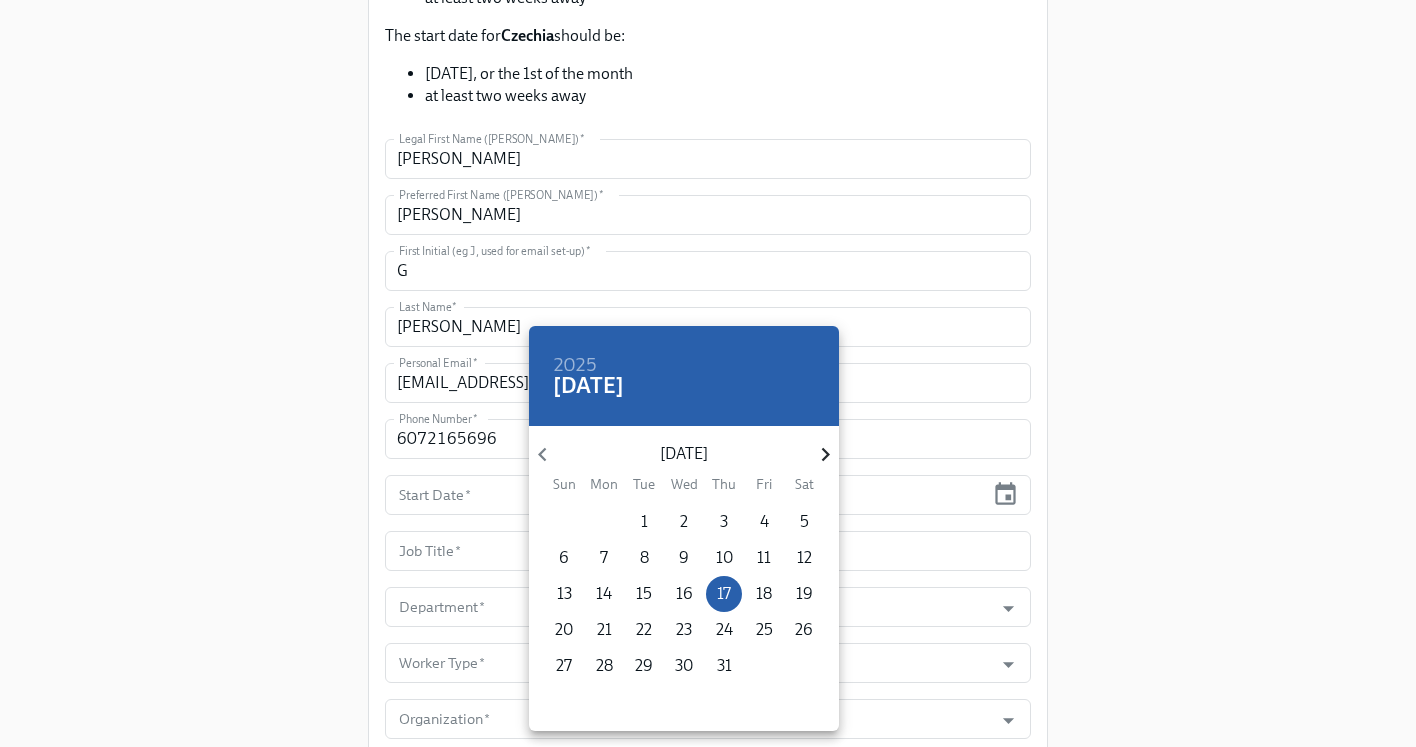click 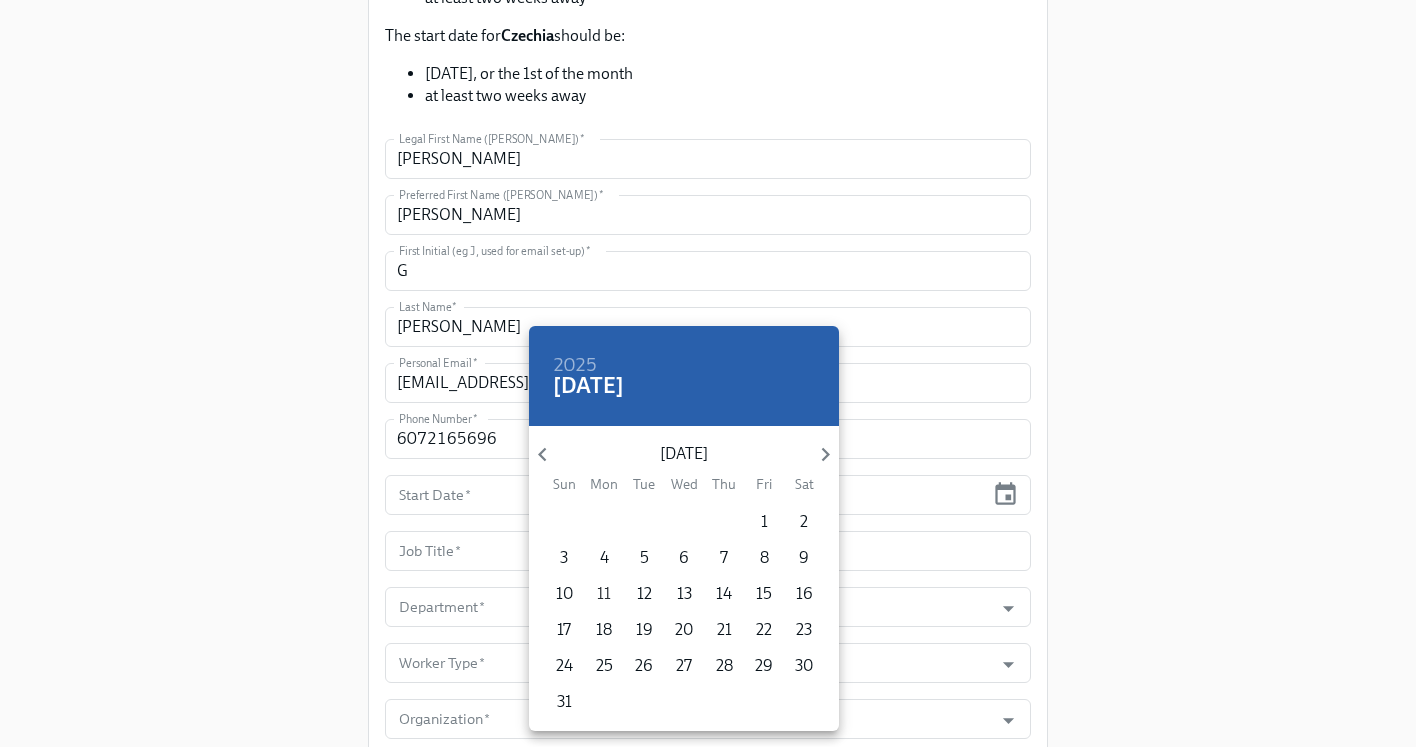 click on "11" at bounding box center [604, 594] 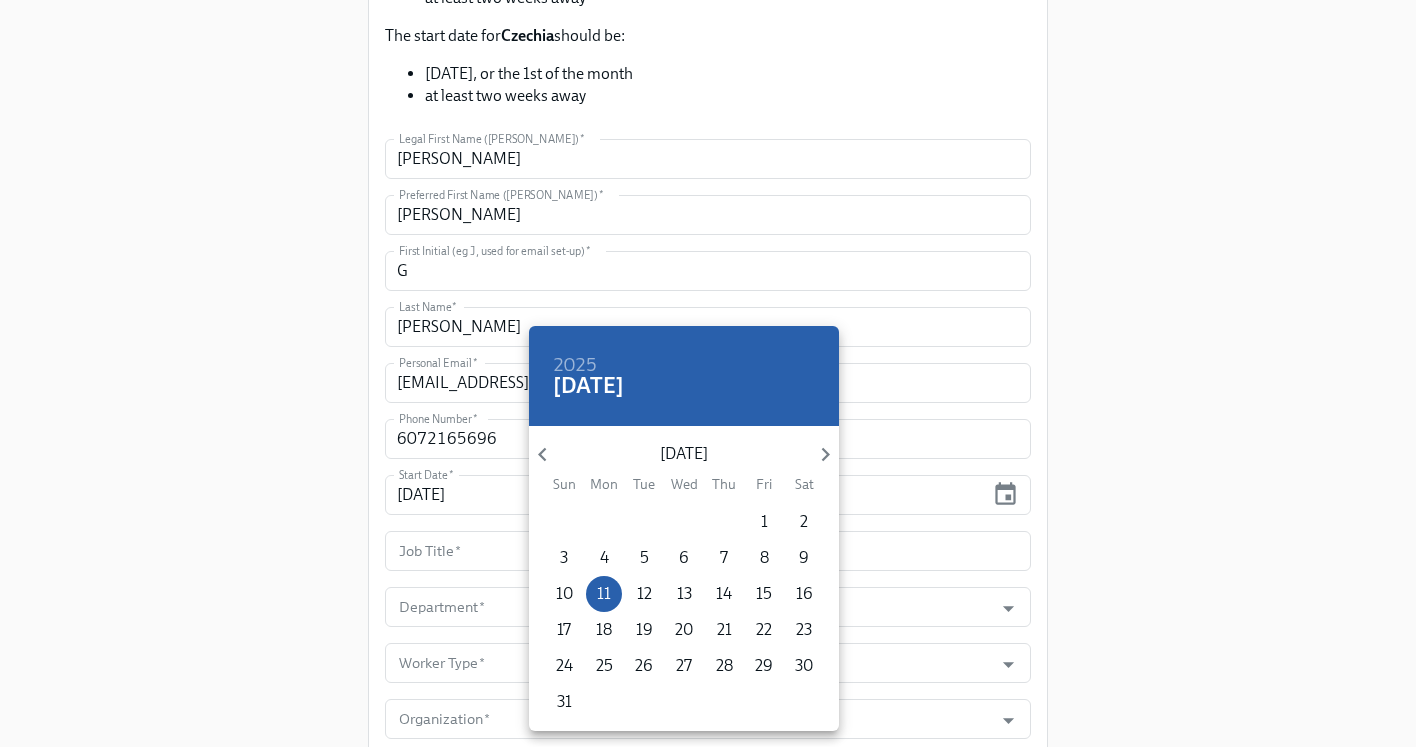 click at bounding box center [708, 373] 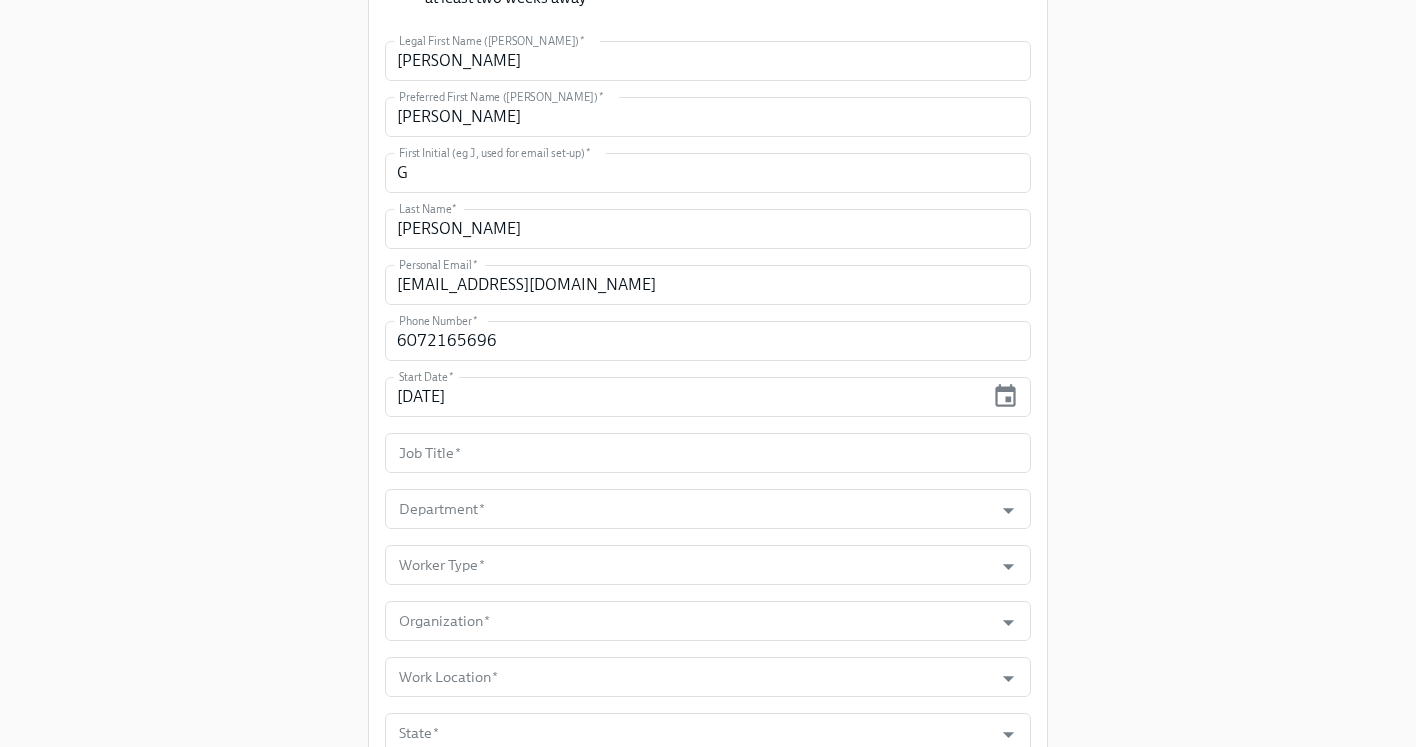 scroll, scrollTop: 574, scrollLeft: 0, axis: vertical 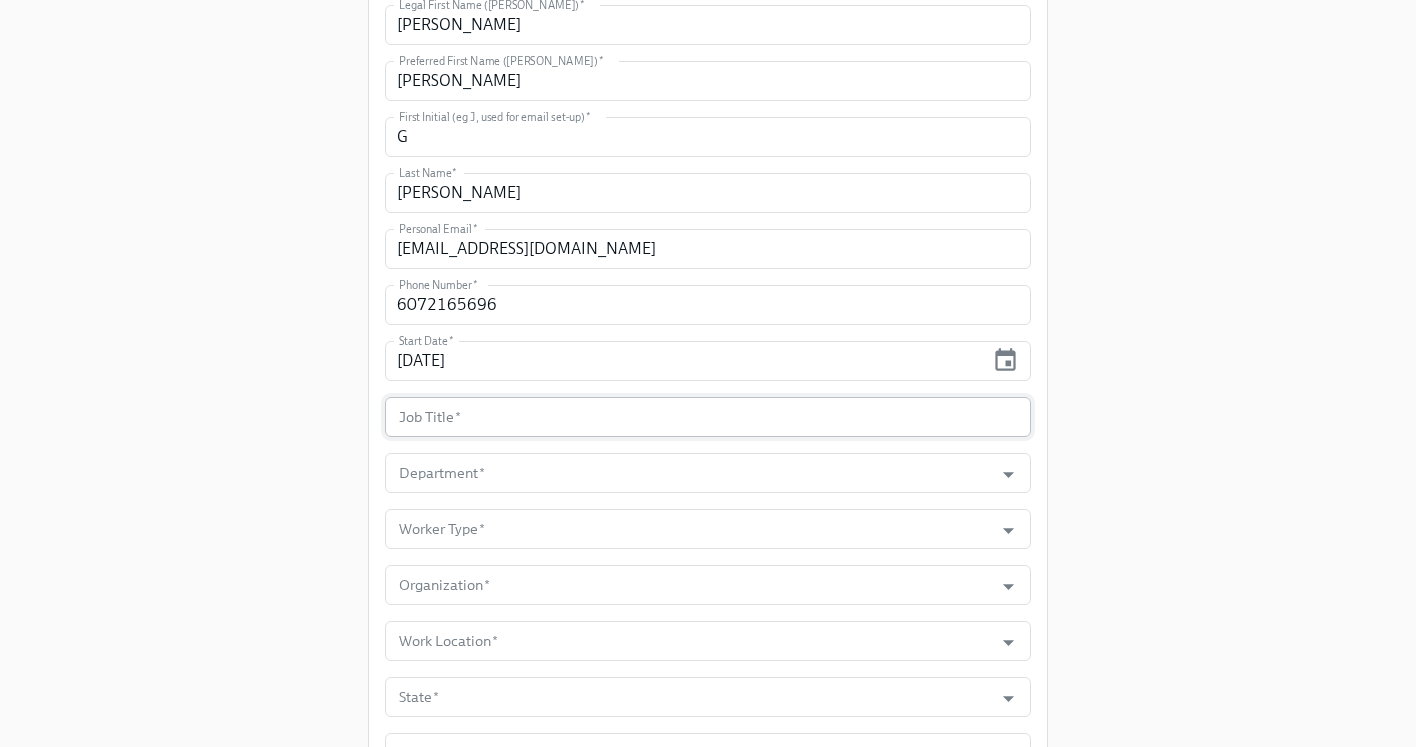 click at bounding box center [708, 417] 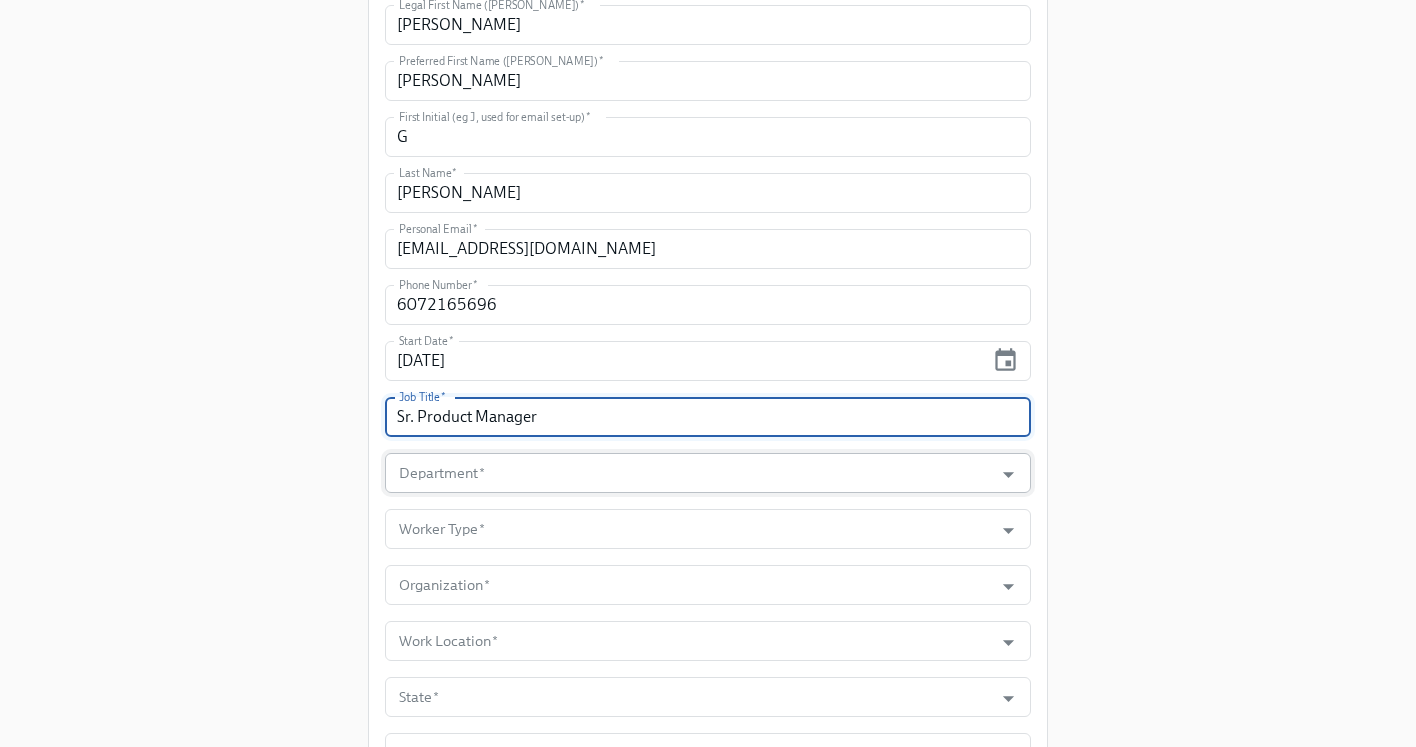 type on "Sr. Product Manager" 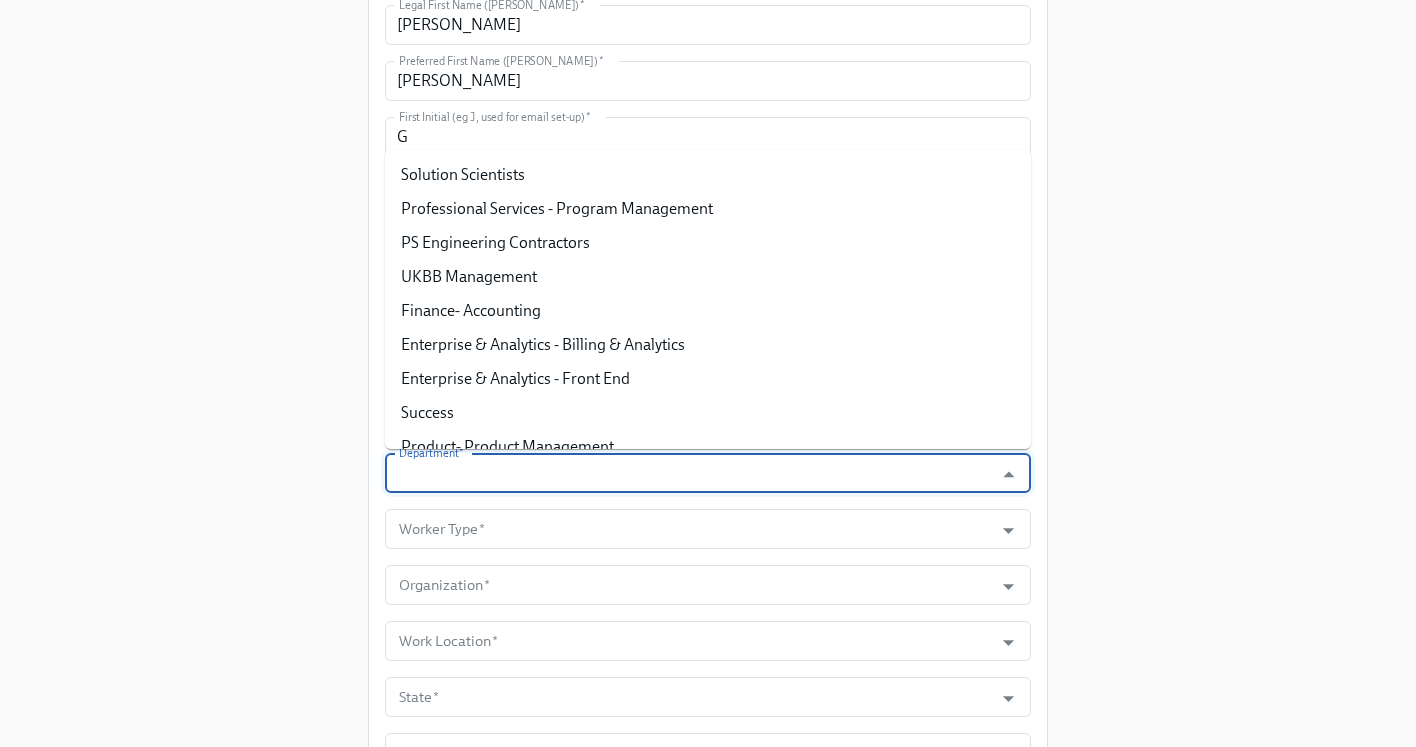 click on "Department   *" at bounding box center [689, 473] 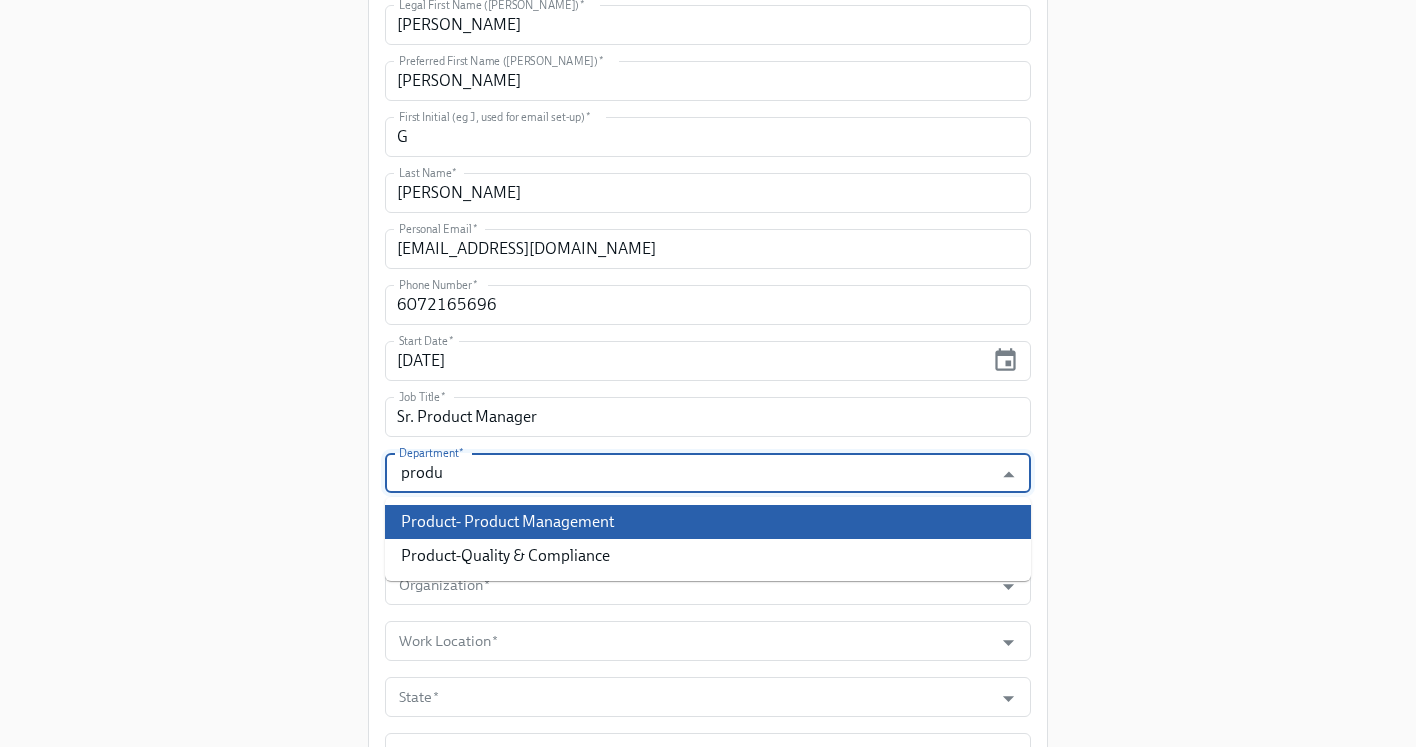 click on "Product- Product Management" at bounding box center (708, 522) 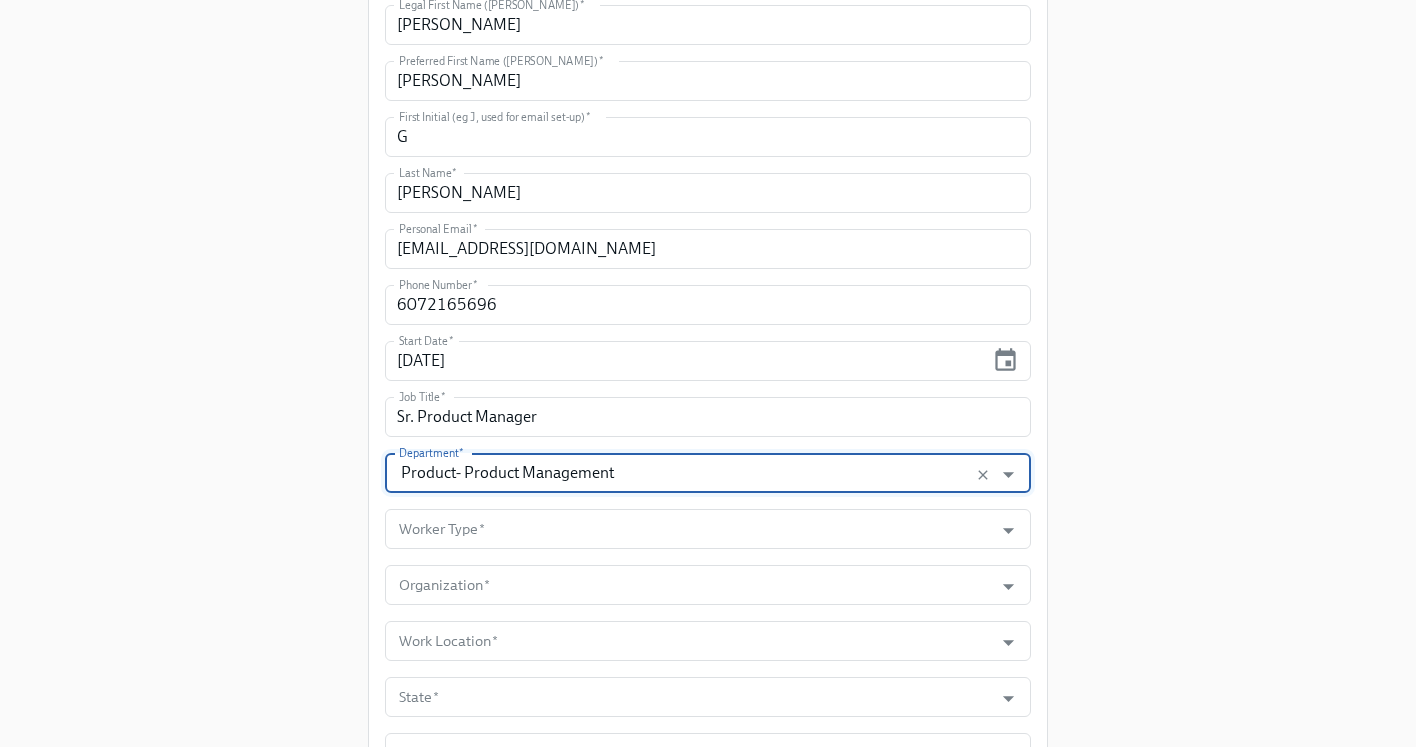 type on "Product- Product Management" 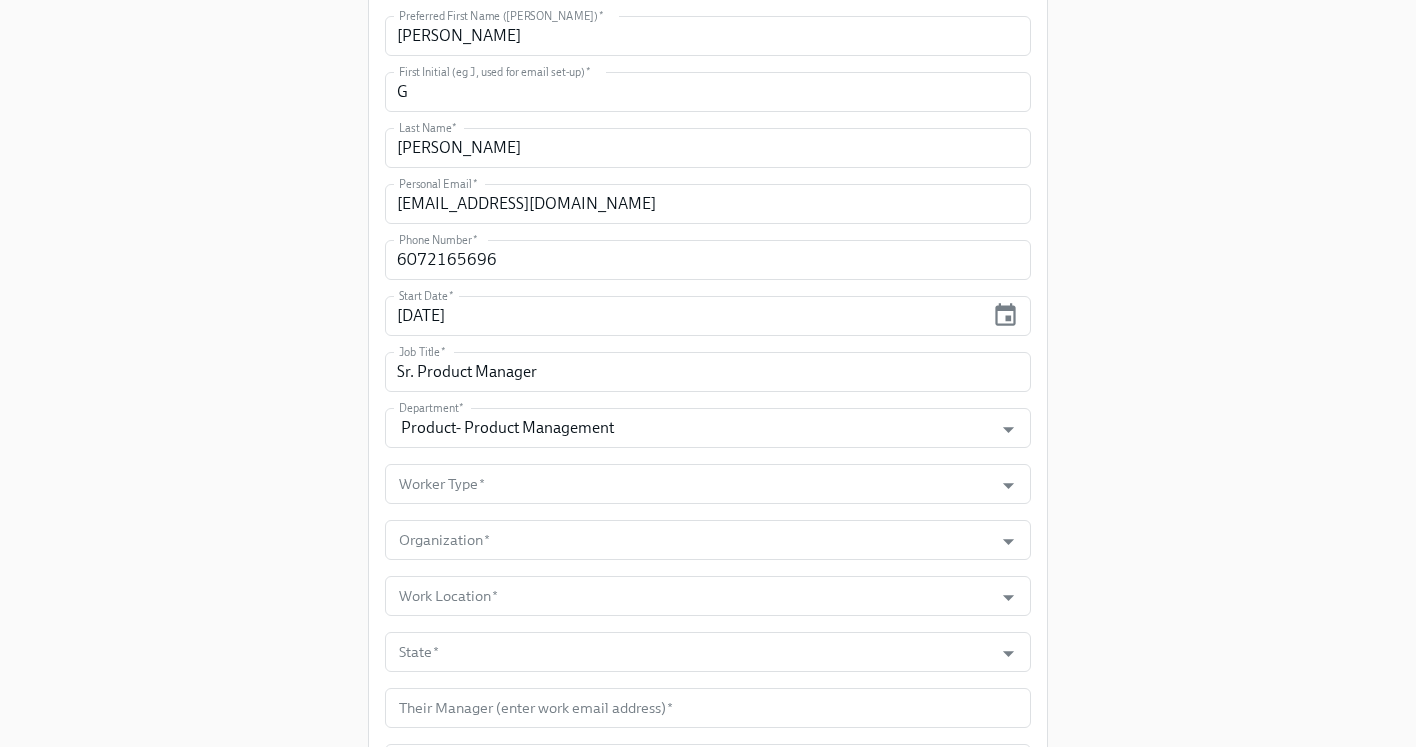 scroll, scrollTop: 620, scrollLeft: 0, axis: vertical 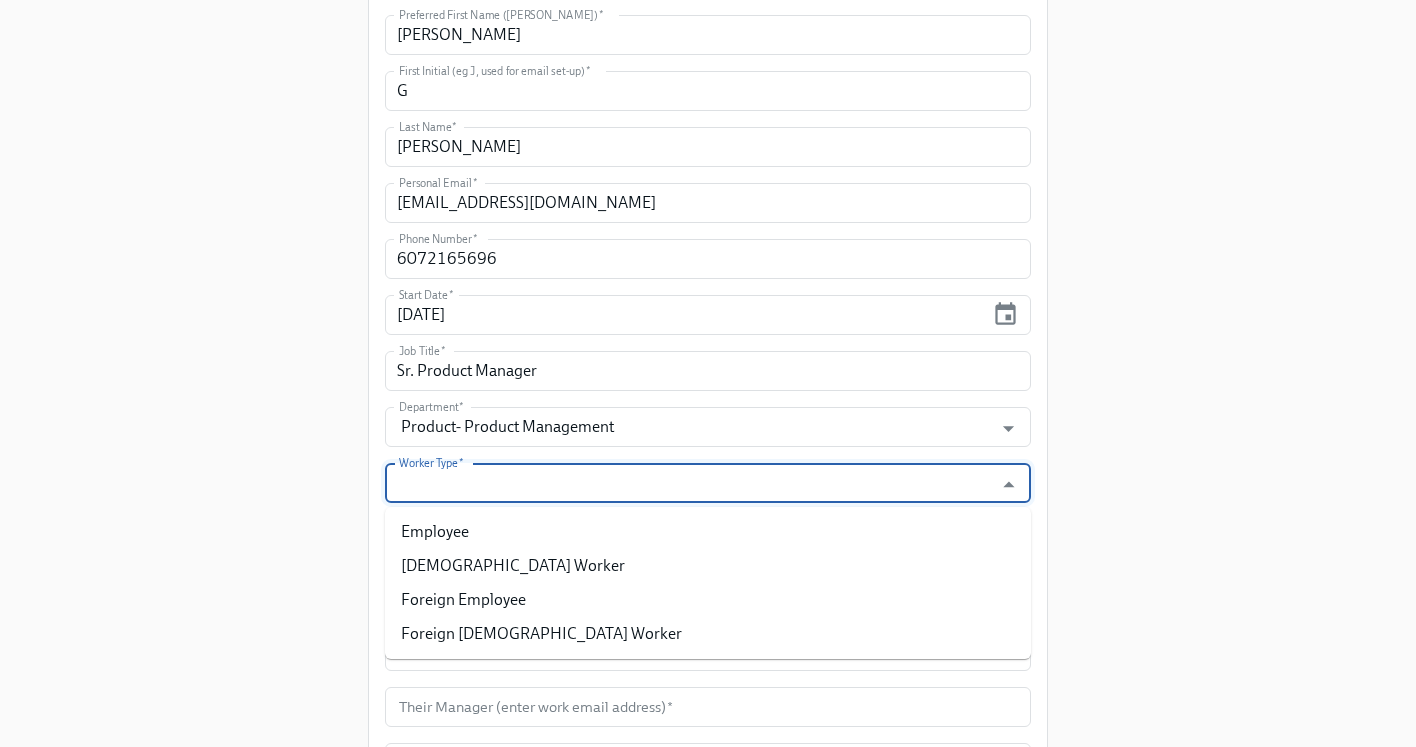click on "Worker Type   *" at bounding box center (689, 483) 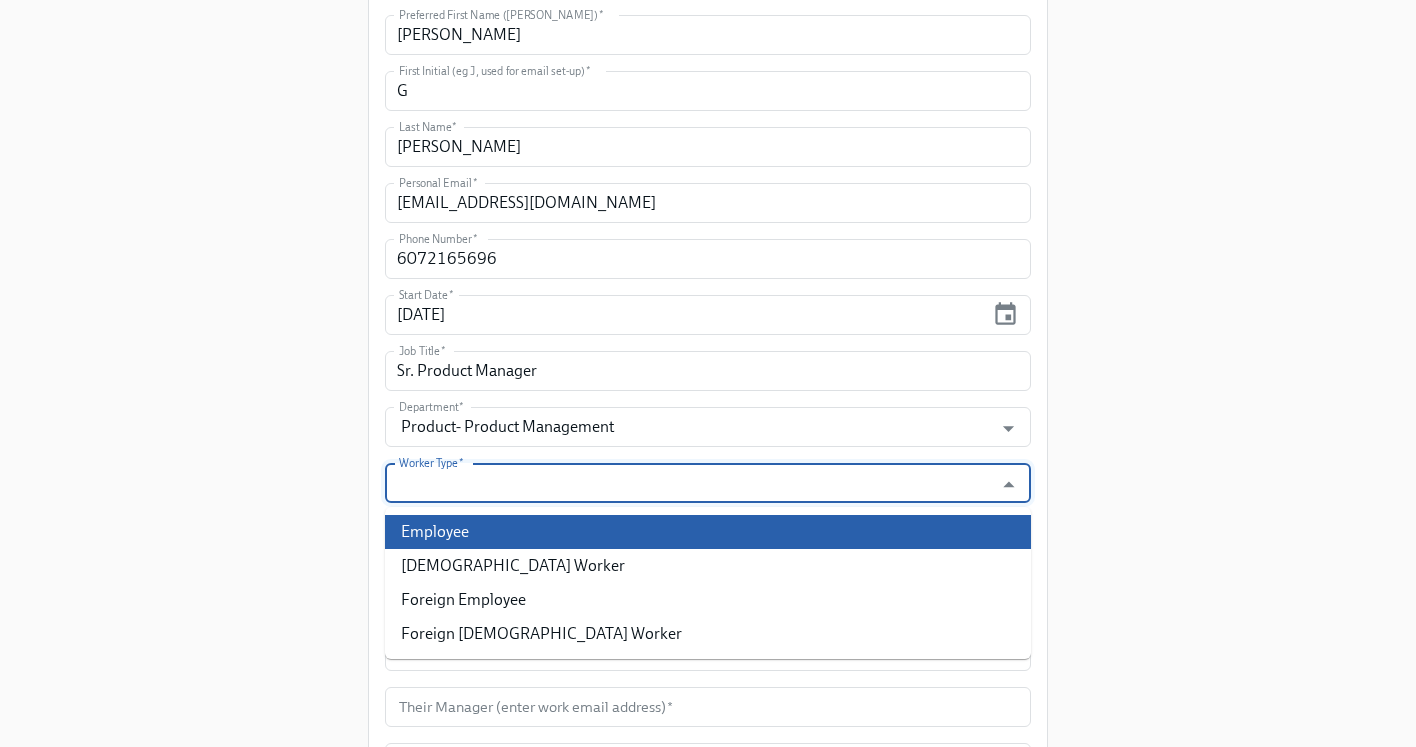 click on "Employee" at bounding box center [708, 532] 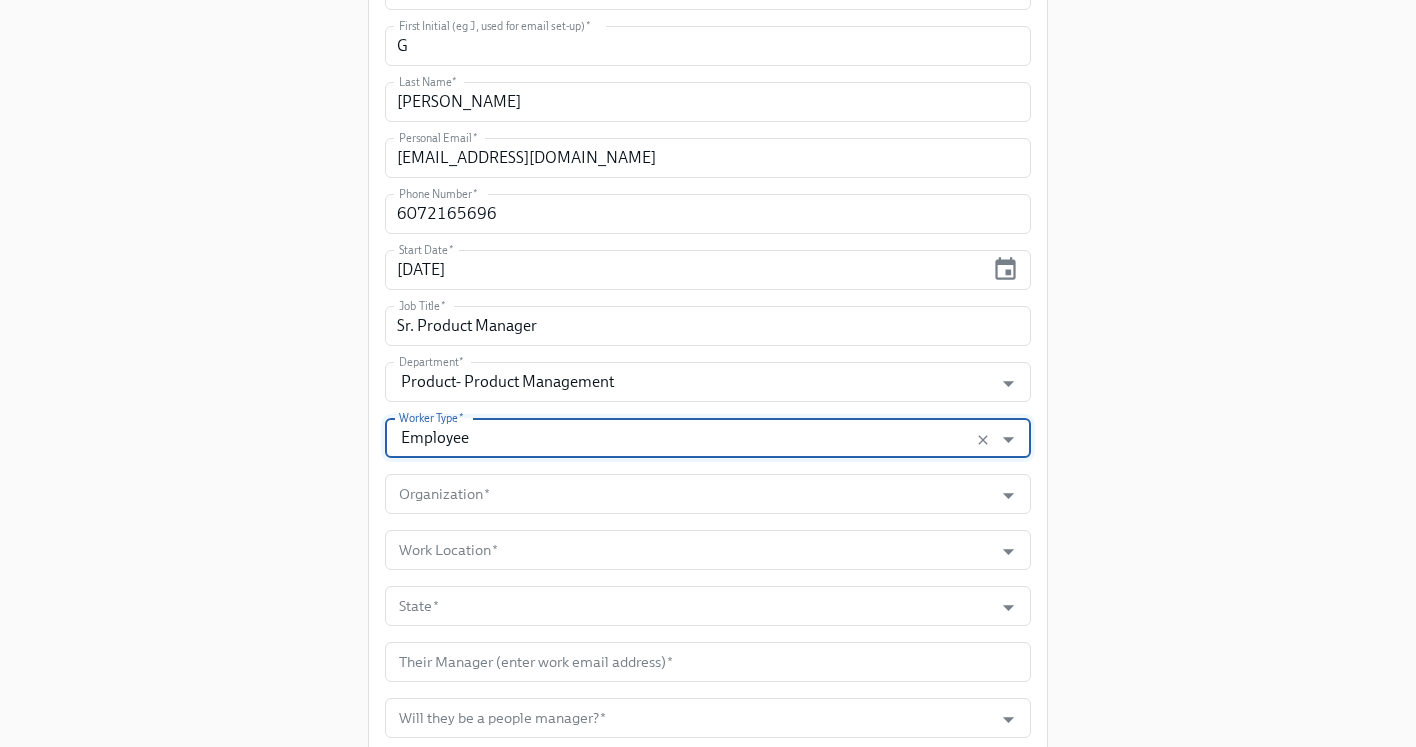 scroll, scrollTop: 667, scrollLeft: 0, axis: vertical 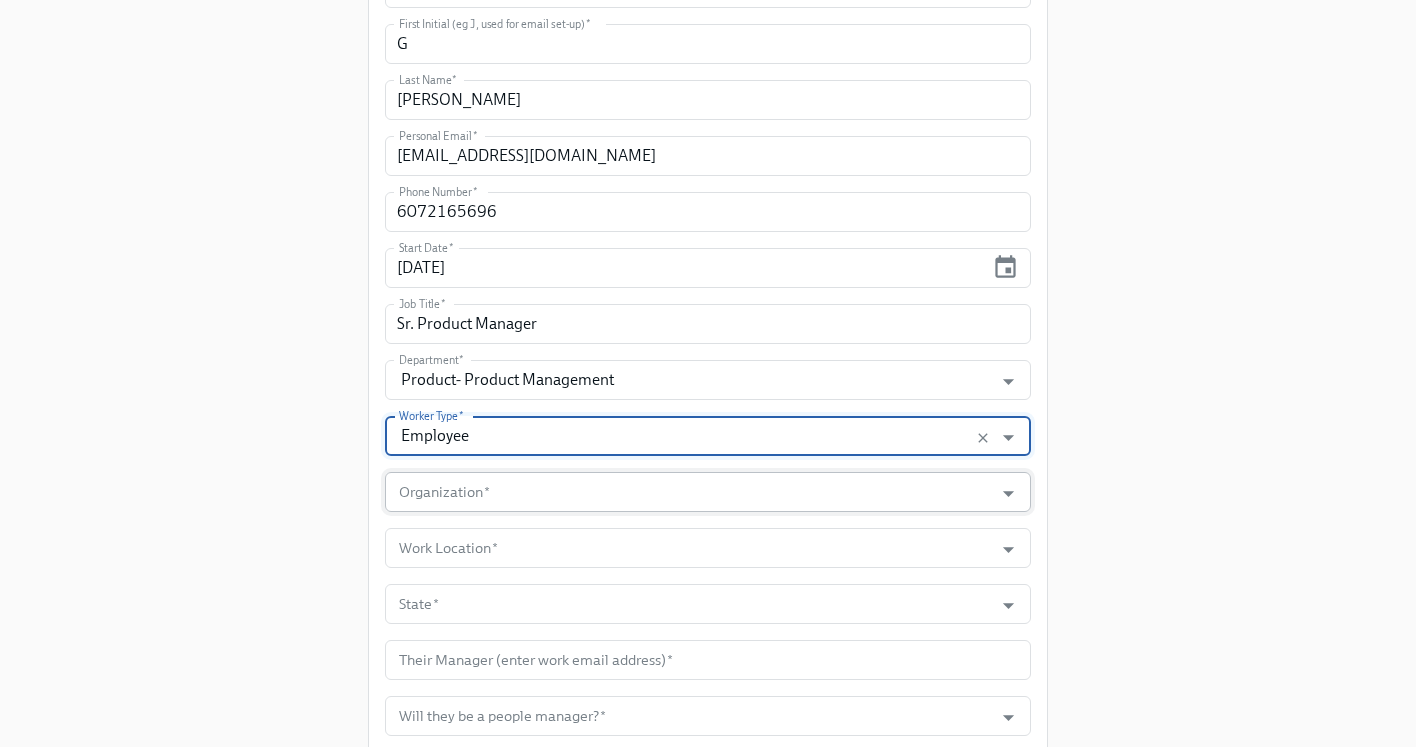 click on "Organization   *" at bounding box center [689, 492] 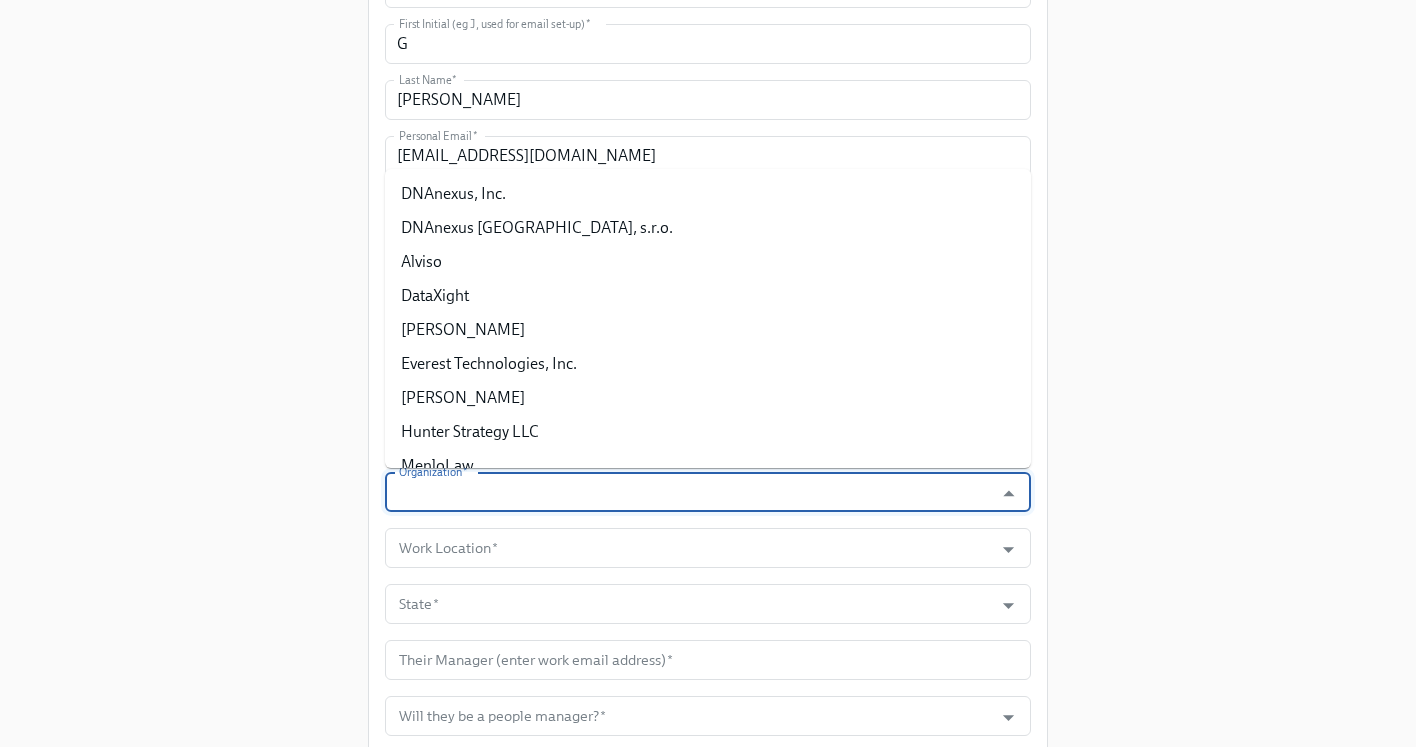 click on "Organization   *" at bounding box center (689, 492) 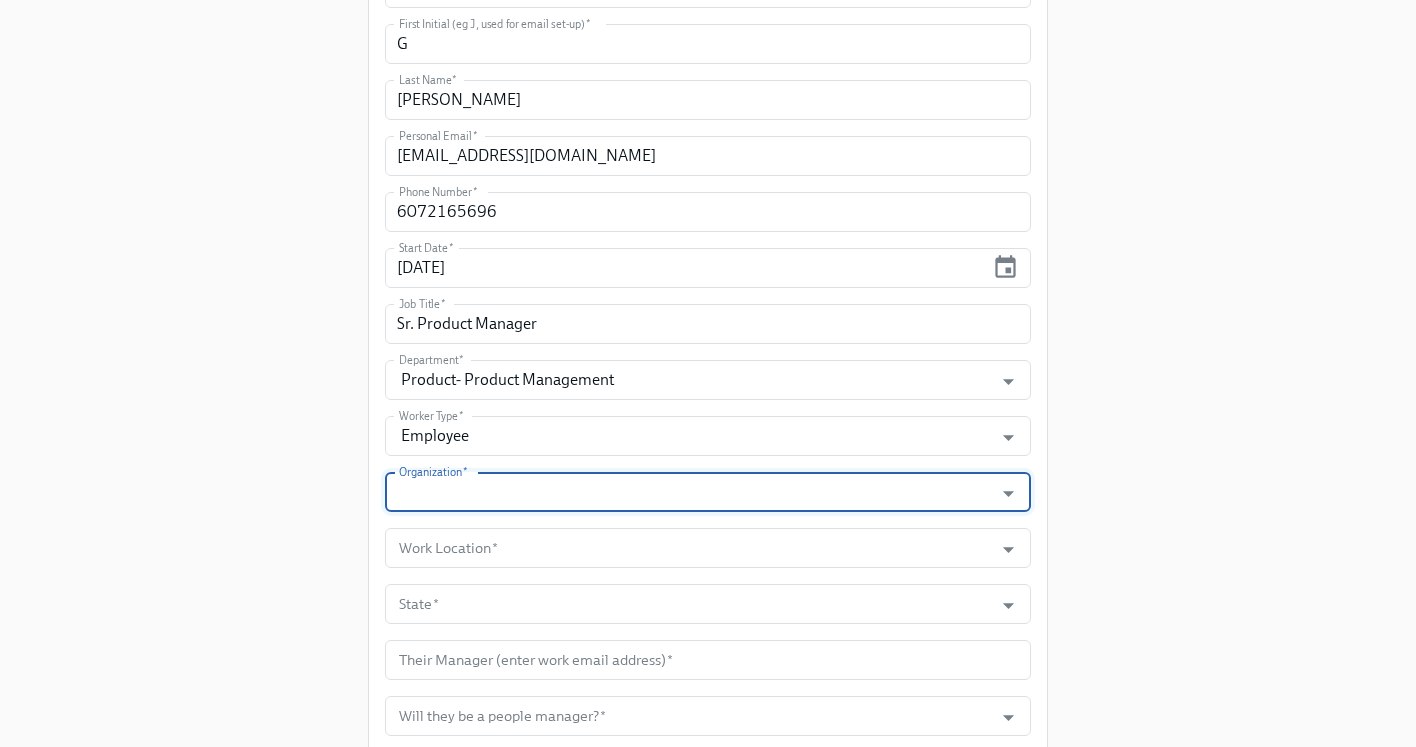 click on "Organization   *" at bounding box center (689, 492) 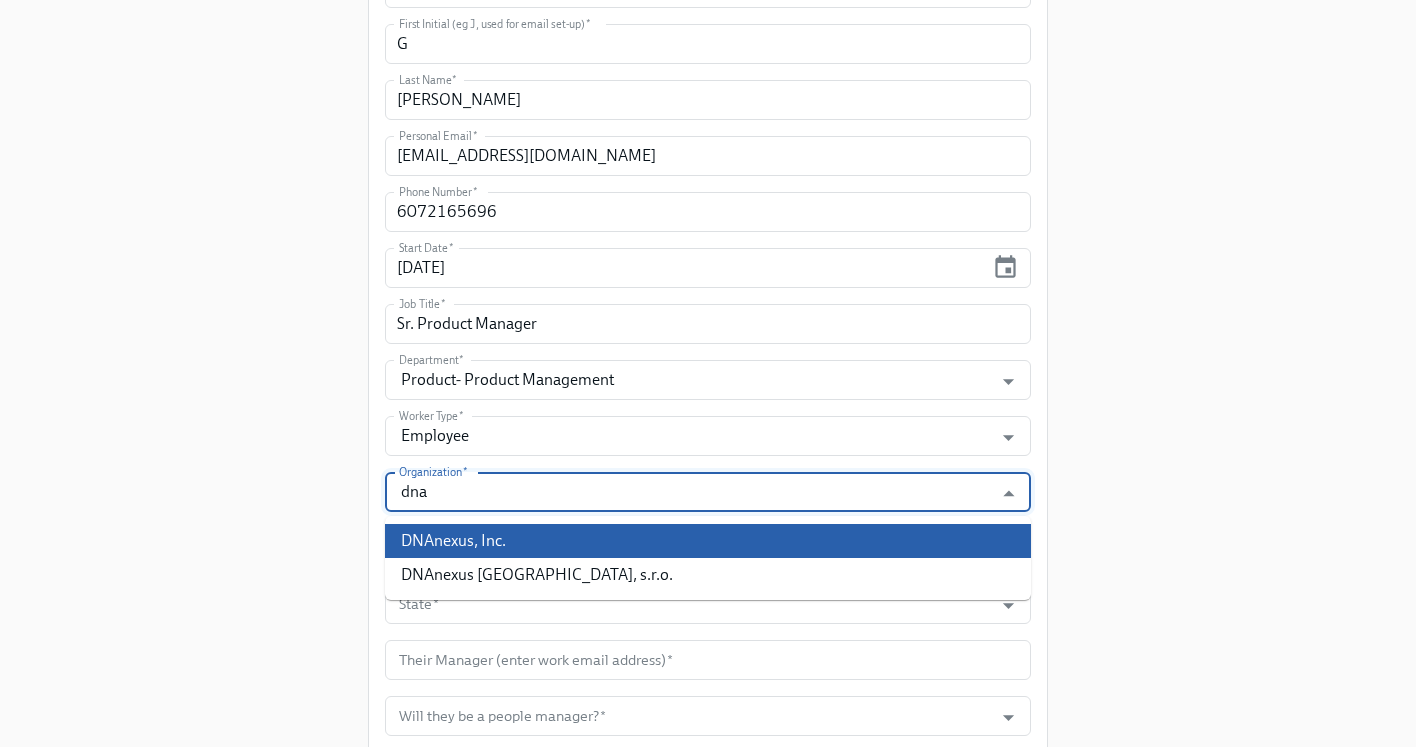 click on "DNAnexus, Inc." at bounding box center [708, 541] 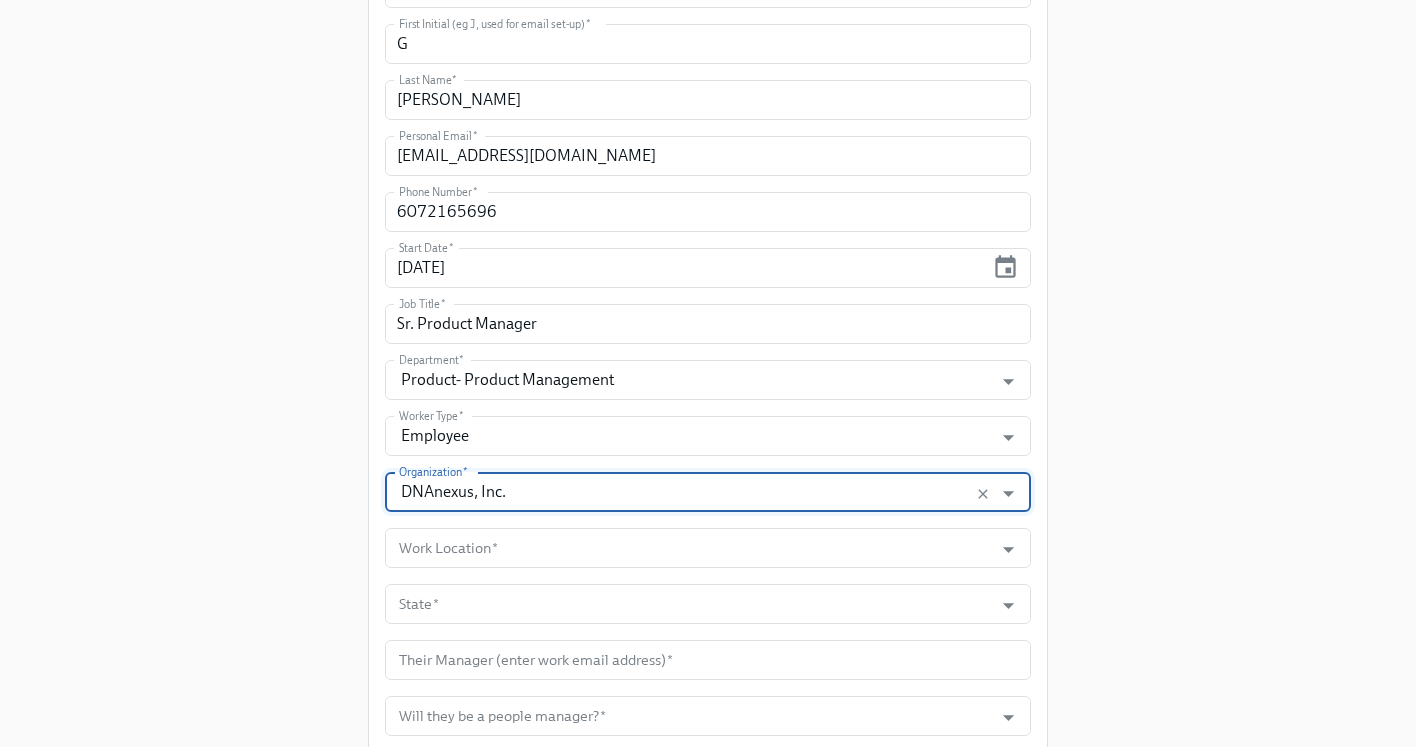 type on "DNAnexus, Inc." 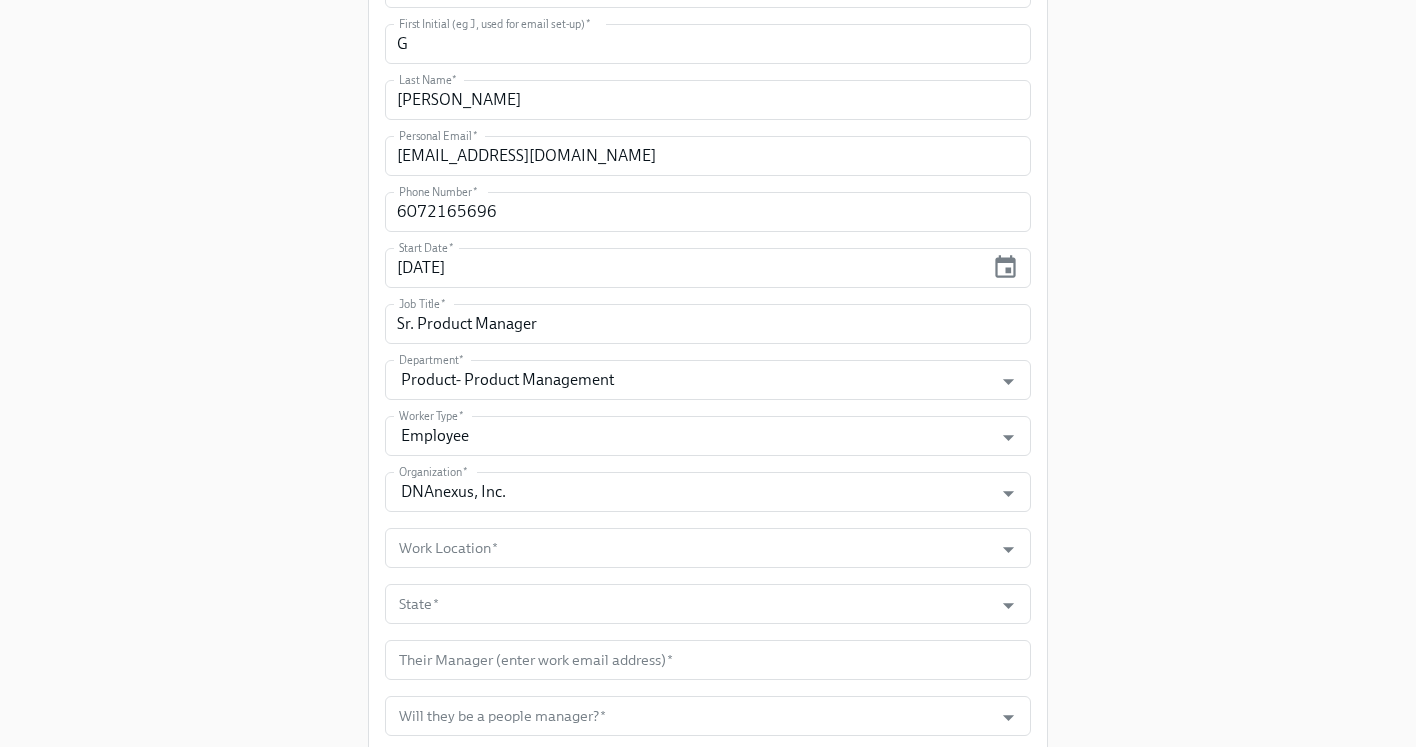click on "Enrollment Form DNAnexus On-boarding For use by People Operations Only
Please provide some key information about the new hire, so all the relevant stakeholders can be informed. This data will also be used by our new automated process to tailor the content and tasks sent to the new hire and other teams.
Please note: the start date for  US and Vietnam  should be:
Monday, or subsequent Tuesday if Monday is a public holiday
at least two weeks away
The start date for  Czechia  should be:
Monday, or the 1st of the month
at least two weeks away
Legal First Name (eg Jennifer)   * Gerrit Legal First Name (eg Jennifer)  * Preferred First Name (eg Jen)   * Gerrit Preferred First Name (eg Jen)  * First Initial (eg J, used for email set-up)   * G First Initial (eg J, used for email set-up)  * Last Name   * Jacob Last Name  * Personal Email   * gerritjacob05@gmail.com Personal Email  * Phone Number   * 6072165696 Phone Number  * Start Date   * 08/11/2025 Start Date  * Job Title *" at bounding box center [708, 135] 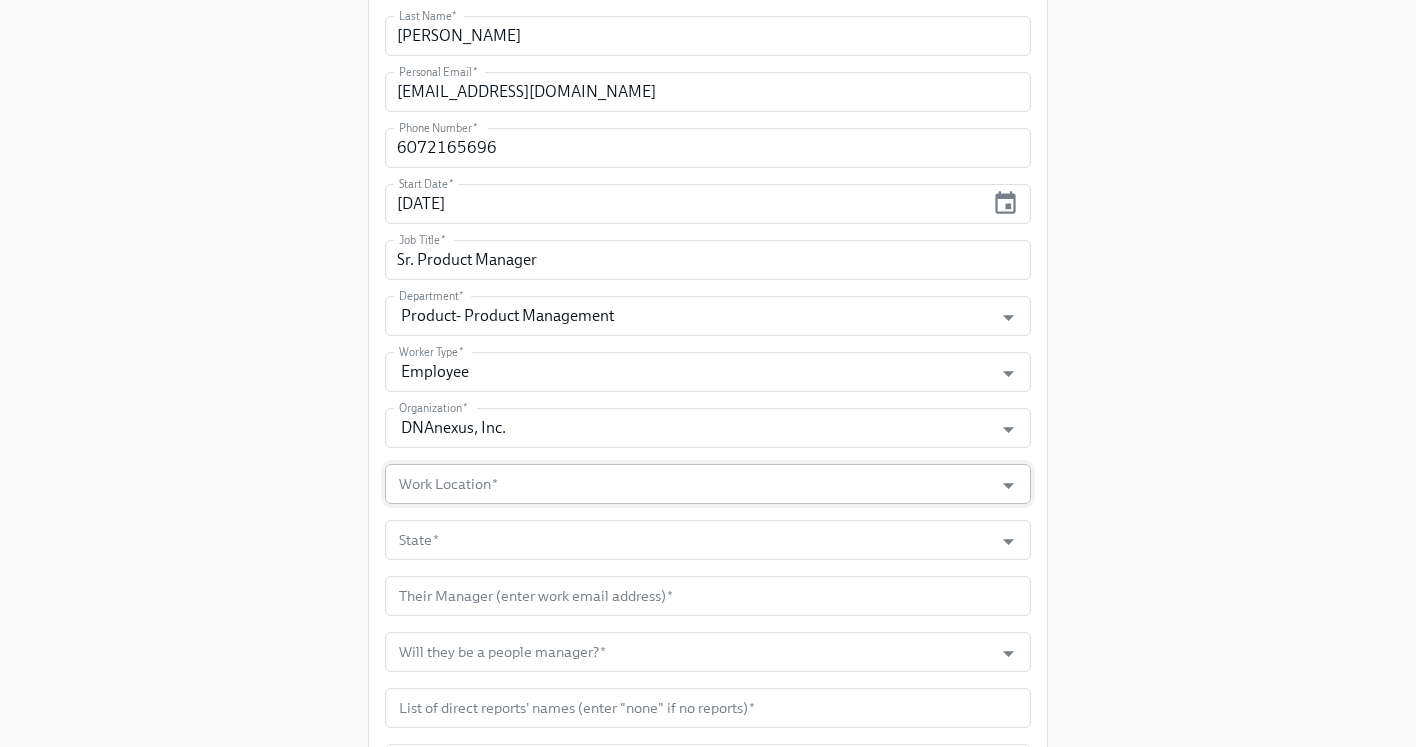 click on "Work Location   *" at bounding box center (689, 484) 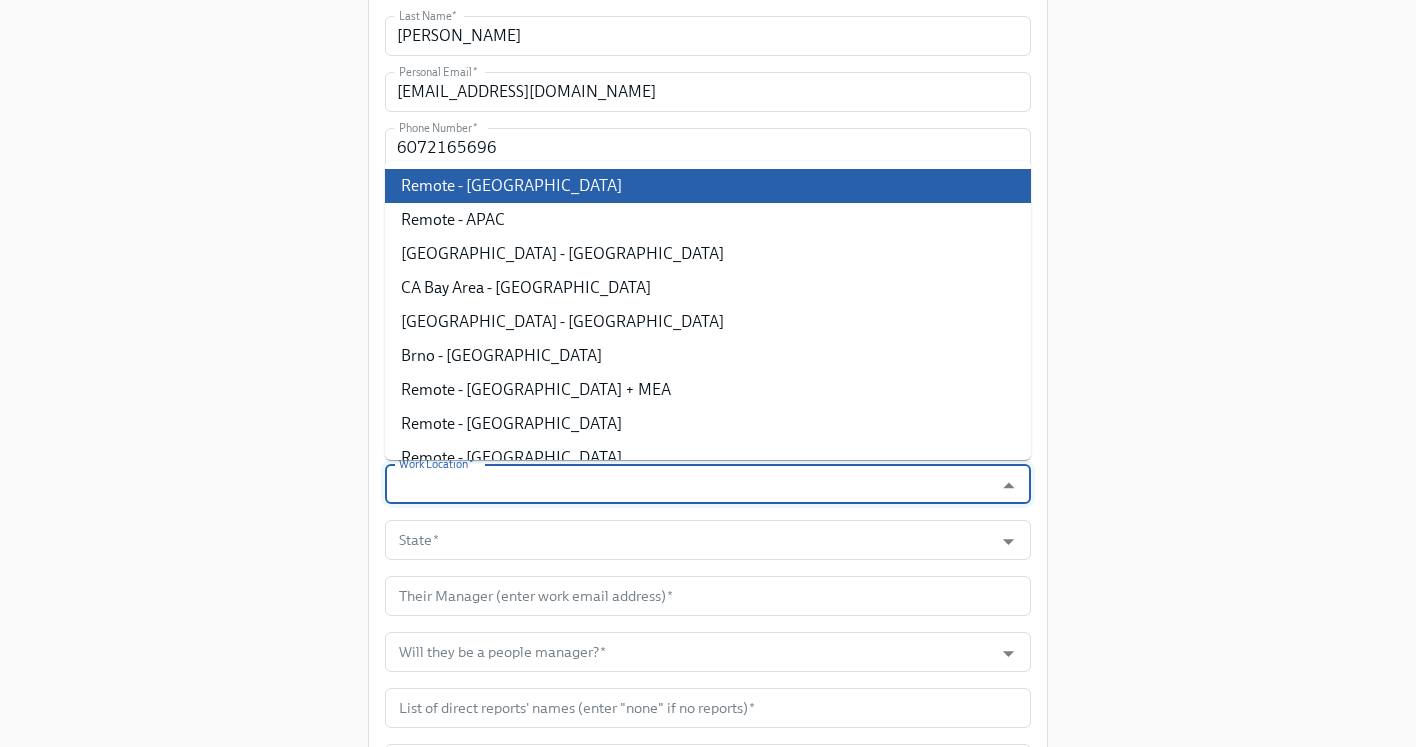 click on "Remote - USA" at bounding box center (708, 186) 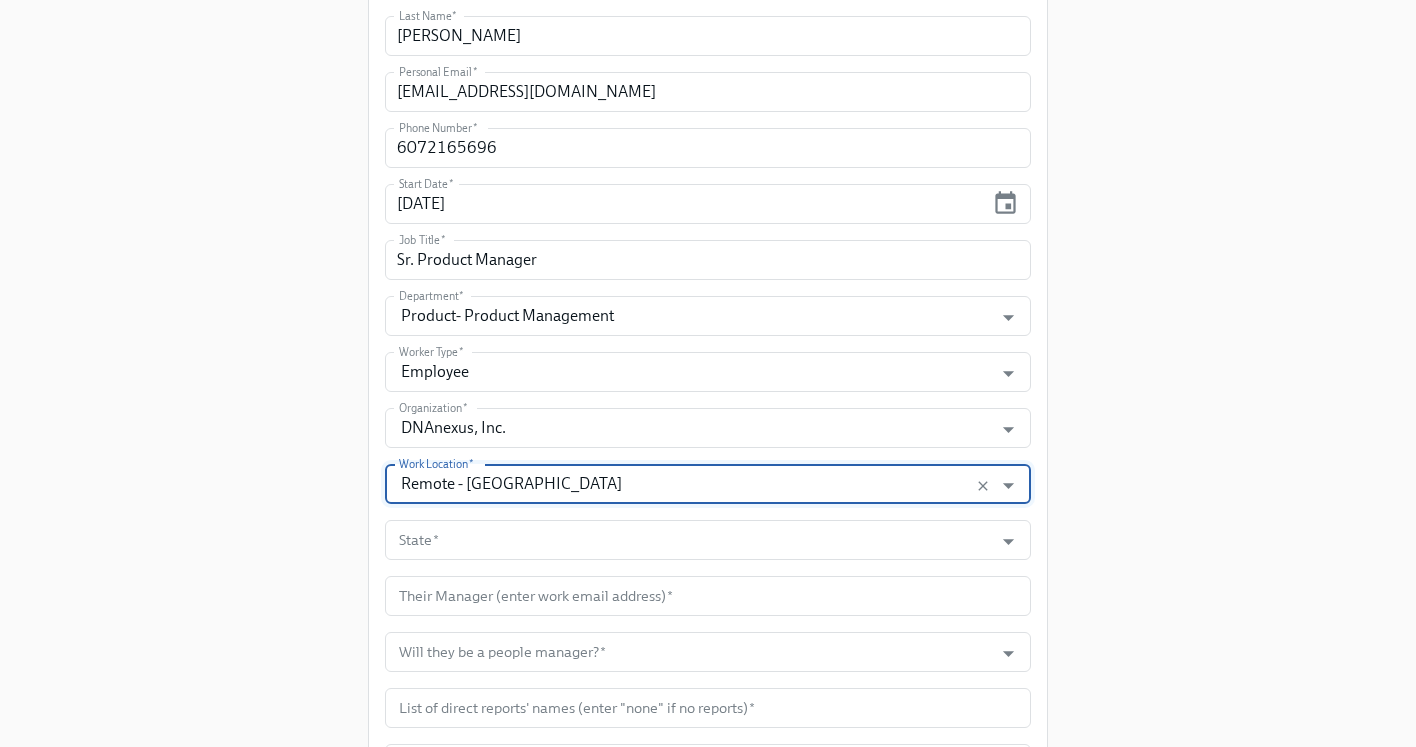 click on "Enrollment Form DNAnexus On-boarding For use by People Operations Only
Please provide some key information about the new hire, so all the relevant stakeholders can be informed. This data will also be used by our new automated process to tailor the content and tasks sent to the new hire and other teams.
Please note: the start date for  US and Vietnam  should be:
Monday, or subsequent Tuesday if Monday is a public holiday
at least two weeks away
The start date for  Czechia  should be:
Monday, or the 1st of the month
at least two weeks away
Legal First Name (eg Jennifer)   * Gerrit Legal First Name (eg Jennifer)  * Preferred First Name (eg Jen)   * Gerrit Preferred First Name (eg Jen)  * First Initial (eg J, used for email set-up)   * G First Initial (eg J, used for email set-up)  * Last Name   * Jacob Last Name  * Personal Email   * gerritjacob05@gmail.com Personal Email  * Phone Number   * 6072165696 Phone Number  * Start Date   * 08/11/2025 Start Date  * Job Title *" at bounding box center (708, 71) 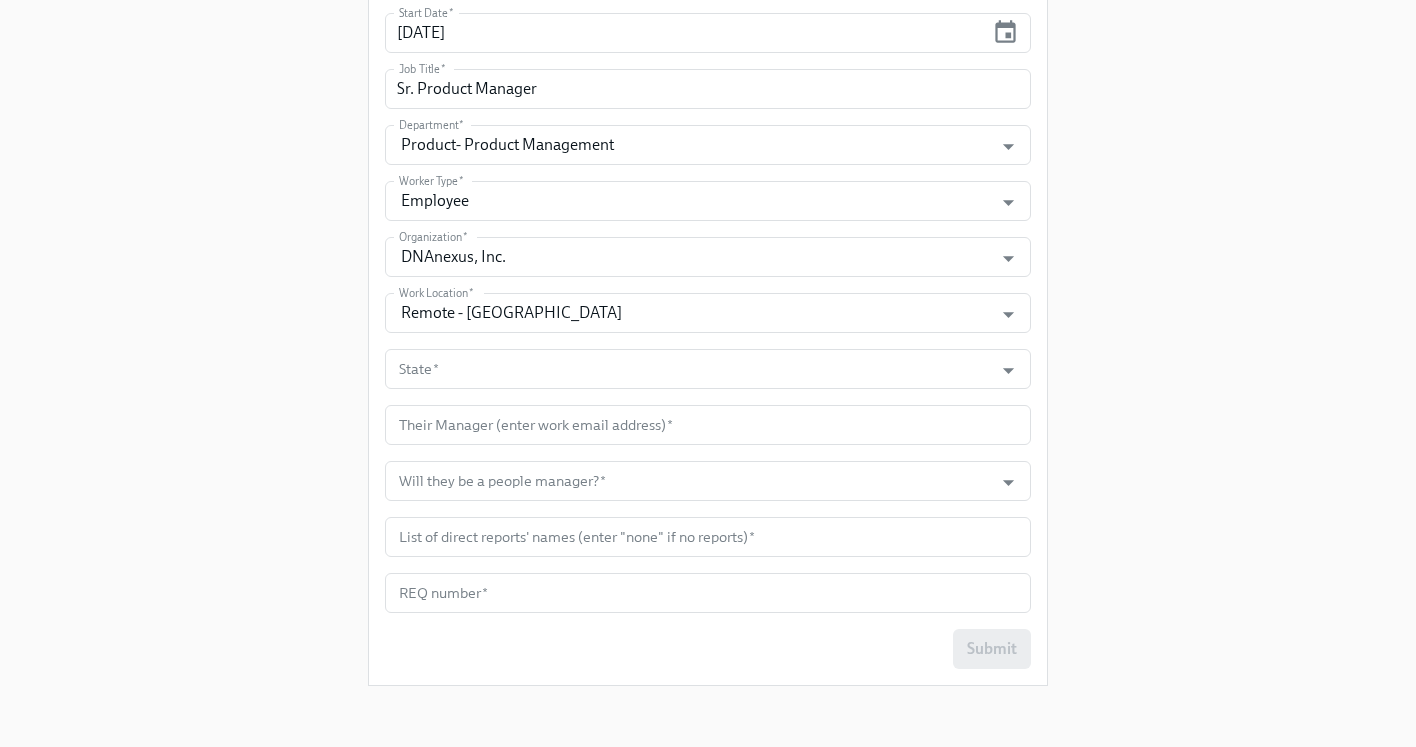 scroll, scrollTop: 905, scrollLeft: 0, axis: vertical 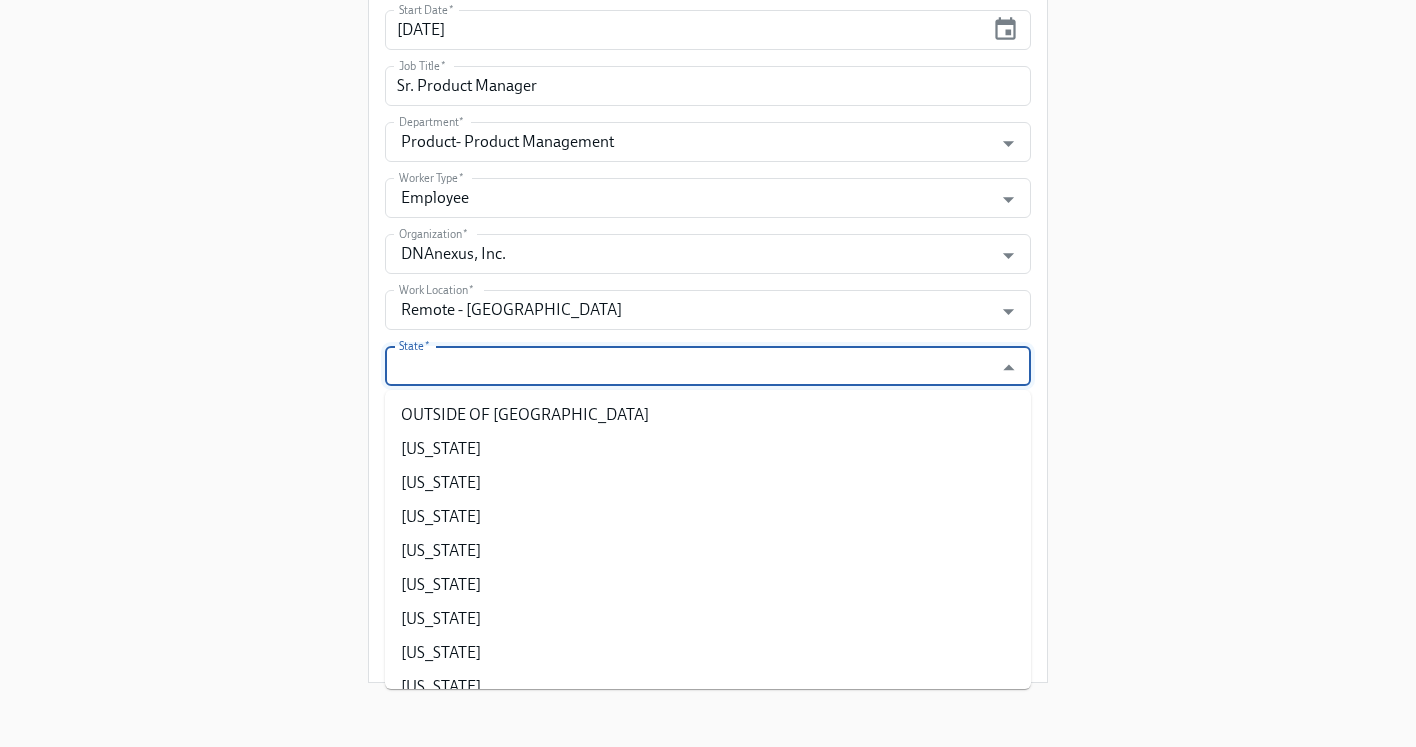 click on "State   *" at bounding box center (689, 366) 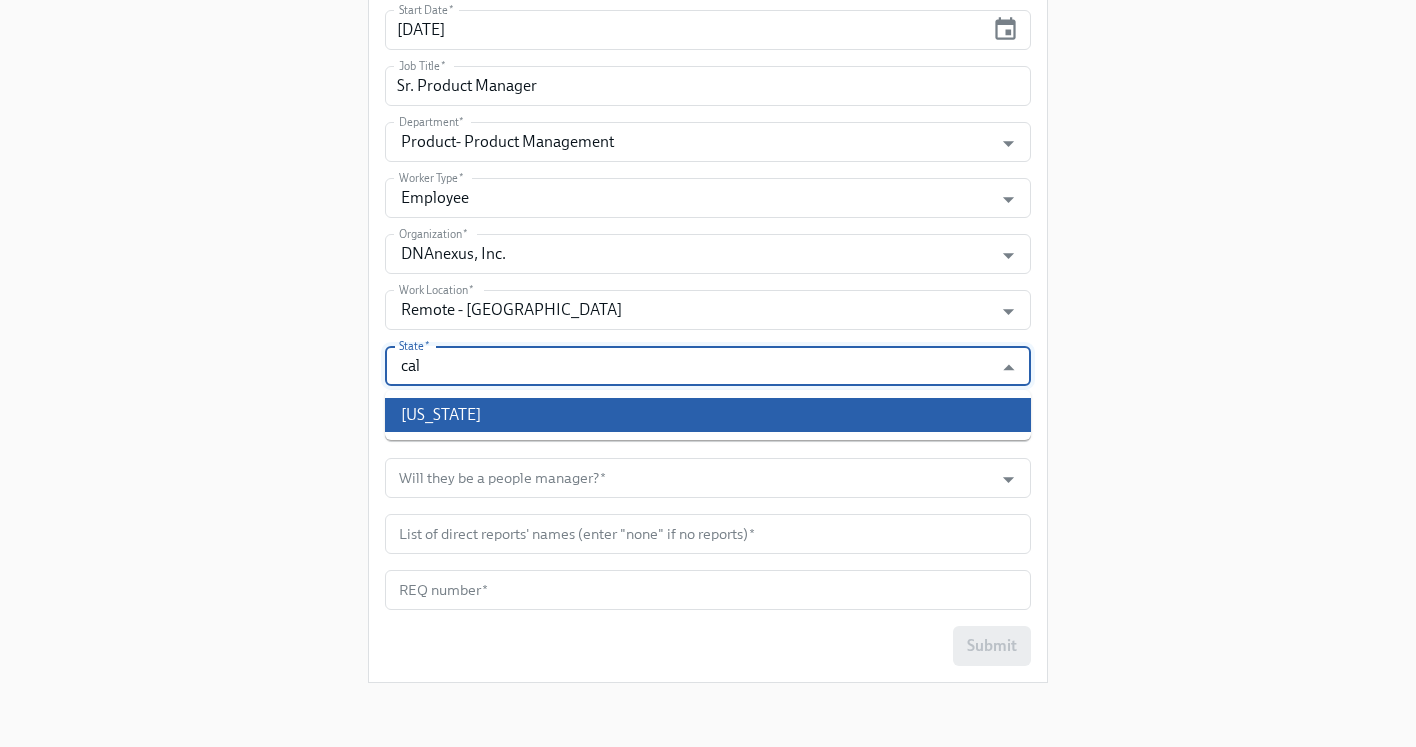 click on "California" at bounding box center (708, 415) 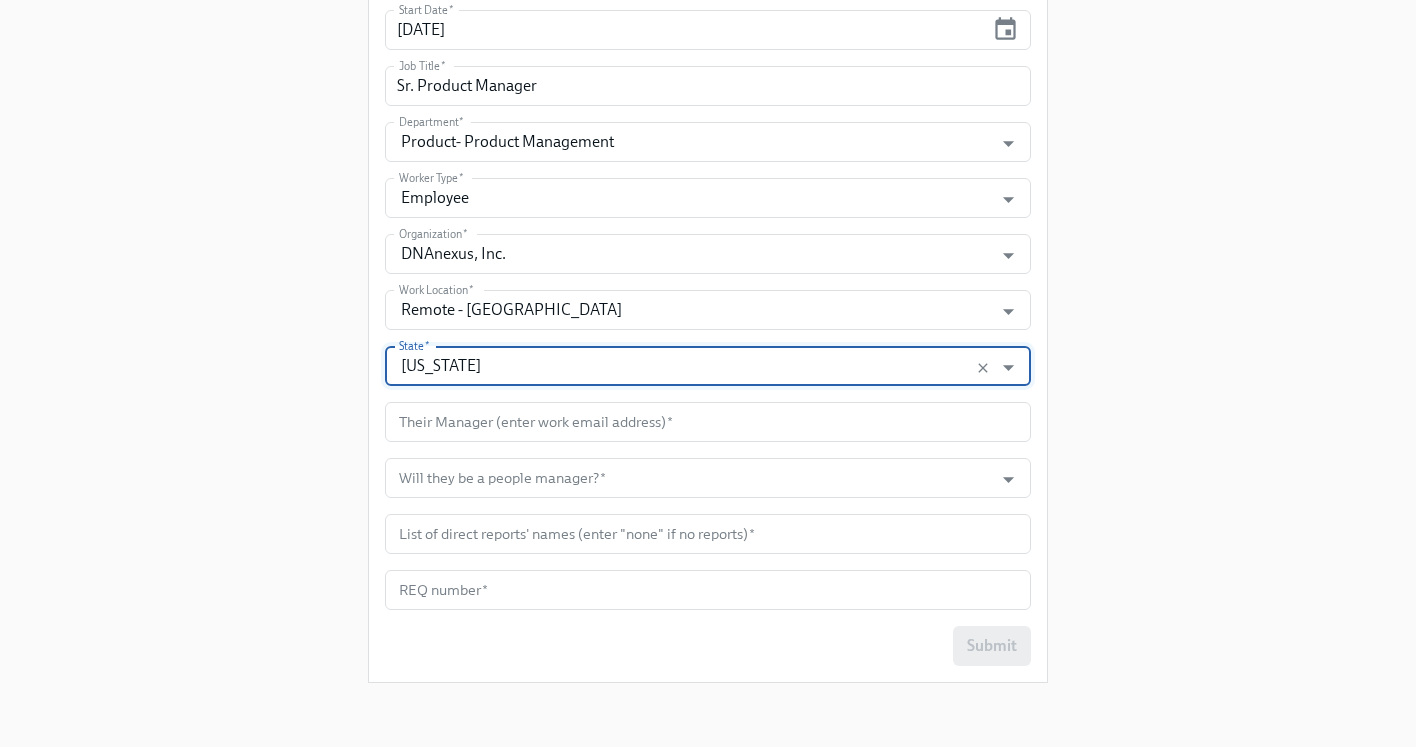 type on "California" 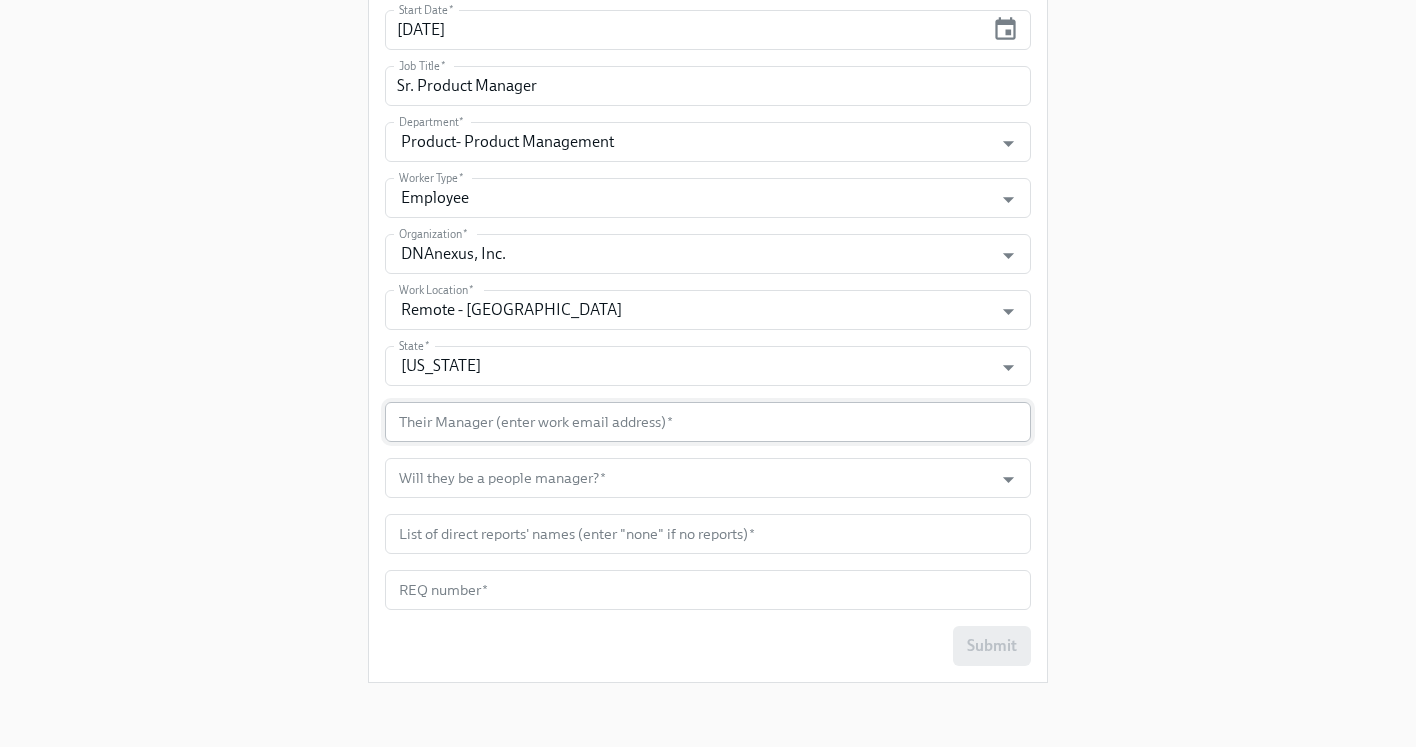 click at bounding box center (708, 422) 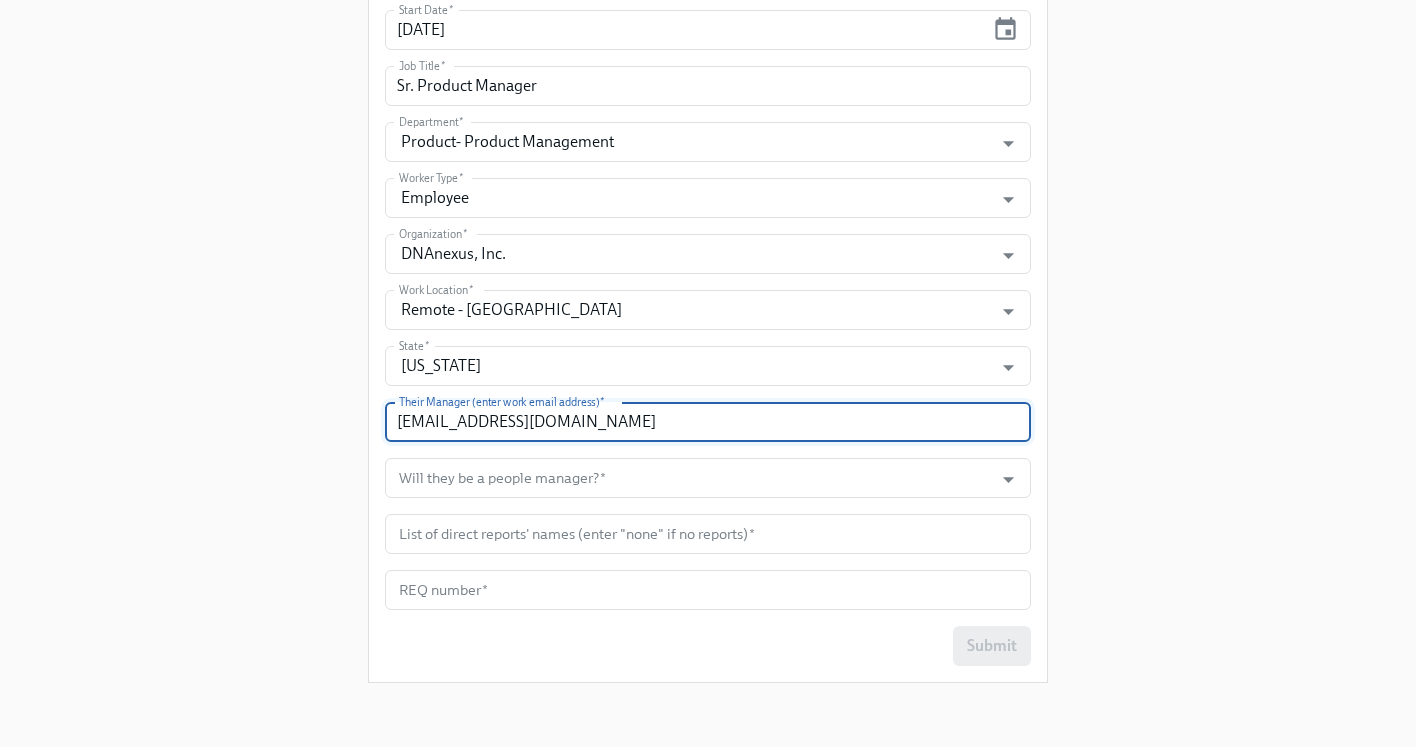 type on "vgunaratnam@dnanexus.com" 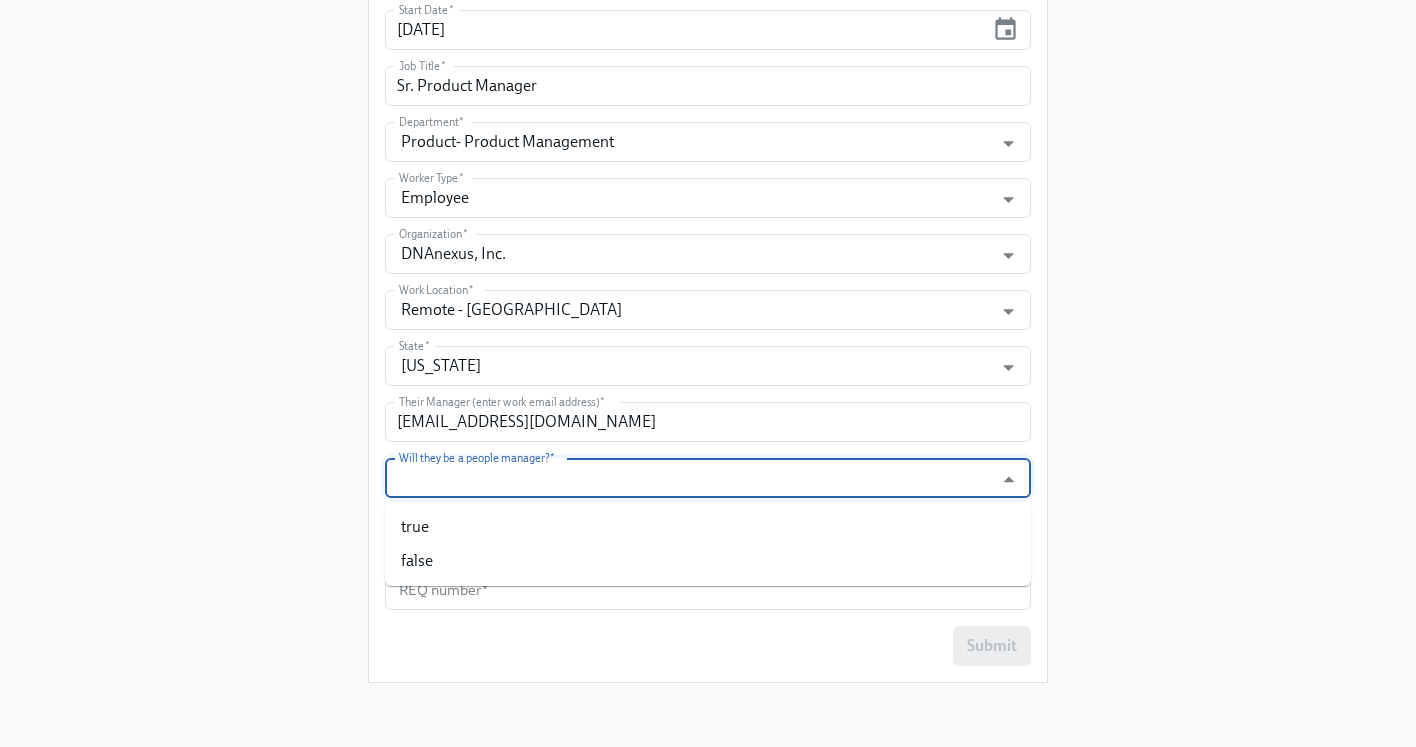 click on "Will they be a people manager?   *" at bounding box center (689, 478) 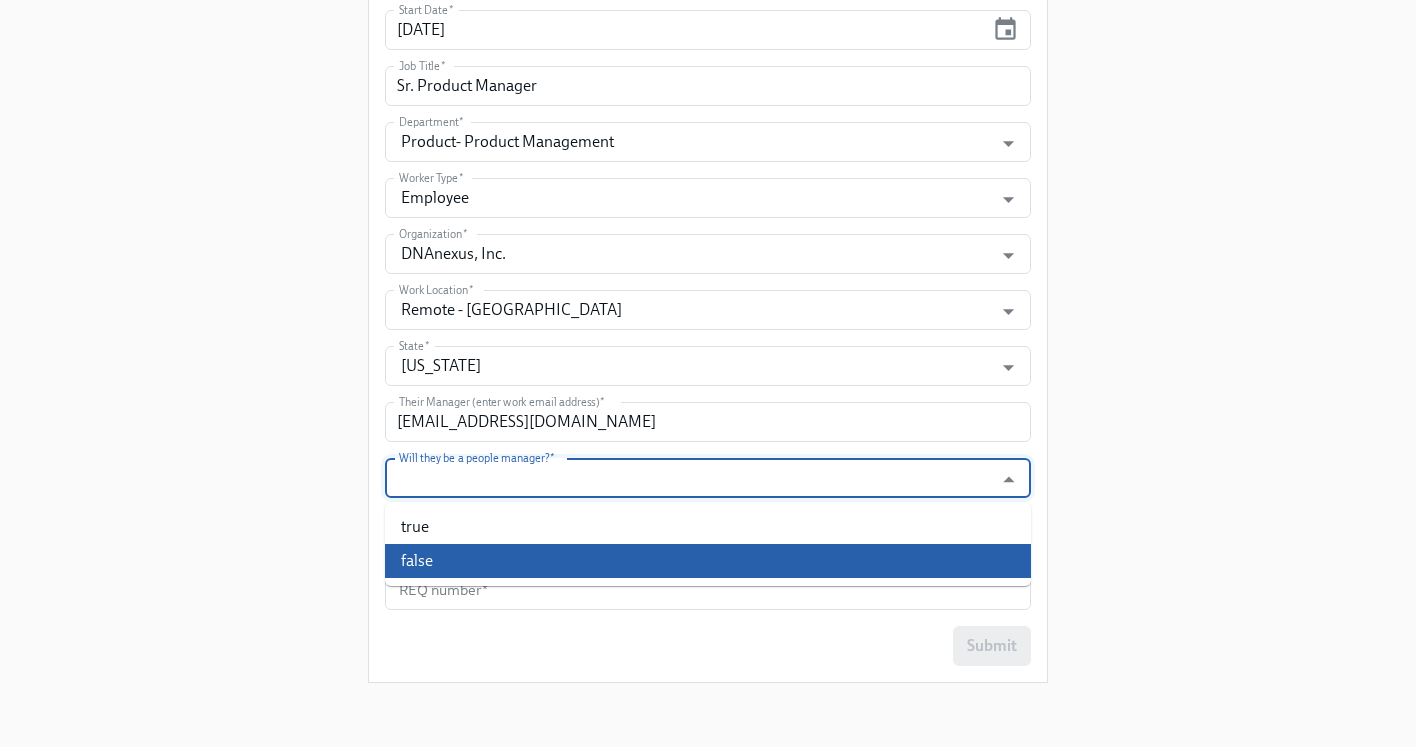 click on "false" at bounding box center [708, 561] 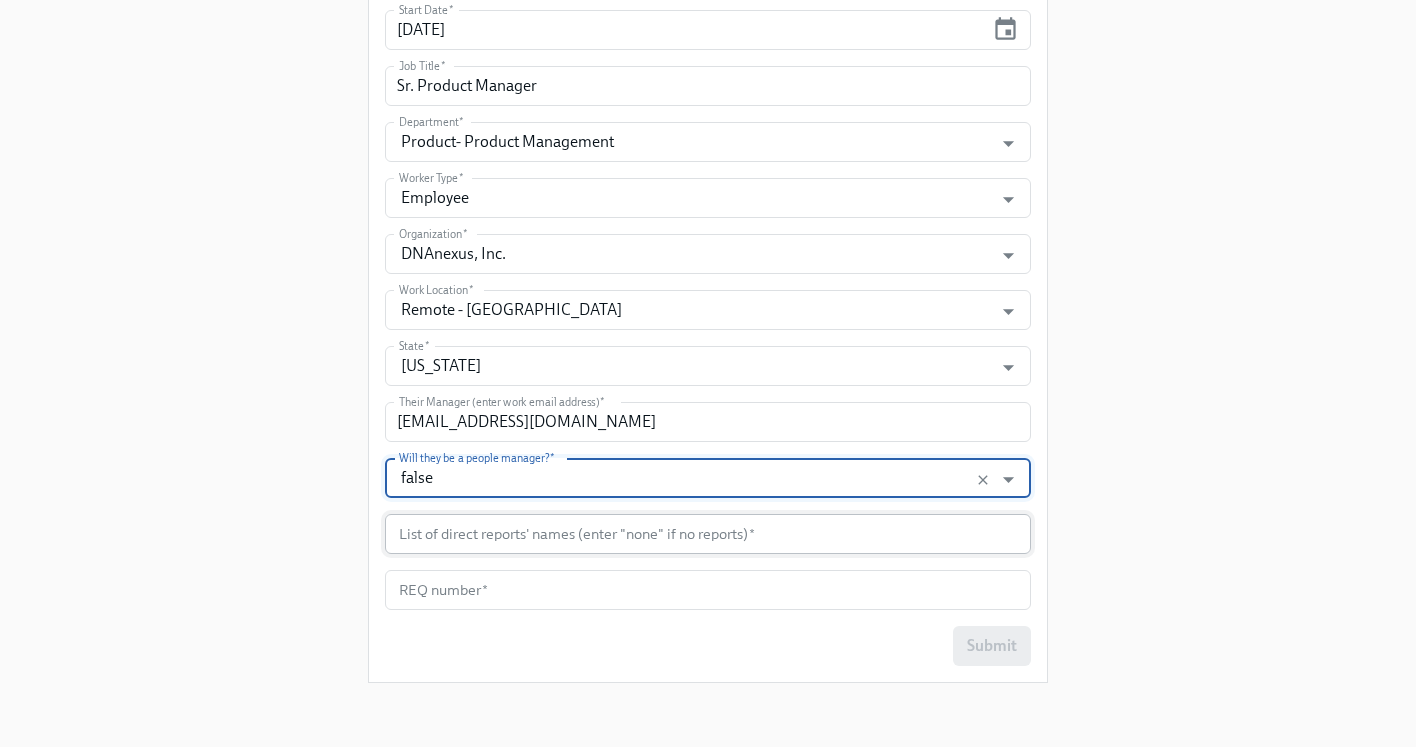 click at bounding box center (708, 534) 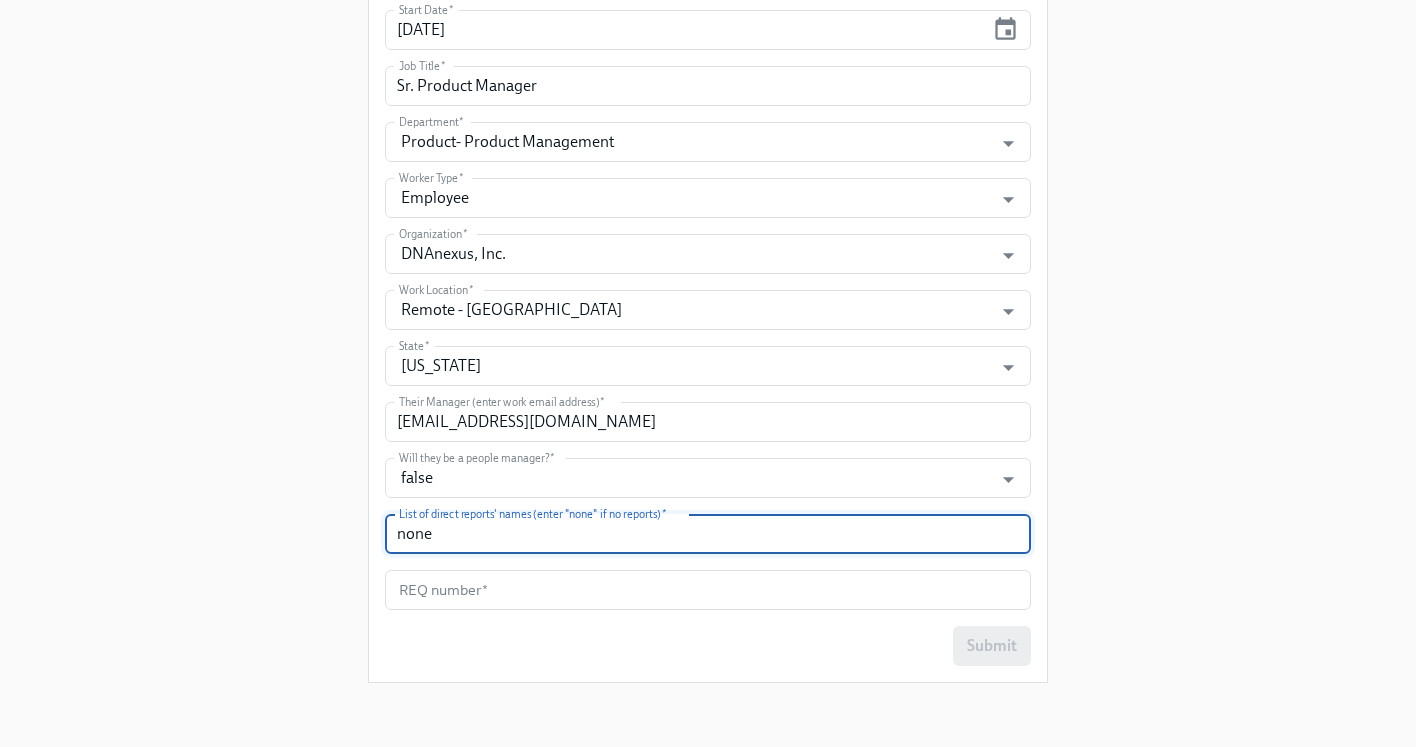 type on "none" 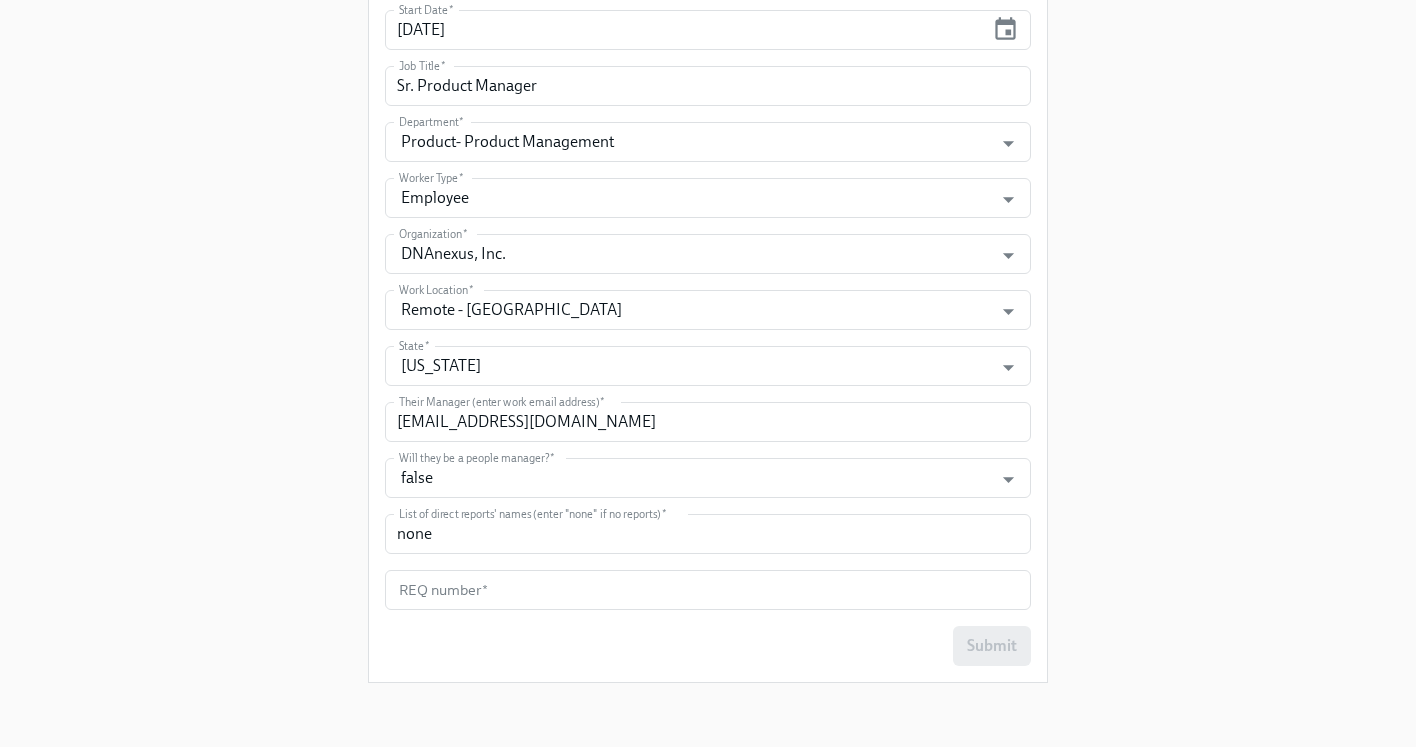 click on "Enrollment Form DNAnexus On-boarding For use by People Operations Only
Please provide some key information about the new hire, so all the relevant stakeholders can be informed. This data will also be used by our new automated process to tailor the content and tasks sent to the new hire and other teams.
Please note: the start date for  US and Vietnam  should be:
Monday, or subsequent Tuesday if Monday is a public holiday
at least two weeks away
The start date for  Czechia  should be:
Monday, or the 1st of the month
at least two weeks away
Legal First Name (eg Jennifer)   * Gerrit Legal First Name (eg Jennifer)  * Preferred First Name (eg Jen)   * Gerrit Preferred First Name (eg Jen)  * First Initial (eg J, used for email set-up)   * G First Initial (eg J, used for email set-up)  * Last Name   * Jacob Last Name  * Personal Email   * gerritjacob05@gmail.com Personal Email  * Phone Number   * 6072165696 Phone Number  * Start Date   * 08/11/2025 Start Date  * Job Title *" at bounding box center [708, -103] 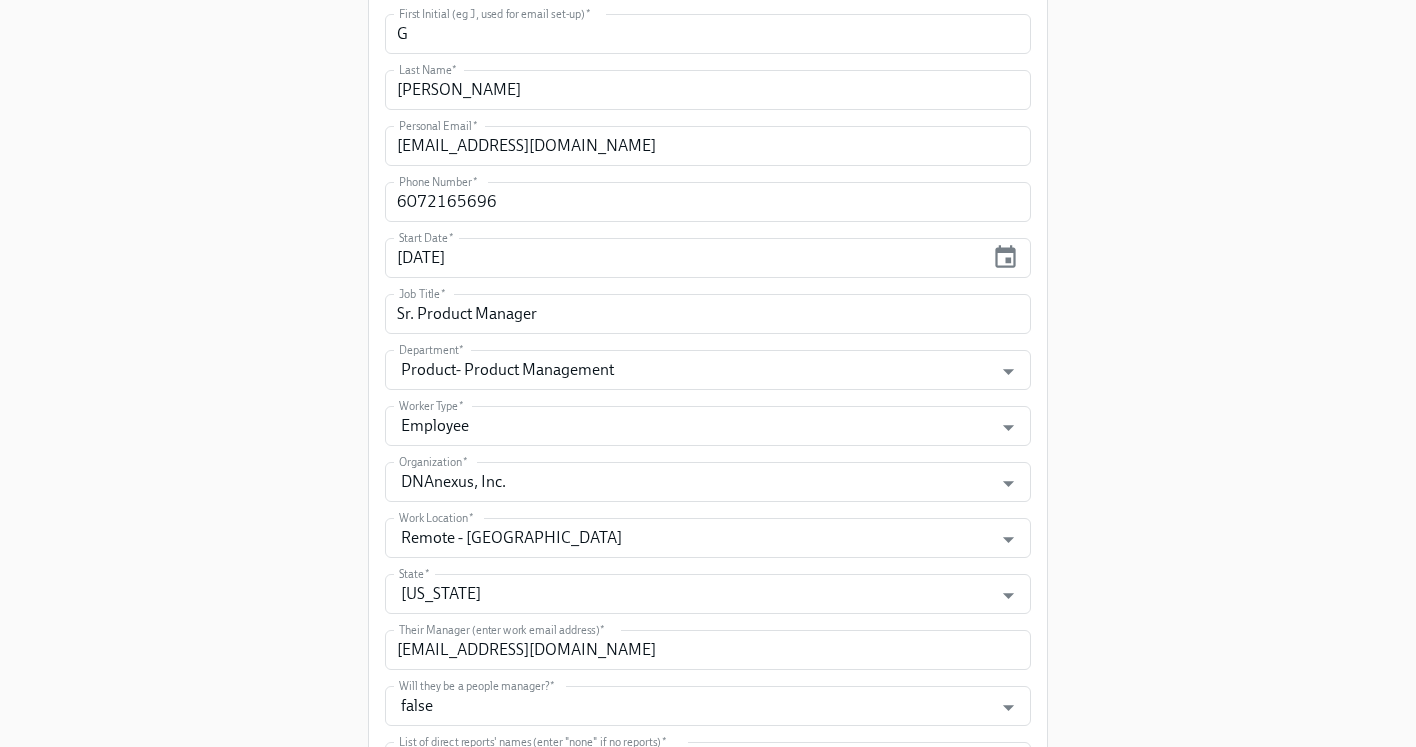 scroll, scrollTop: 905, scrollLeft: 0, axis: vertical 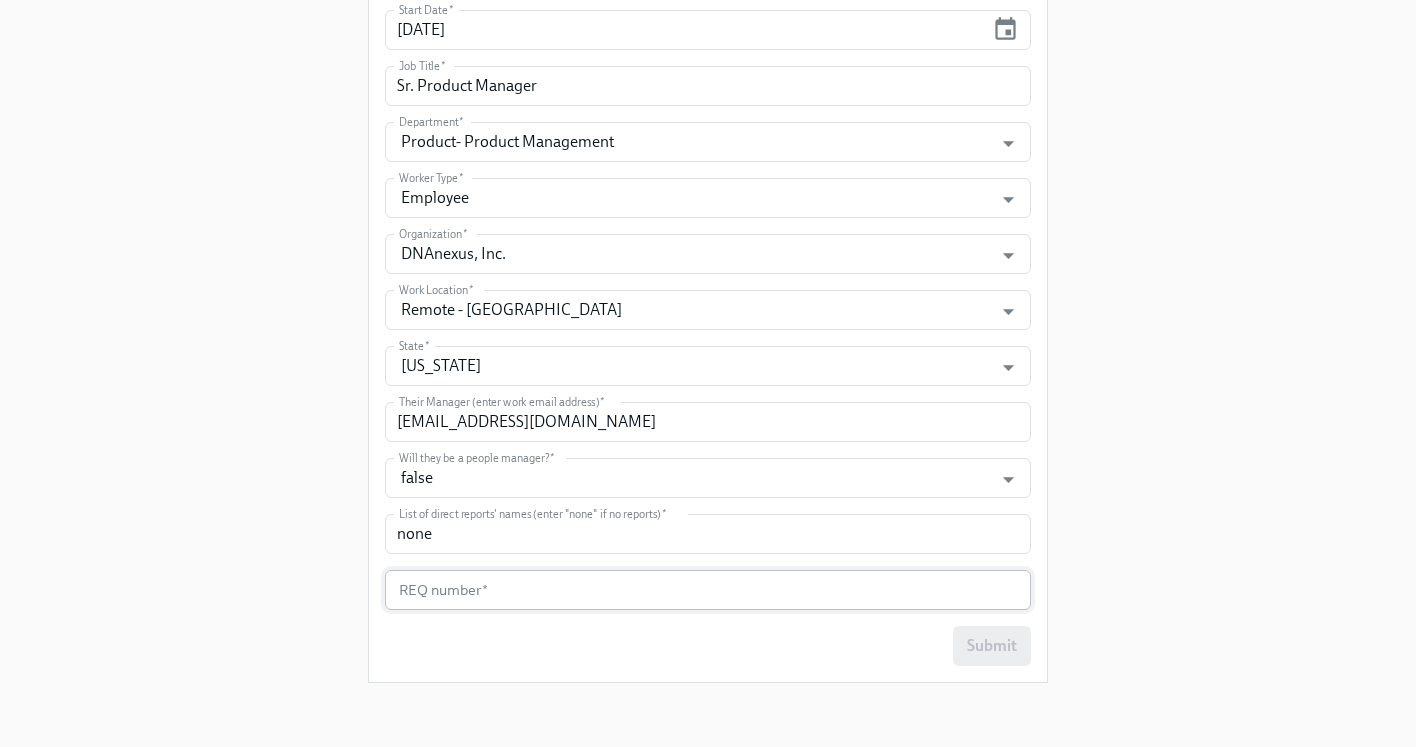 click at bounding box center [708, 590] 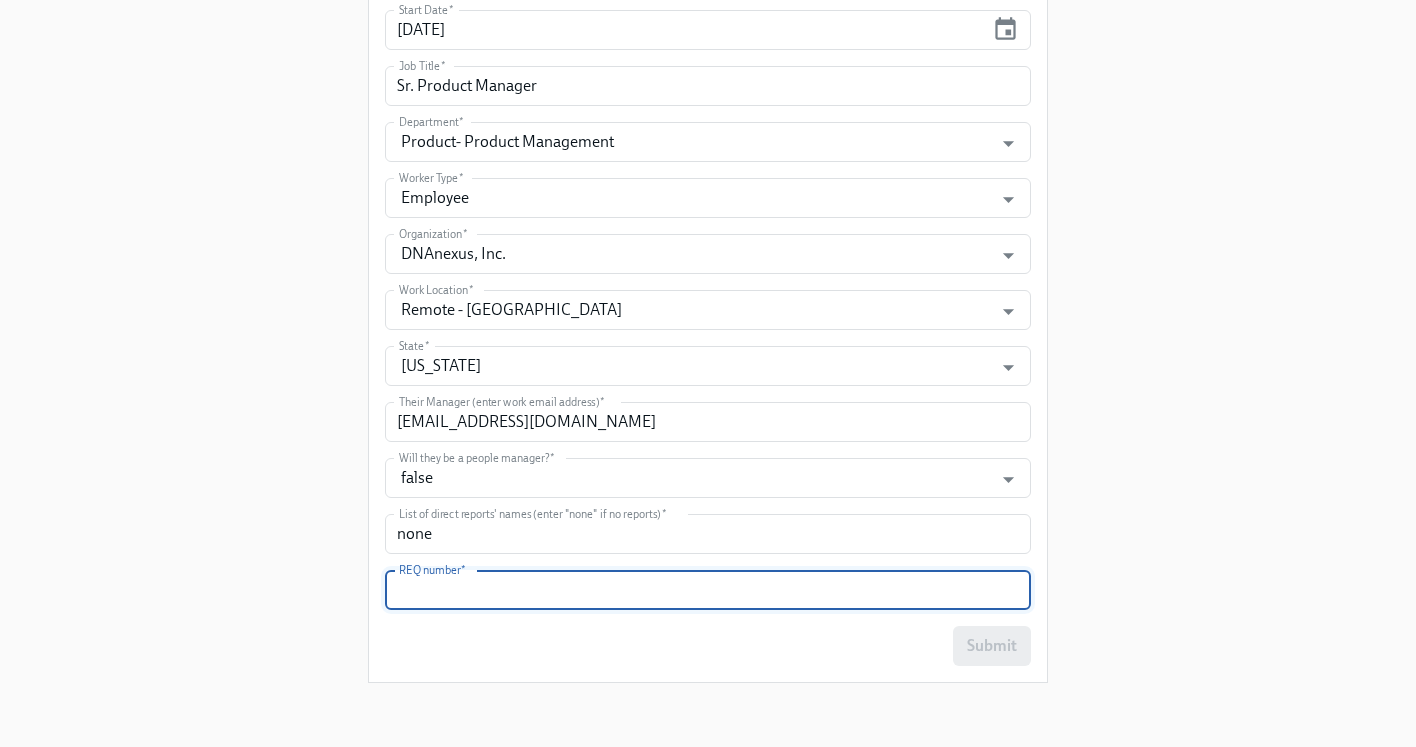 paste on "2024-005" 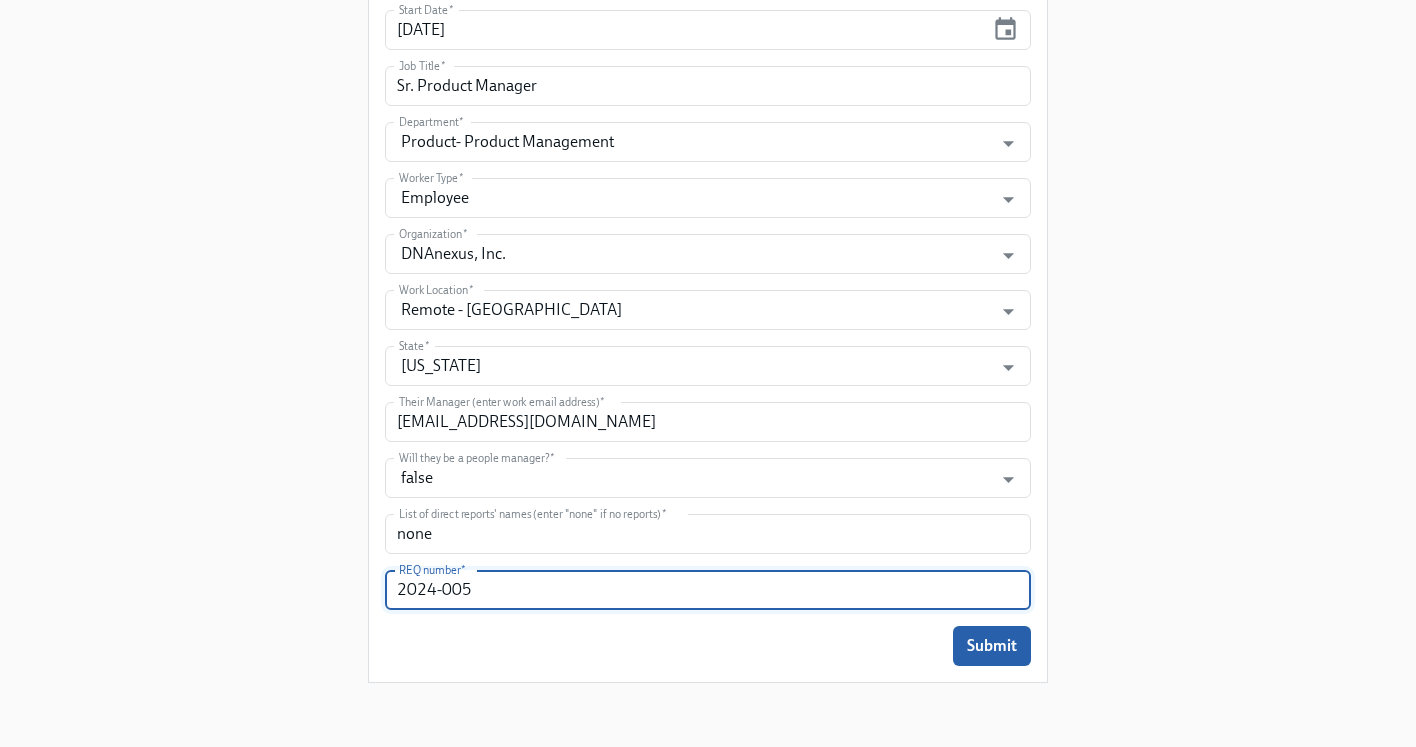 type on "2024-005" 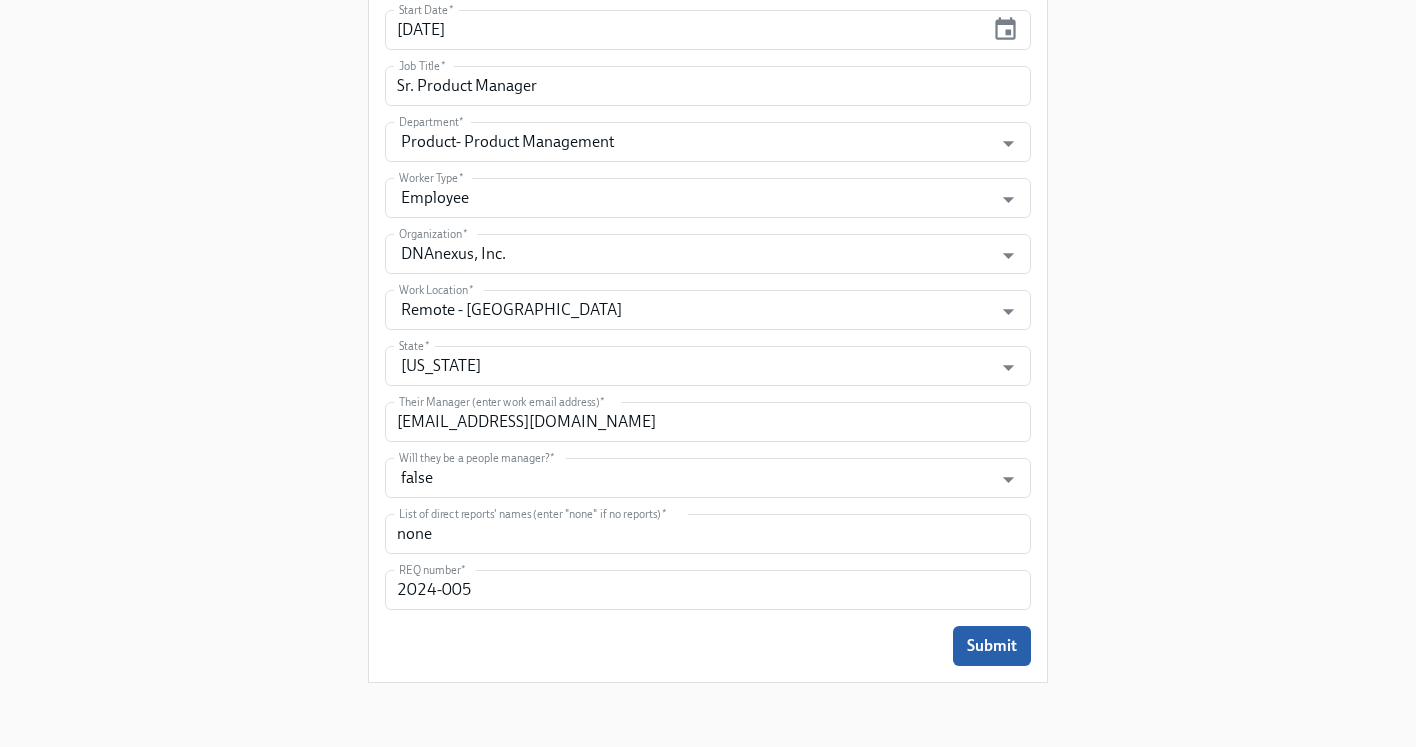 click on "Enrollment Form DNAnexus On-boarding For use by People Operations Only
Please provide some key information about the new hire, so all the relevant stakeholders can be informed. This data will also be used by our new automated process to tailor the content and tasks sent to the new hire and other teams.
Please note: the start date for  US and Vietnam  should be:
Monday, or subsequent Tuesday if Monday is a public holiday
at least two weeks away
The start date for  Czechia  should be:
Monday, or the 1st of the month
at least two weeks away
Legal First Name (eg Jennifer)   * Gerrit Legal First Name (eg Jennifer)  * Preferred First Name (eg Jen)   * Gerrit Preferred First Name (eg Jen)  * First Initial (eg J, used for email set-up)   * G First Initial (eg J, used for email set-up)  * Last Name   * Jacob Last Name  * Personal Email   * gerritjacob05@gmail.com Personal Email  * Phone Number   * 6072165696 Phone Number  * Start Date   * 08/11/2025 Start Date  * Job Title *" at bounding box center (708, -103) 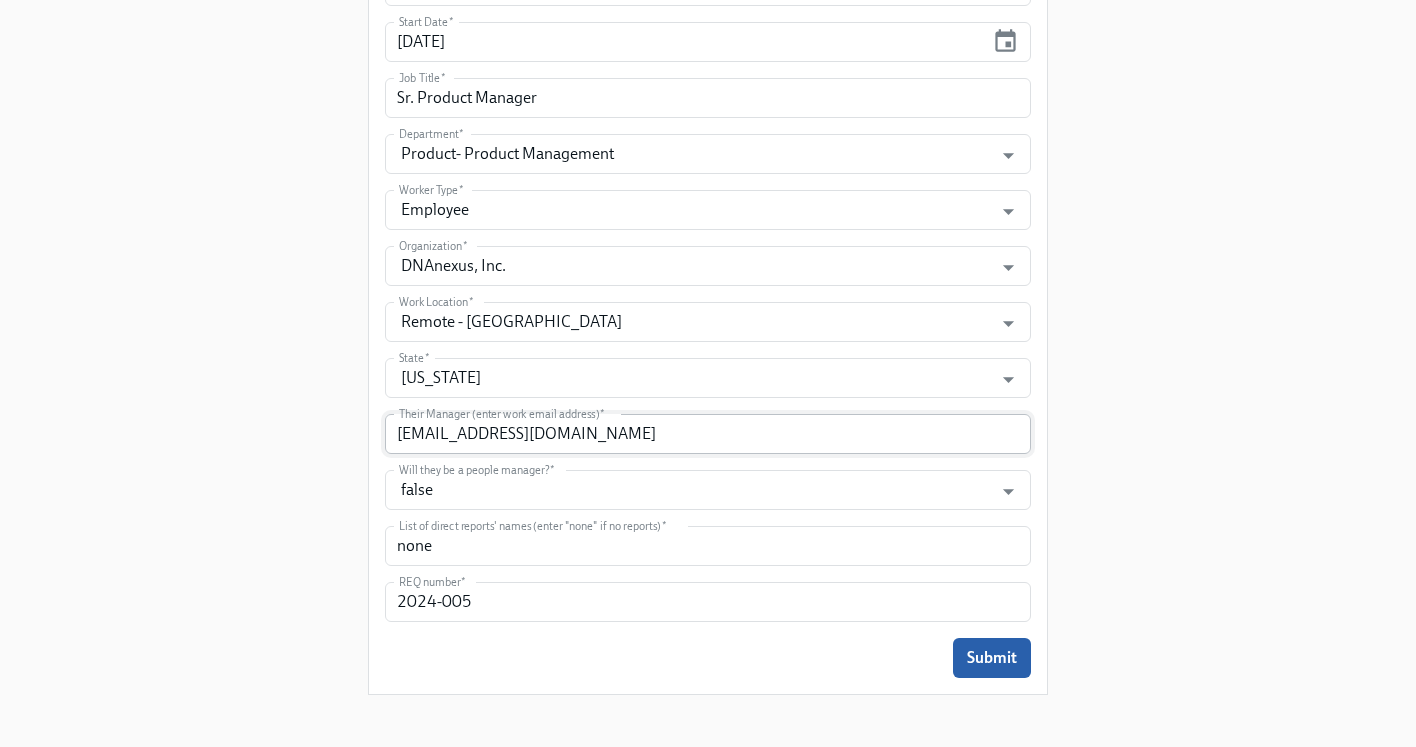 scroll, scrollTop: 905, scrollLeft: 0, axis: vertical 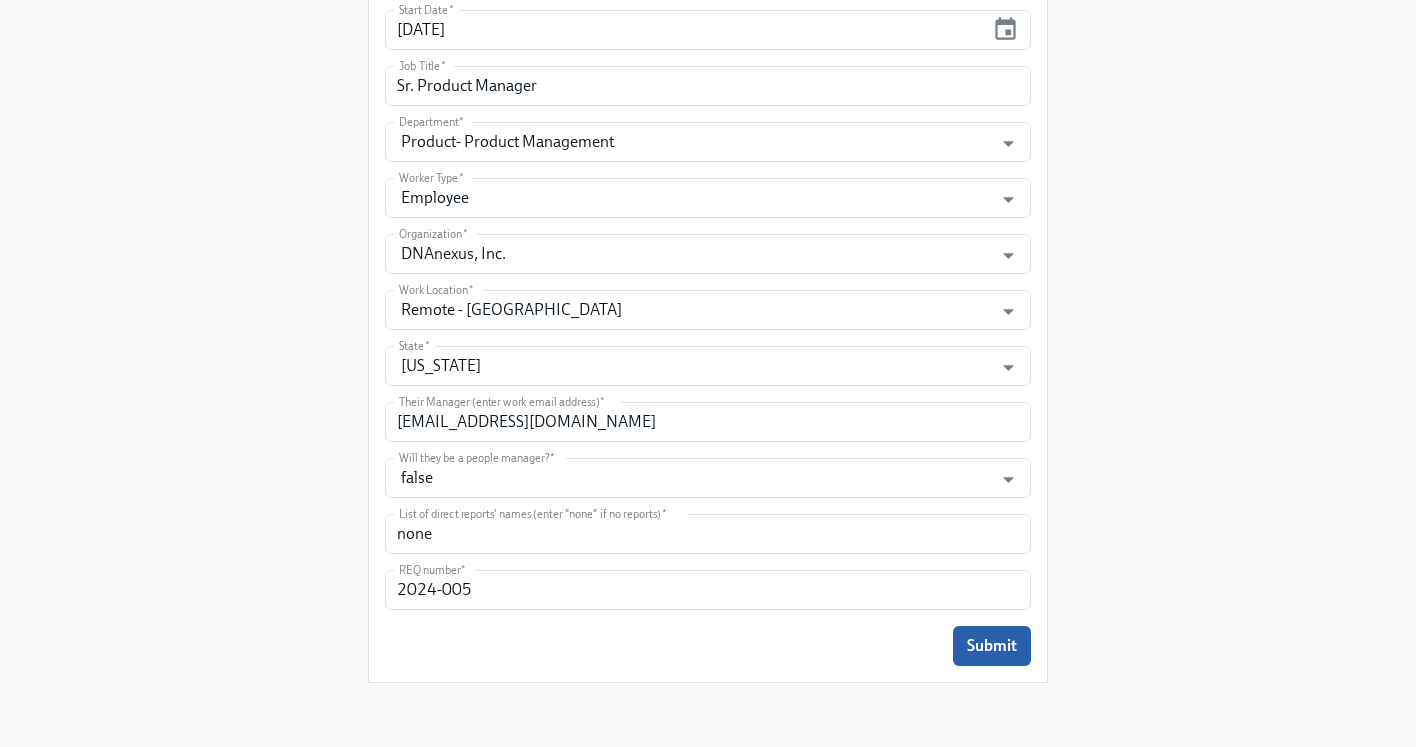 drag, startPoint x: 985, startPoint y: 649, endPoint x: 771, endPoint y: 639, distance: 214.23352 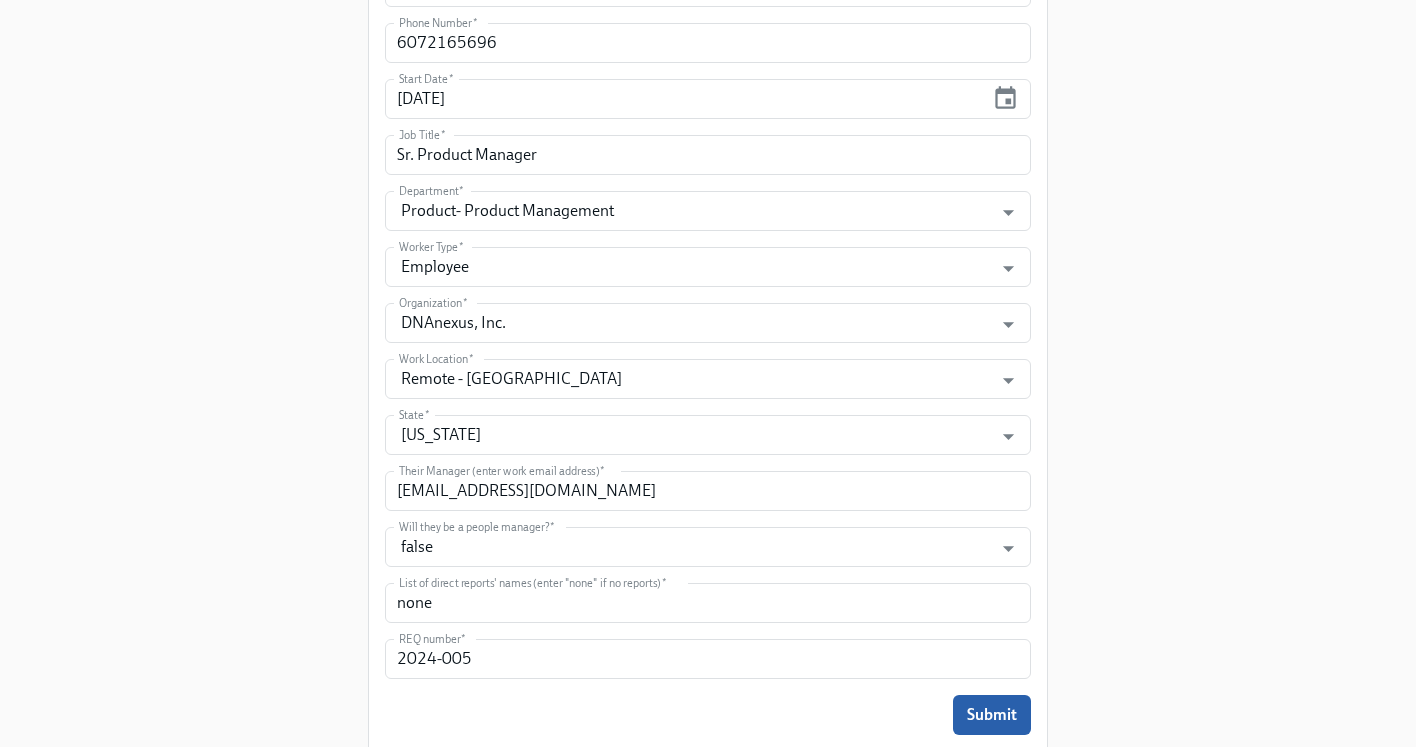 scroll, scrollTop: 905, scrollLeft: 0, axis: vertical 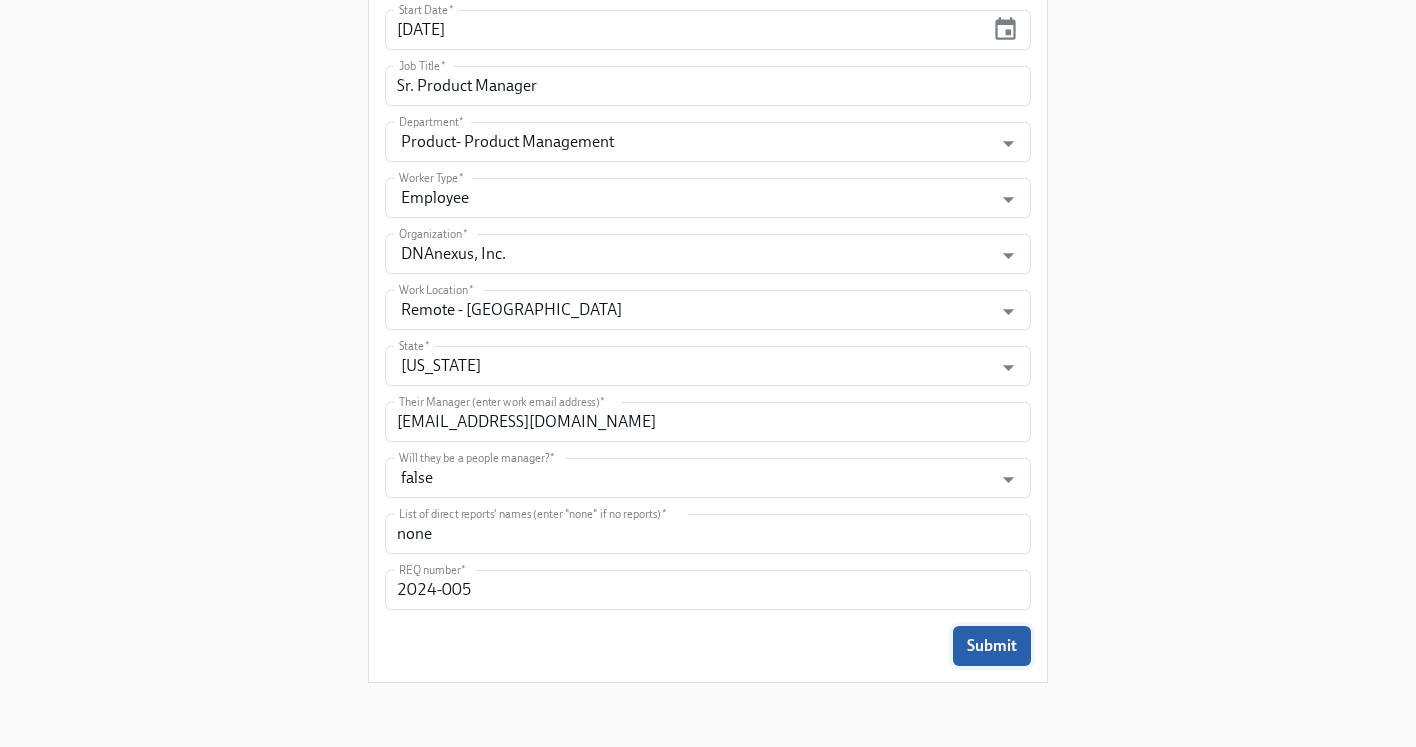 click on "Submit" at bounding box center [992, 646] 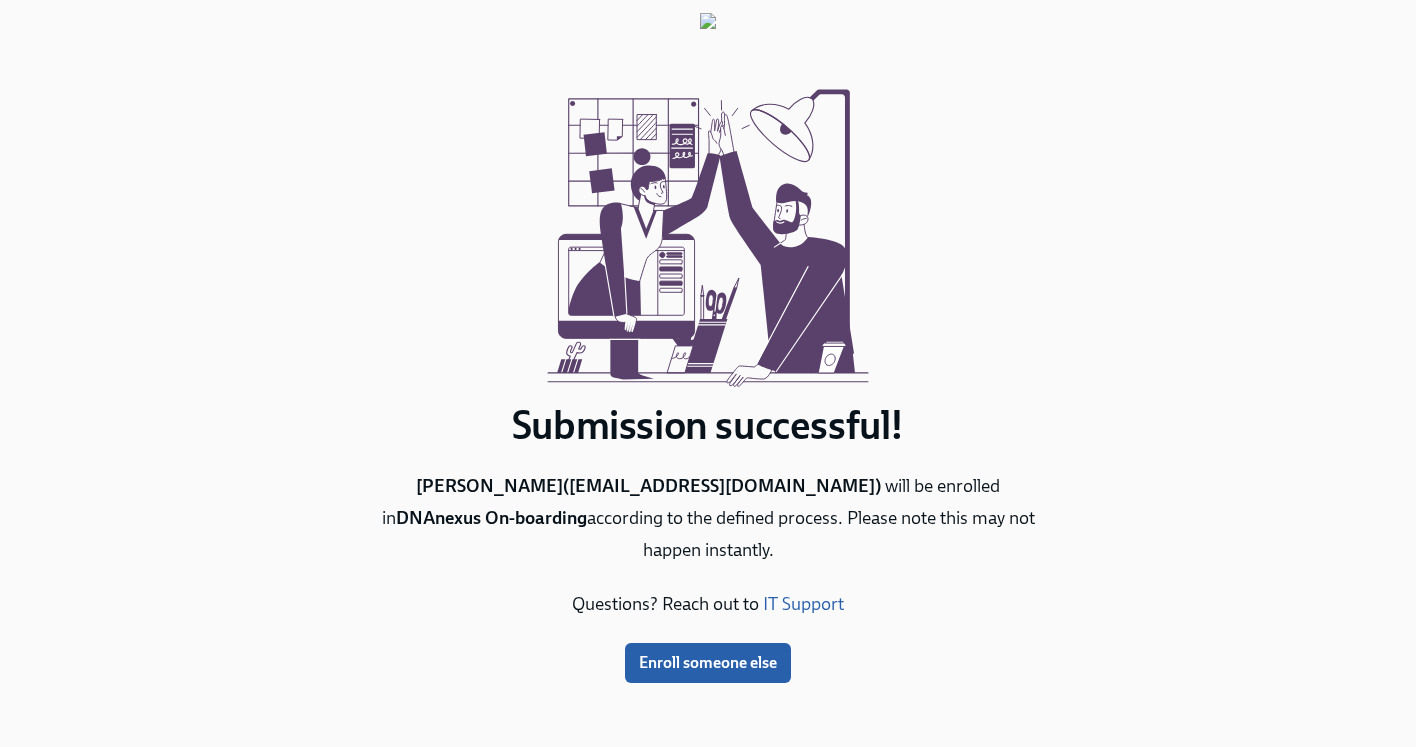 scroll, scrollTop: 0, scrollLeft: 0, axis: both 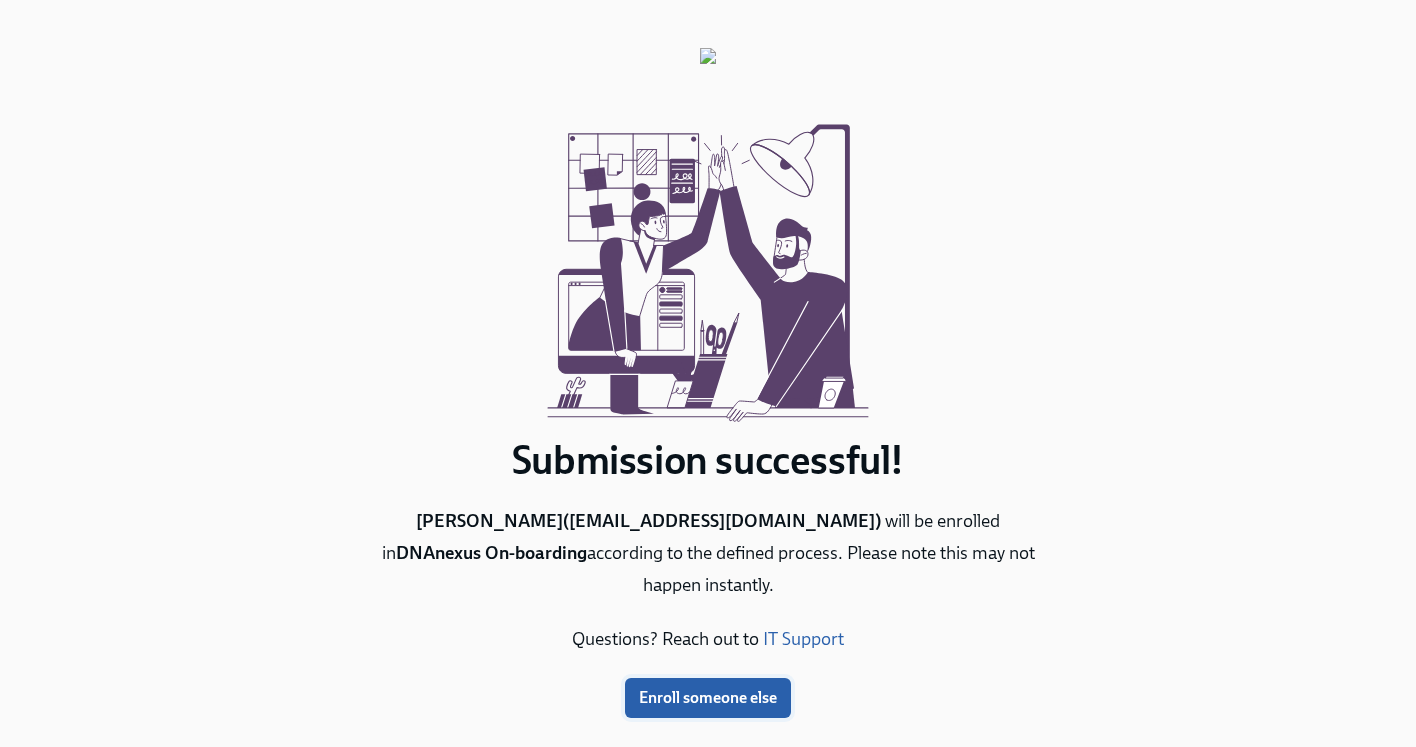 click on "Enroll someone else" at bounding box center (708, 698) 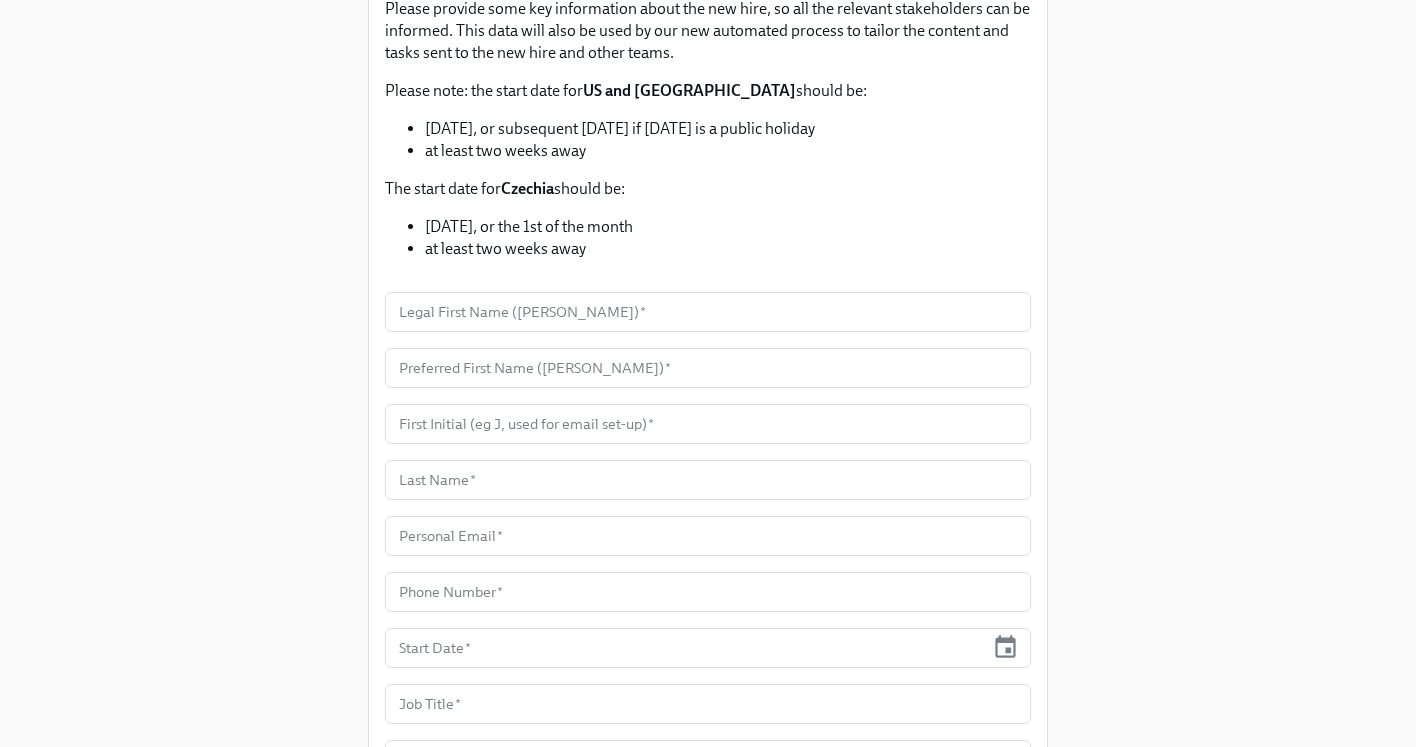 scroll, scrollTop: 294, scrollLeft: 0, axis: vertical 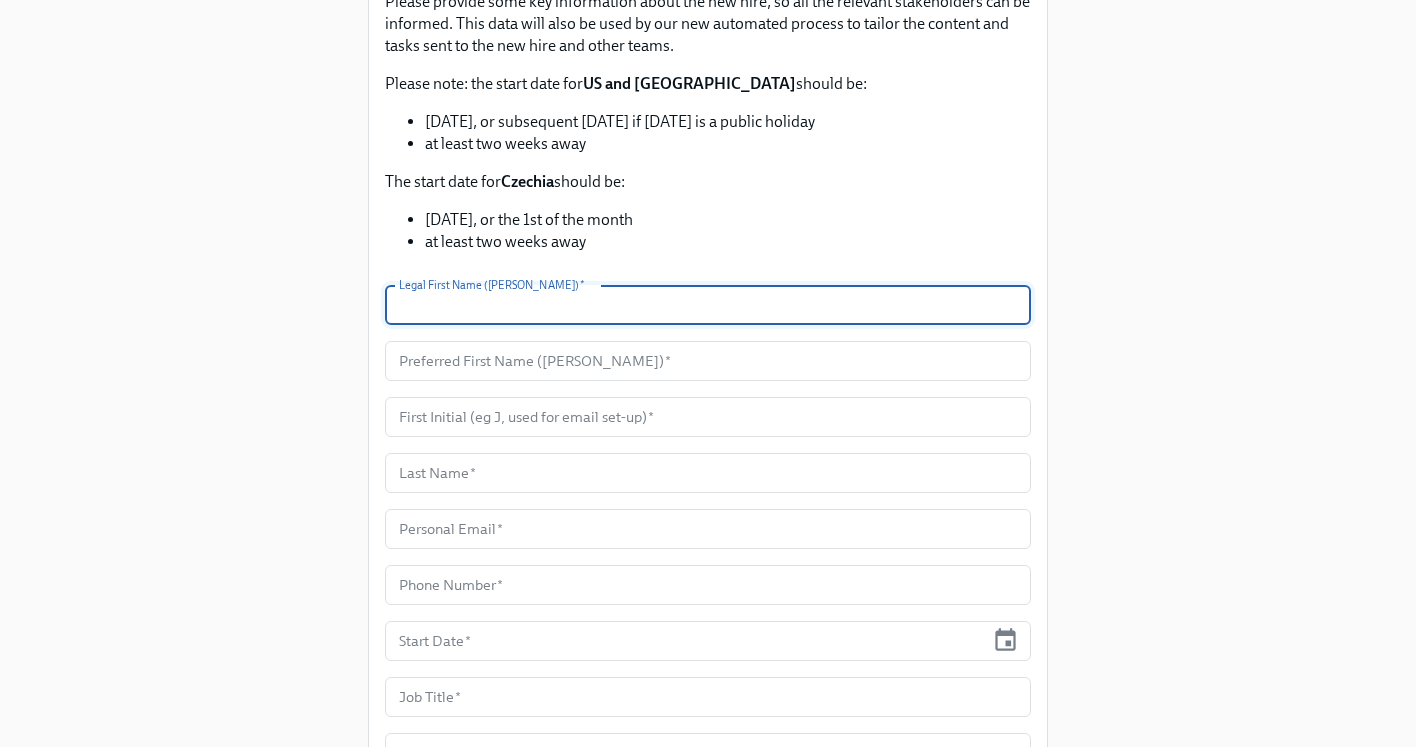 click at bounding box center (708, 305) 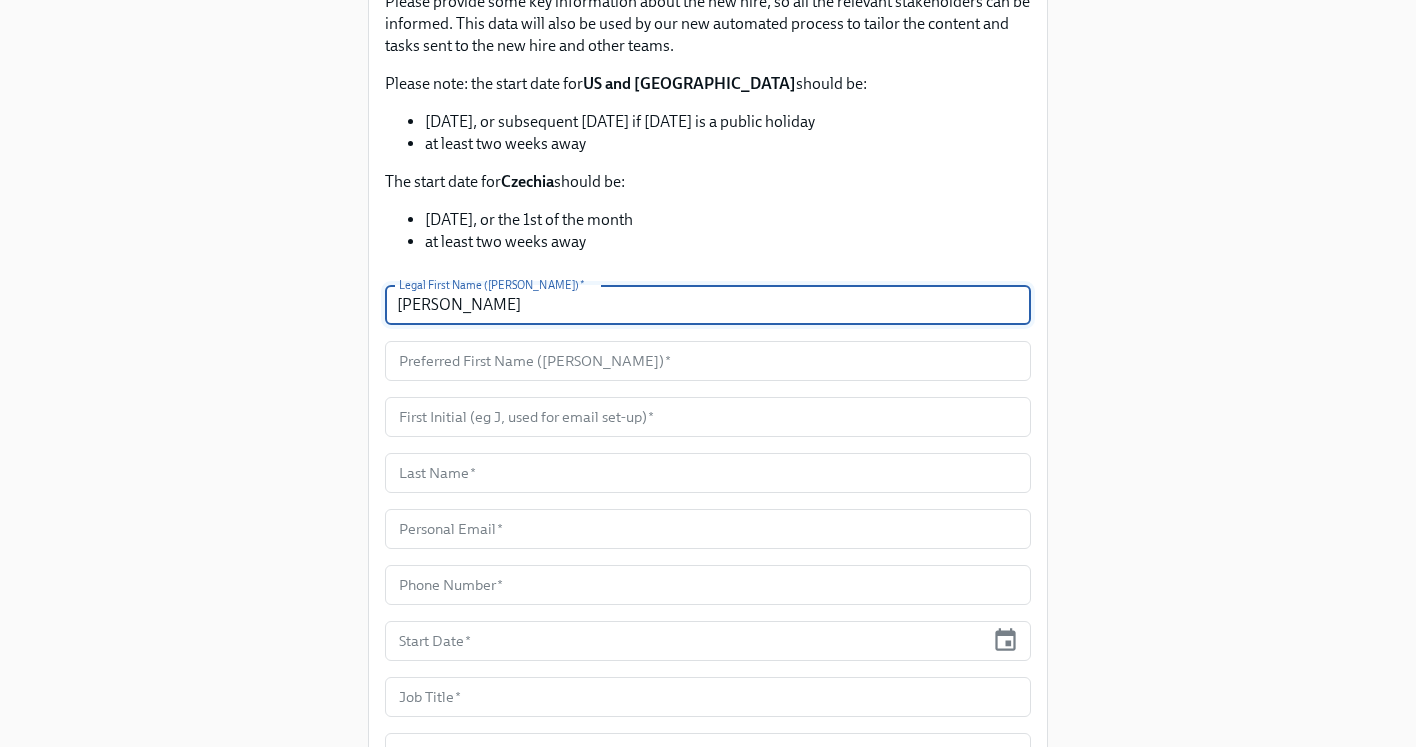 type on "Travis" 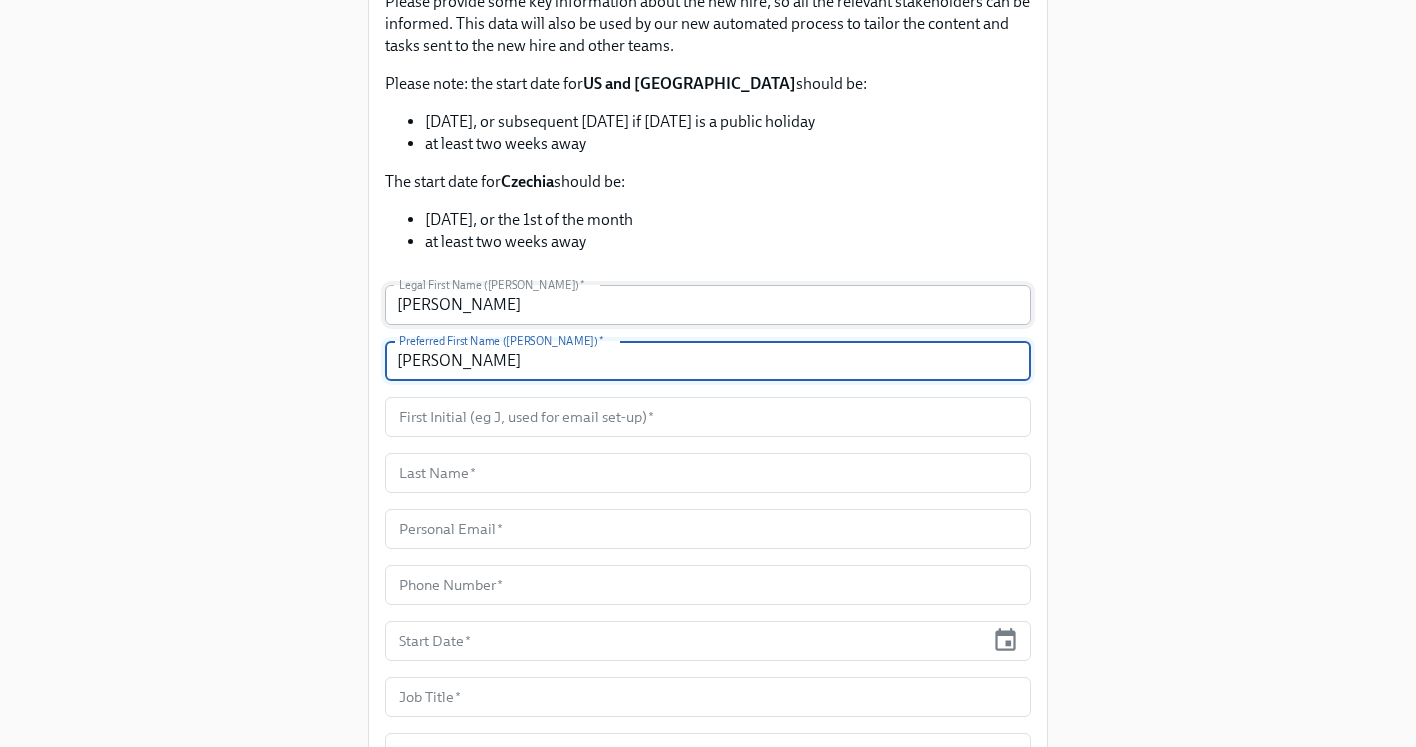 type on "Travis" 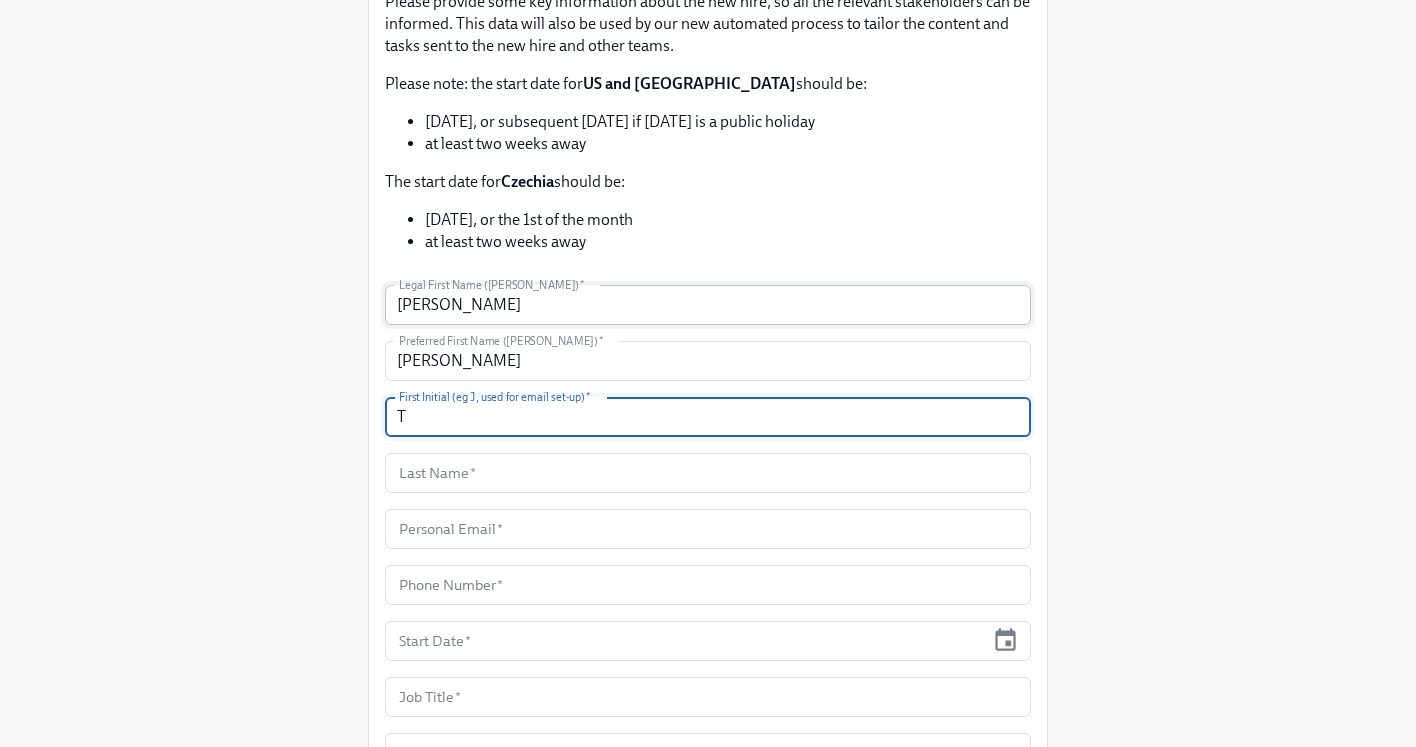 type on "T" 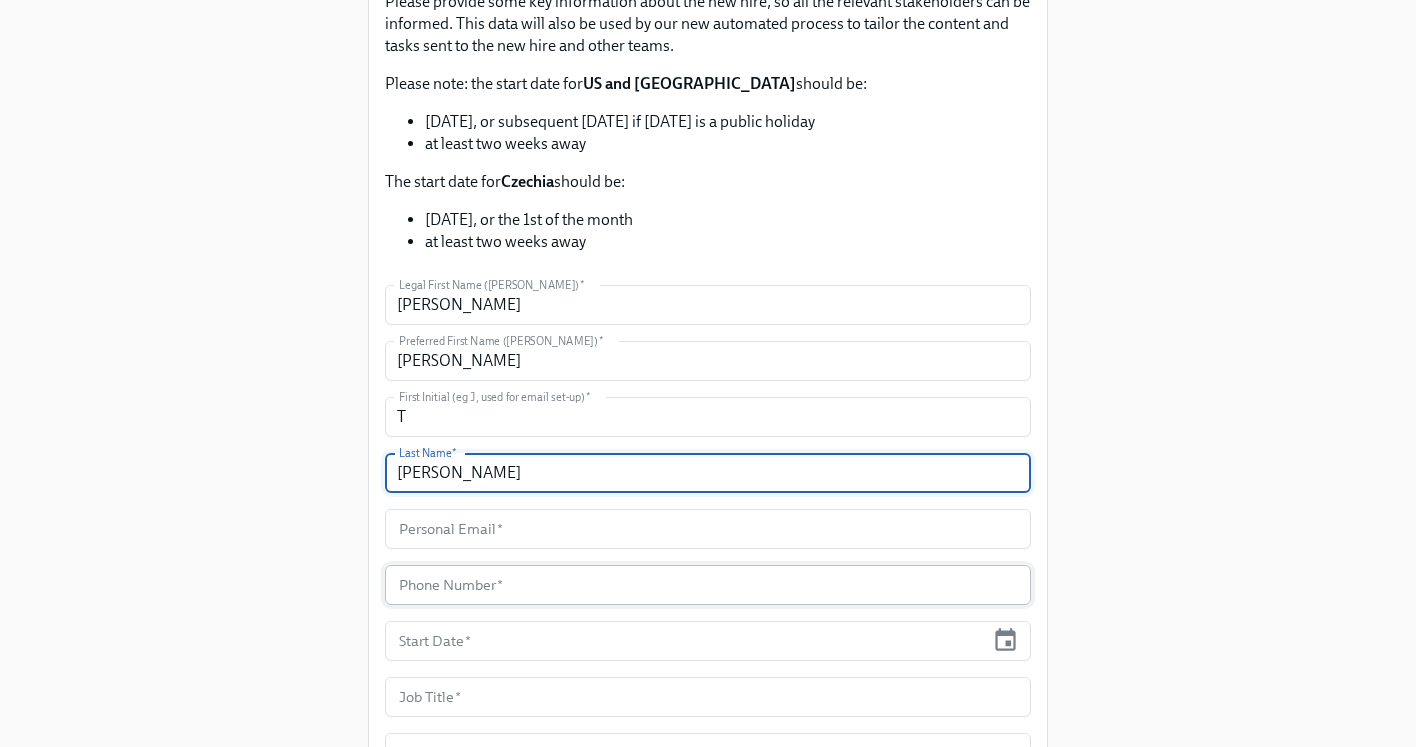 type on "Allen" 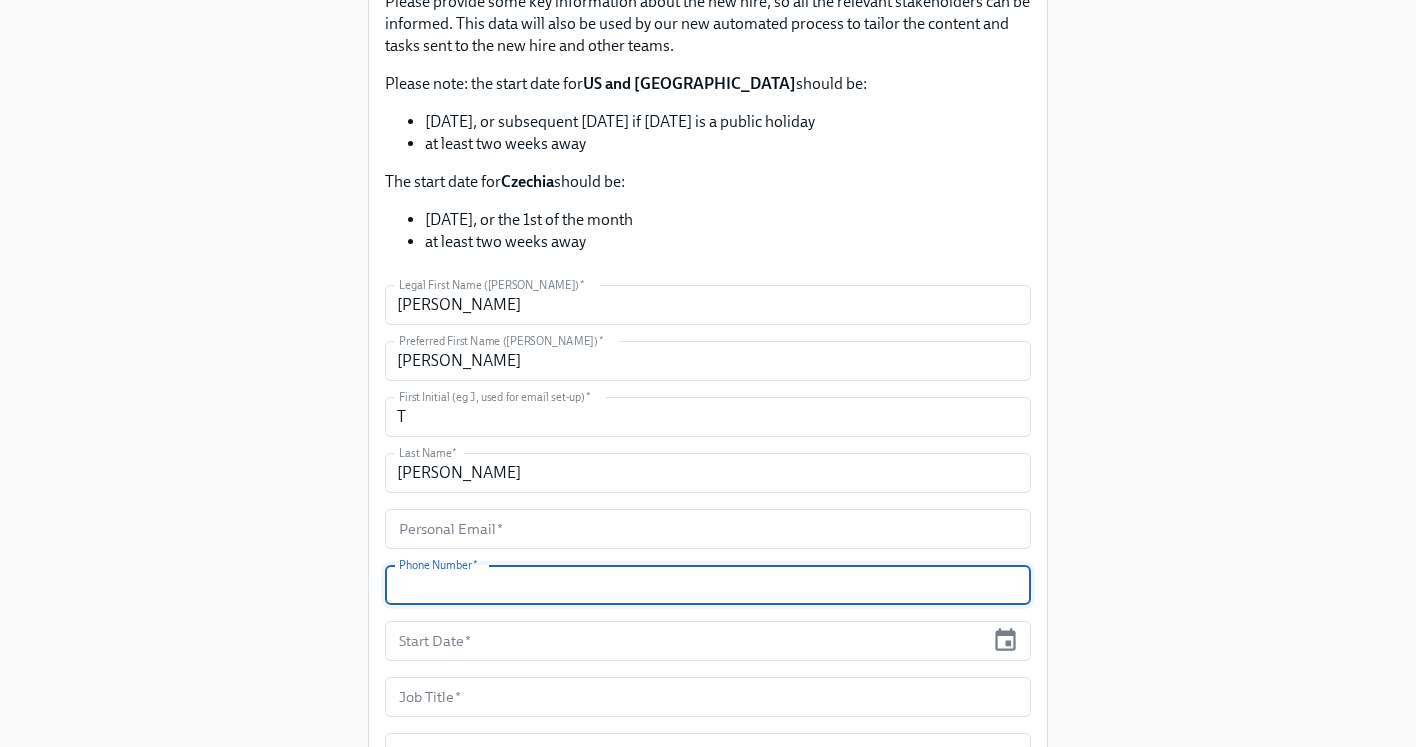 paste on "8583354609" 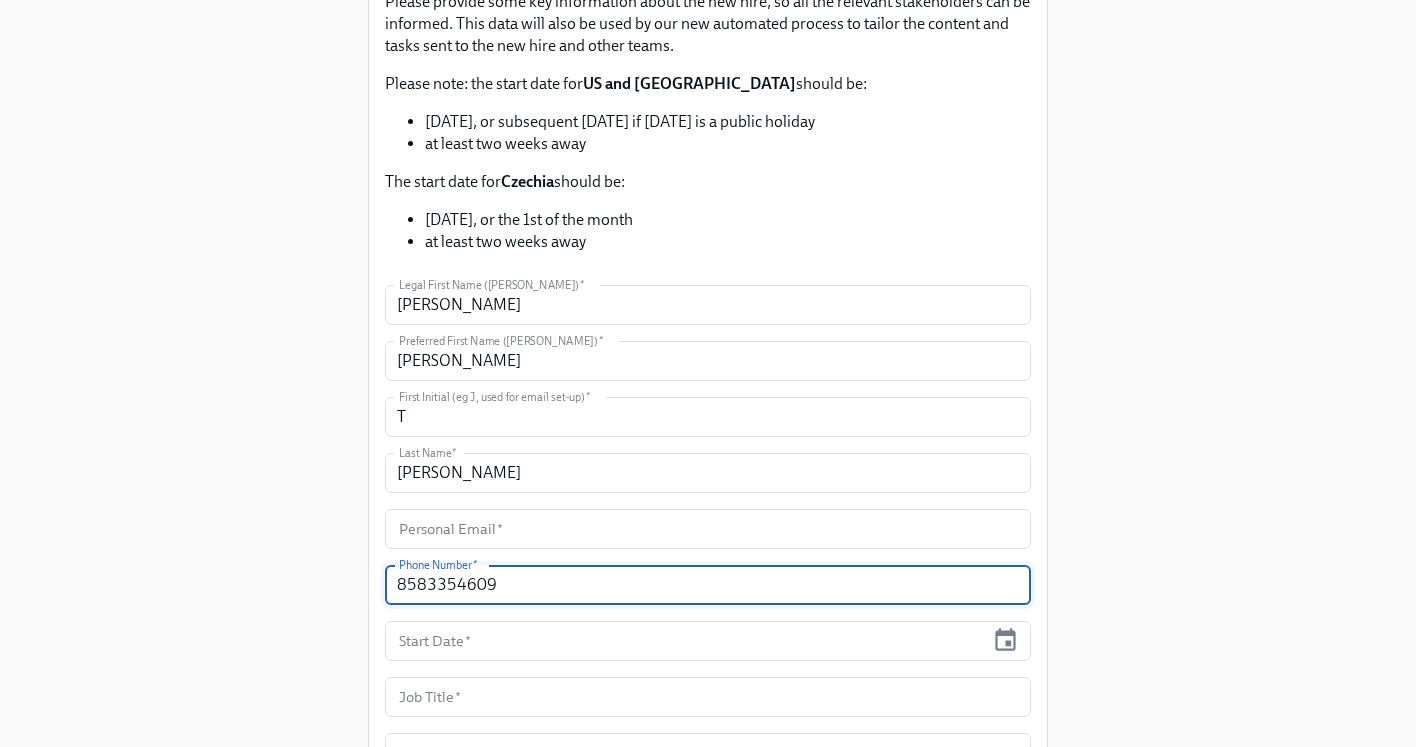 type on "8583354609" 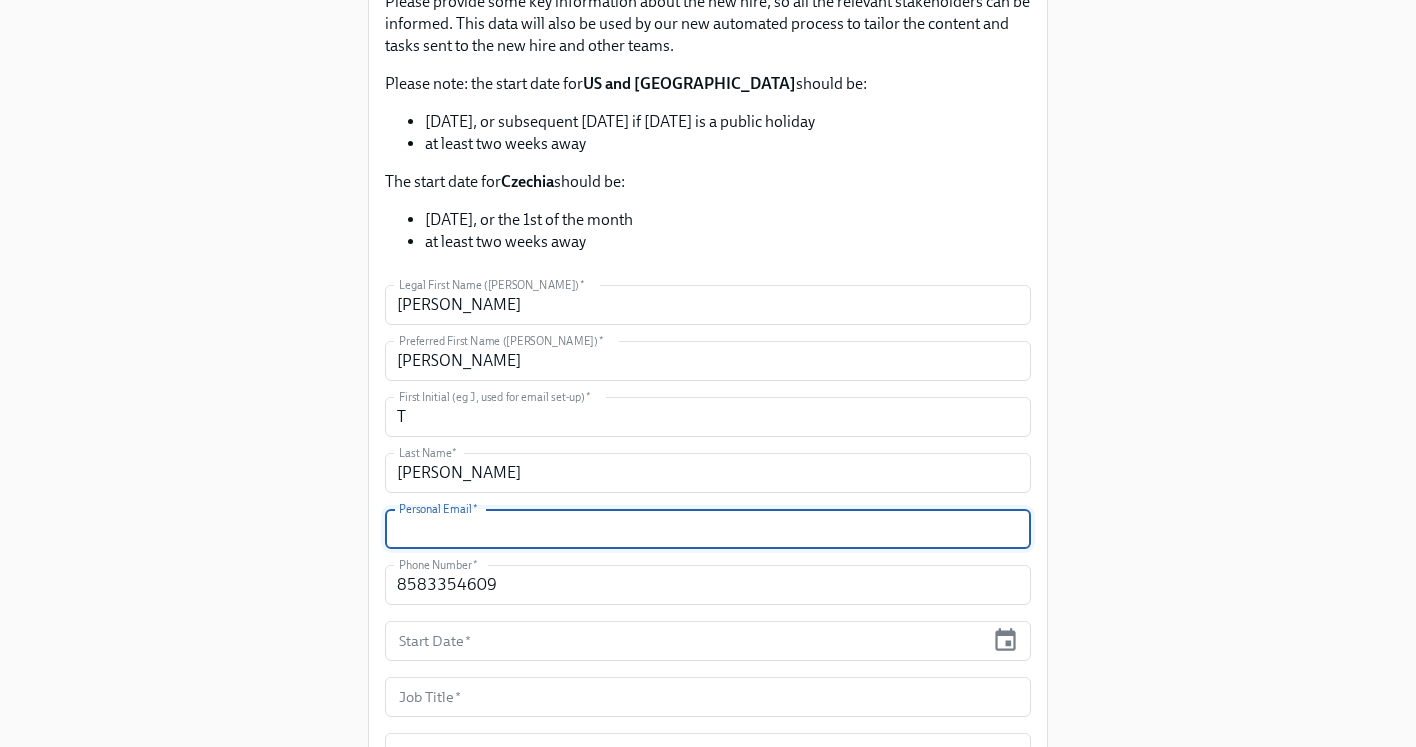 click at bounding box center (708, 529) 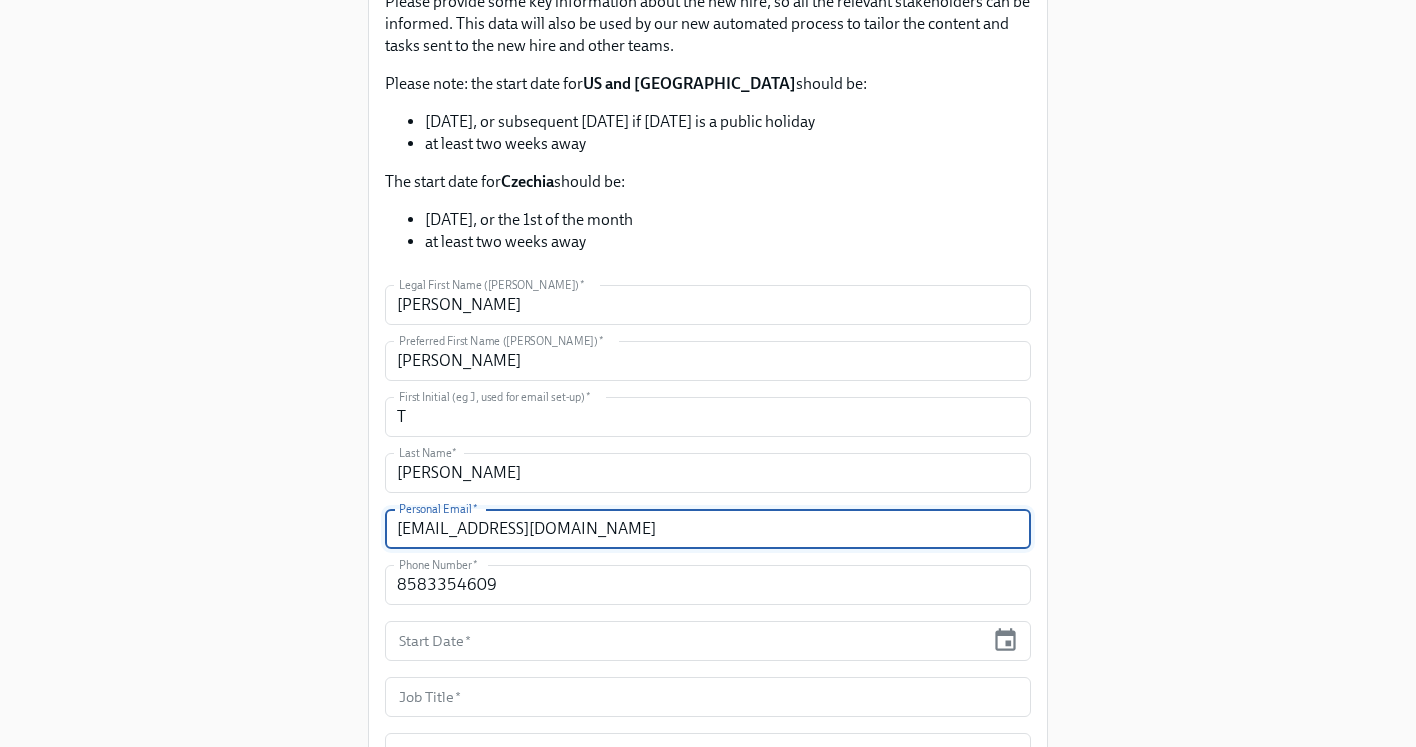 type on "TravisJCAllen@gmail.com" 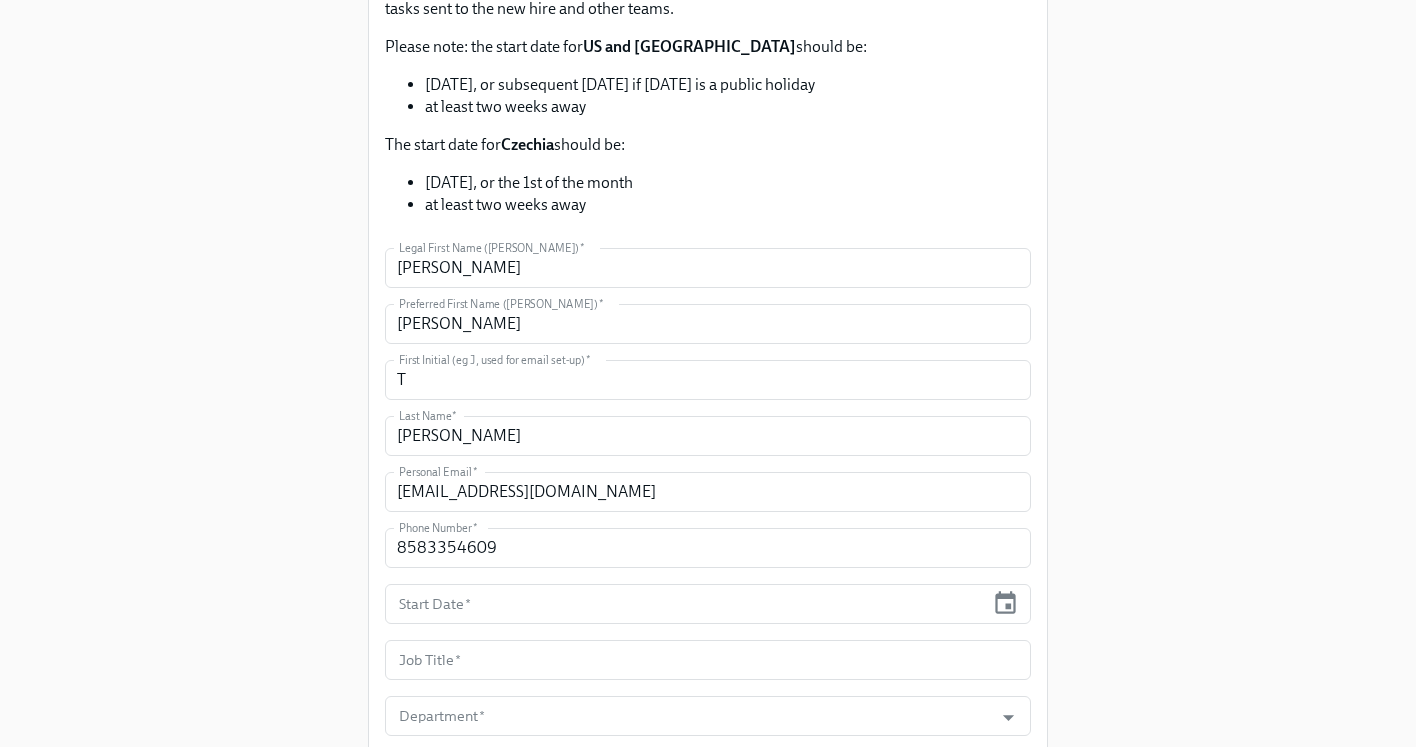 scroll, scrollTop: 354, scrollLeft: 0, axis: vertical 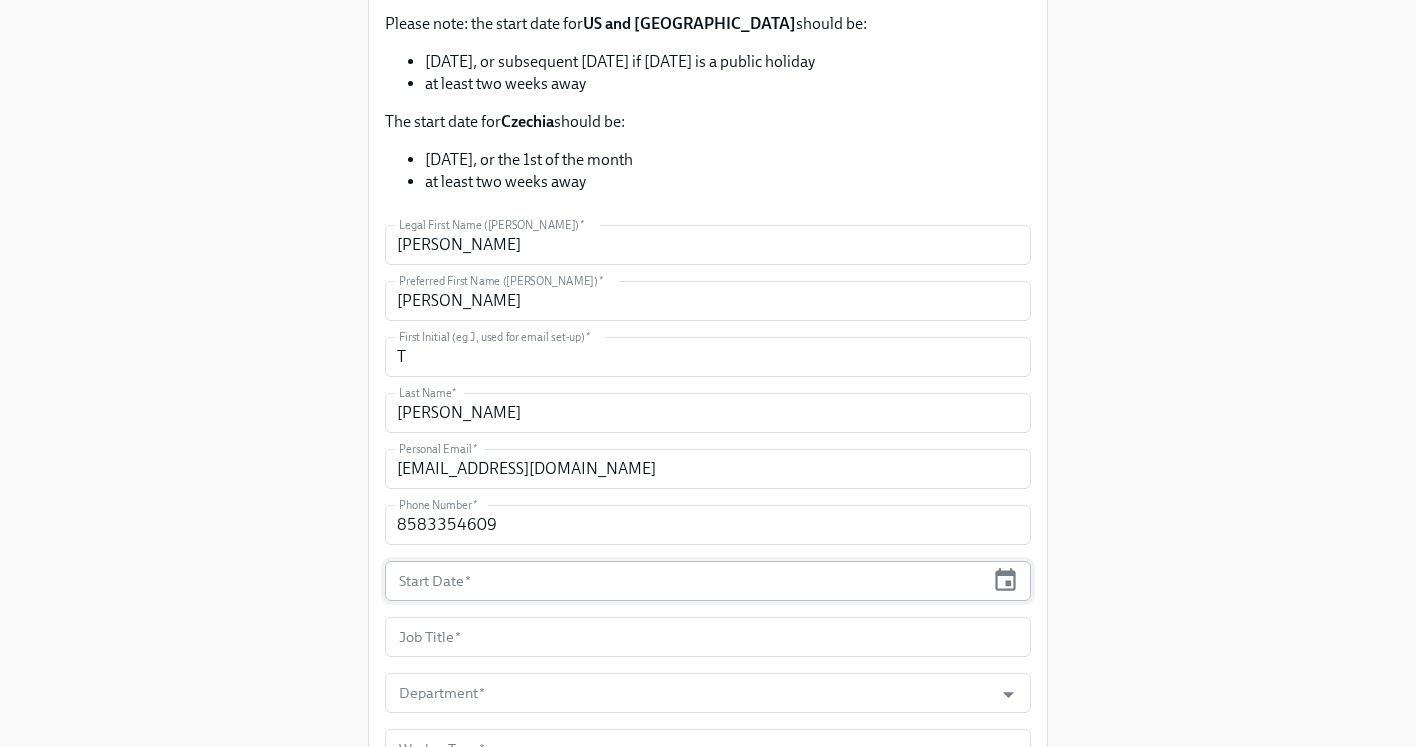 click at bounding box center (684, 581) 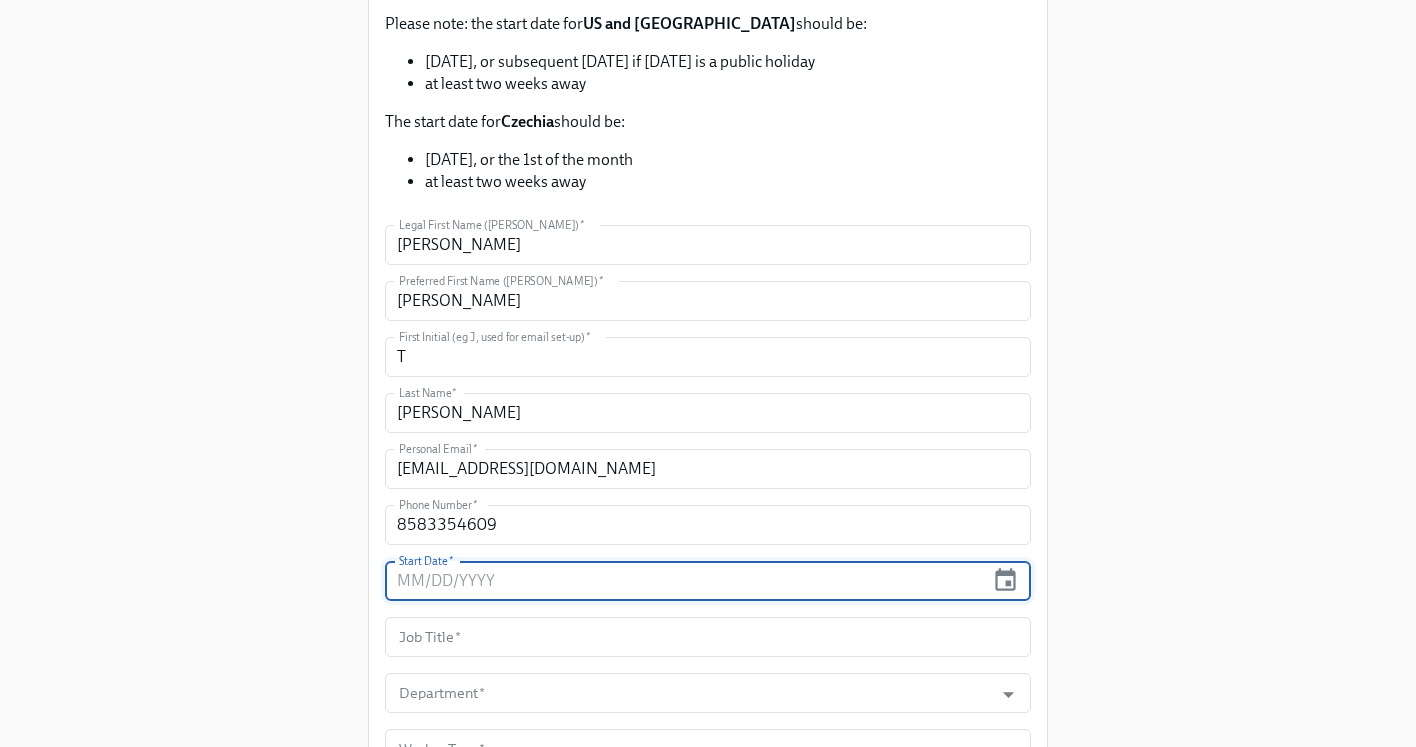 click at bounding box center (684, 581) 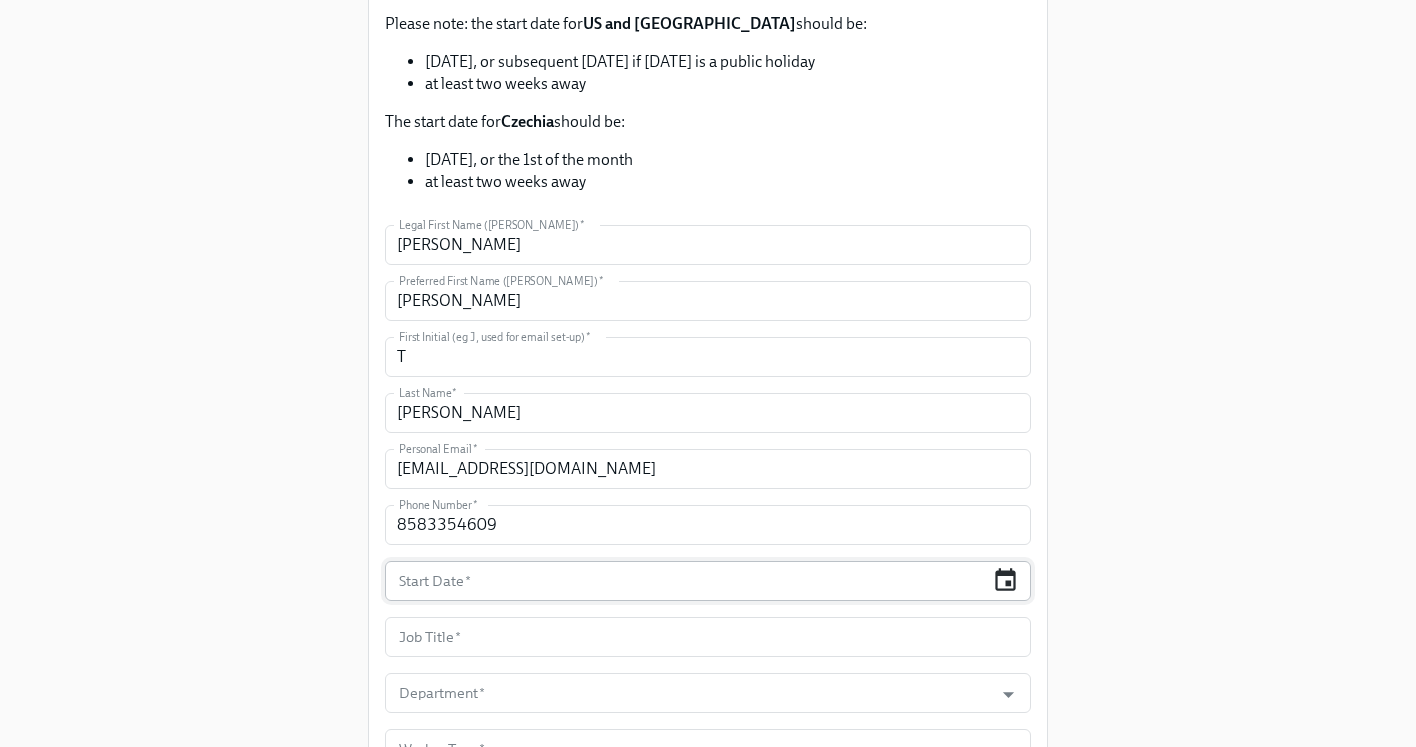 click 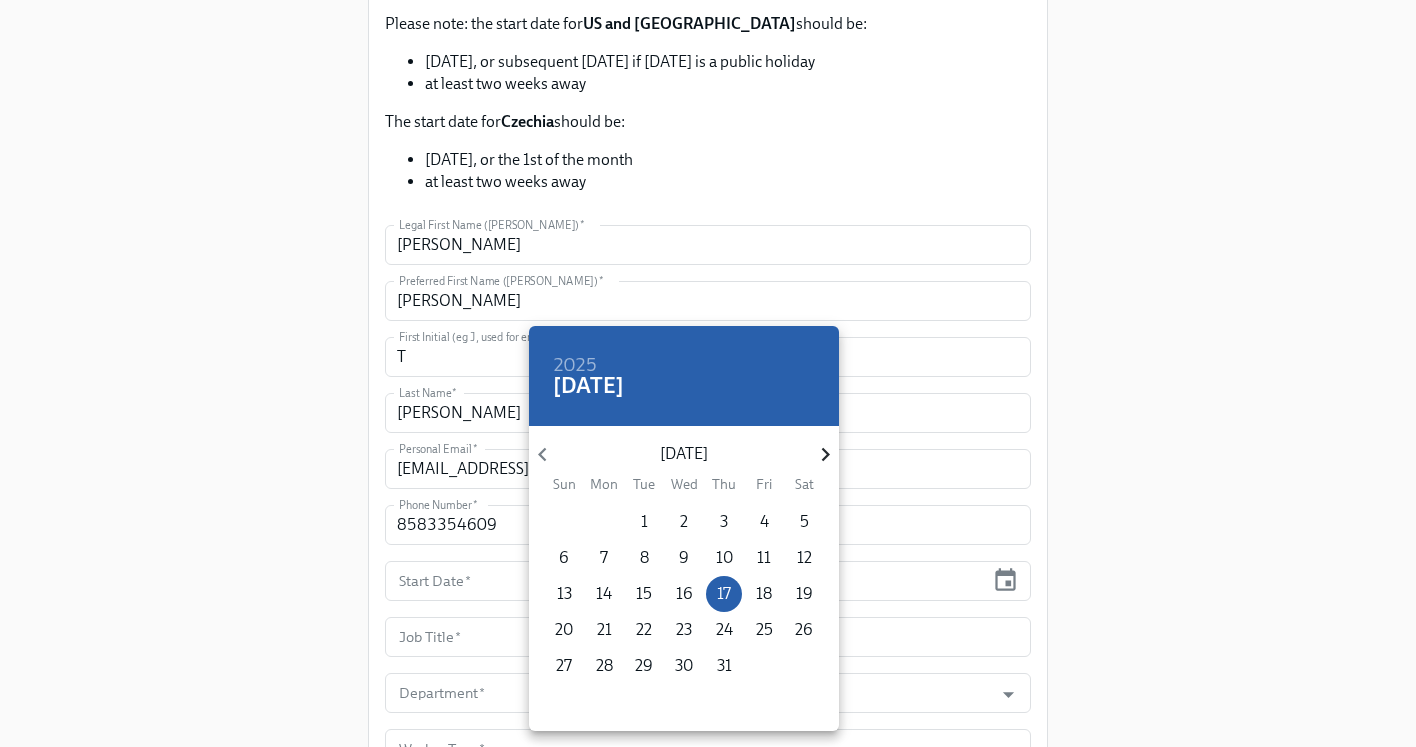 click 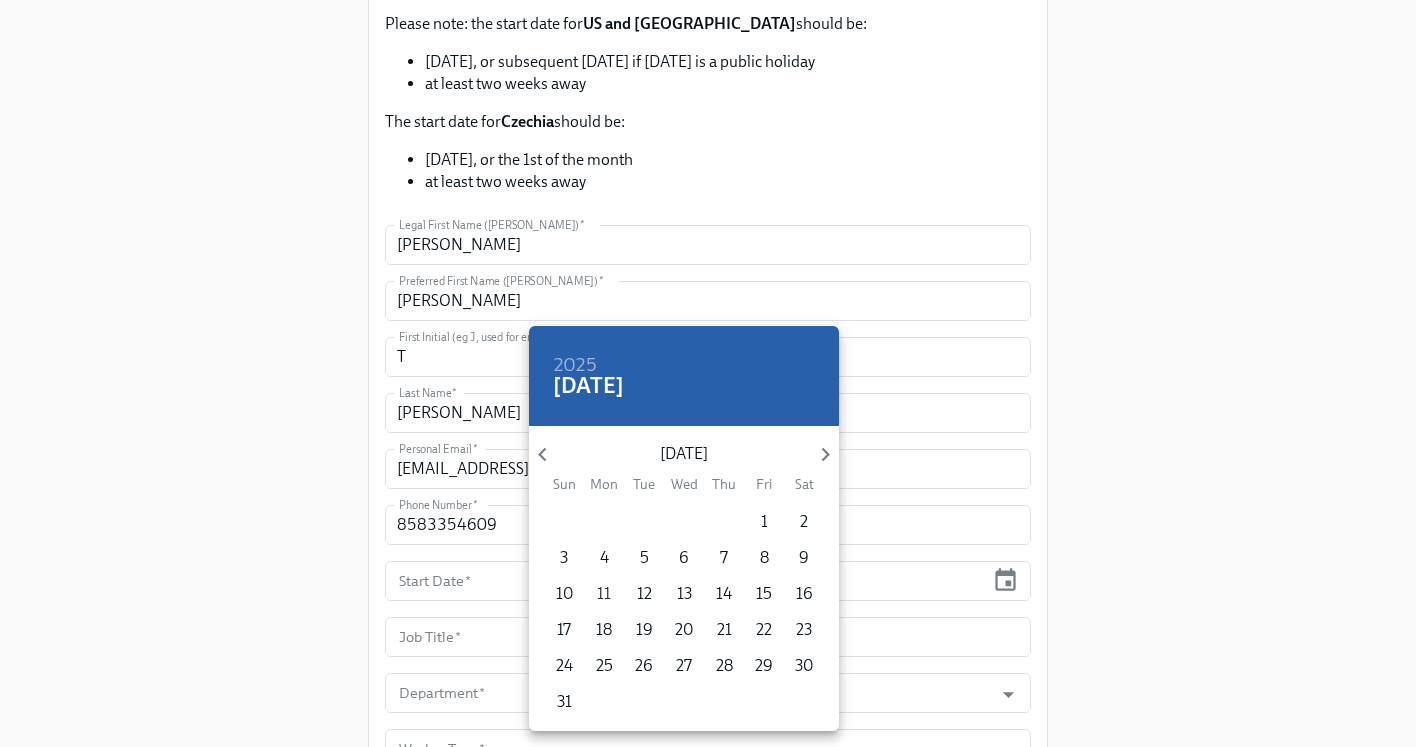click on "11" at bounding box center (604, 594) 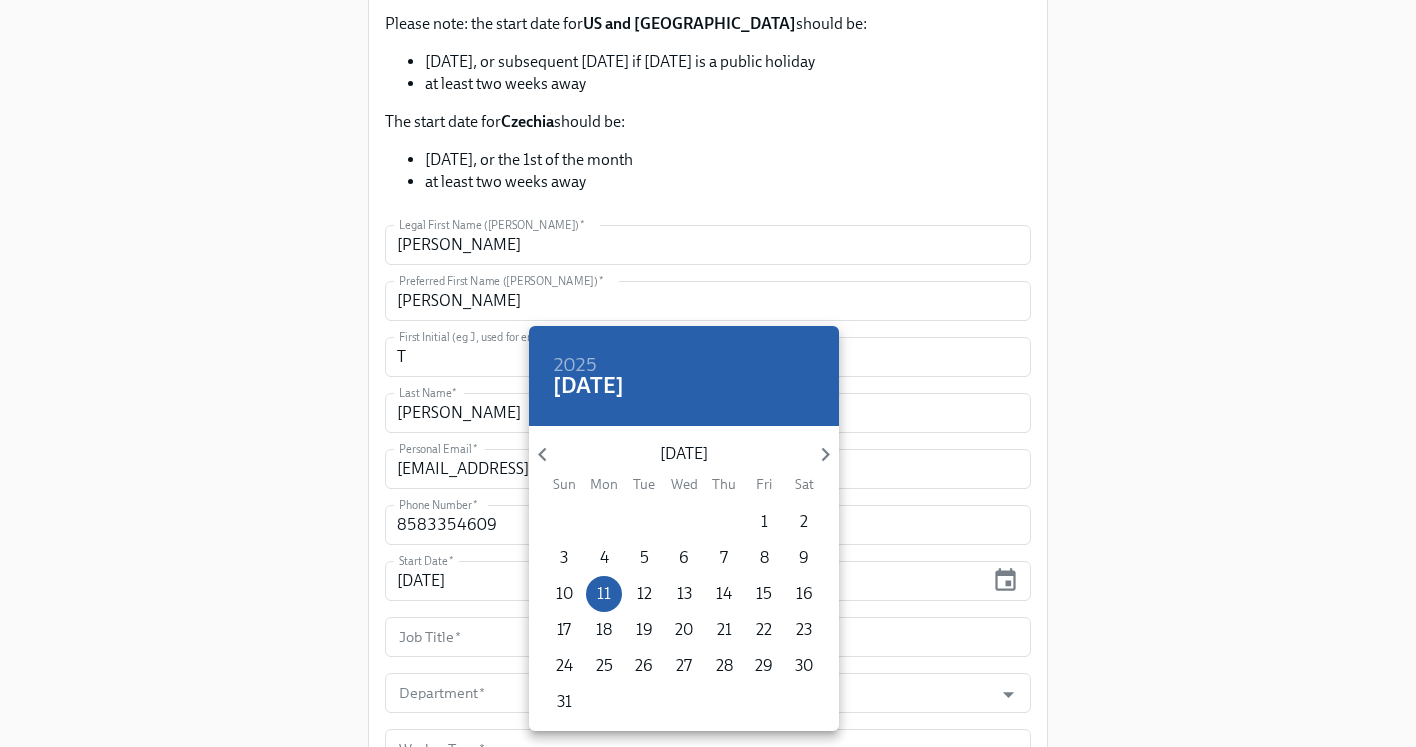 click at bounding box center [708, 373] 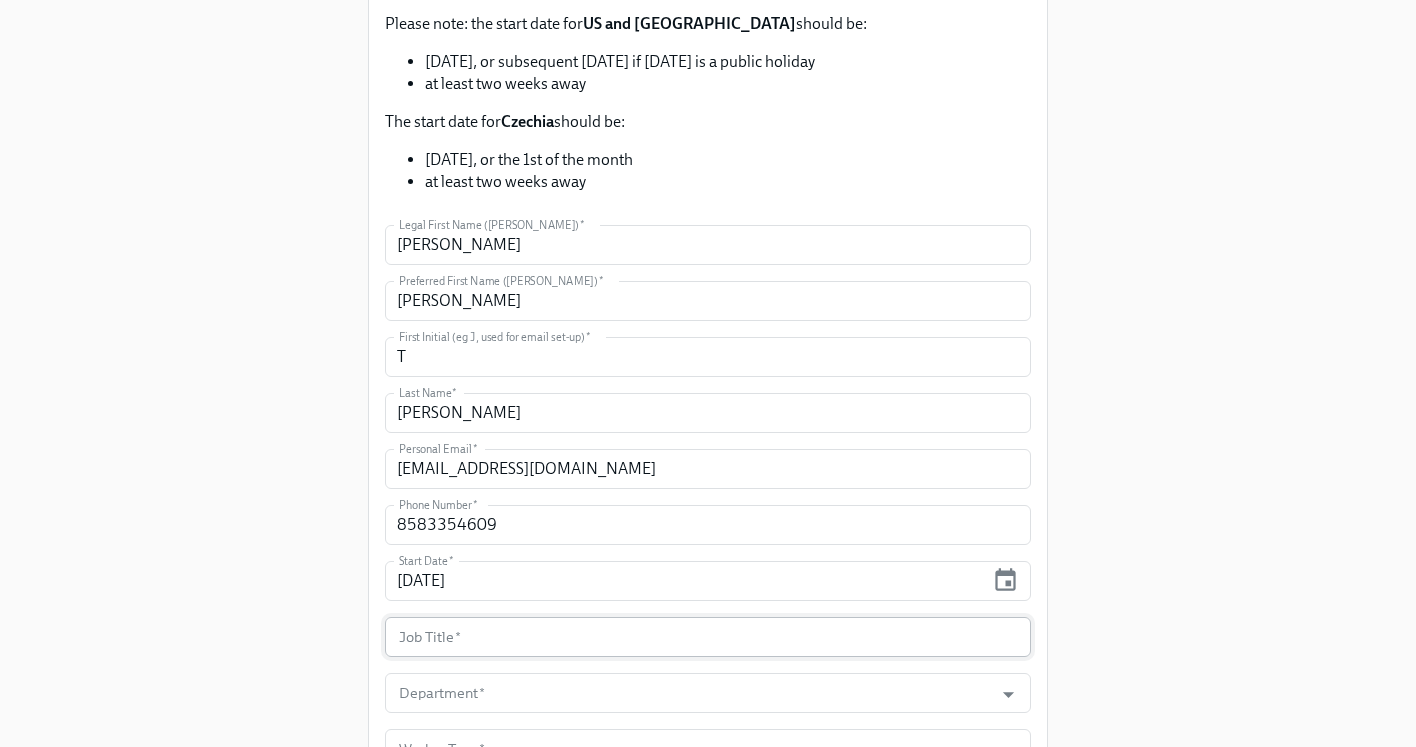 click at bounding box center (708, 637) 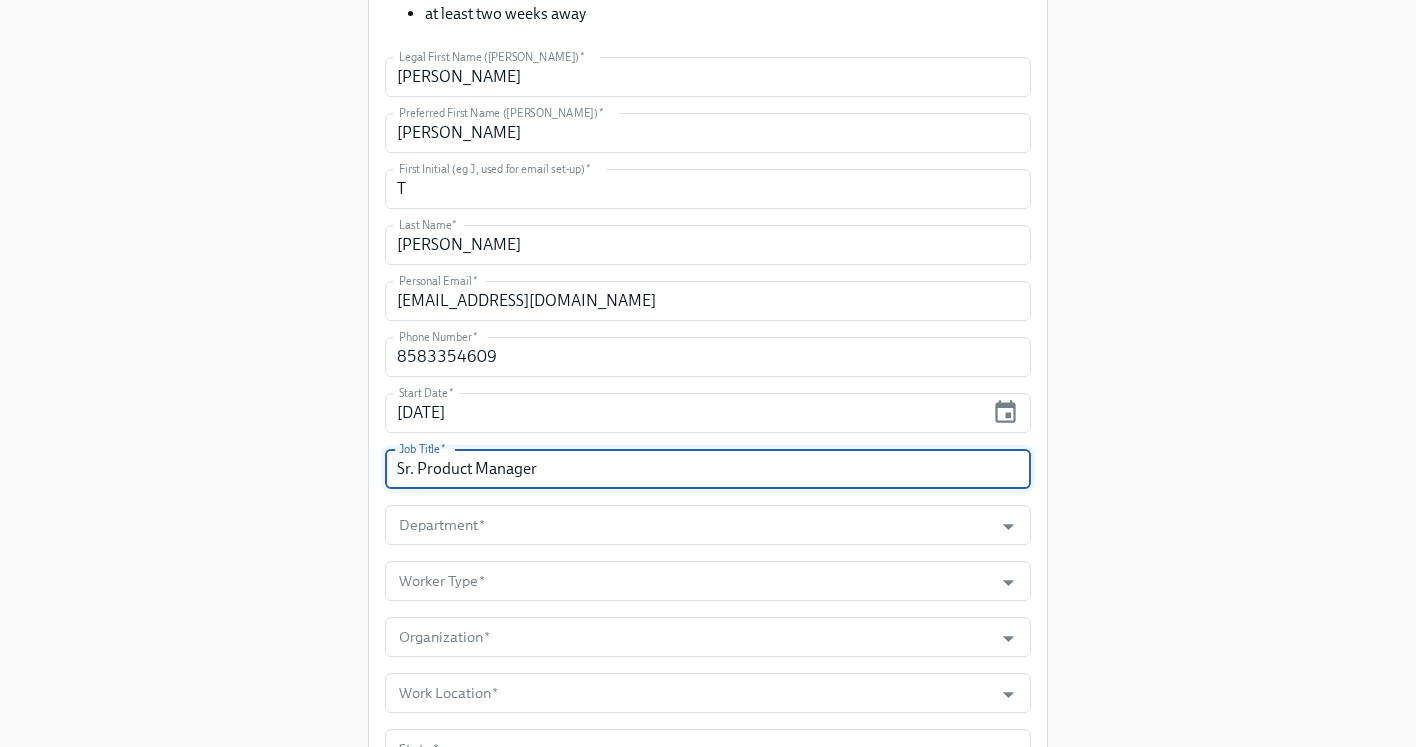 scroll, scrollTop: 560, scrollLeft: 0, axis: vertical 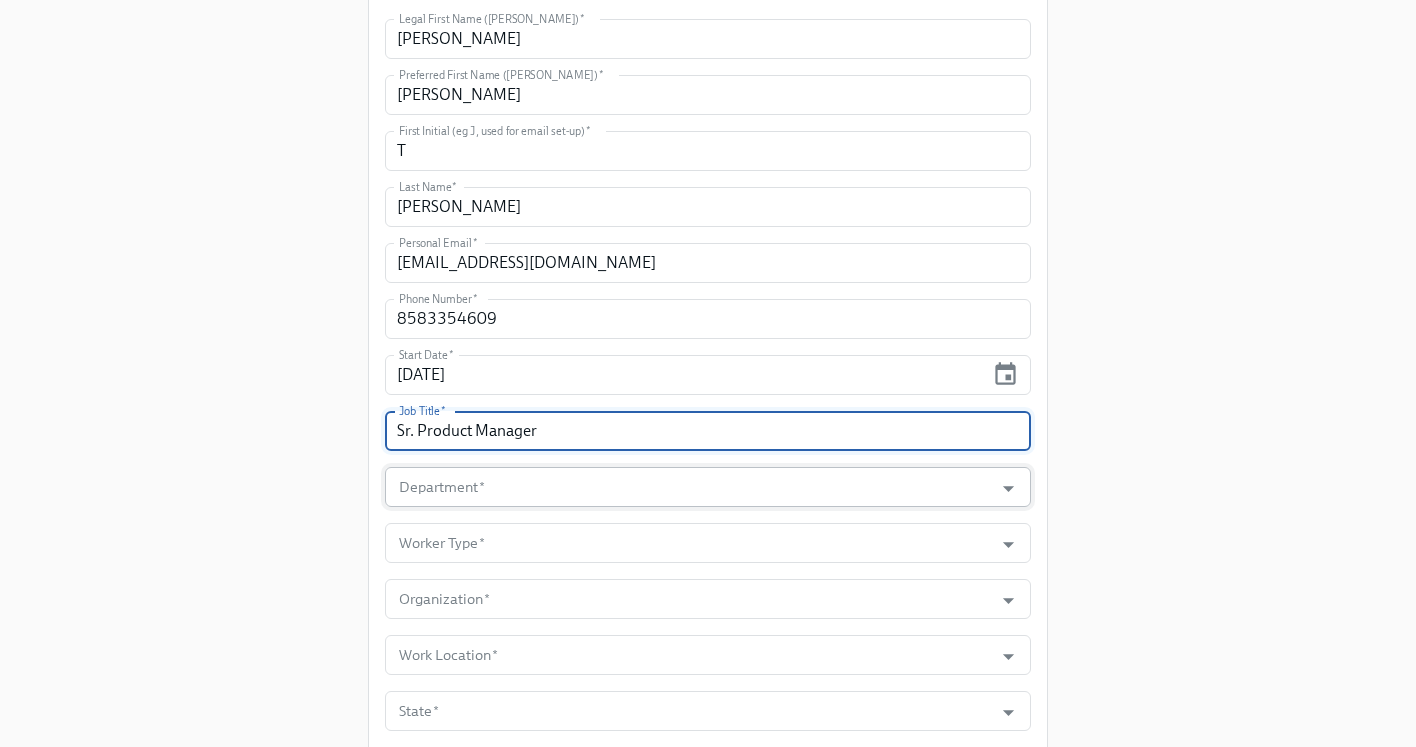 type on "Sr. Product Manager" 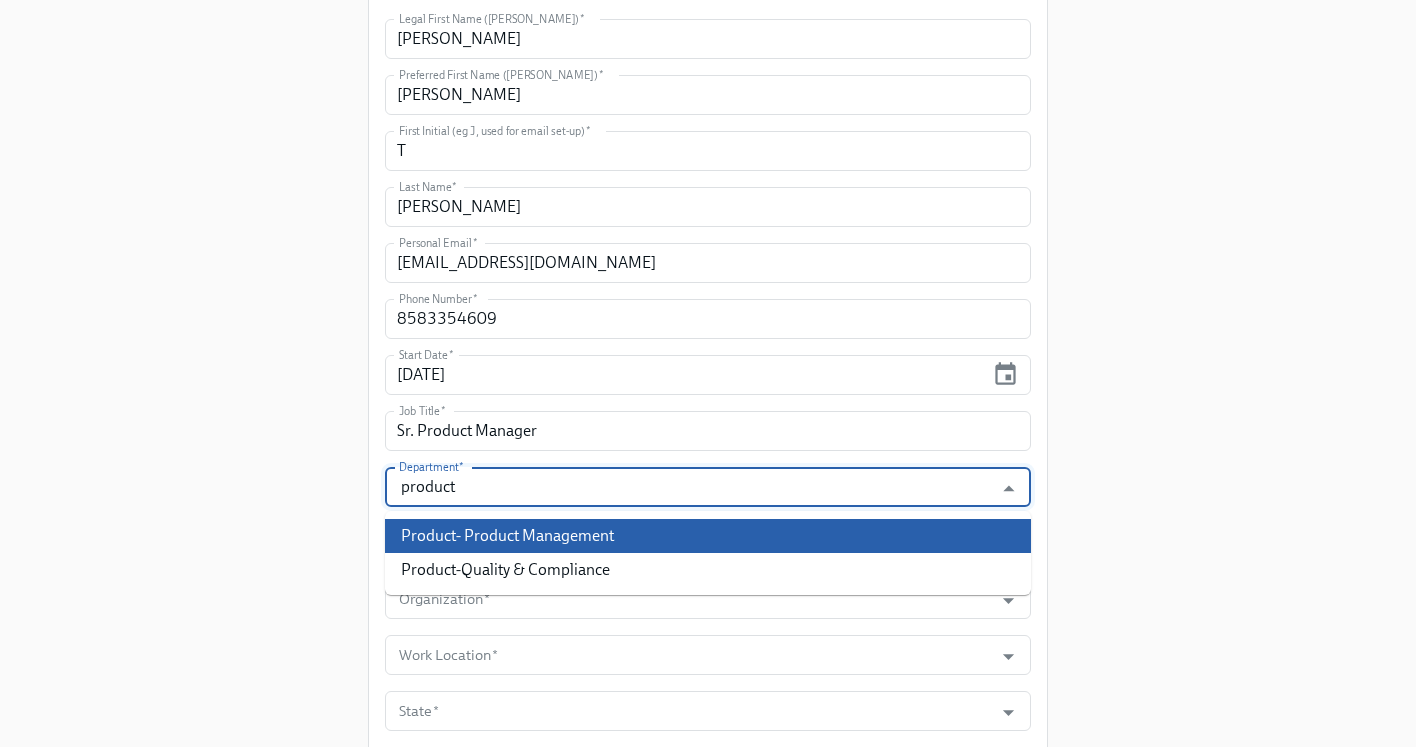 click on "Product- Product Management" at bounding box center (708, 536) 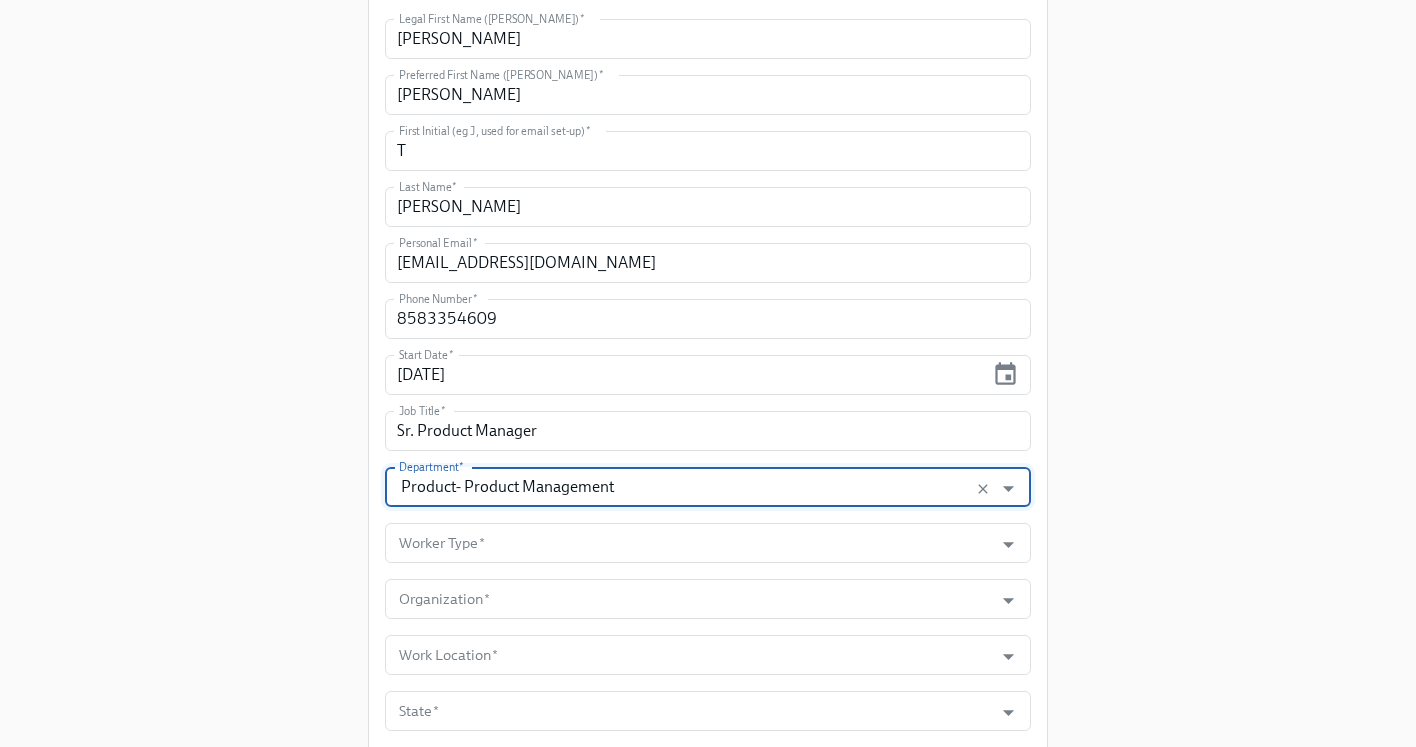 scroll, scrollTop: 601, scrollLeft: 0, axis: vertical 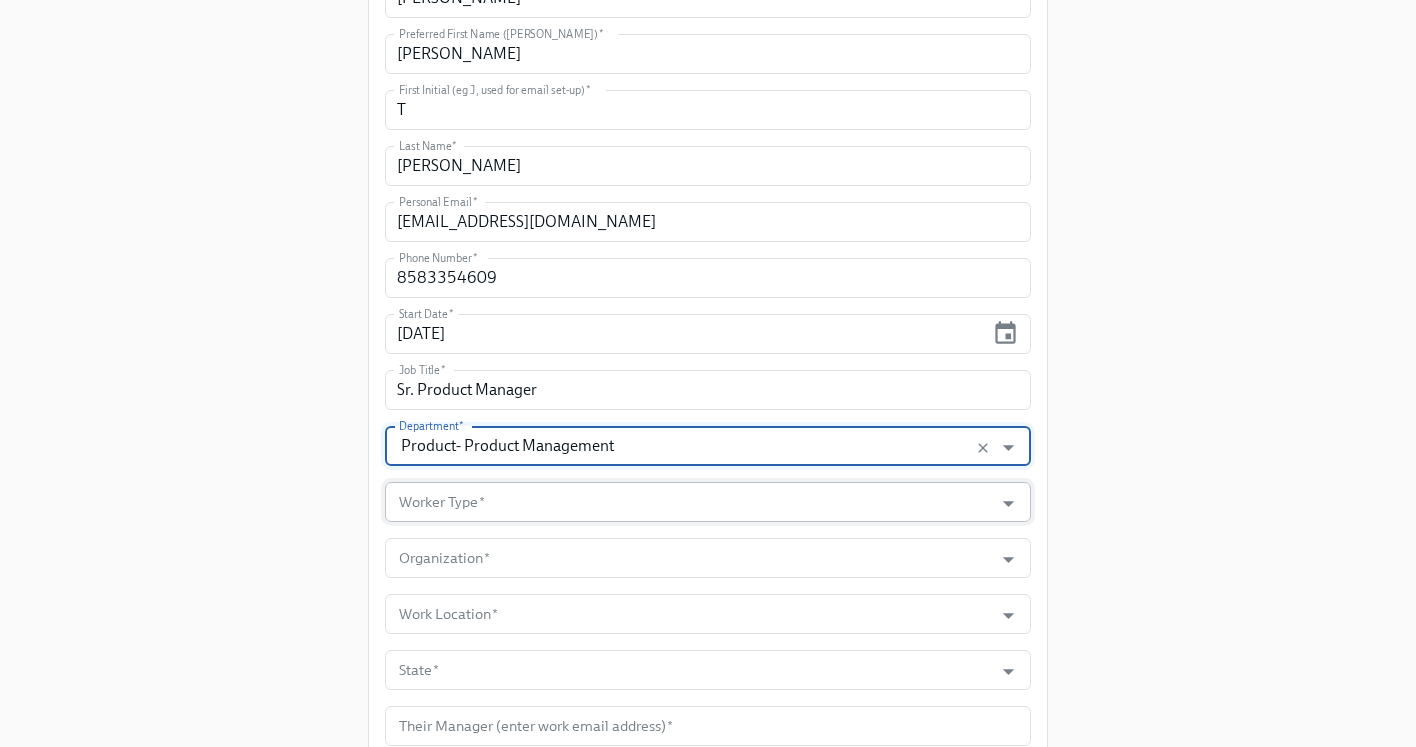 type on "Product- Product Management" 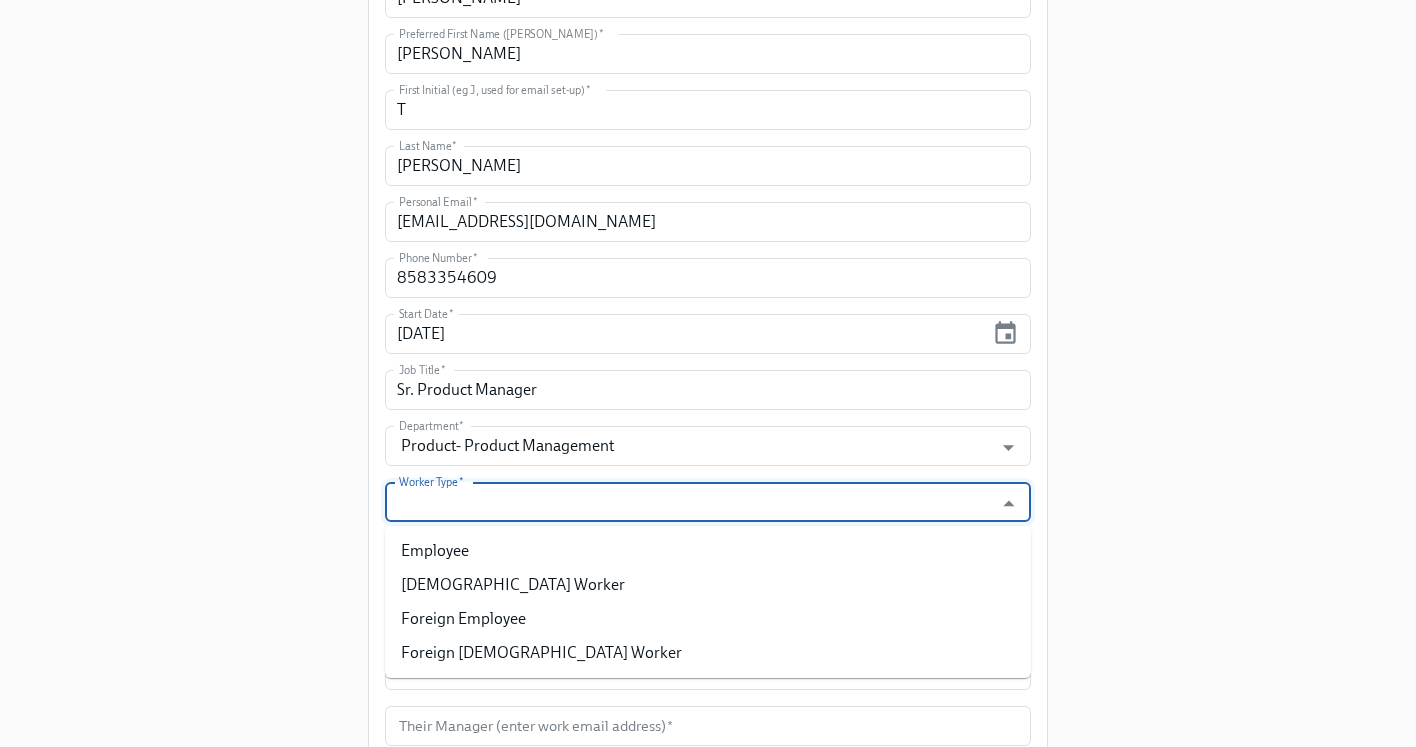 click on "Worker Type   *" at bounding box center [689, 502] 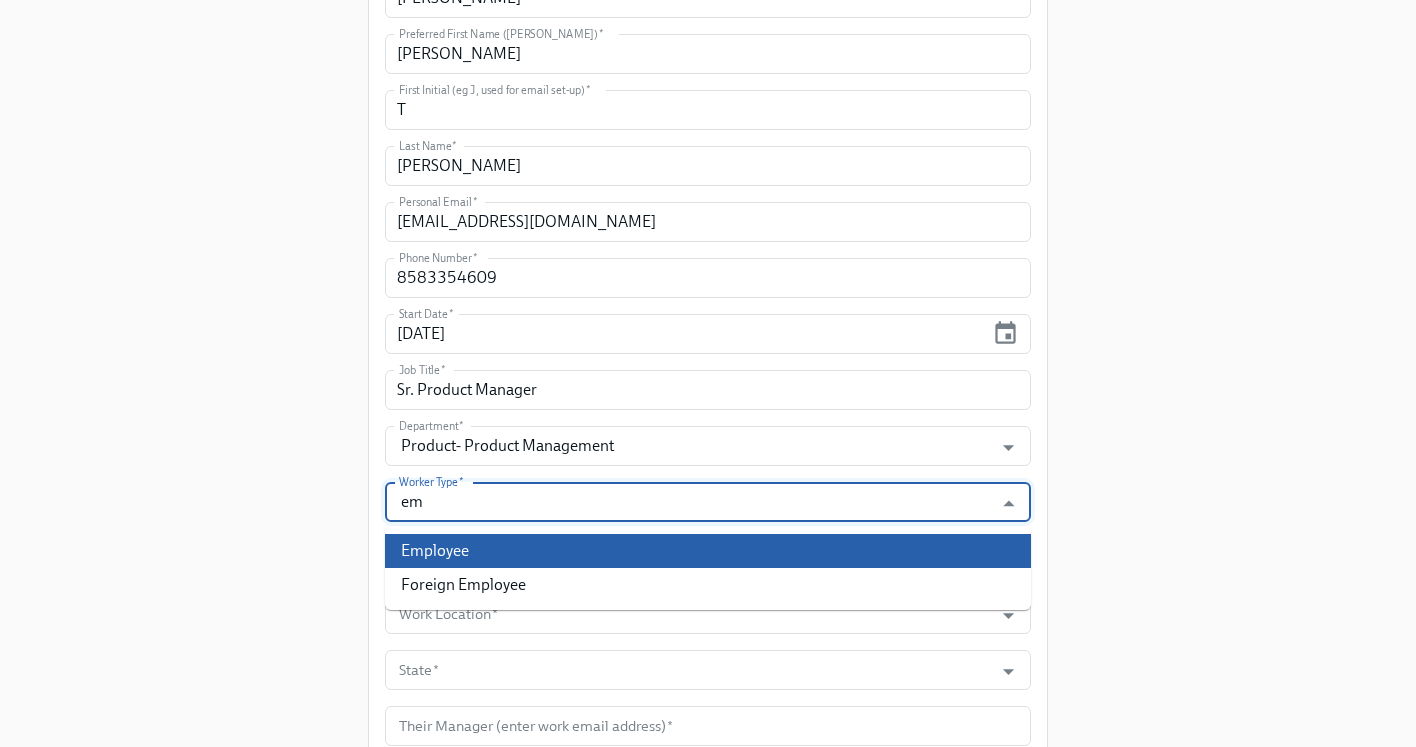 click on "Employee" at bounding box center [708, 551] 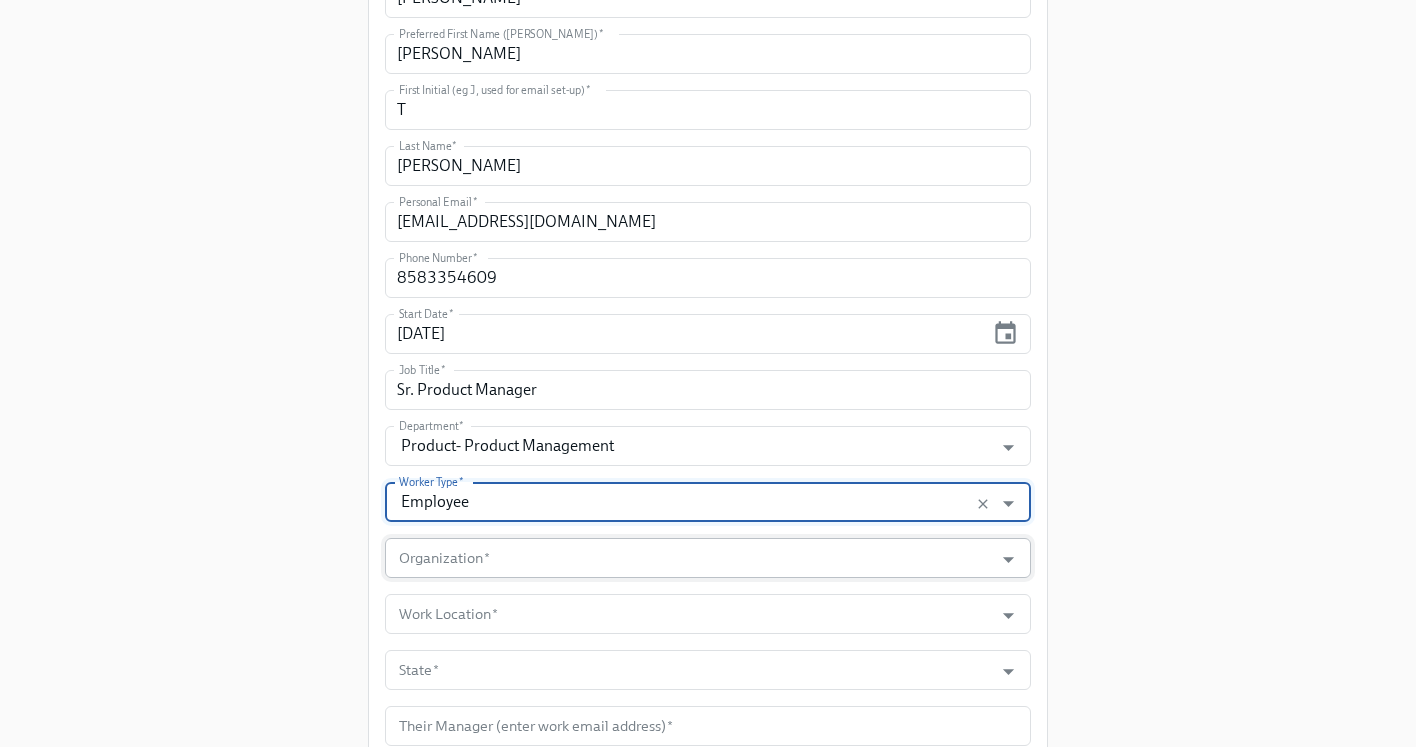 type on "Employee" 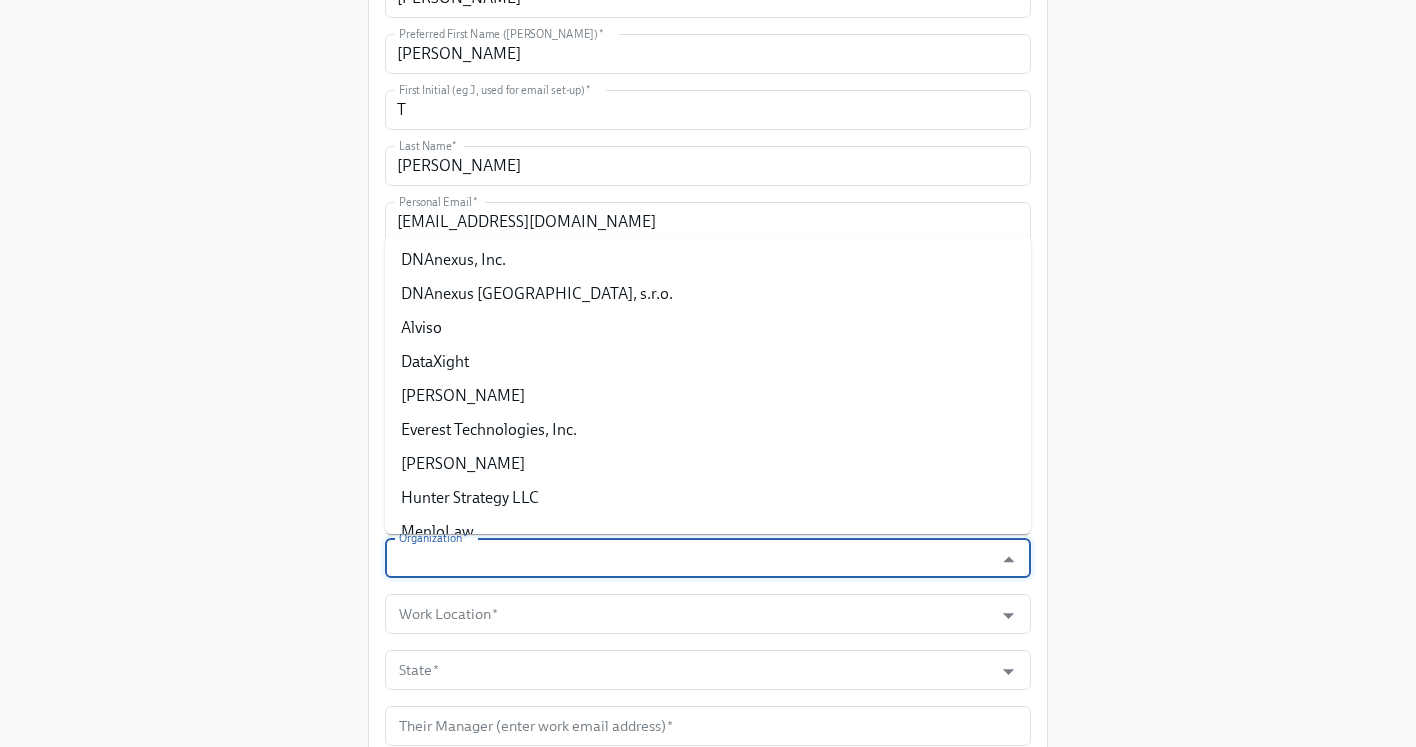 click on "Organization   *" at bounding box center [689, 558] 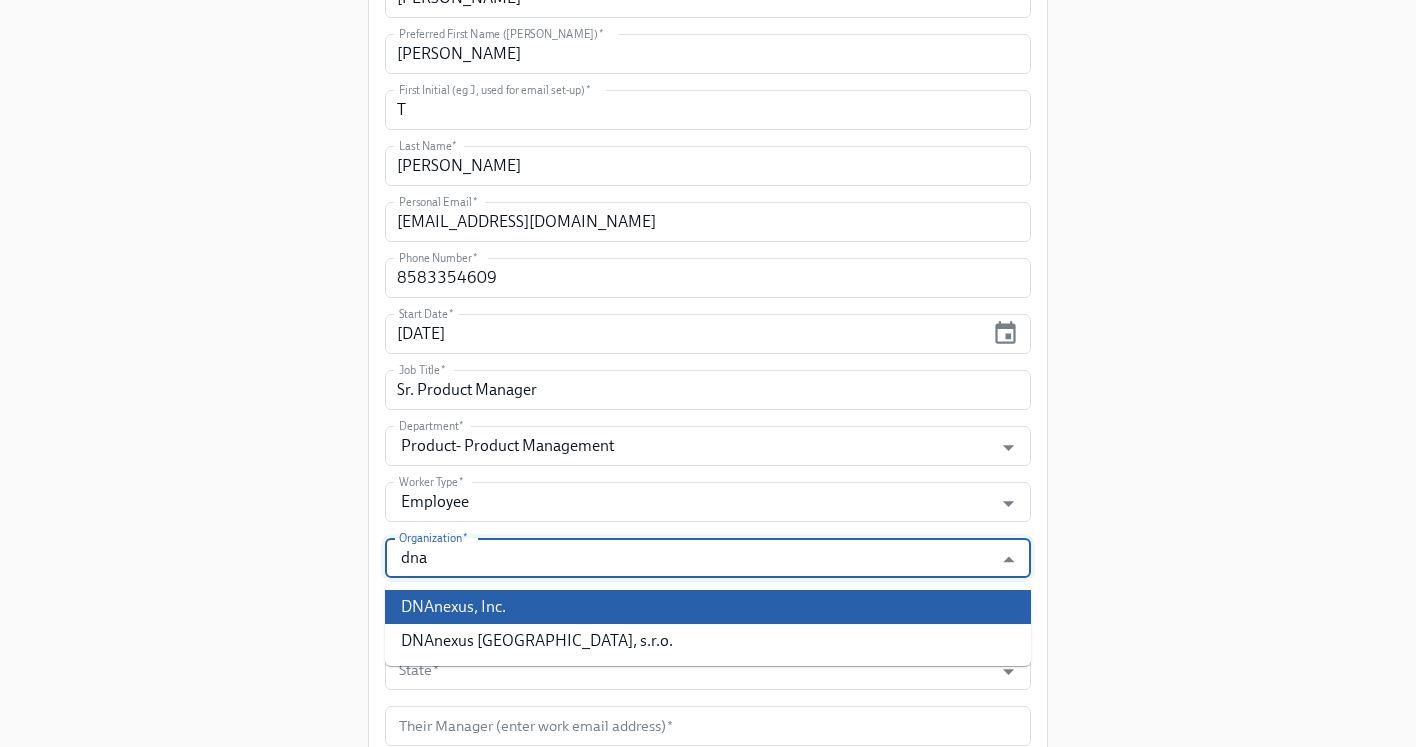 click on "DNAnexus, Inc." at bounding box center (708, 607) 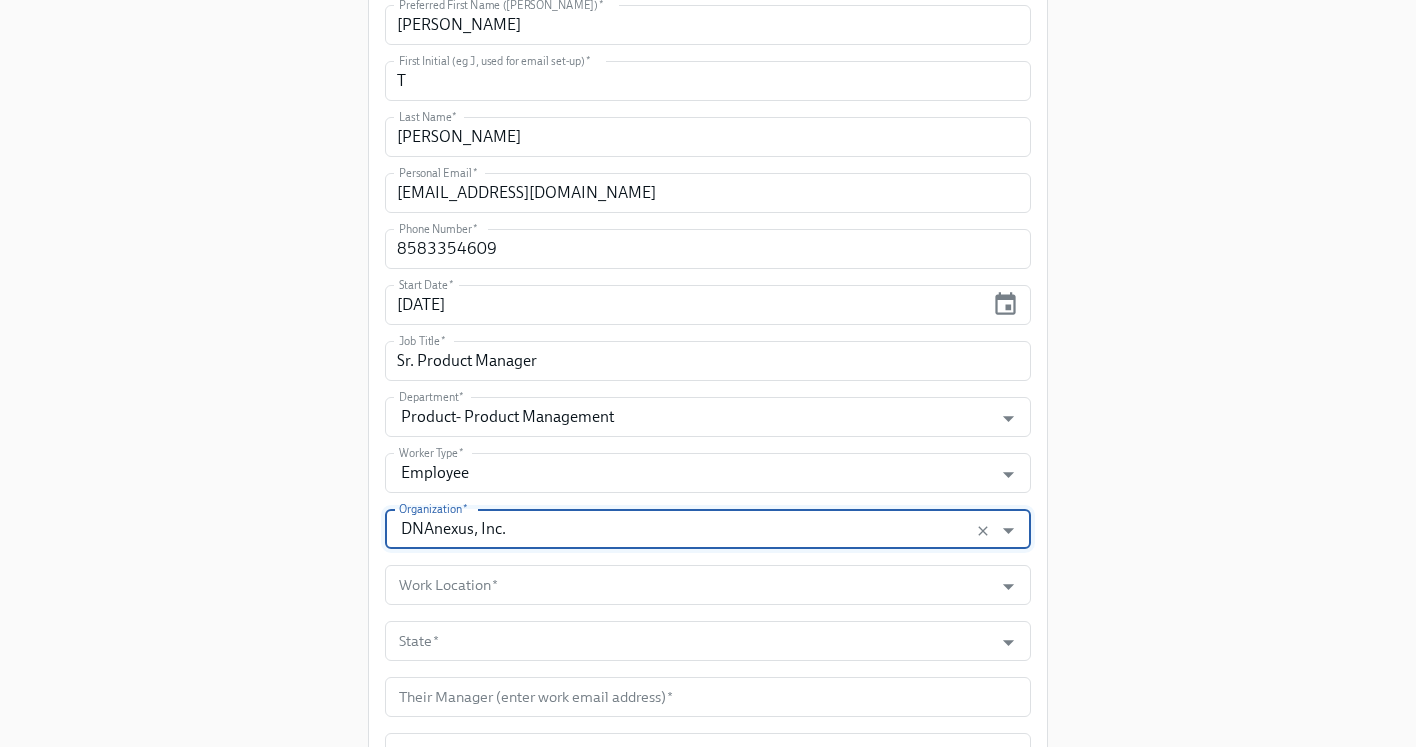 scroll, scrollTop: 639, scrollLeft: 0, axis: vertical 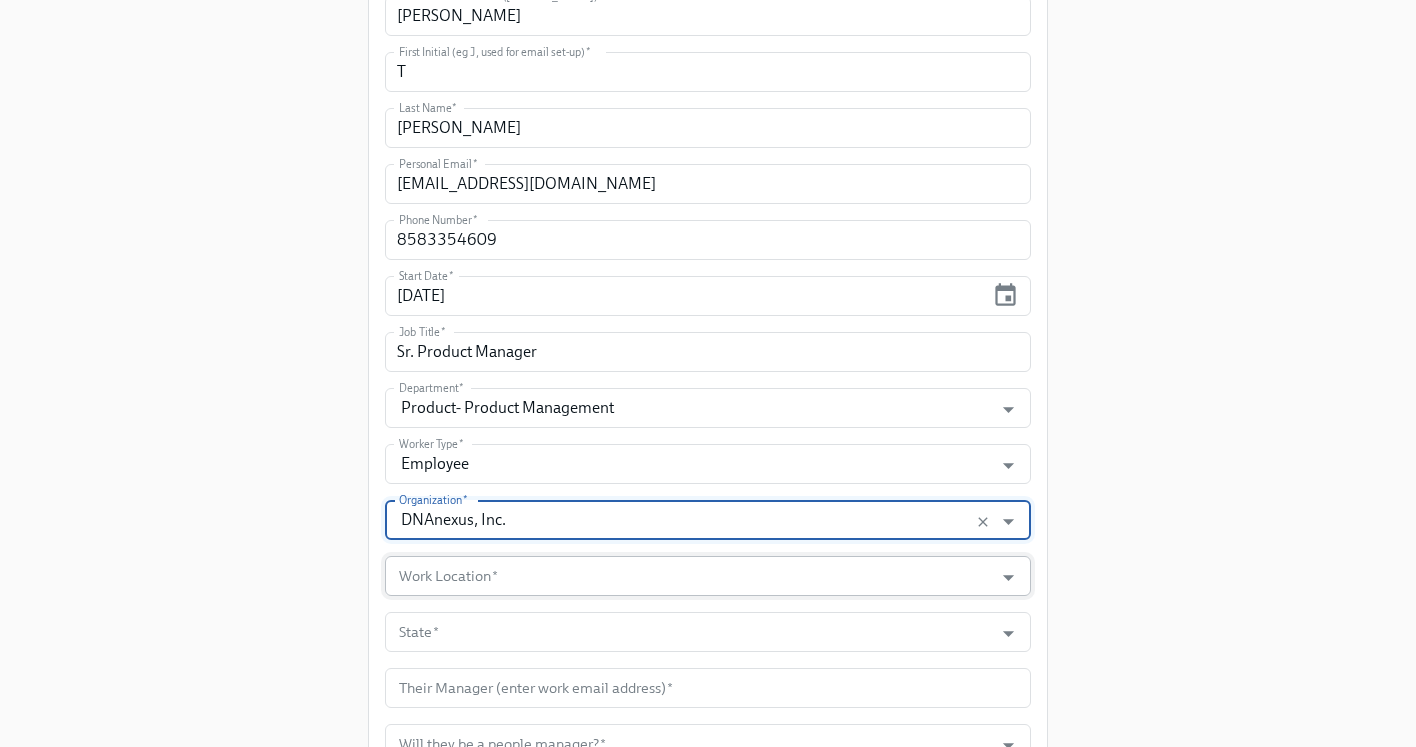 type on "DNAnexus, Inc." 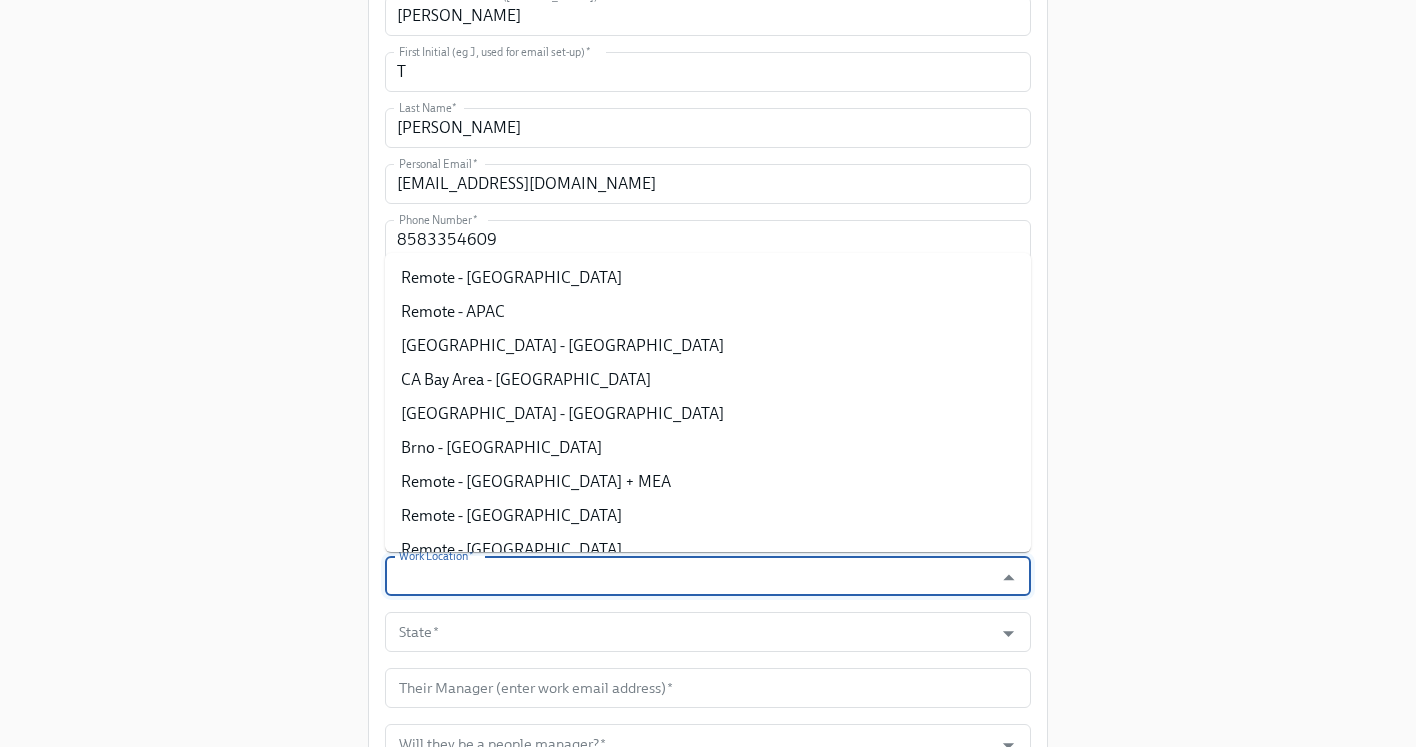 click on "Work Location   *" at bounding box center [689, 576] 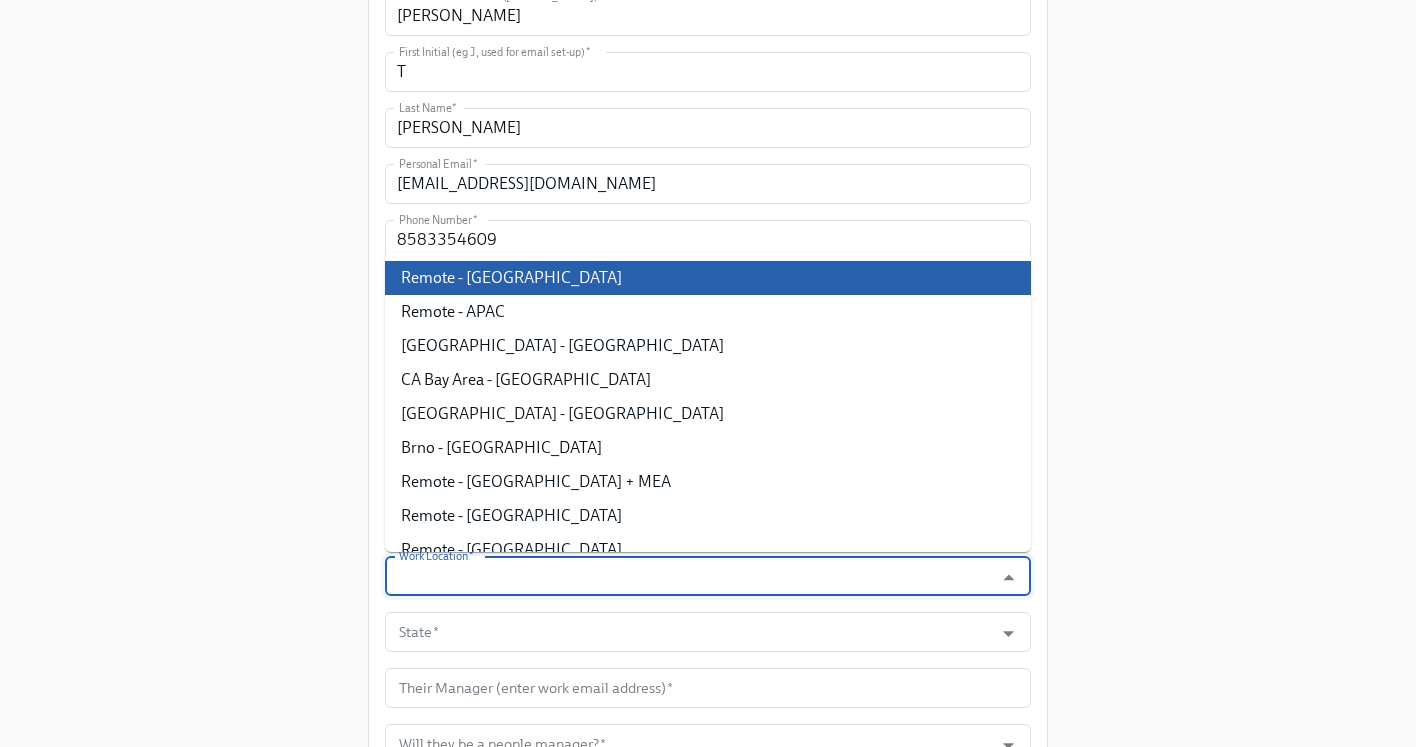 click on "Remote - USA" at bounding box center (708, 278) 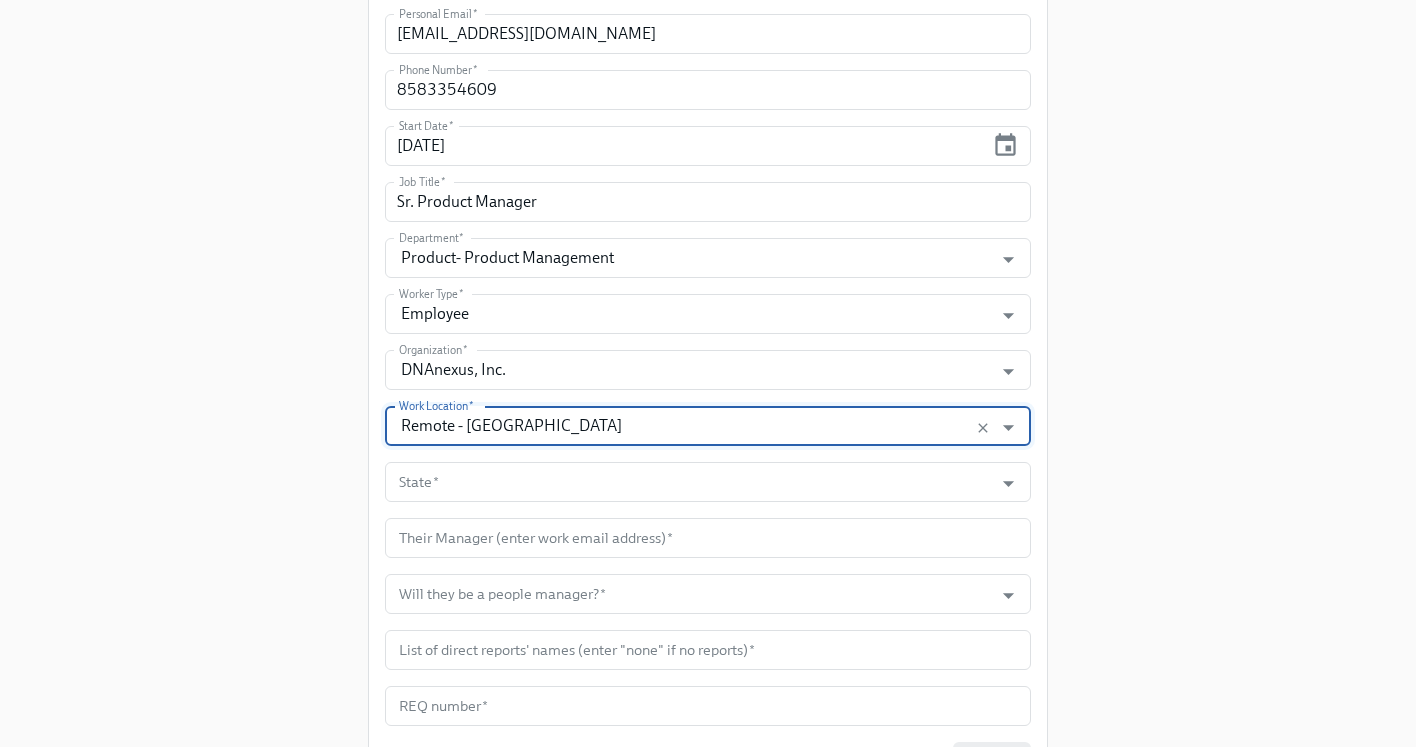 scroll, scrollTop: 818, scrollLeft: 0, axis: vertical 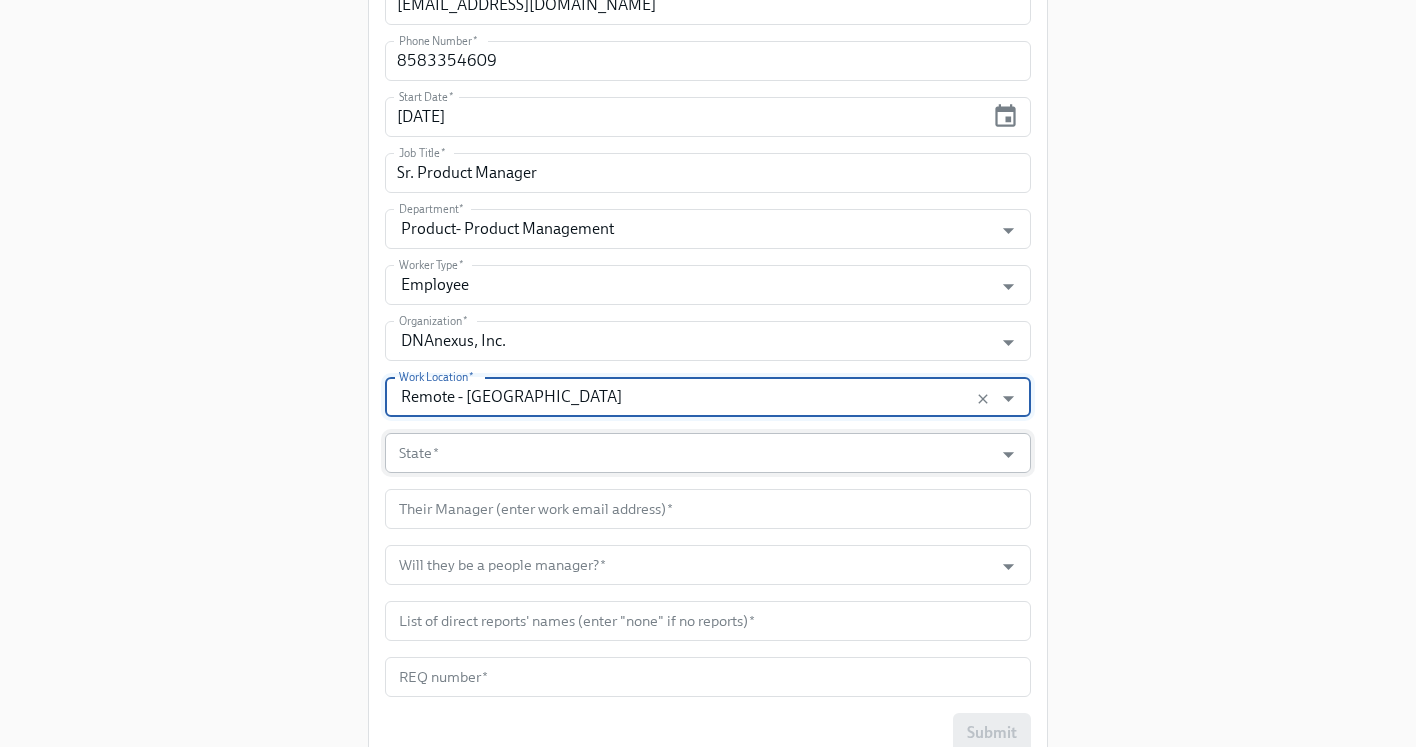 click on "State   *" at bounding box center (689, 453) 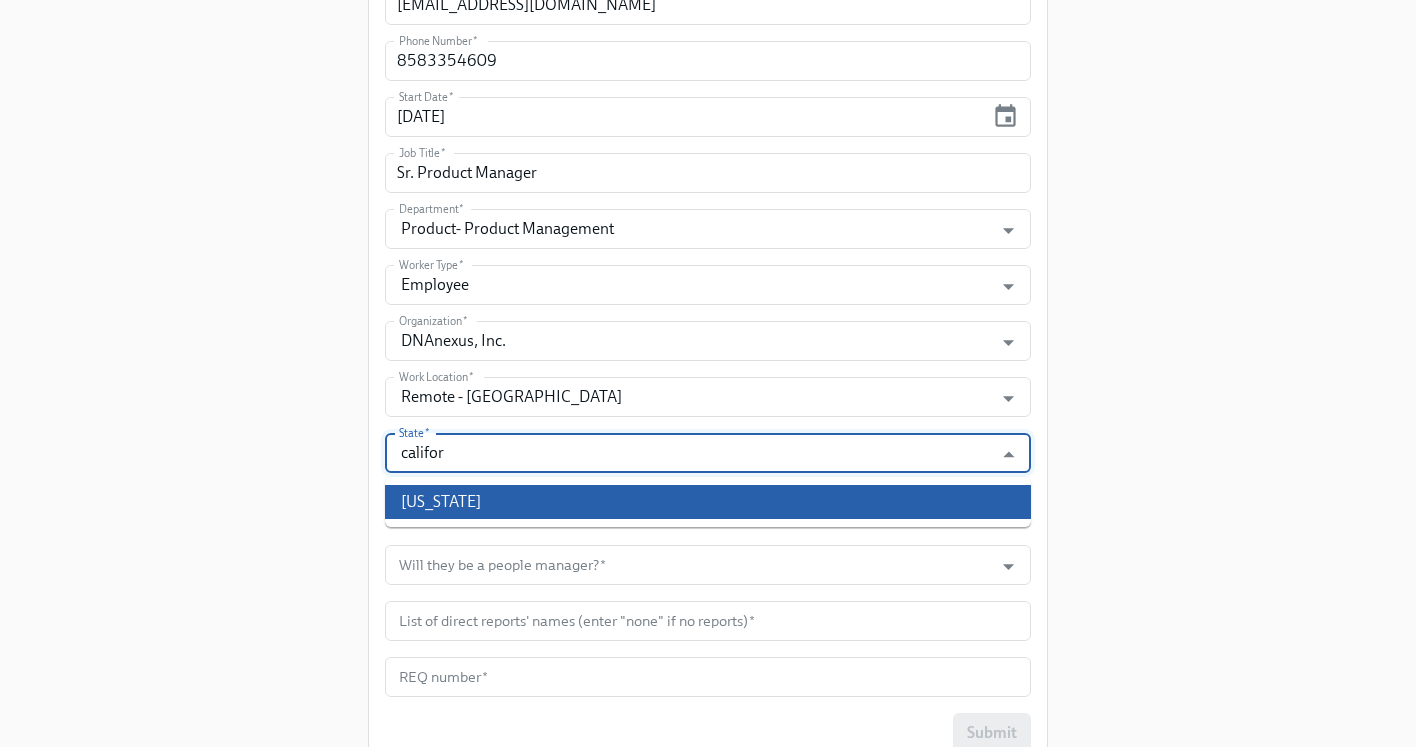 click on "California" at bounding box center [708, 502] 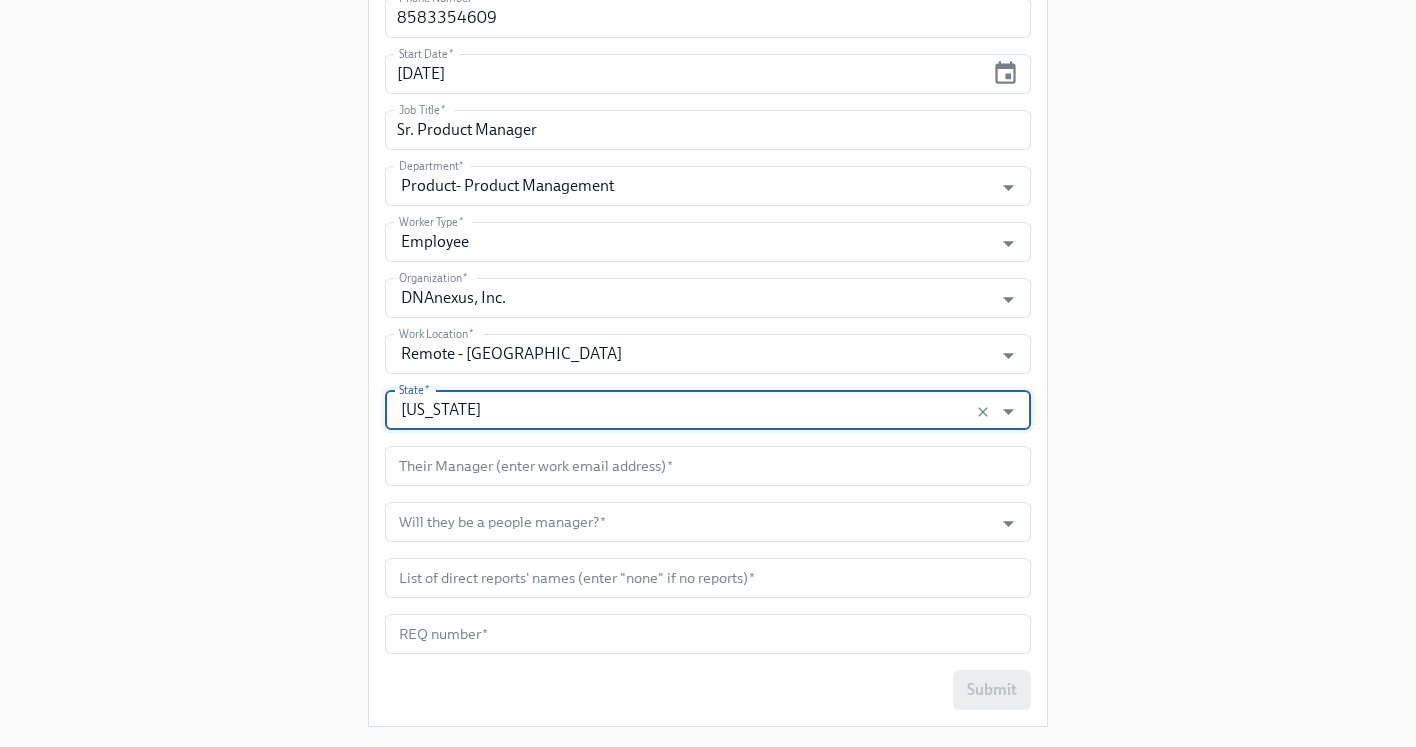 scroll, scrollTop: 870, scrollLeft: 0, axis: vertical 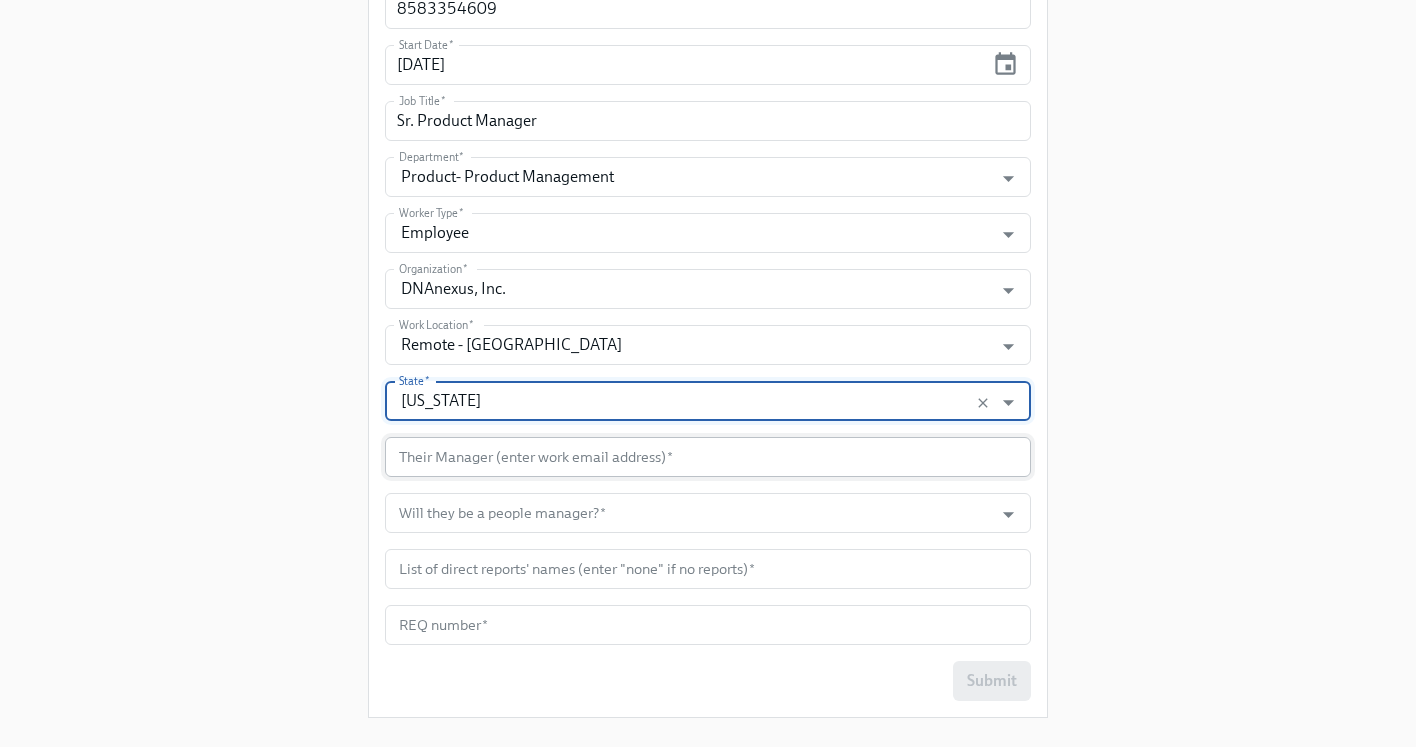 type on "California" 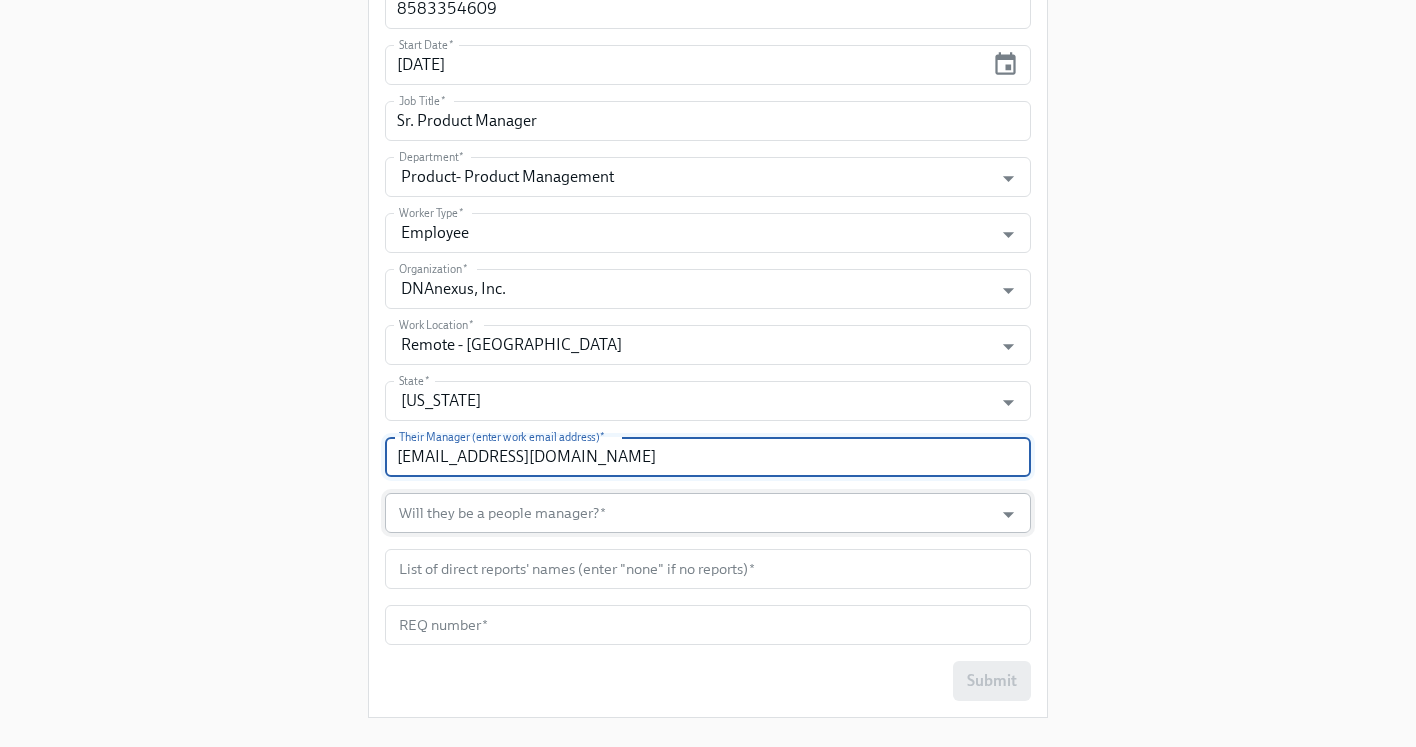 type on "vgunaratnam@dnanexus.com" 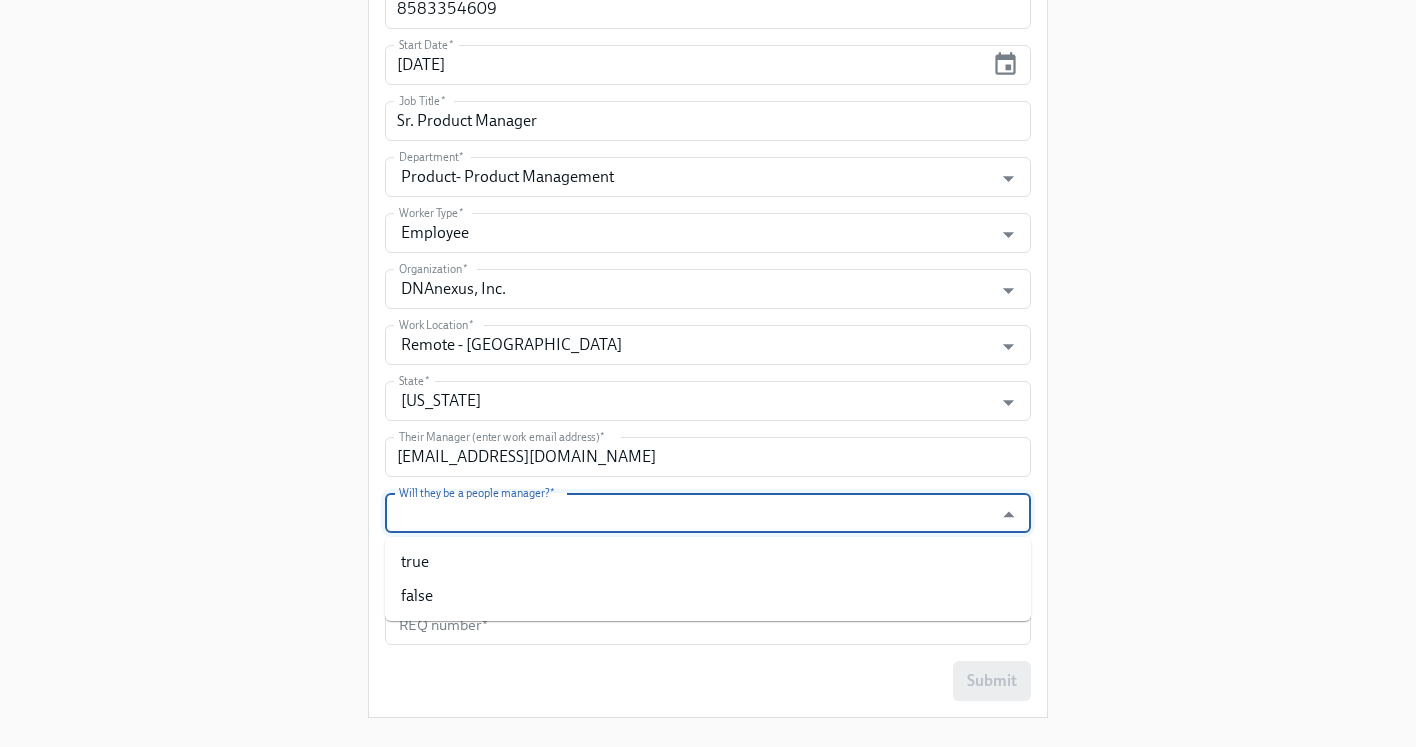 click on "Will they be a people manager?   *" at bounding box center (689, 513) 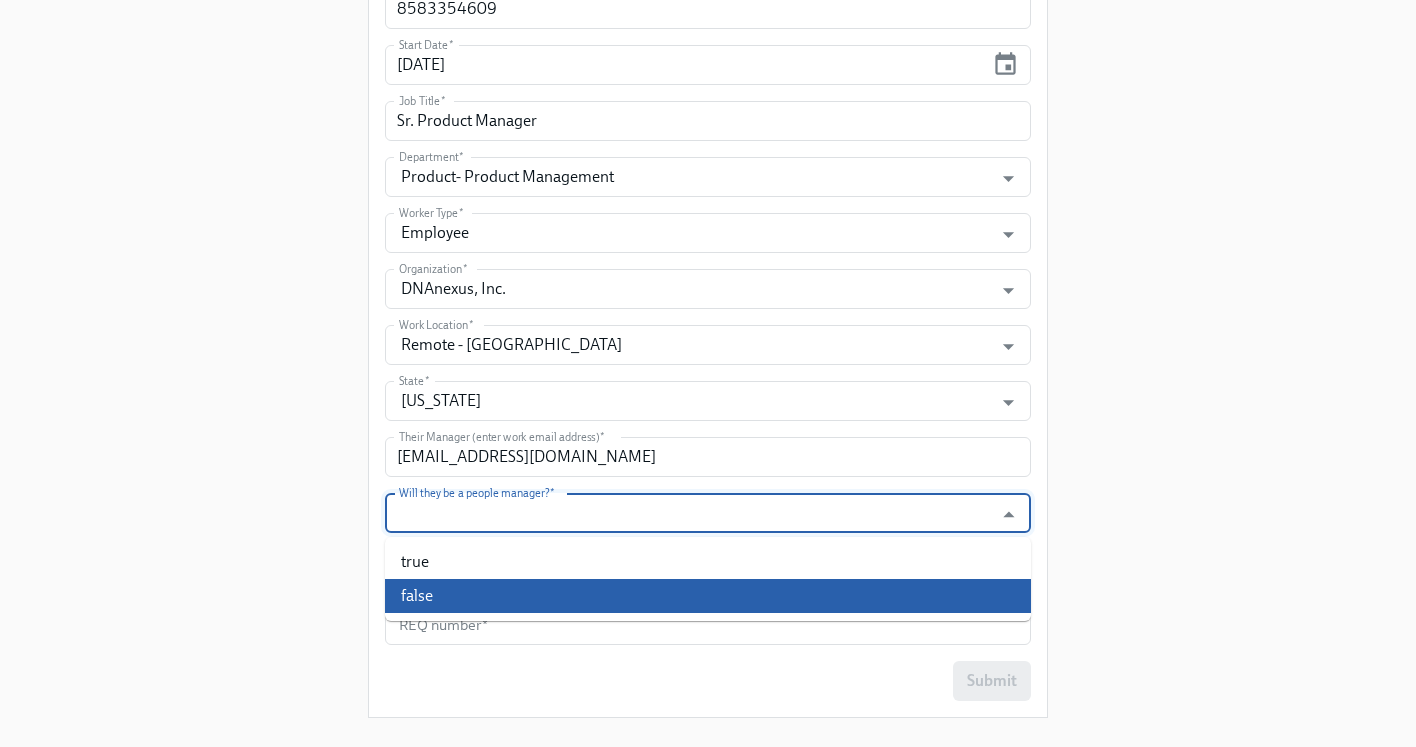 click on "false" at bounding box center [708, 596] 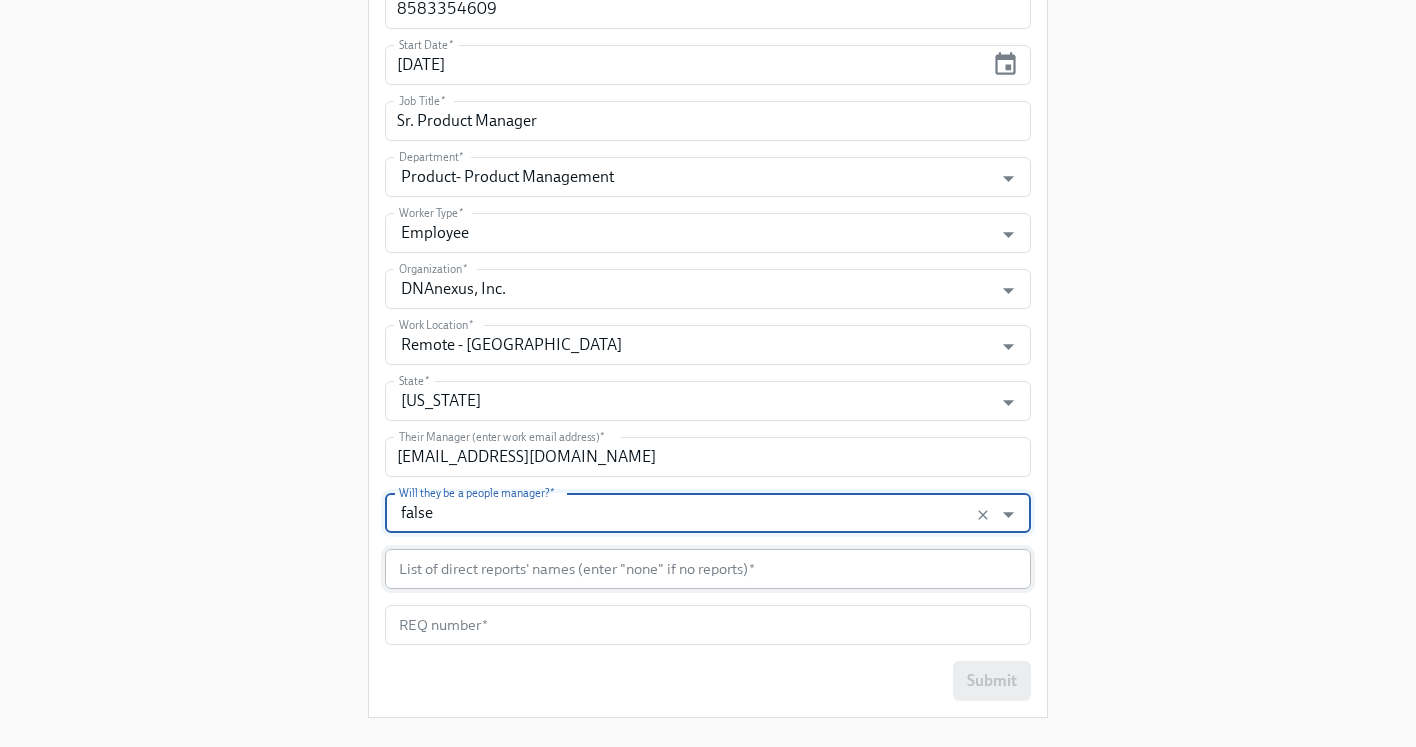 click at bounding box center (708, 569) 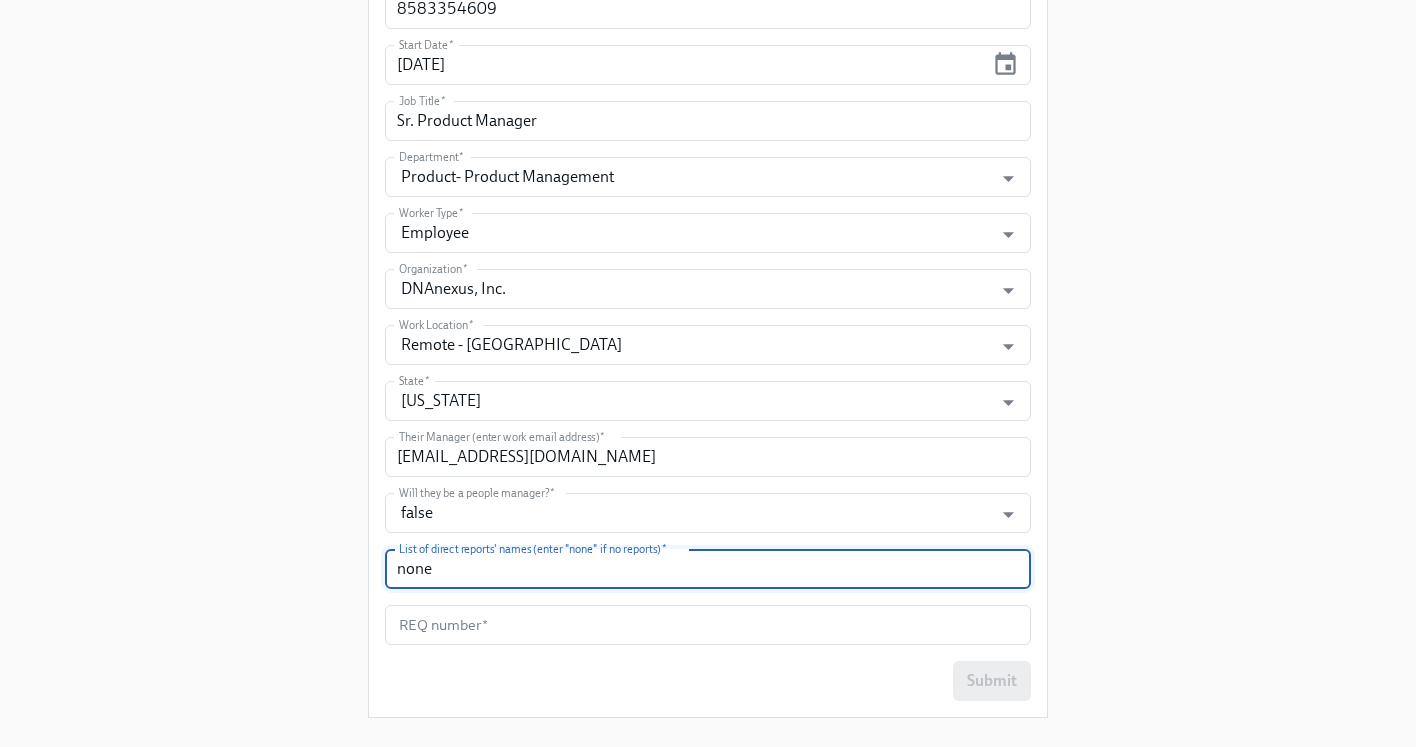type on "none" 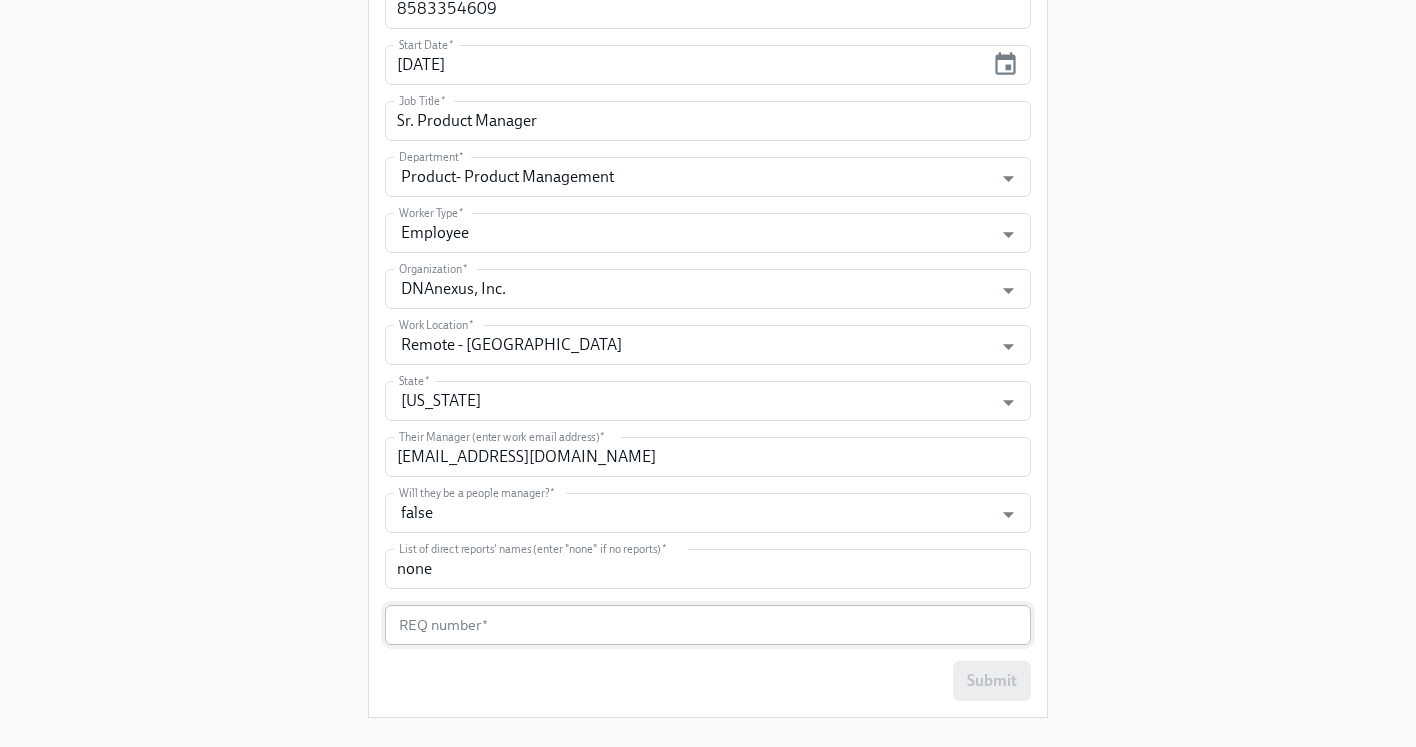 click at bounding box center [708, 625] 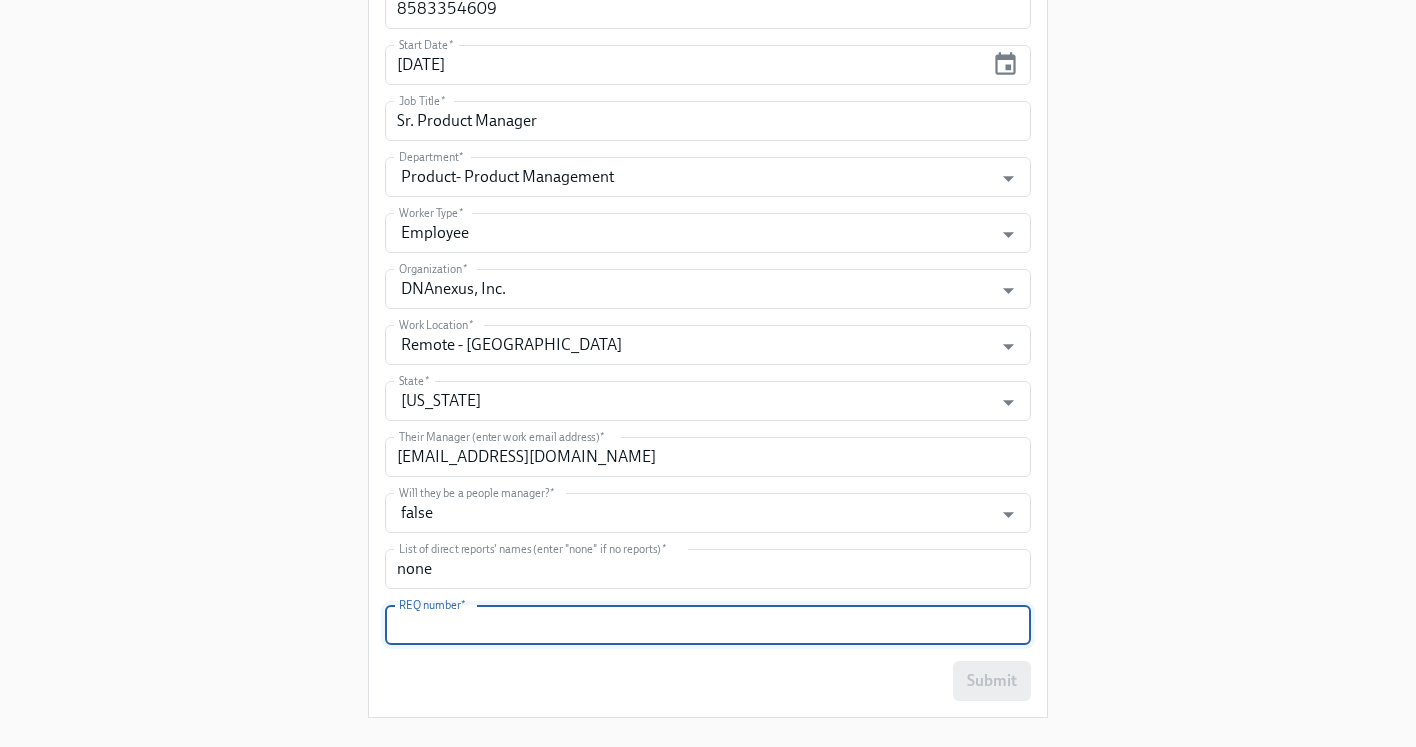 paste on "2024-005" 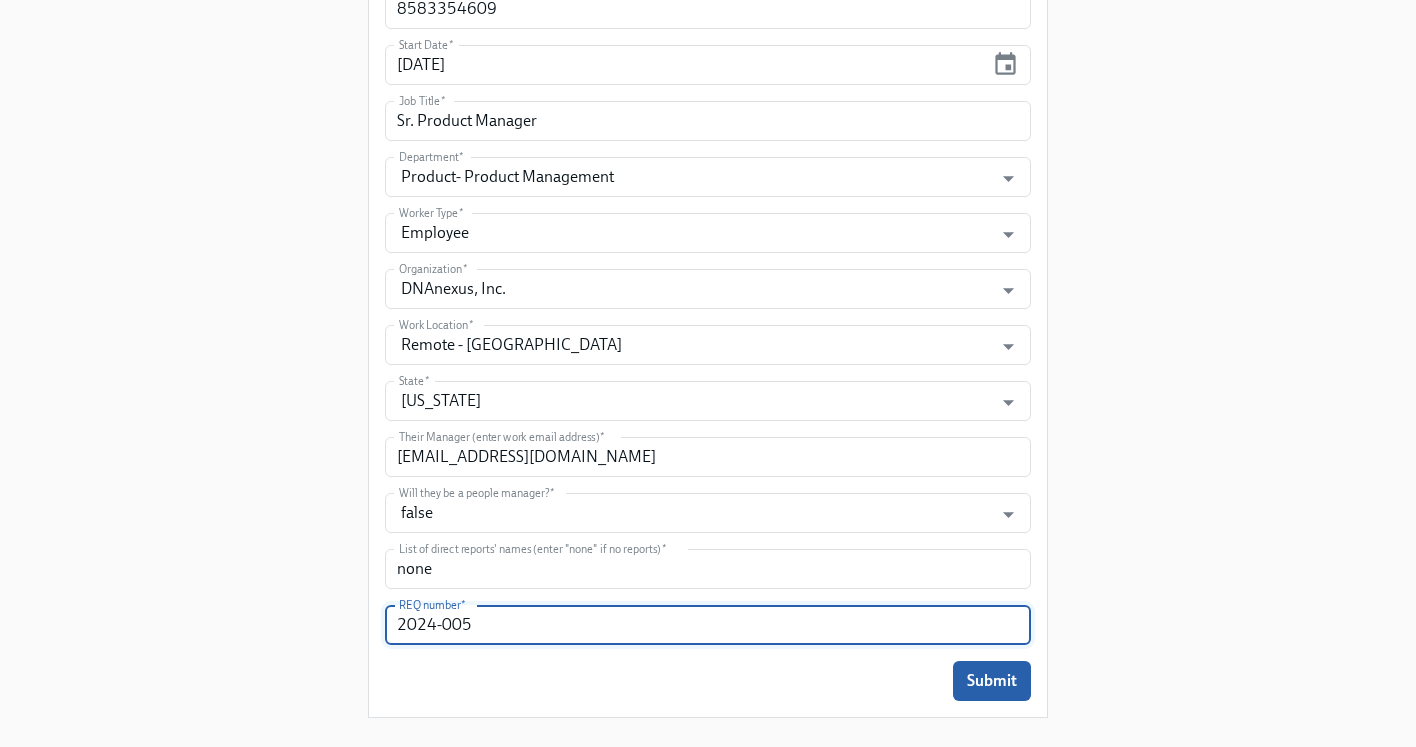 type on "2024-005" 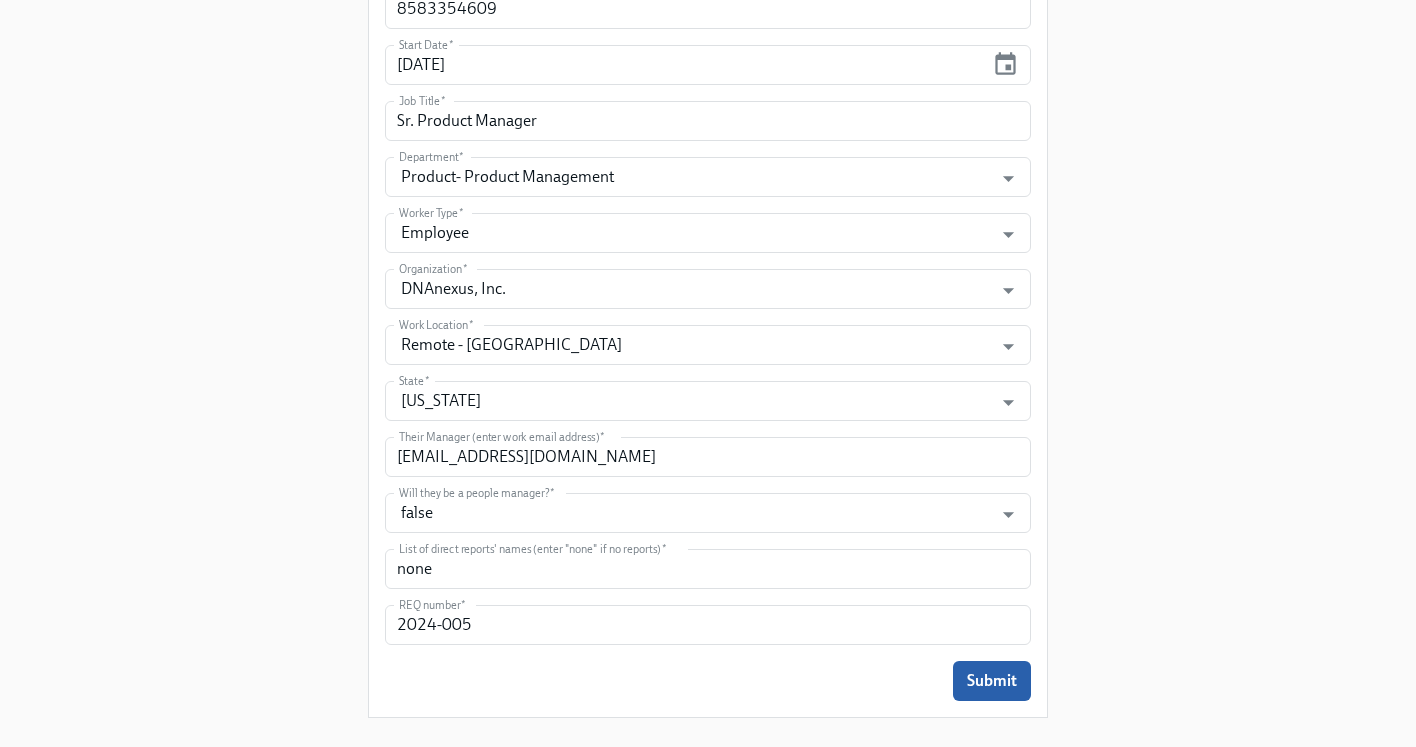 click on "Enrollment Form DNAnexus On-boarding For use by People Operations Only
Please provide some key information about the new hire, so all the relevant stakeholders can be informed. This data will also be used by our new automated process to tailor the content and tasks sent to the new hire and other teams.
Please note: the start date for  US and Vietnam  should be:
Monday, or subsequent Tuesday if Monday is a public holiday
at least two weeks away
The start date for  Czechia  should be:
Monday, or the 1st of the month
at least two weeks away
Legal First Name (eg Jennifer)   * Travis Legal First Name (eg Jennifer)  * Preferred First Name (eg Jen)   * Travis Preferred First Name (eg Jen)  * First Initial (eg J, used for email set-up)   * T First Initial (eg J, used for email set-up)  * Last Name   * Allen Last Name  * Personal Email   * TravisJCAllen@gmail.com Personal Email  * Phone Number   * 8583354609 Phone Number  * Start Date   * 08/11/2025 Start Date  * Job Title *" at bounding box center (708, -68) 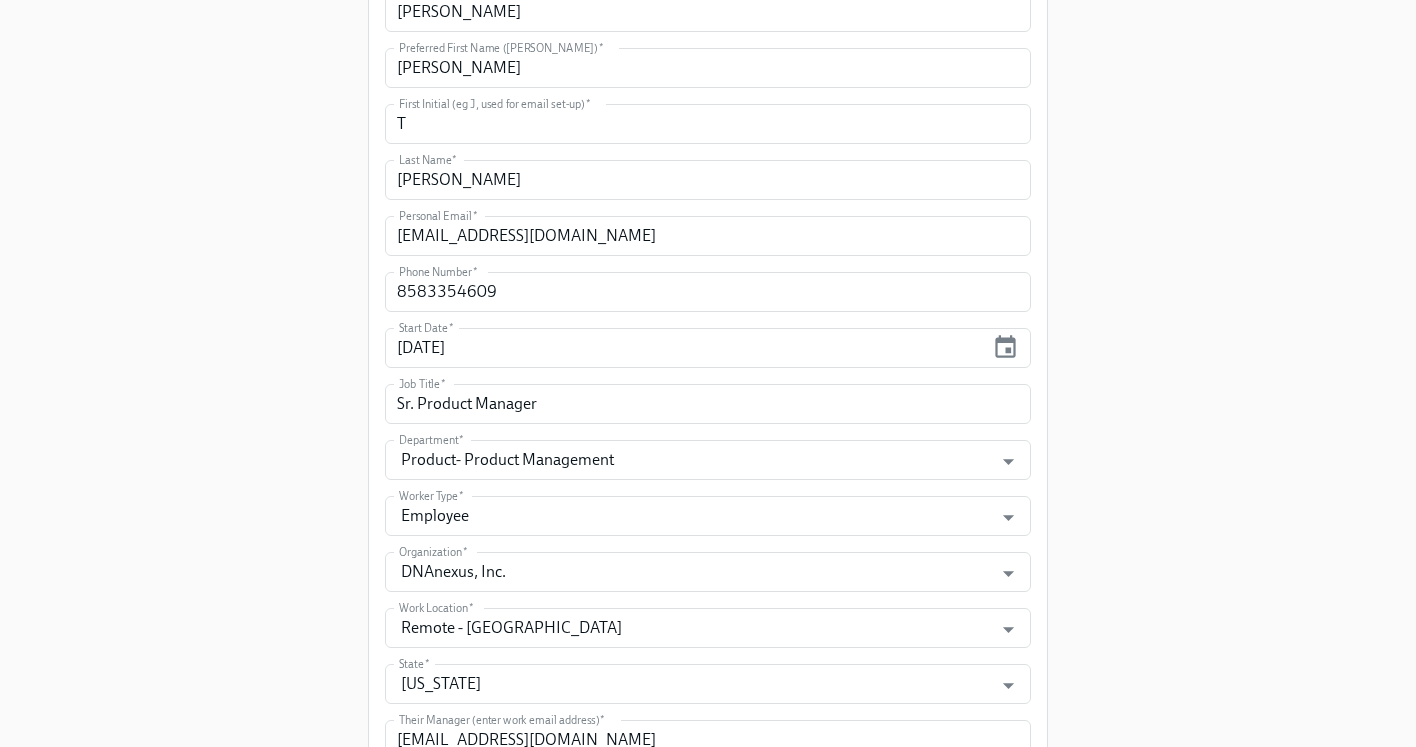 scroll, scrollTop: 905, scrollLeft: 0, axis: vertical 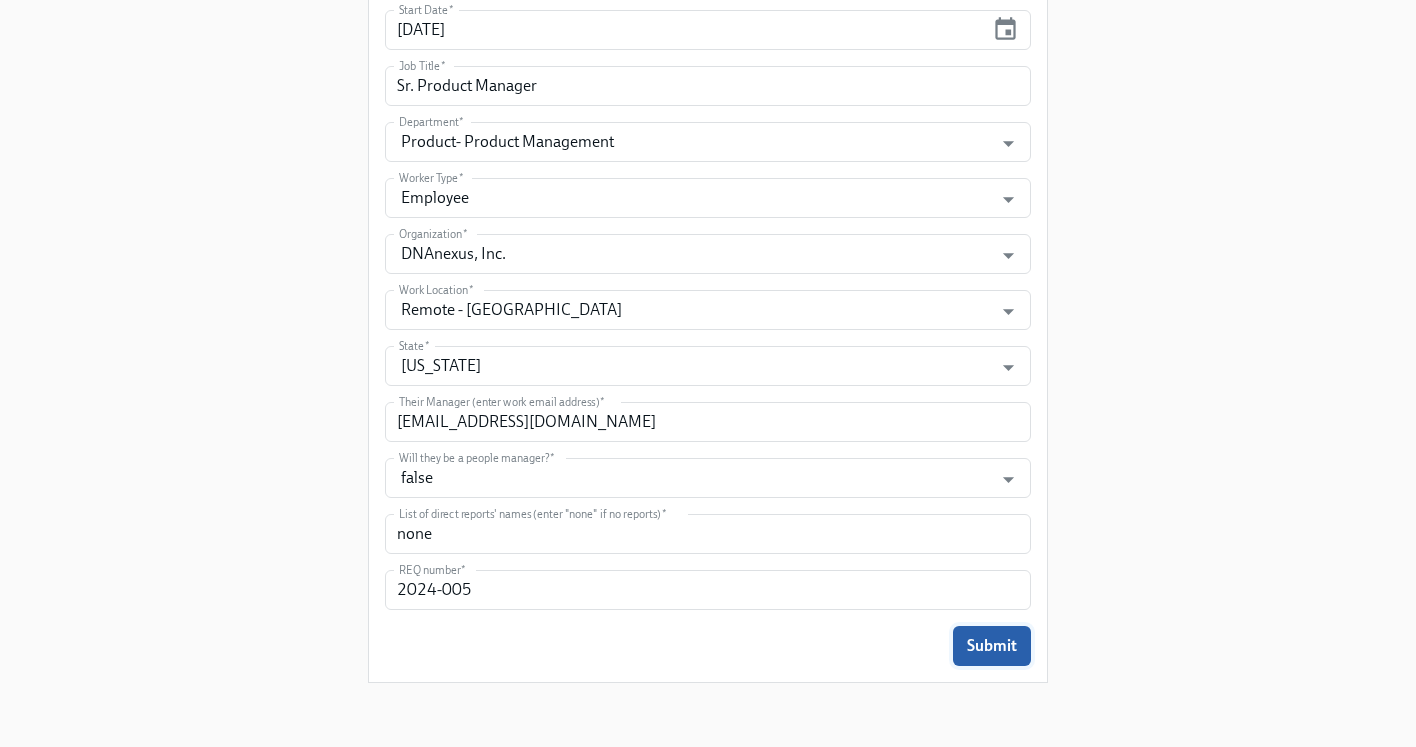 click on "Submit" at bounding box center [992, 646] 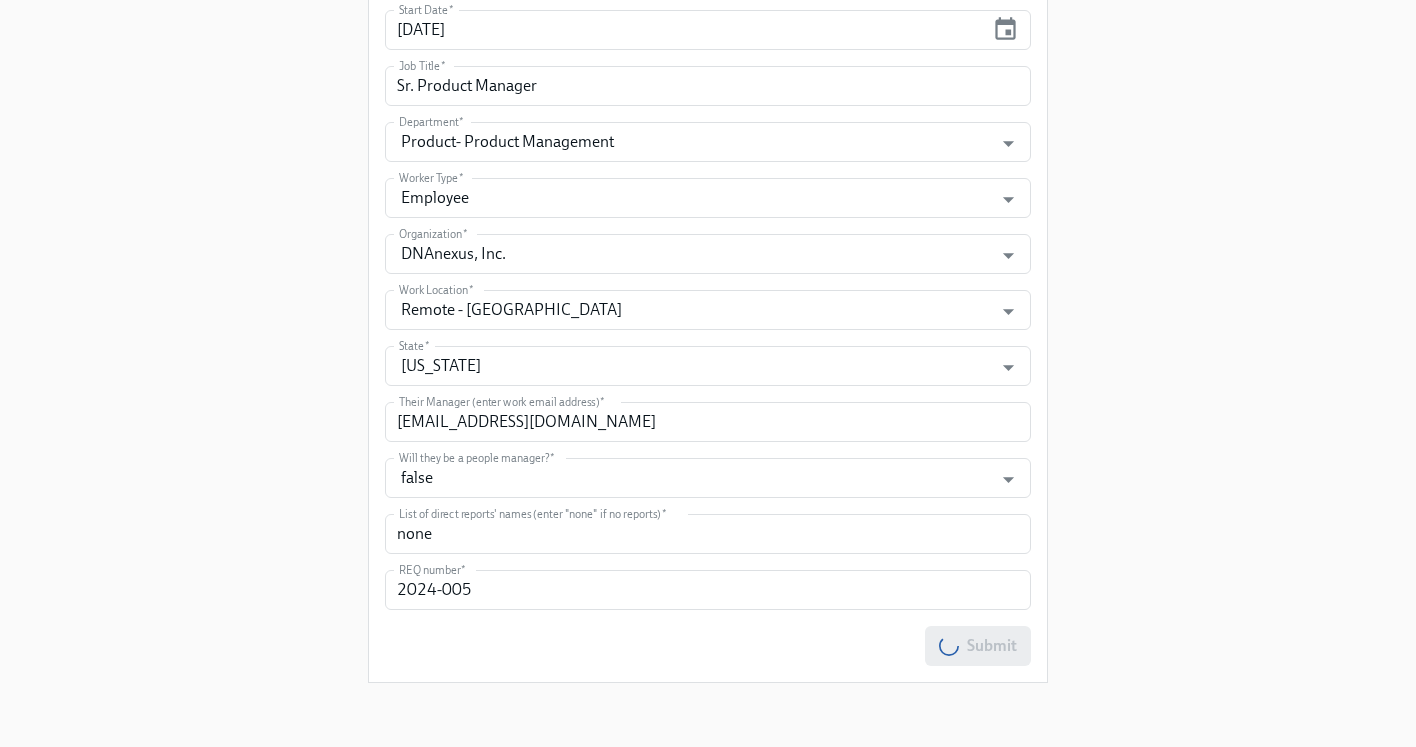 scroll, scrollTop: 0, scrollLeft: 0, axis: both 